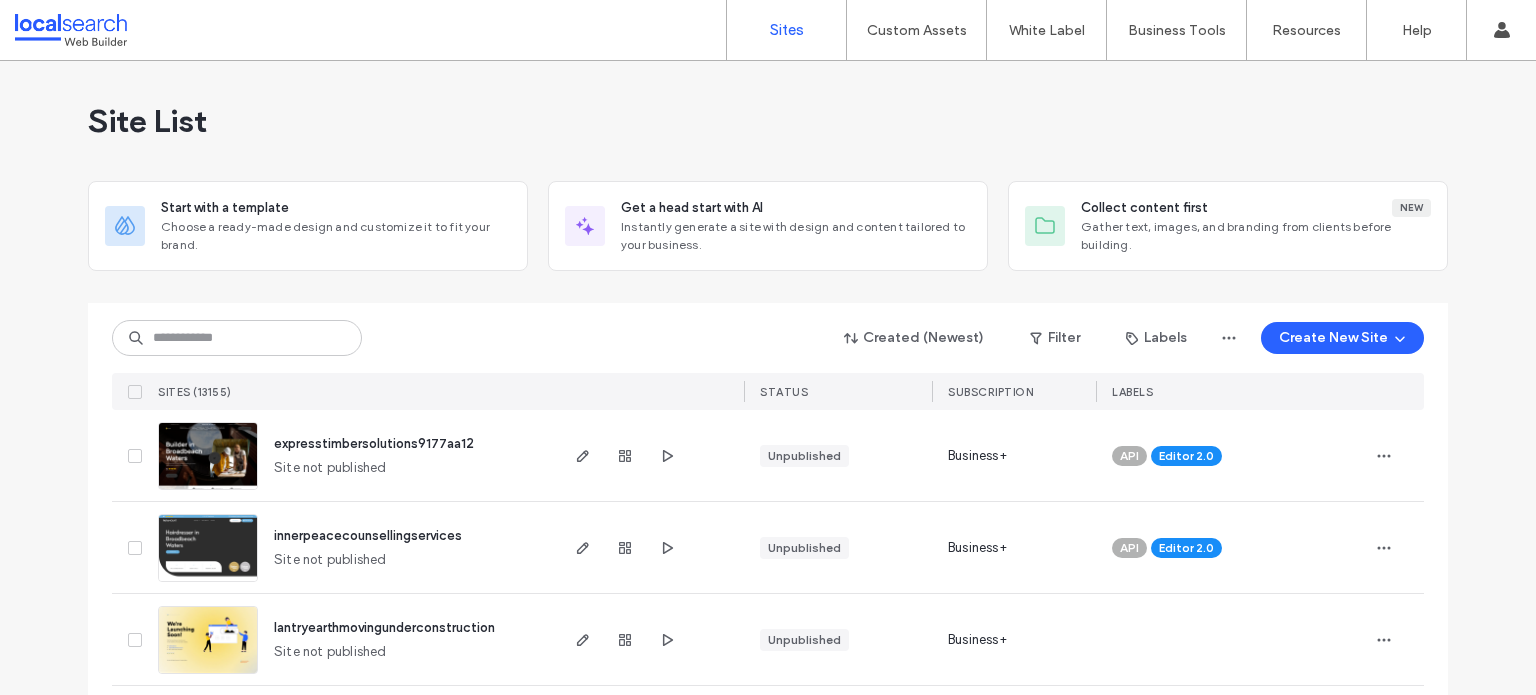scroll, scrollTop: 0, scrollLeft: 0, axis: both 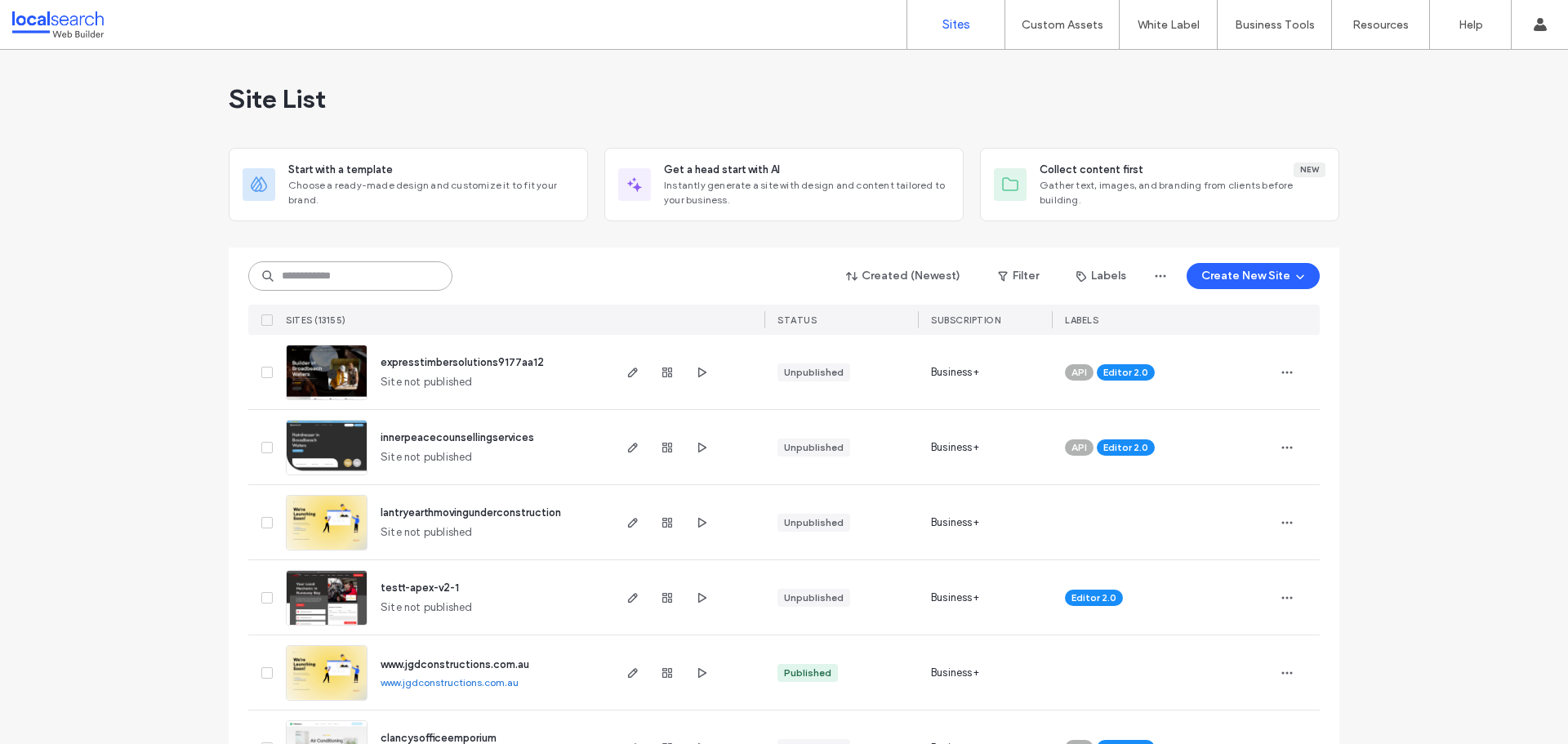 click at bounding box center [350, 276] 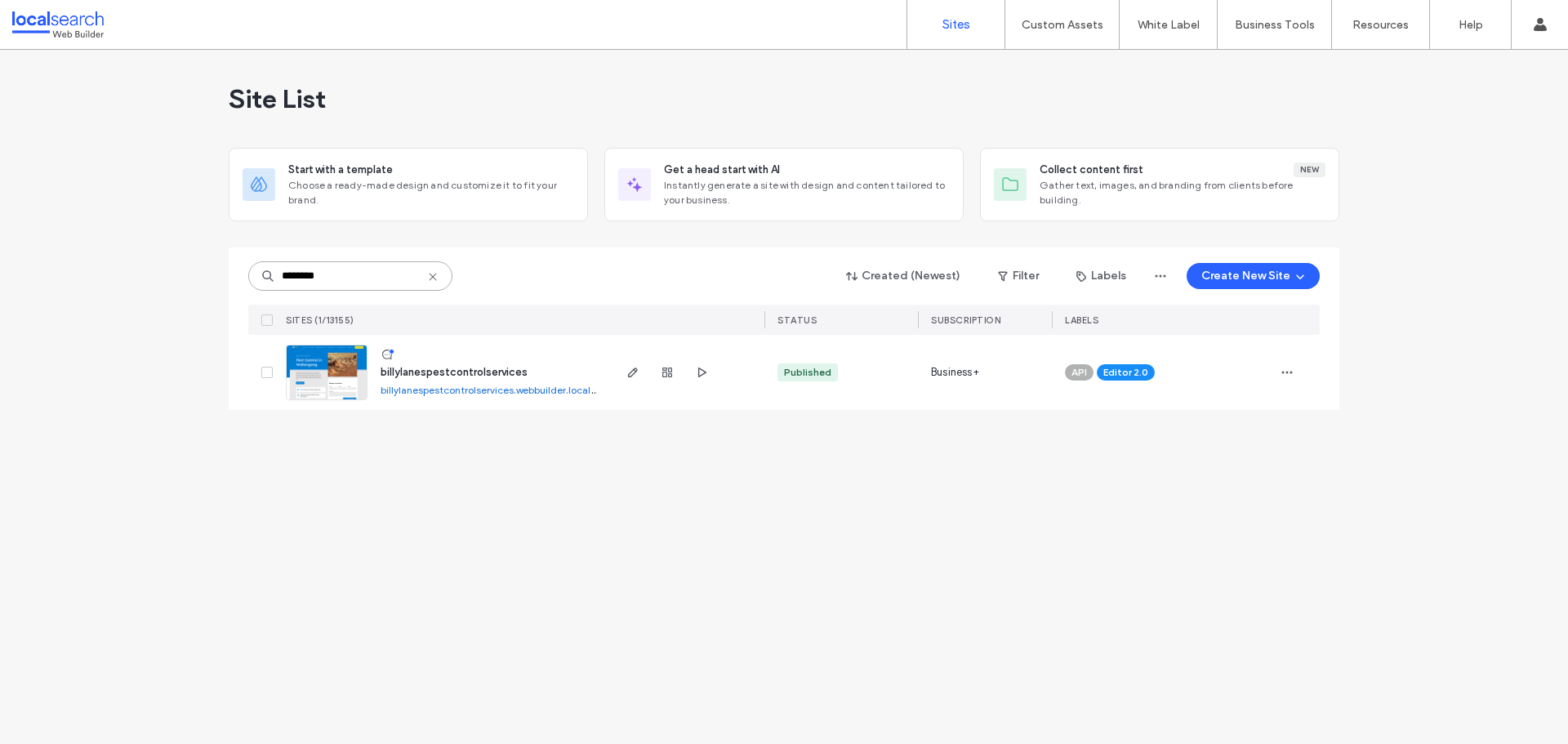 type on "********" 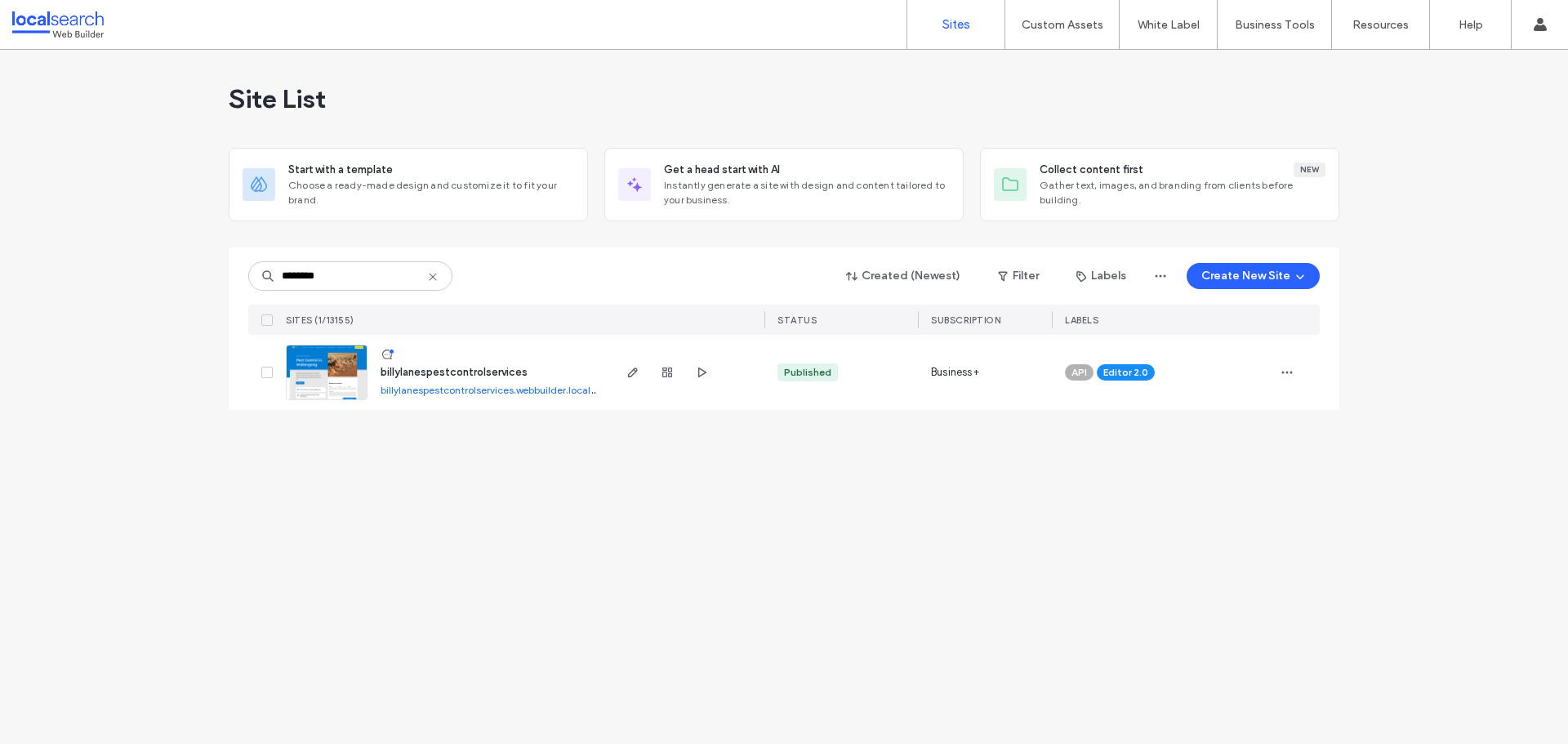 click at bounding box center [327, 372] 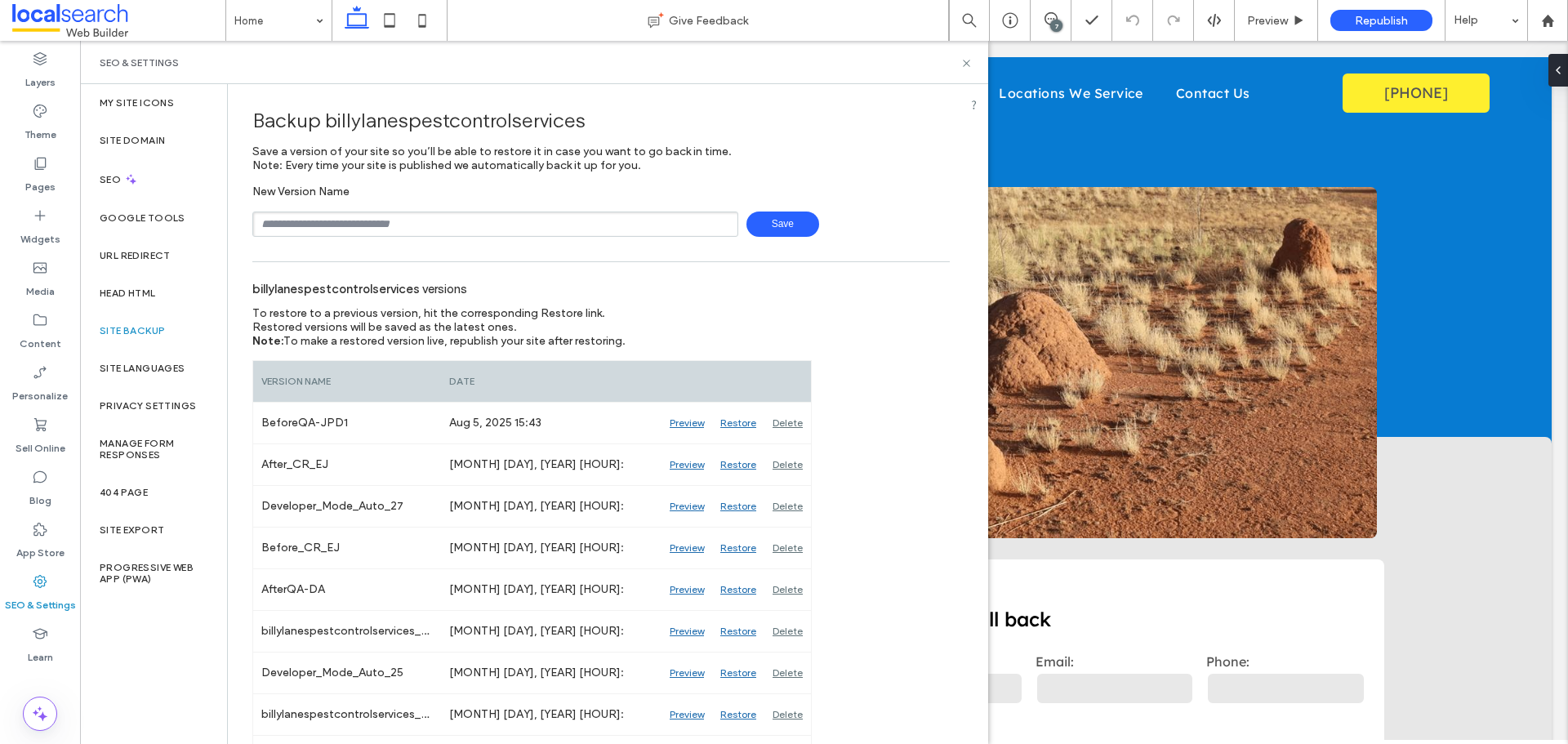 scroll, scrollTop: 0, scrollLeft: 0, axis: both 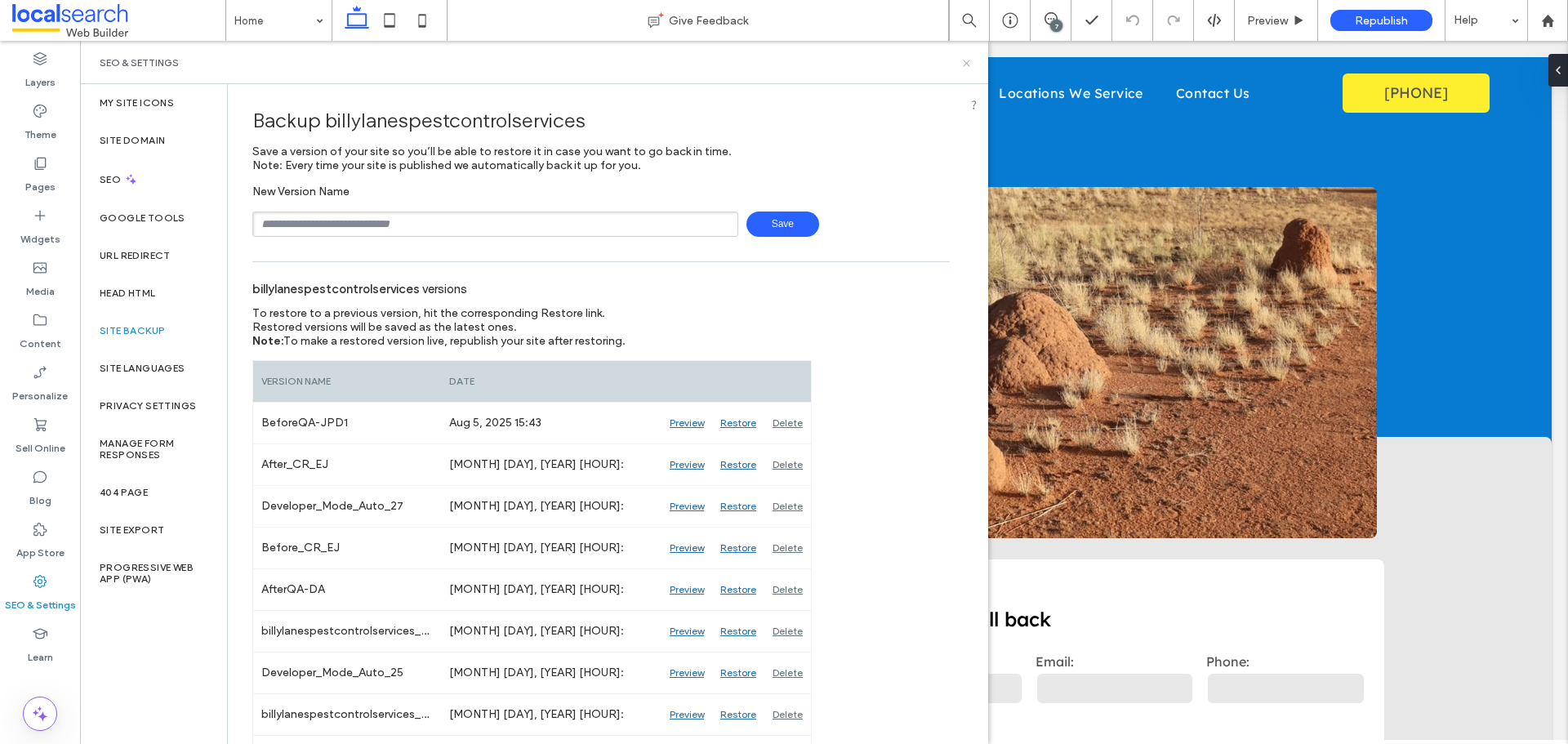 click 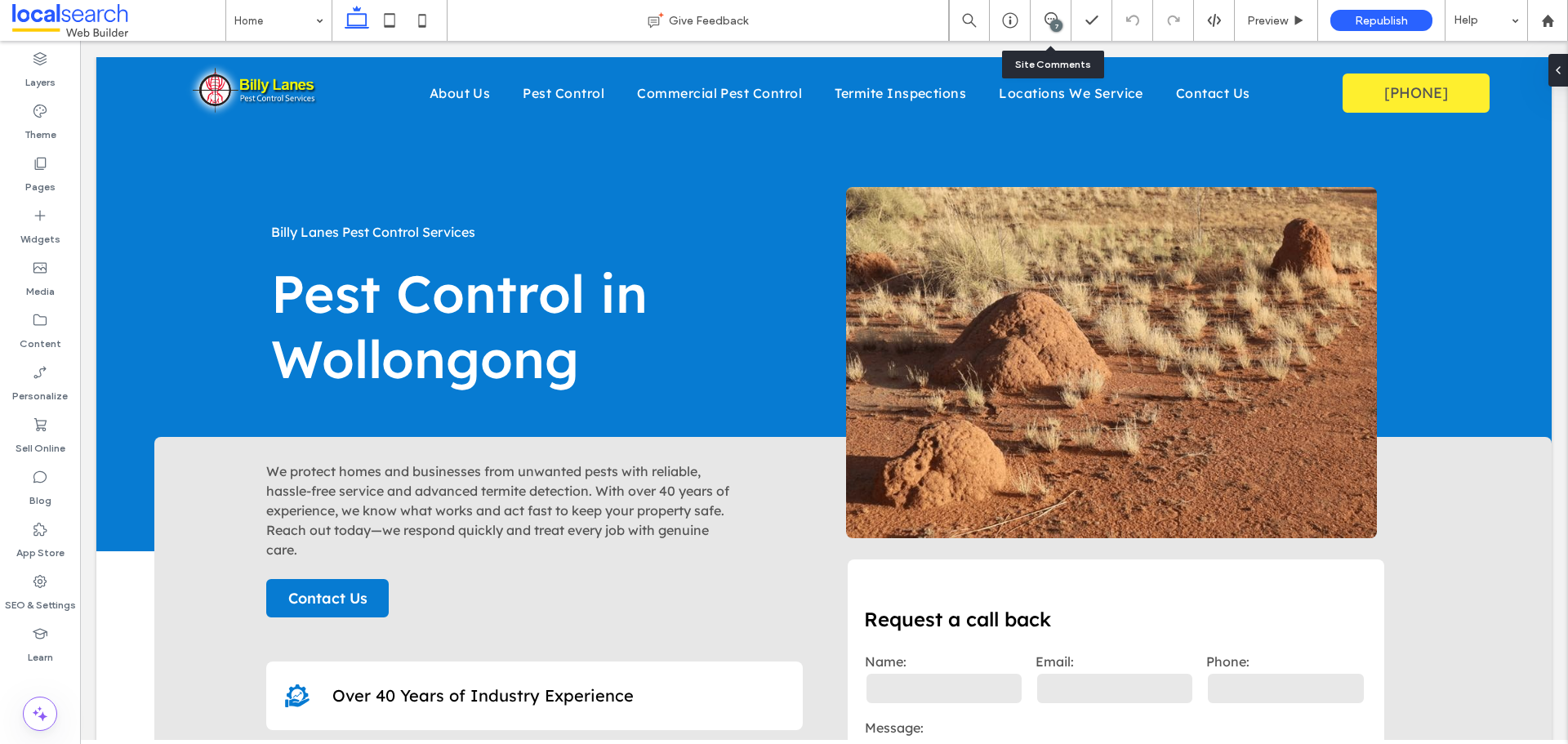 click on "7" at bounding box center (1051, 20) 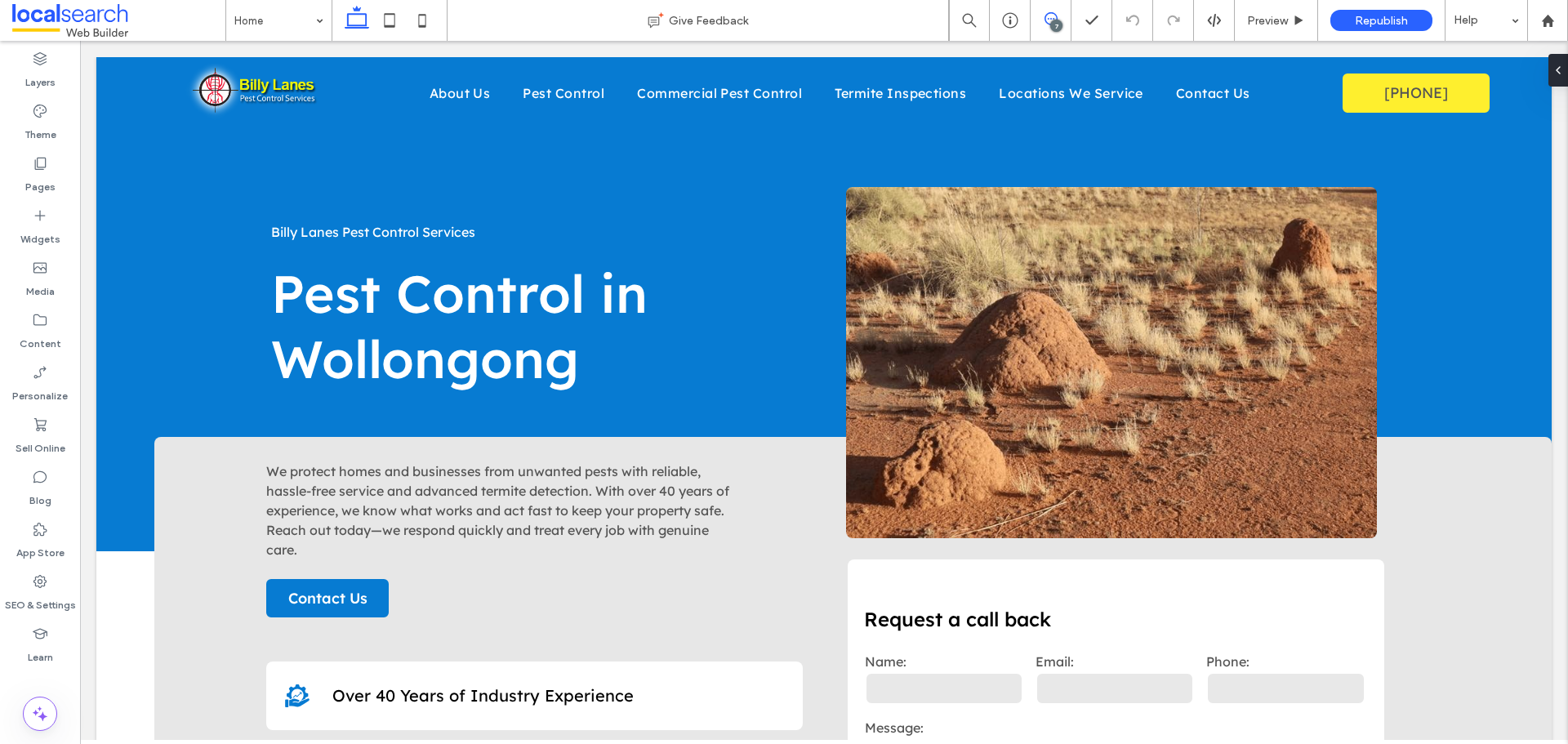 click 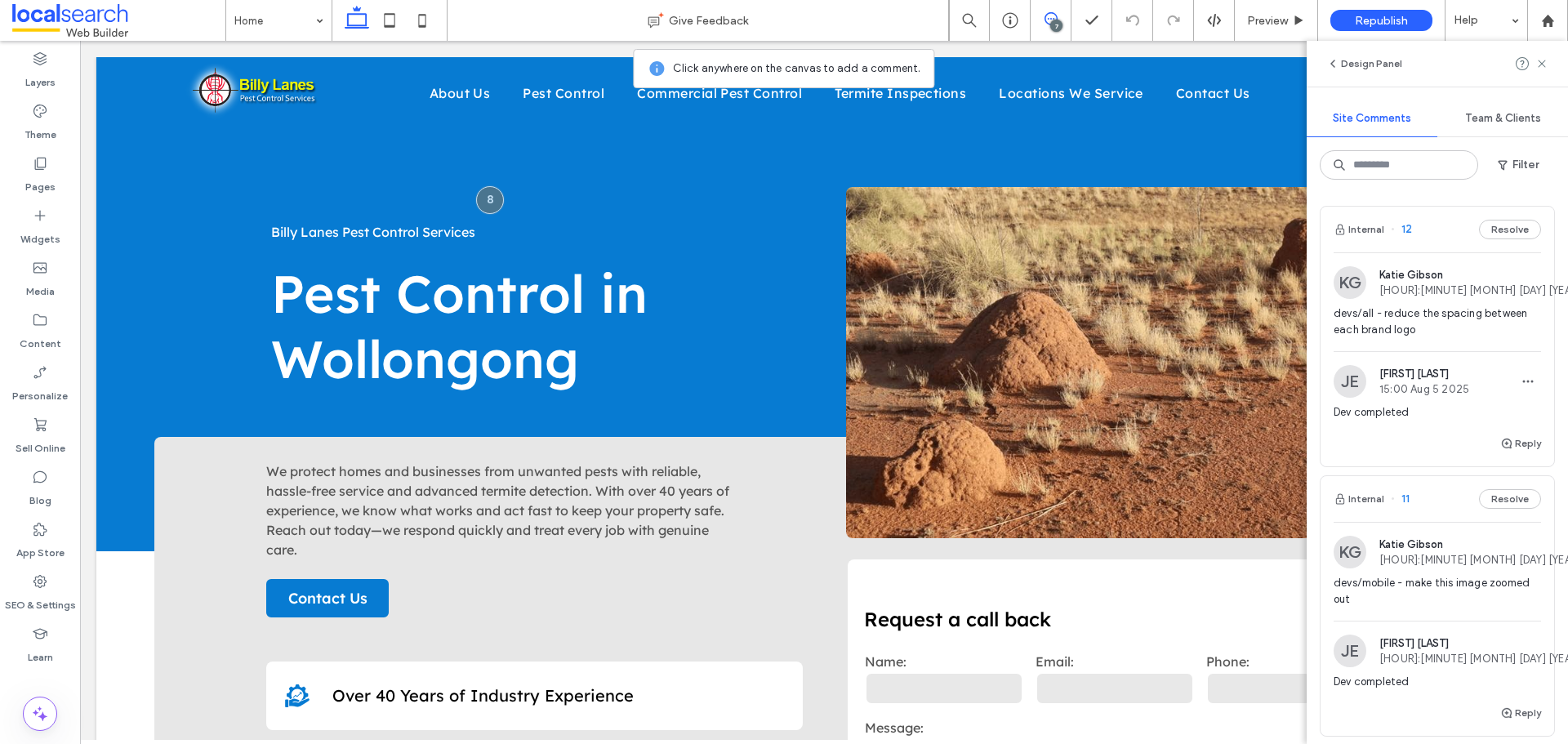 click on "Internal 12 Resolve" at bounding box center (1437, 229) 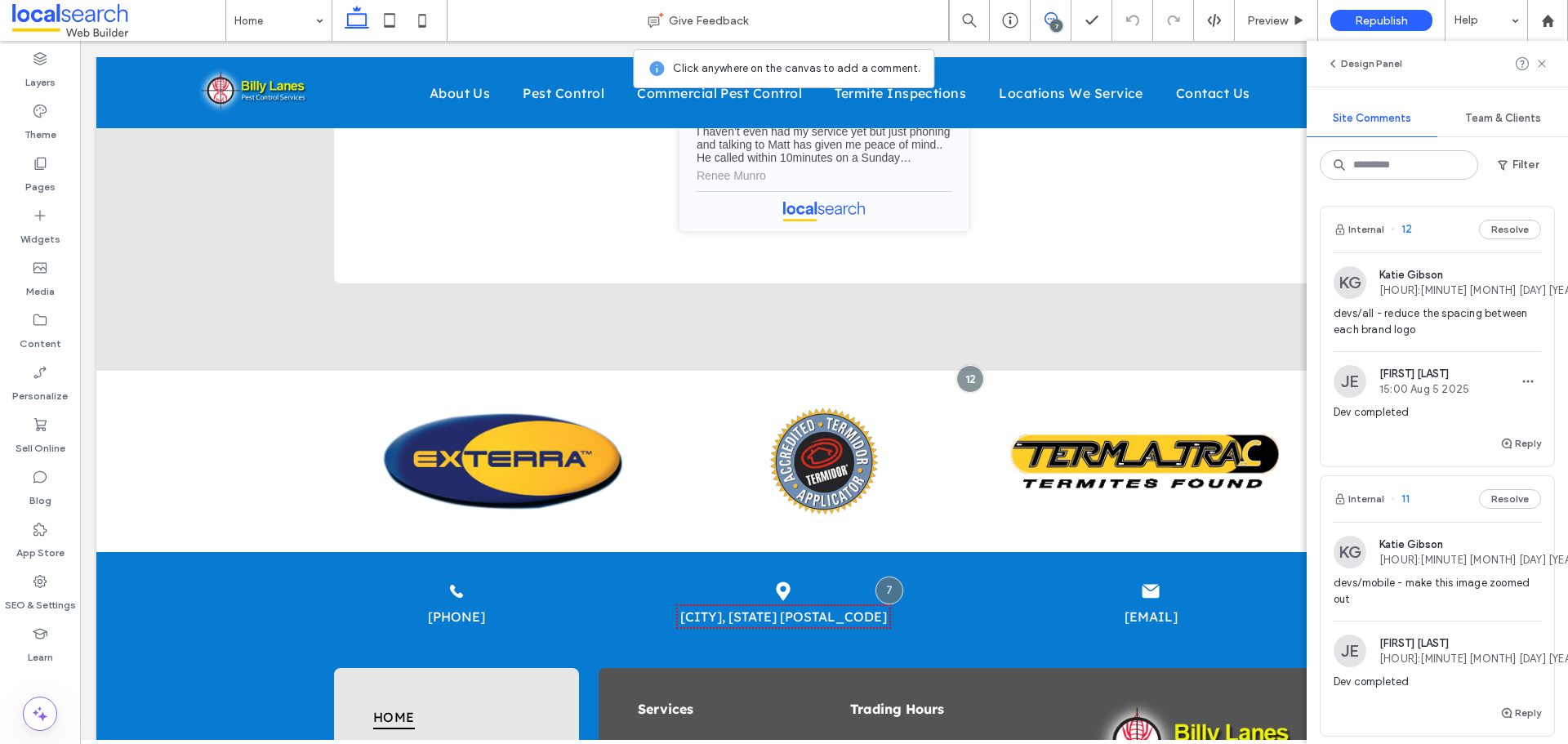 scroll, scrollTop: 3463, scrollLeft: 0, axis: vertical 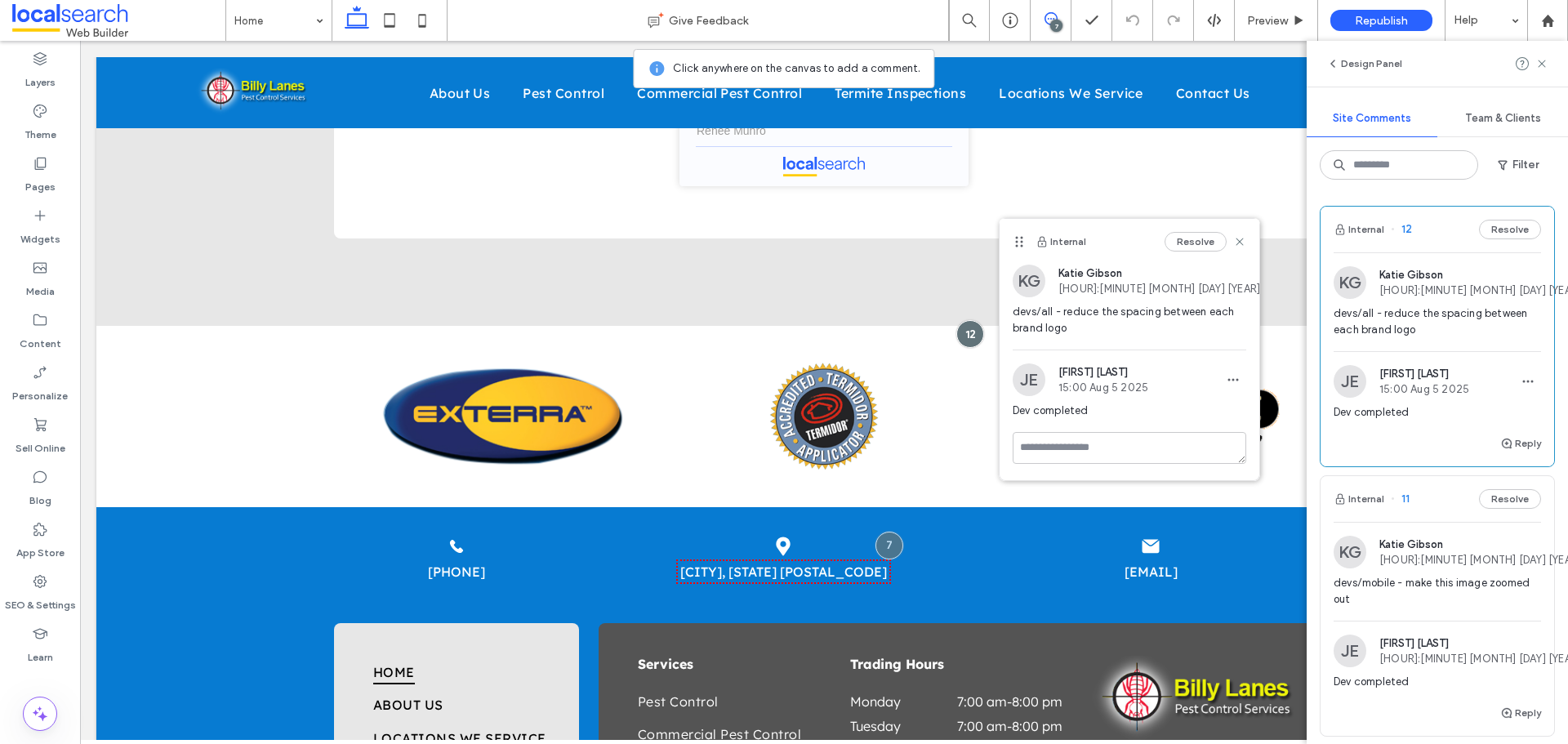 click on "Internal 11 Resolve" at bounding box center (1437, 499) 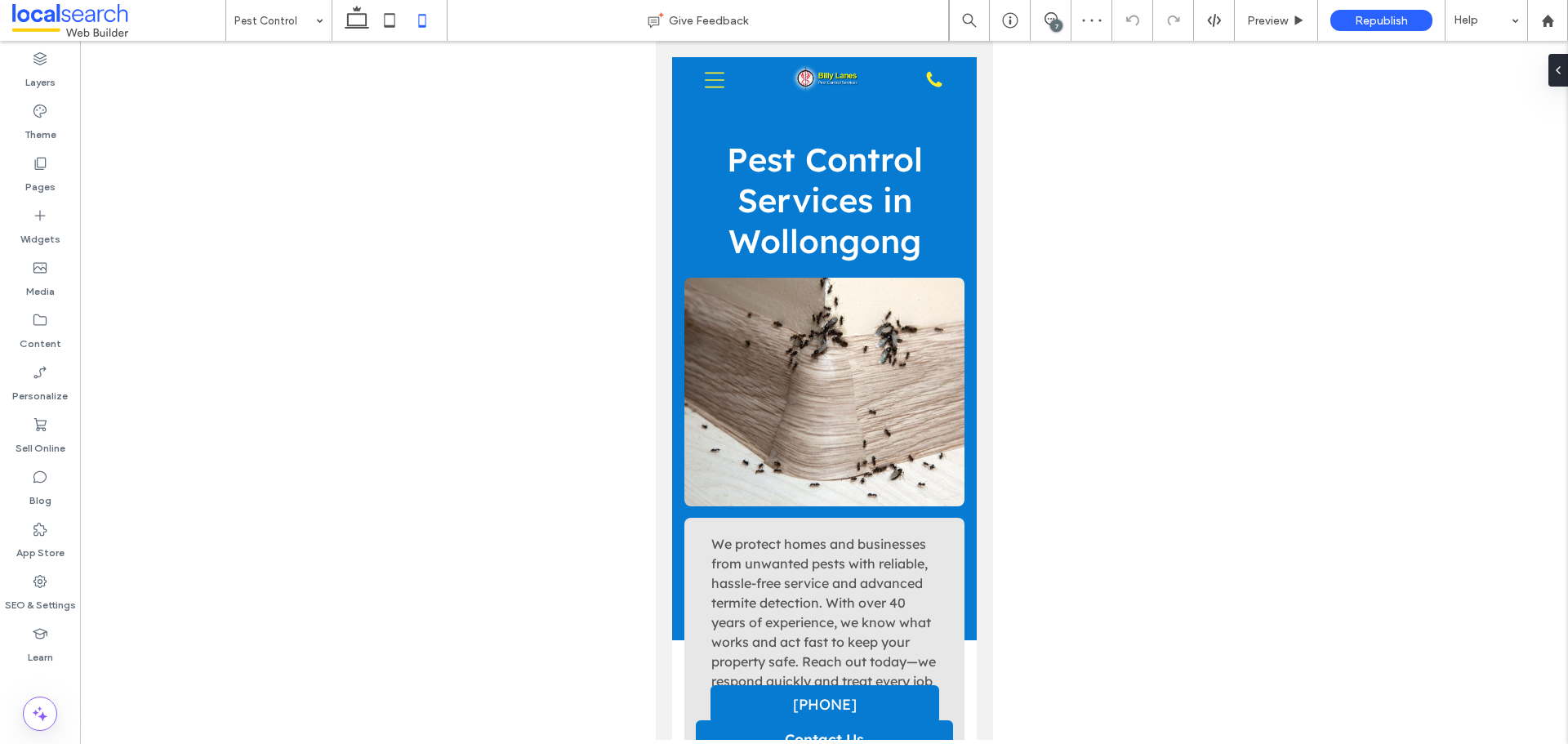 scroll, scrollTop: 2832, scrollLeft: 0, axis: vertical 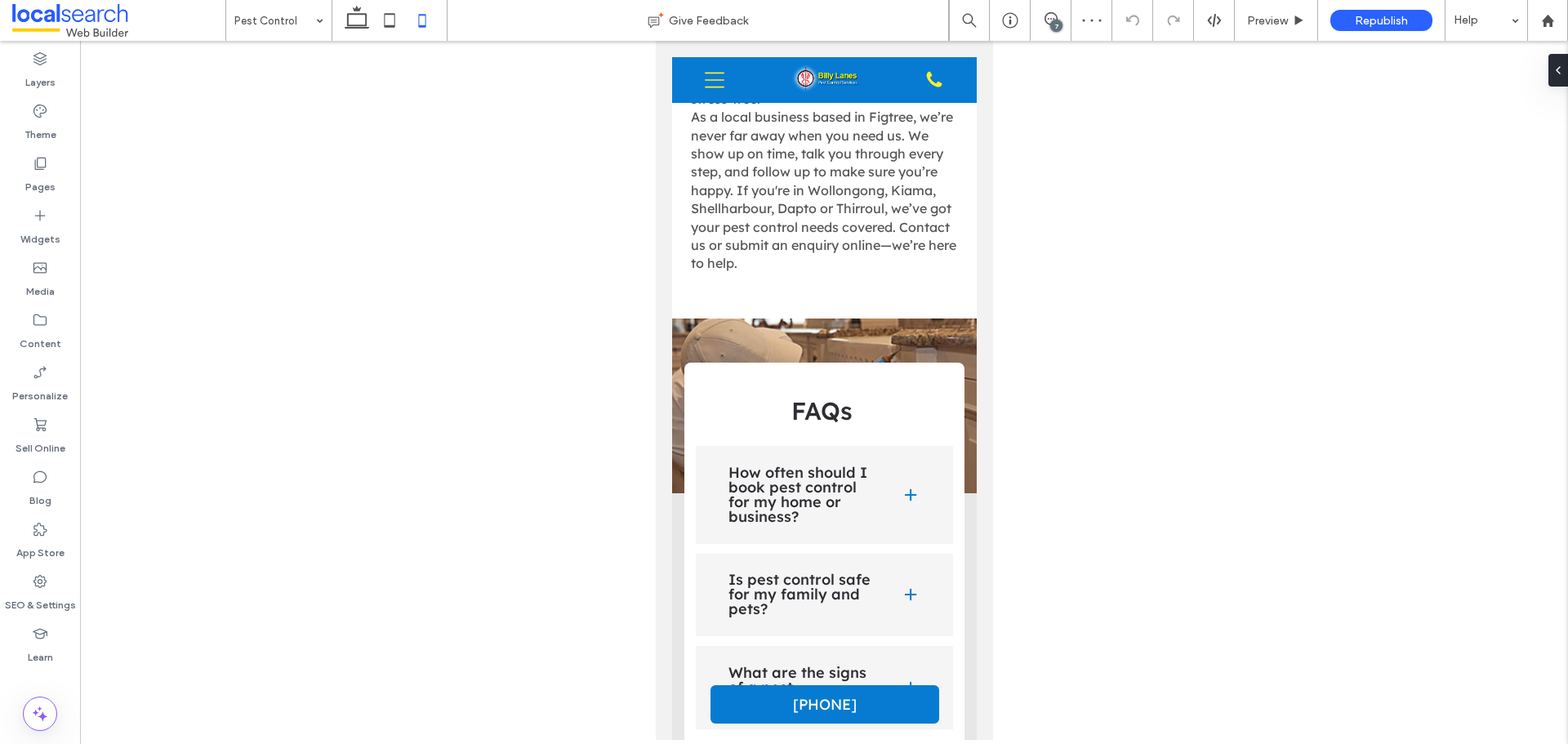 click on "7" at bounding box center [1056, 25] 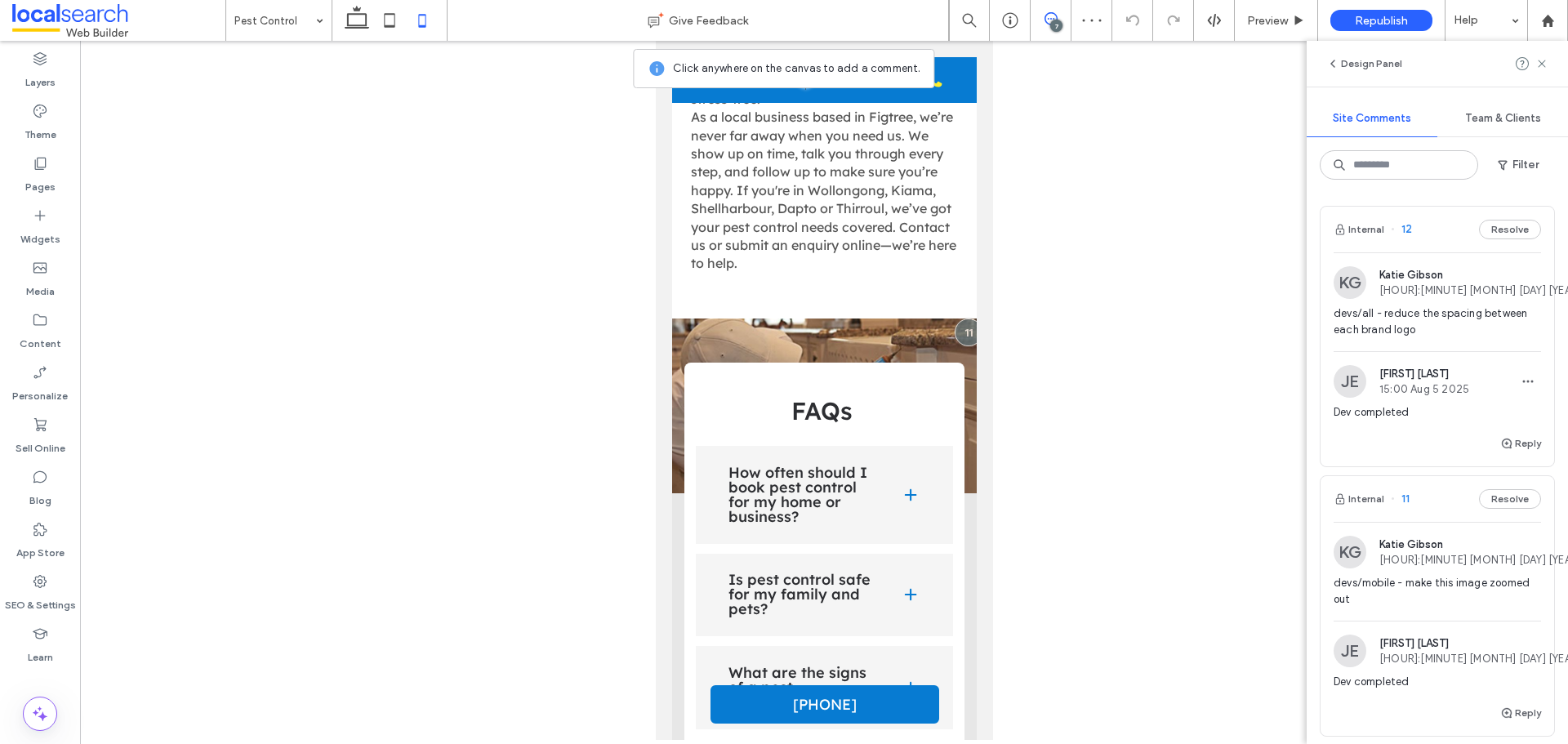 click on "Internal 11 Resolve" at bounding box center (1437, 499) 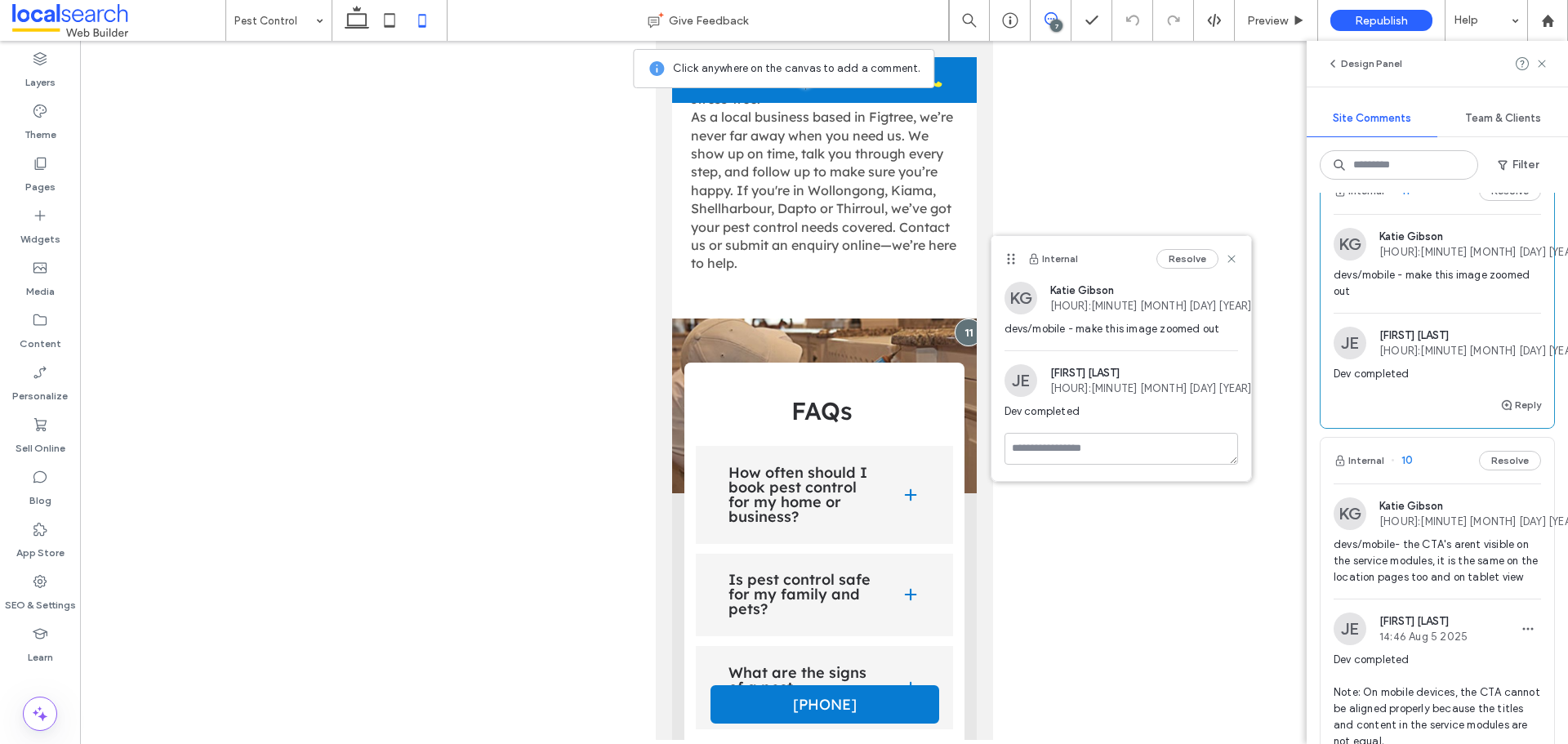 scroll, scrollTop: 327, scrollLeft: 0, axis: vertical 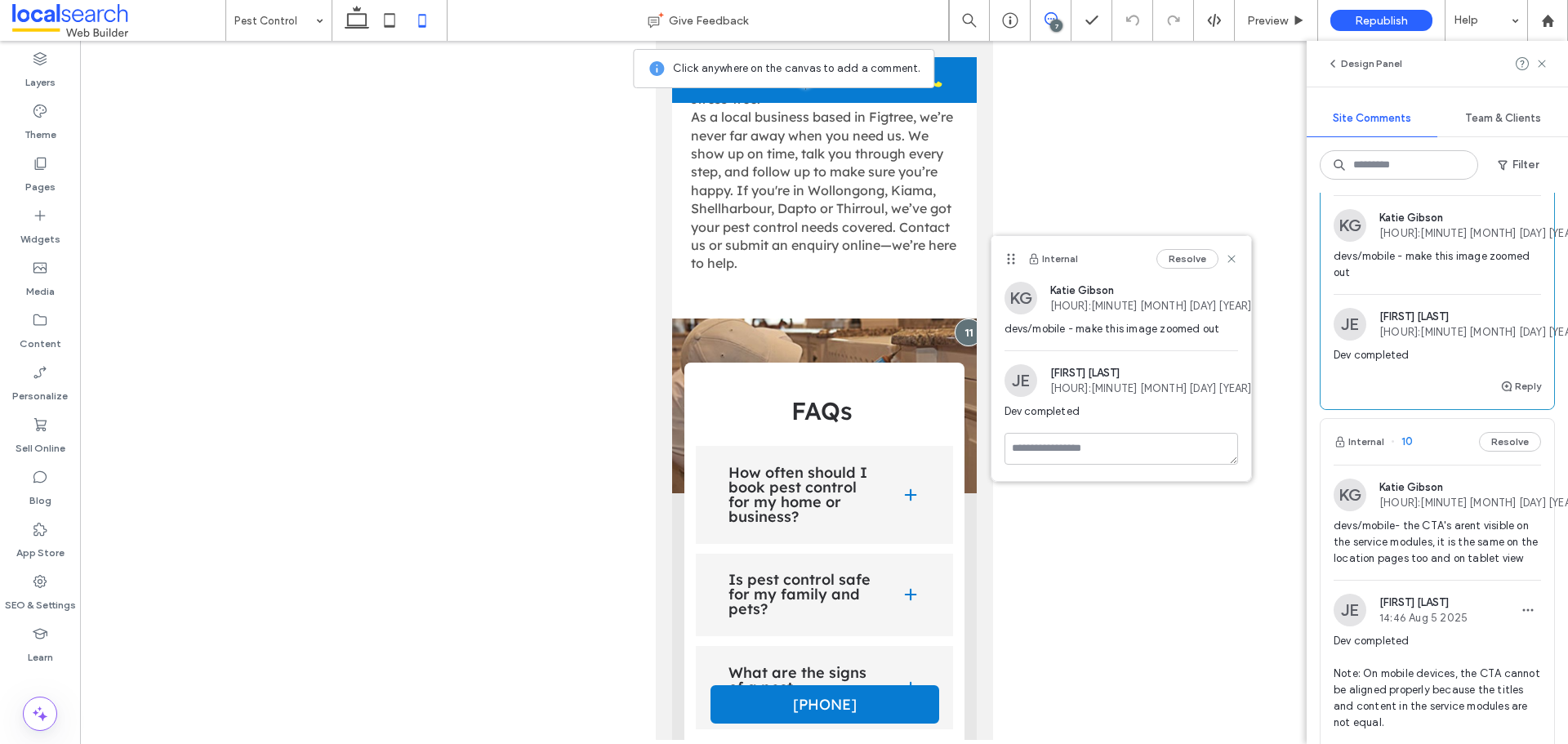 click on "Internal 10 Resolve" at bounding box center (1437, 442) 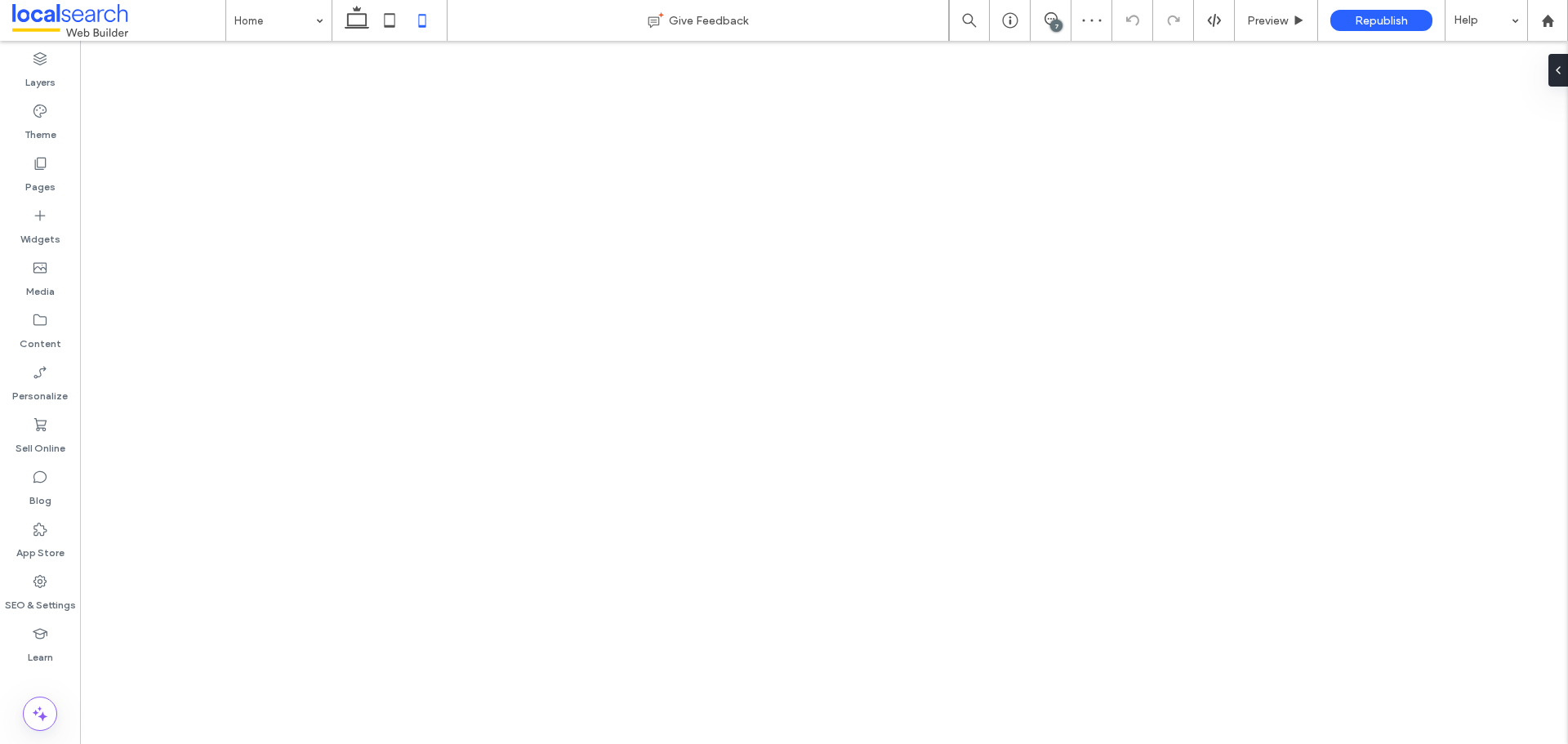scroll, scrollTop: 0, scrollLeft: 0, axis: both 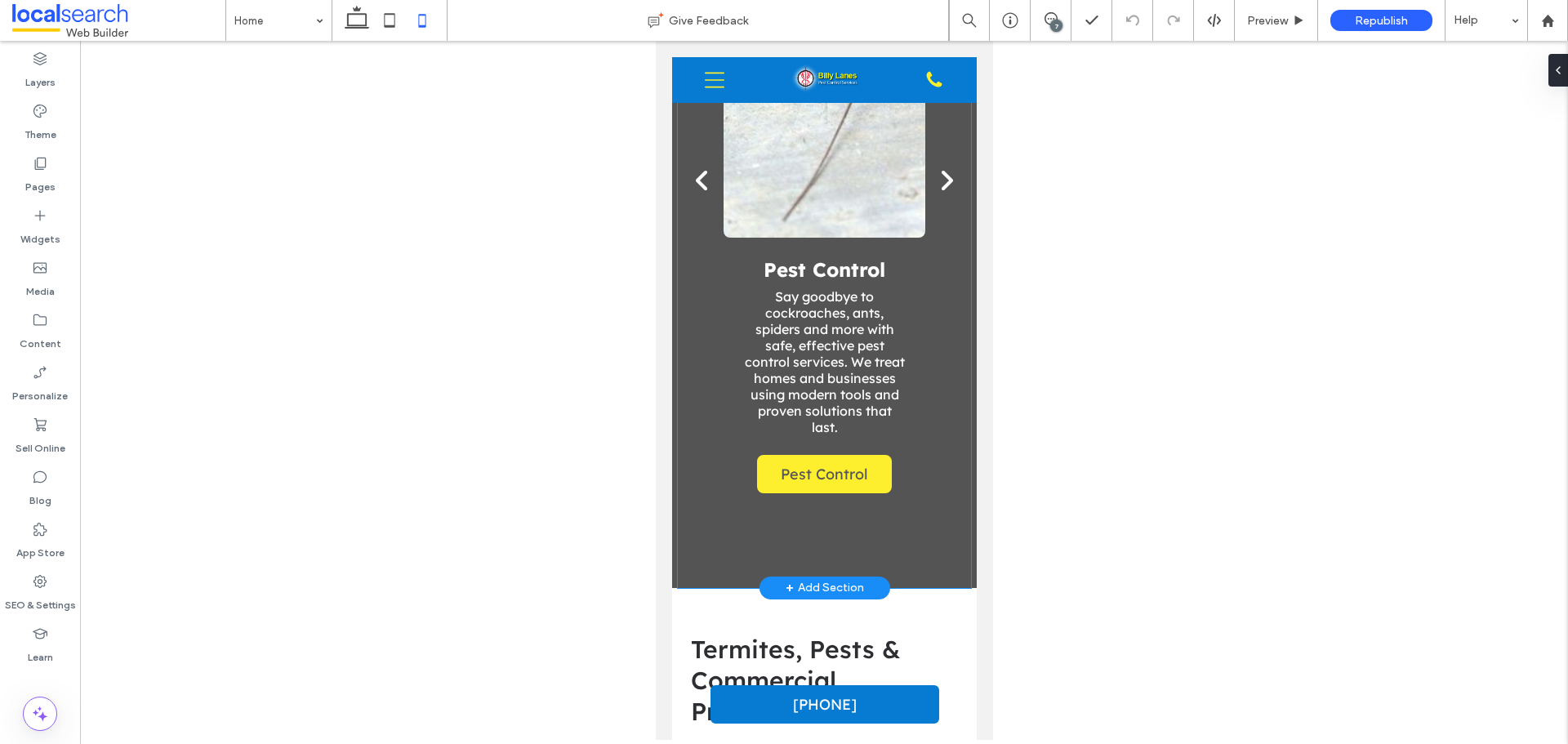 click at bounding box center [946, 180] 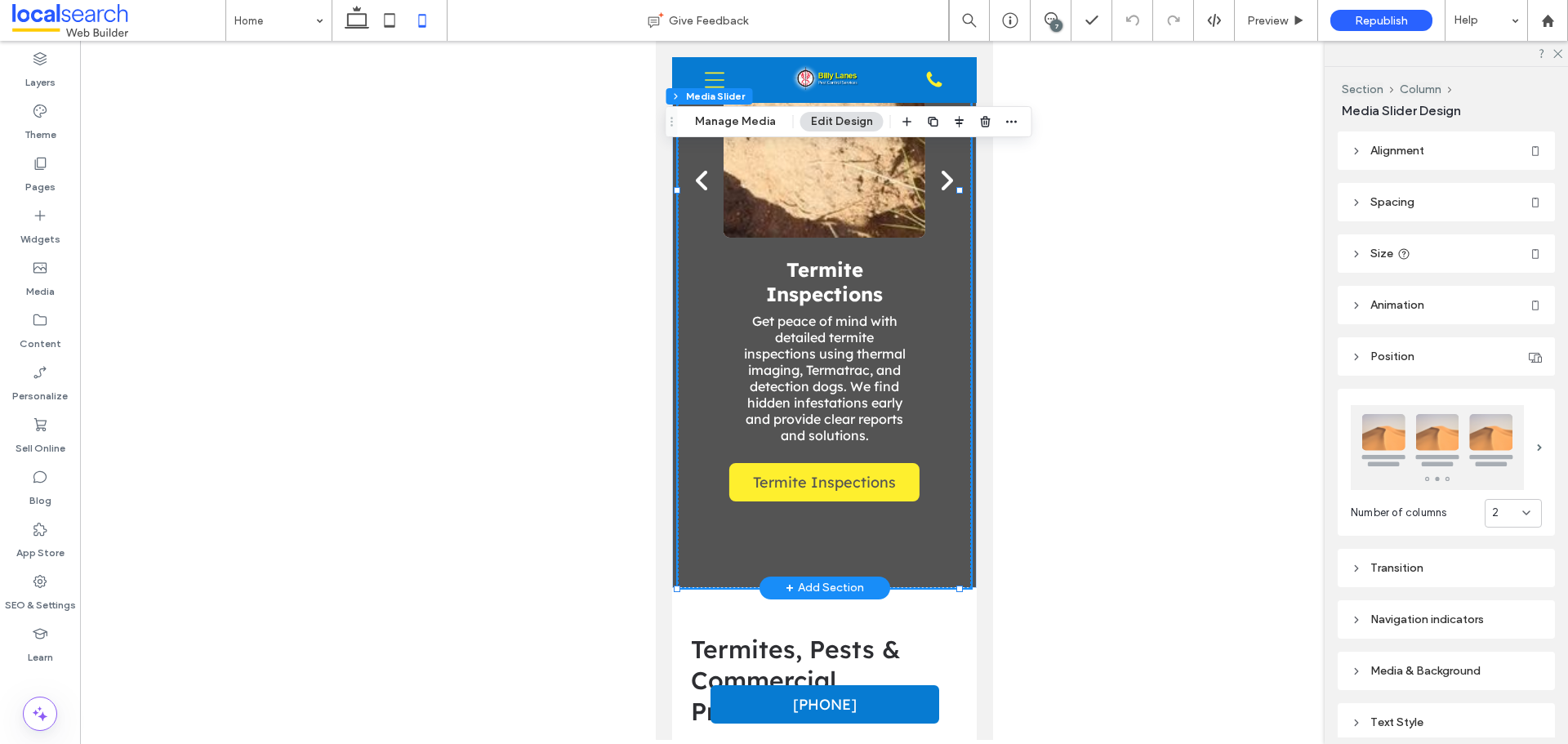click at bounding box center (946, 180) 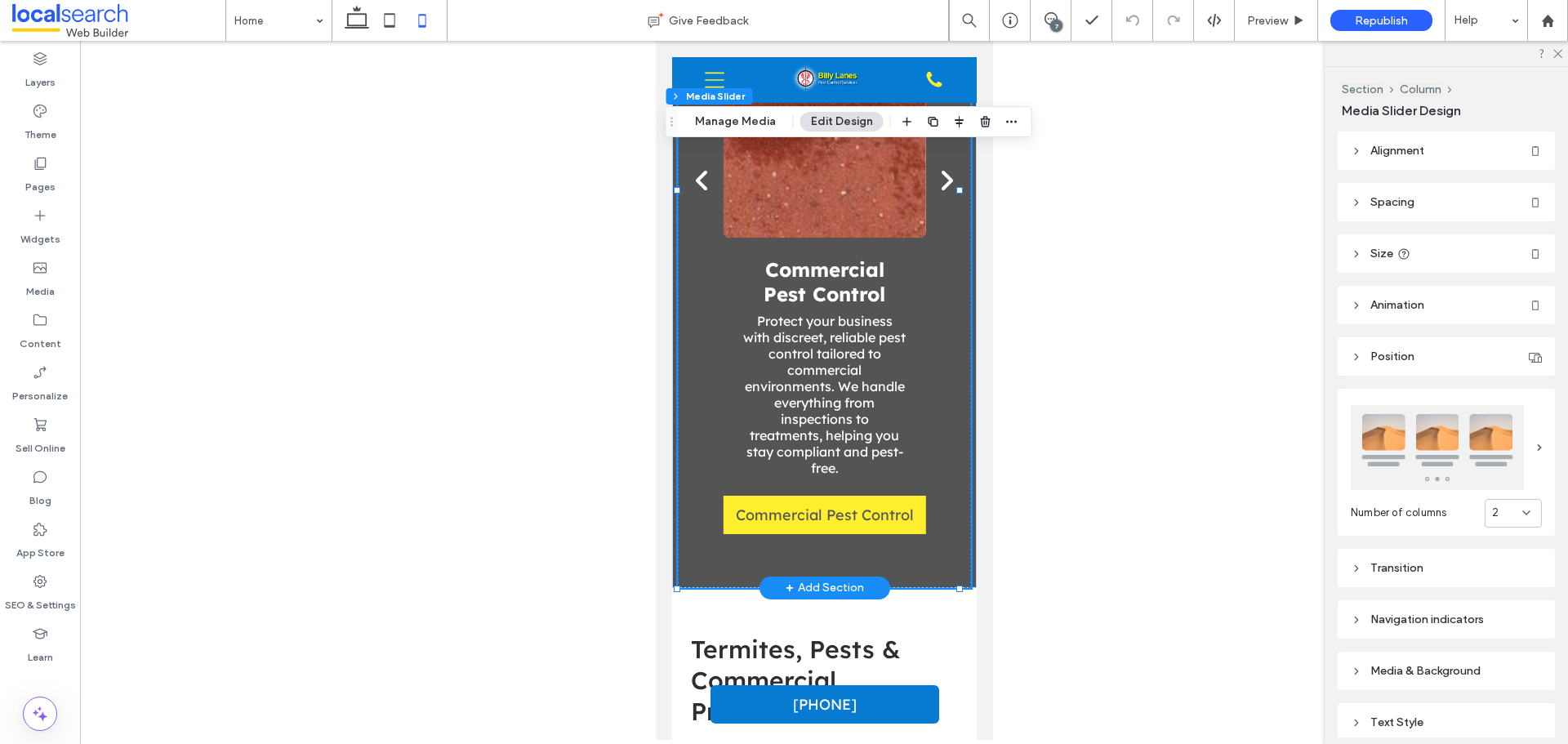 click at bounding box center [946, 180] 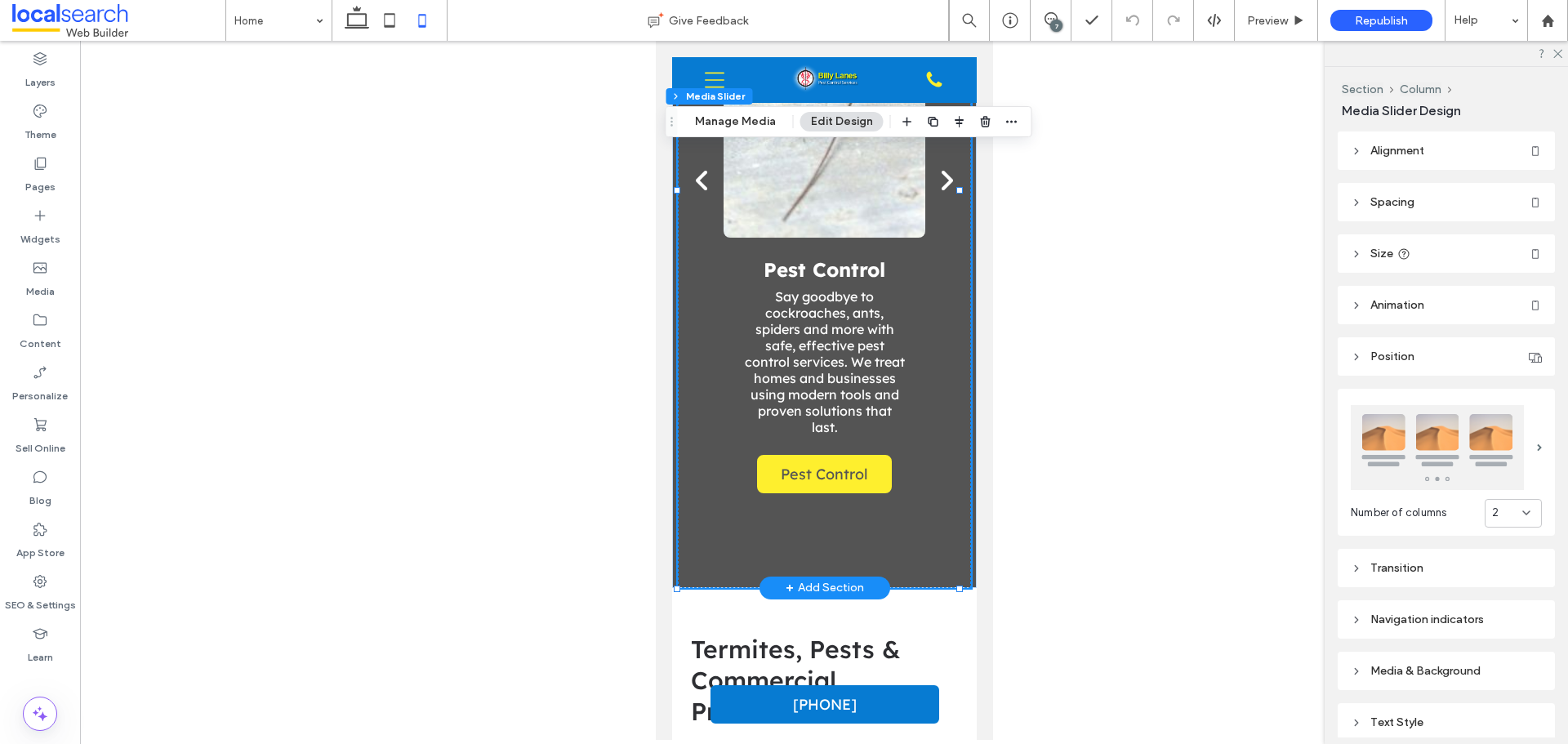 click at bounding box center [946, 180] 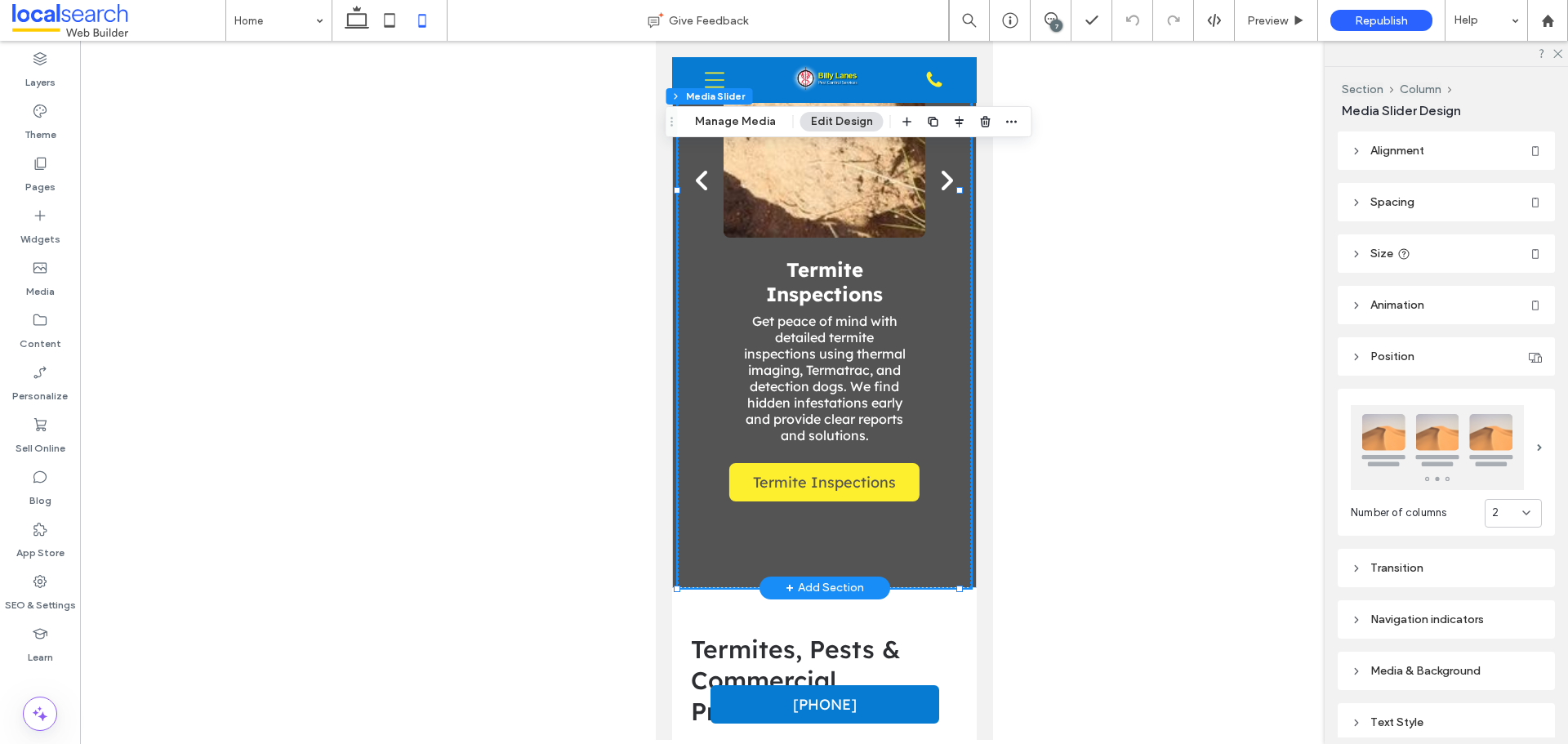 click at bounding box center [946, 180] 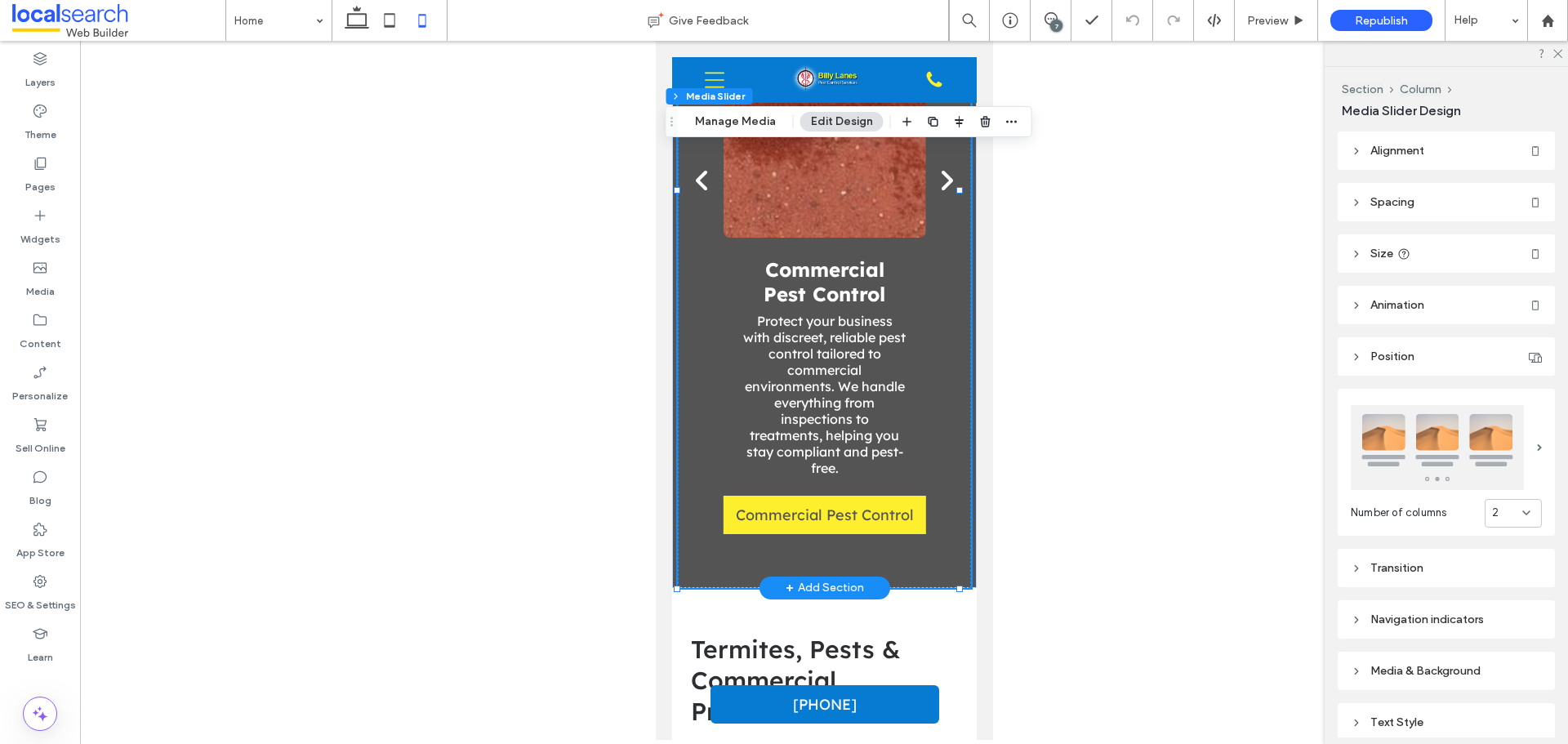 click at bounding box center [946, 180] 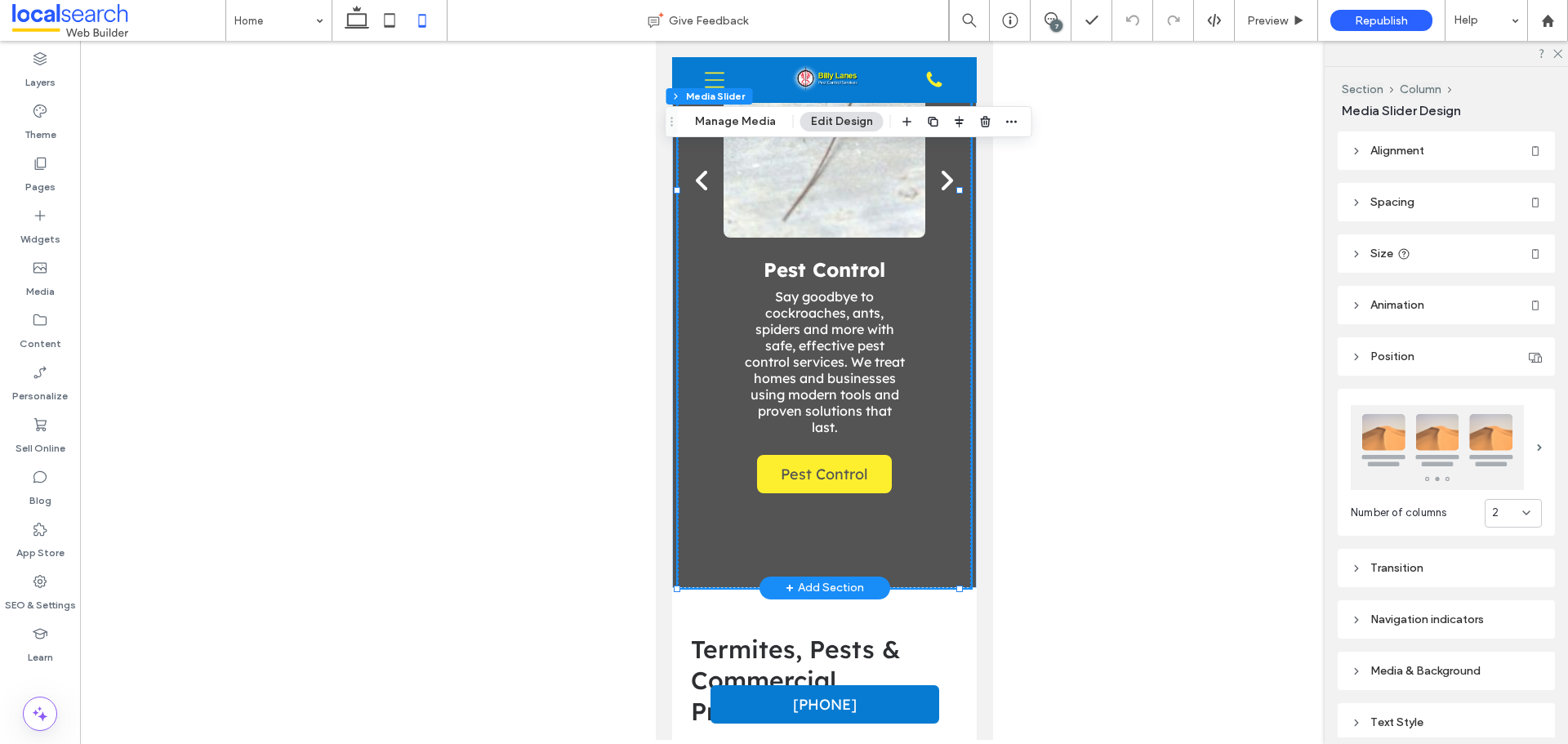 click at bounding box center [946, 180] 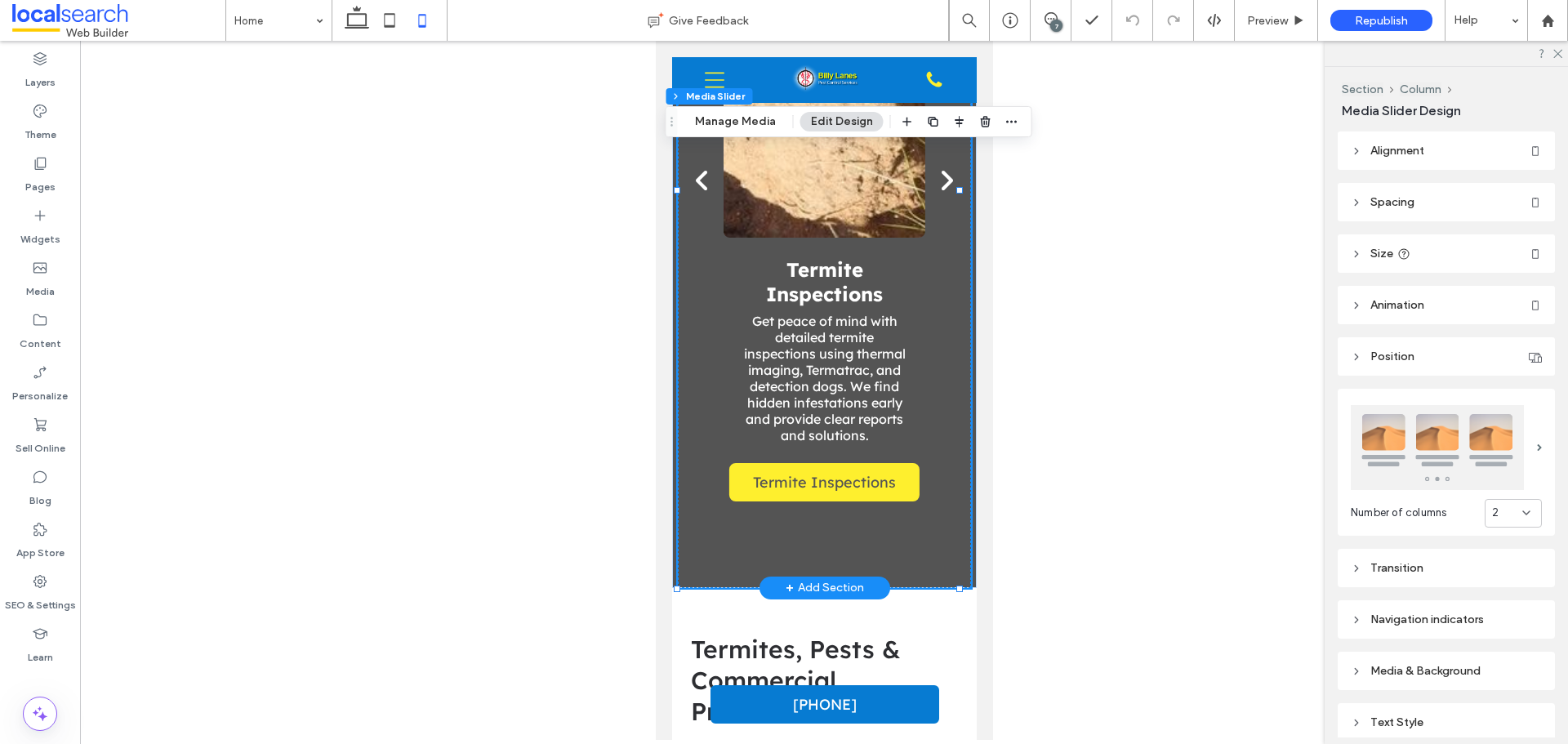 click at bounding box center [946, 180] 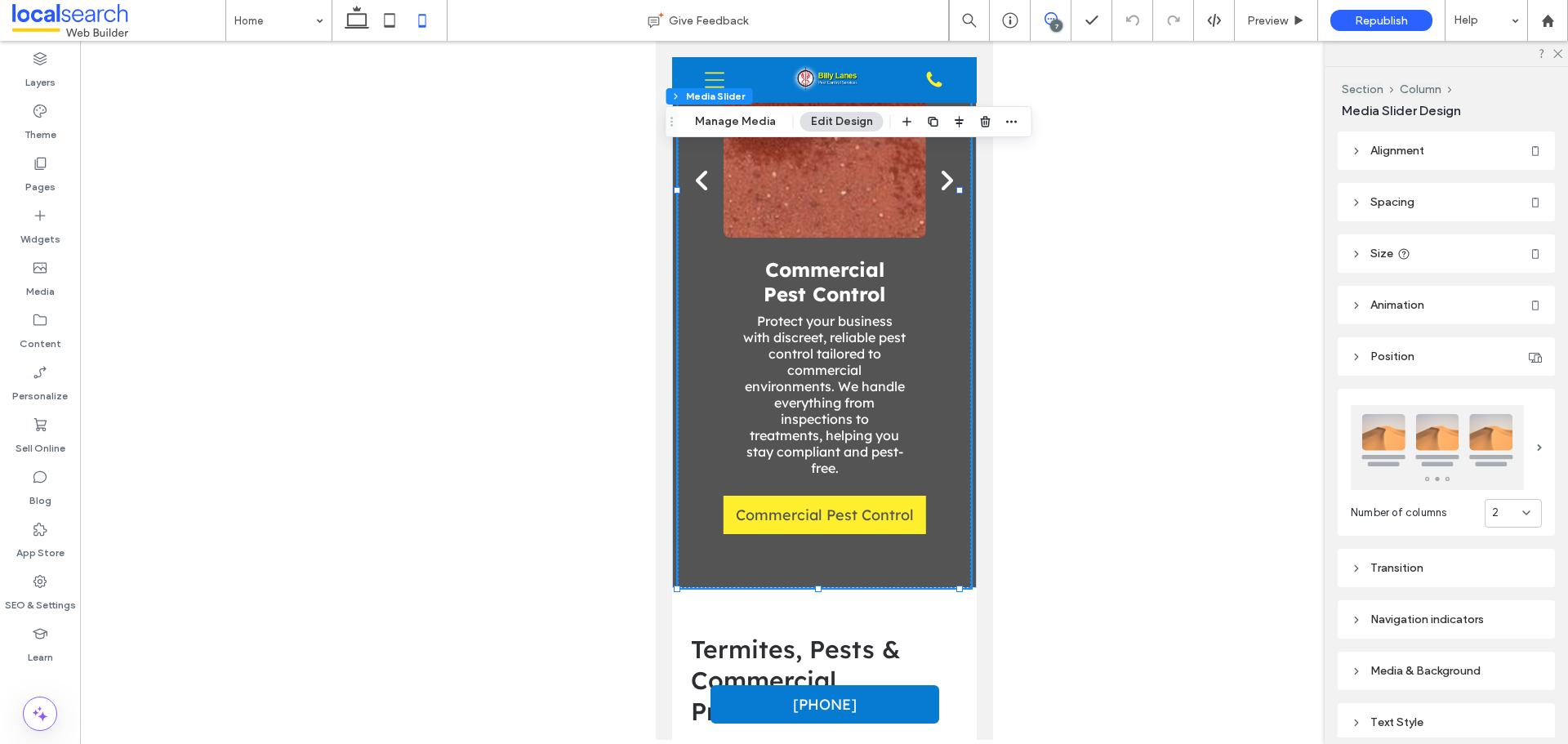 click 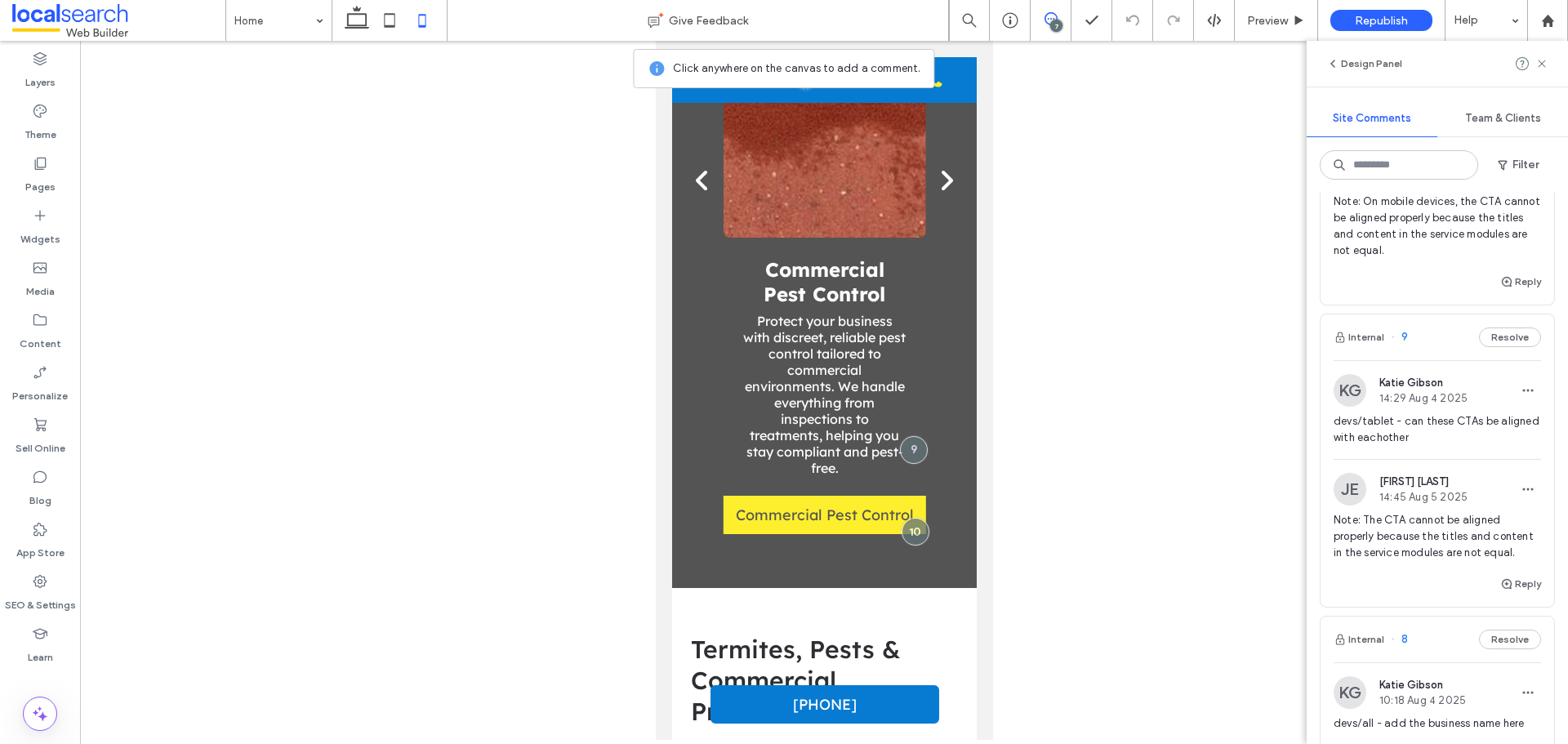 scroll, scrollTop: 817, scrollLeft: 0, axis: vertical 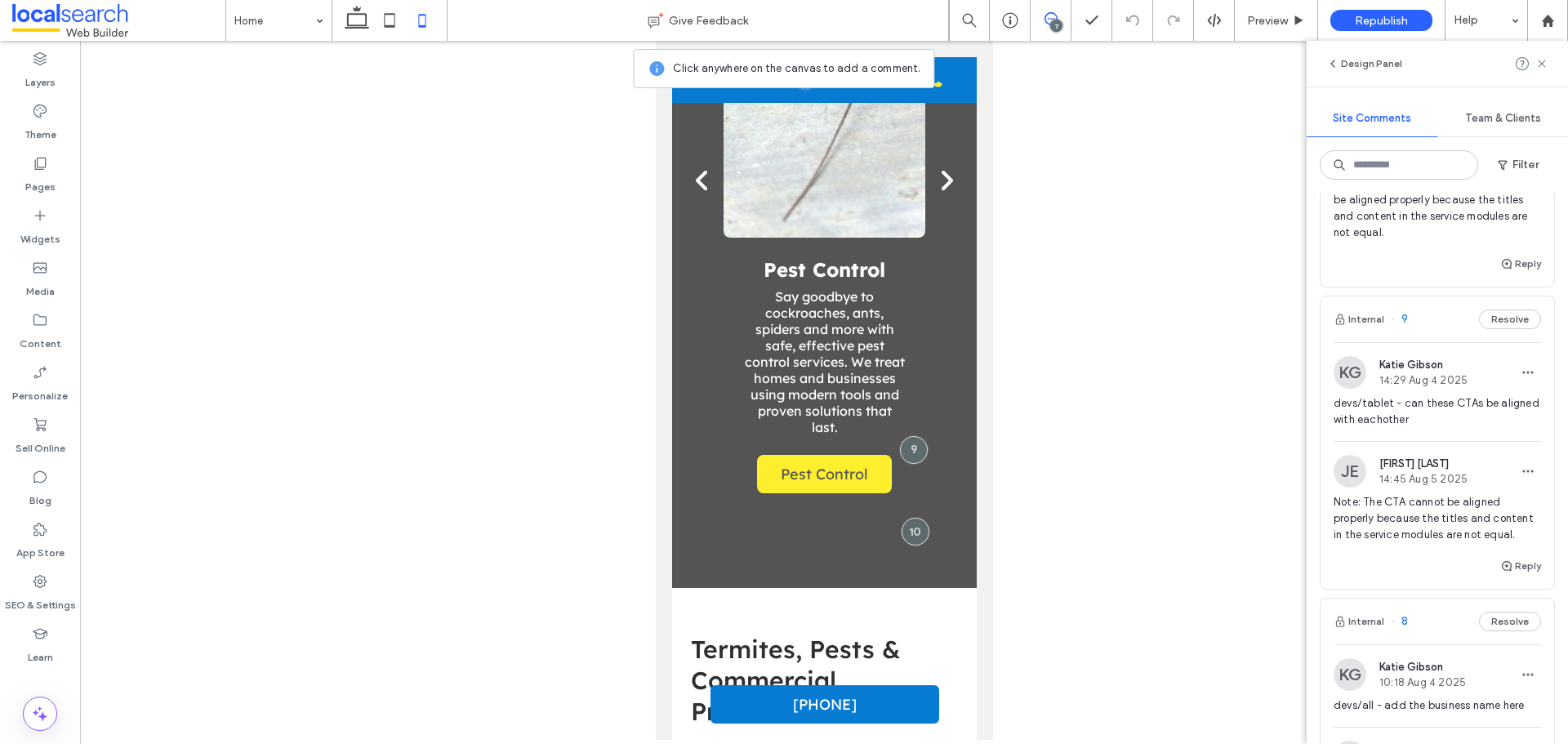 click on "Internal 9 Resolve" at bounding box center (1437, 319) 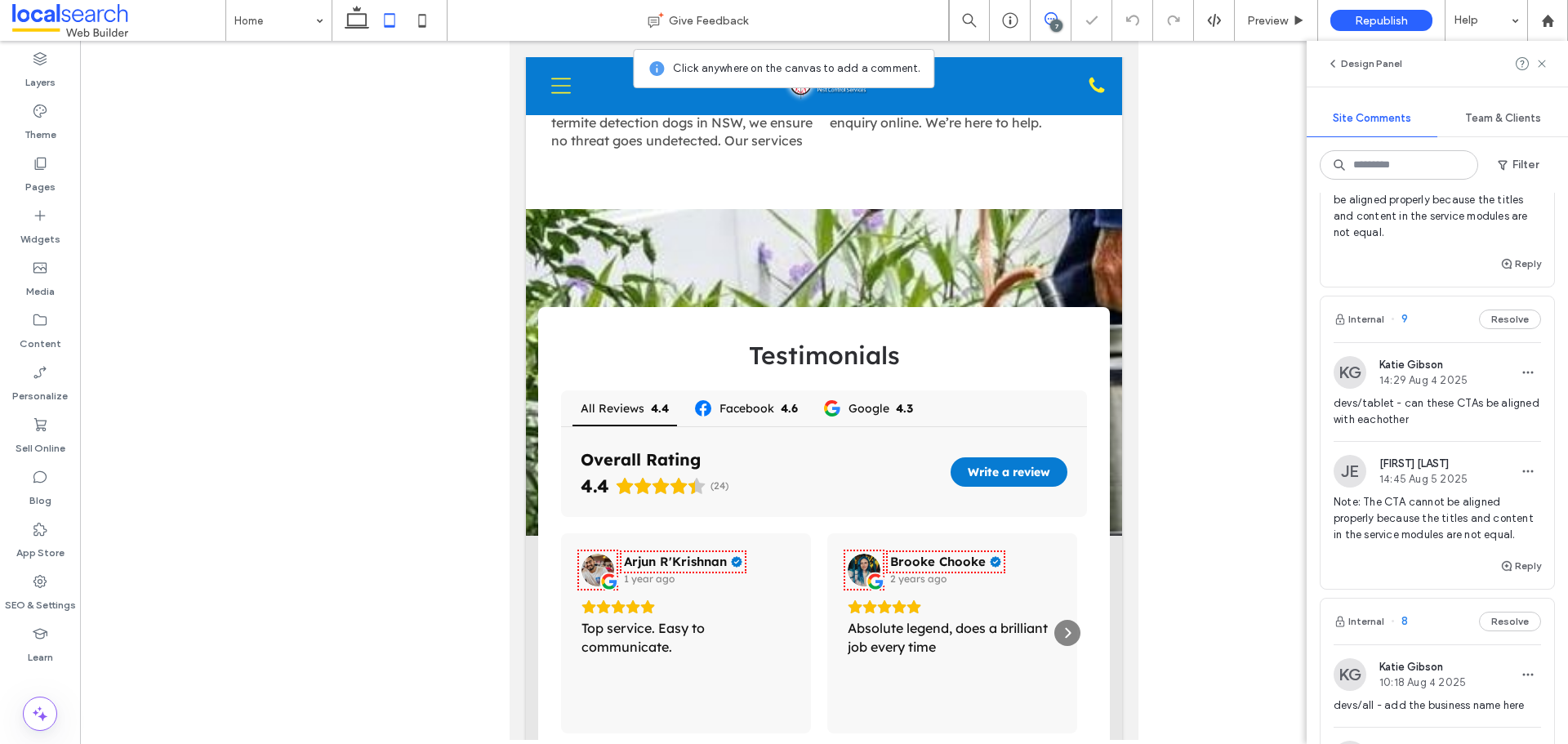 scroll, scrollTop: 1915, scrollLeft: 0, axis: vertical 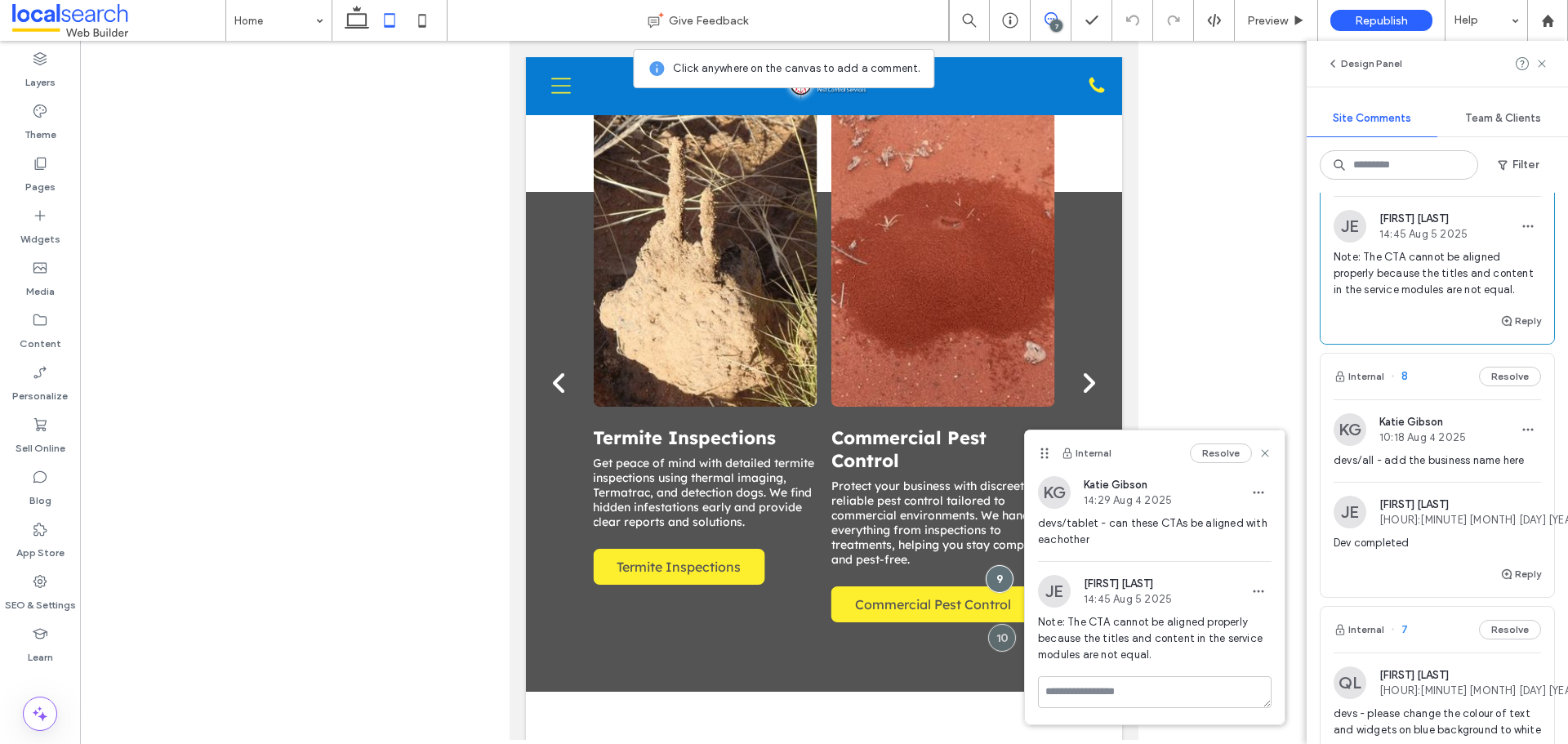 click on "Internal 8 Resolve" at bounding box center (1437, 376) 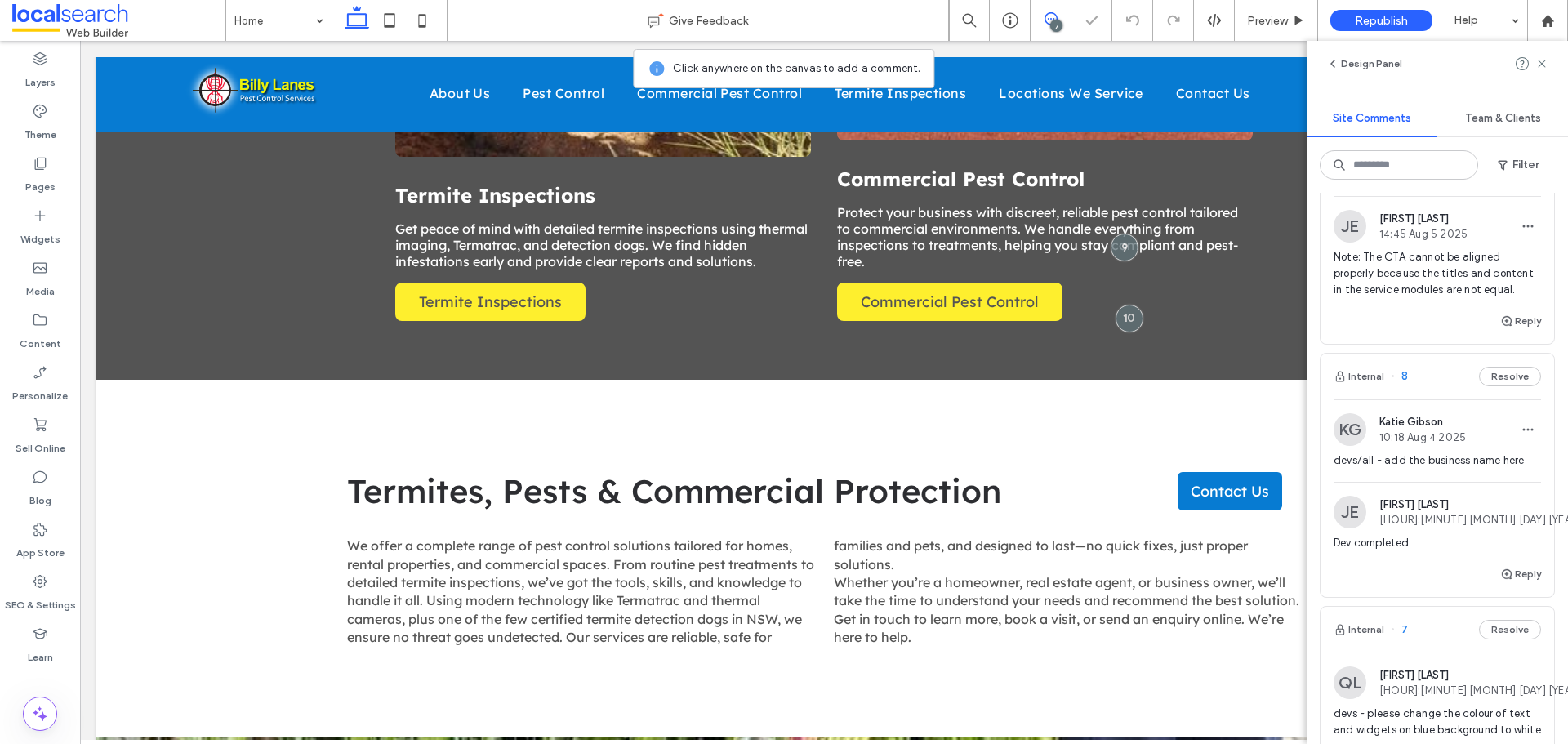 scroll, scrollTop: 0, scrollLeft: 0, axis: both 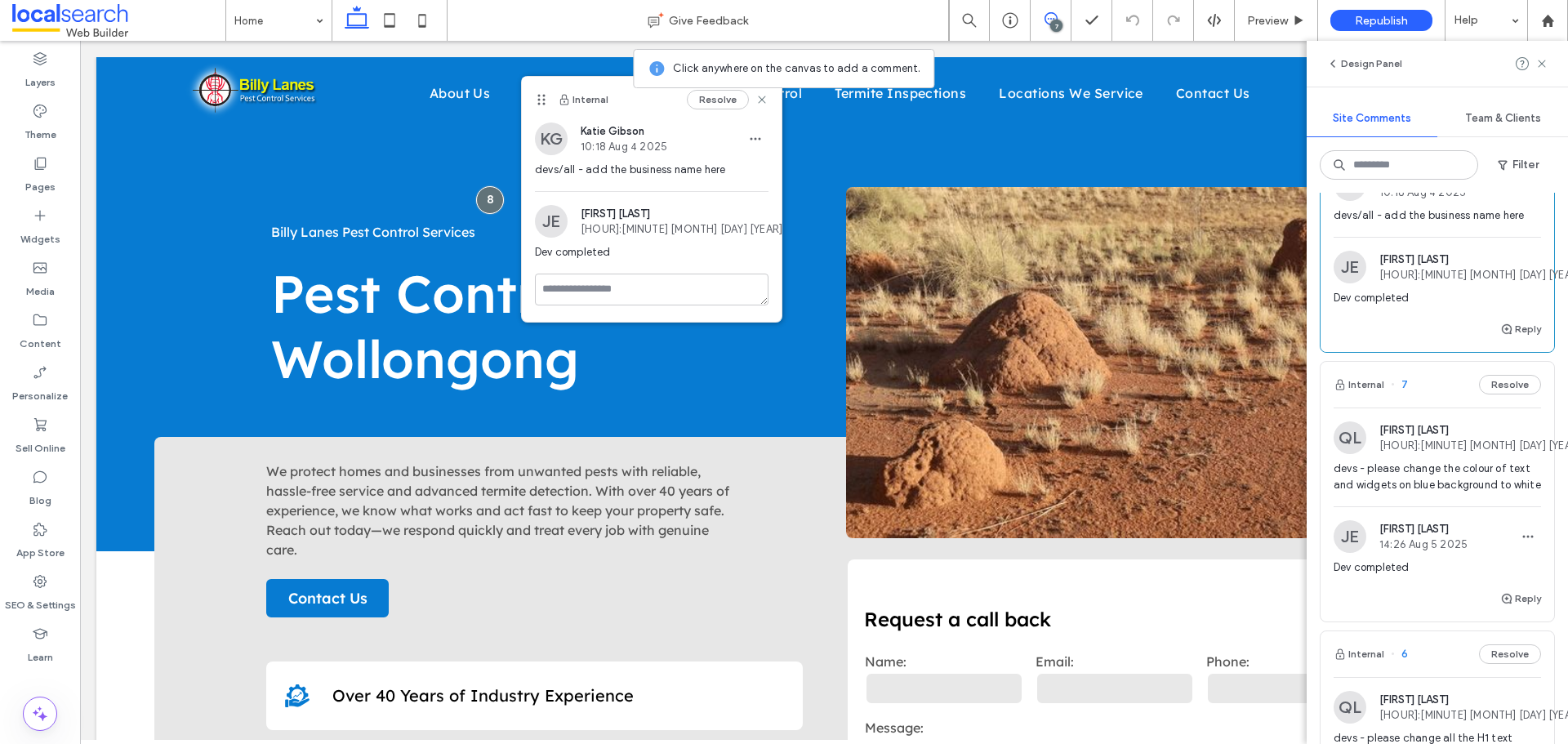 click on "Internal 7 Resolve" at bounding box center (1437, 385) 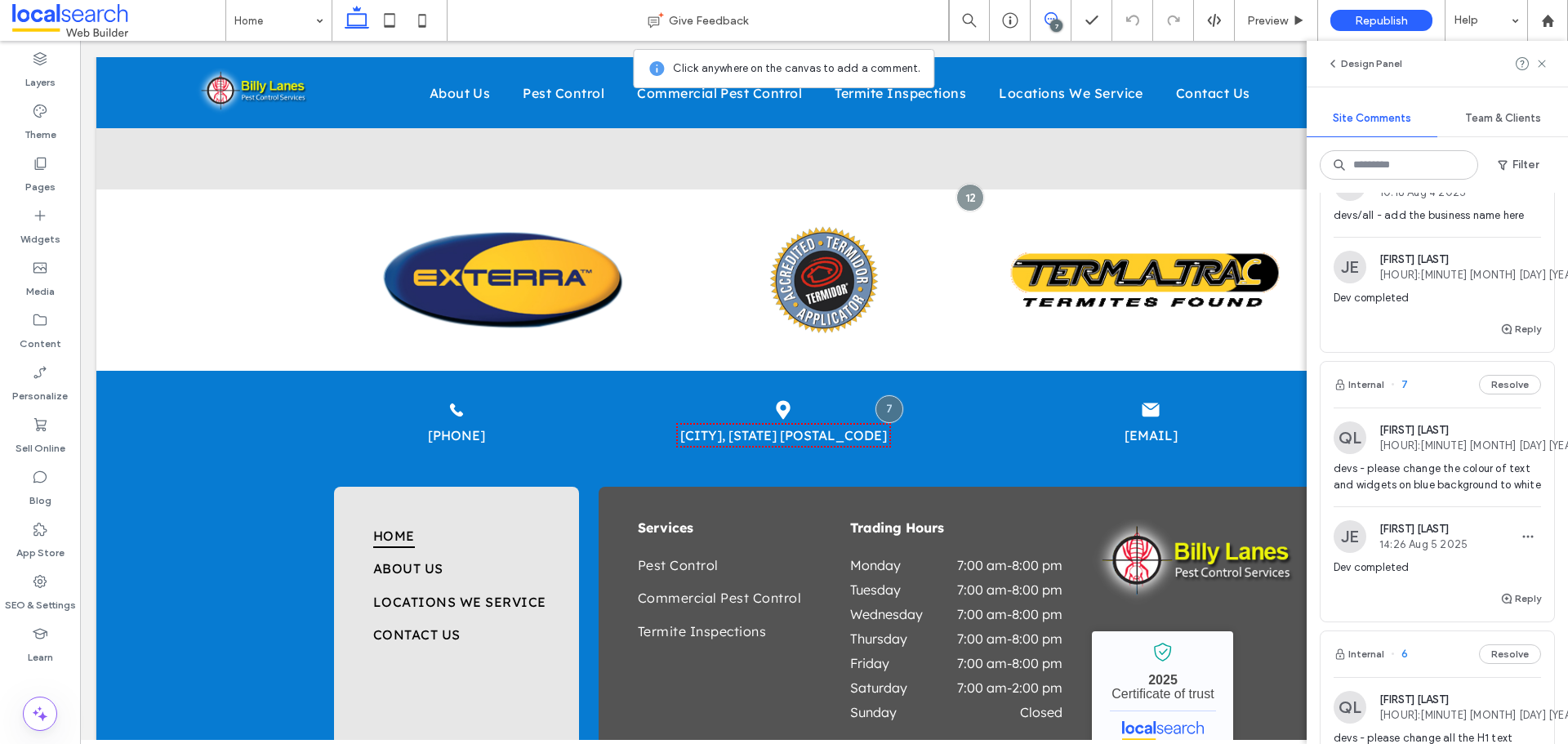 scroll, scrollTop: 3618, scrollLeft: 0, axis: vertical 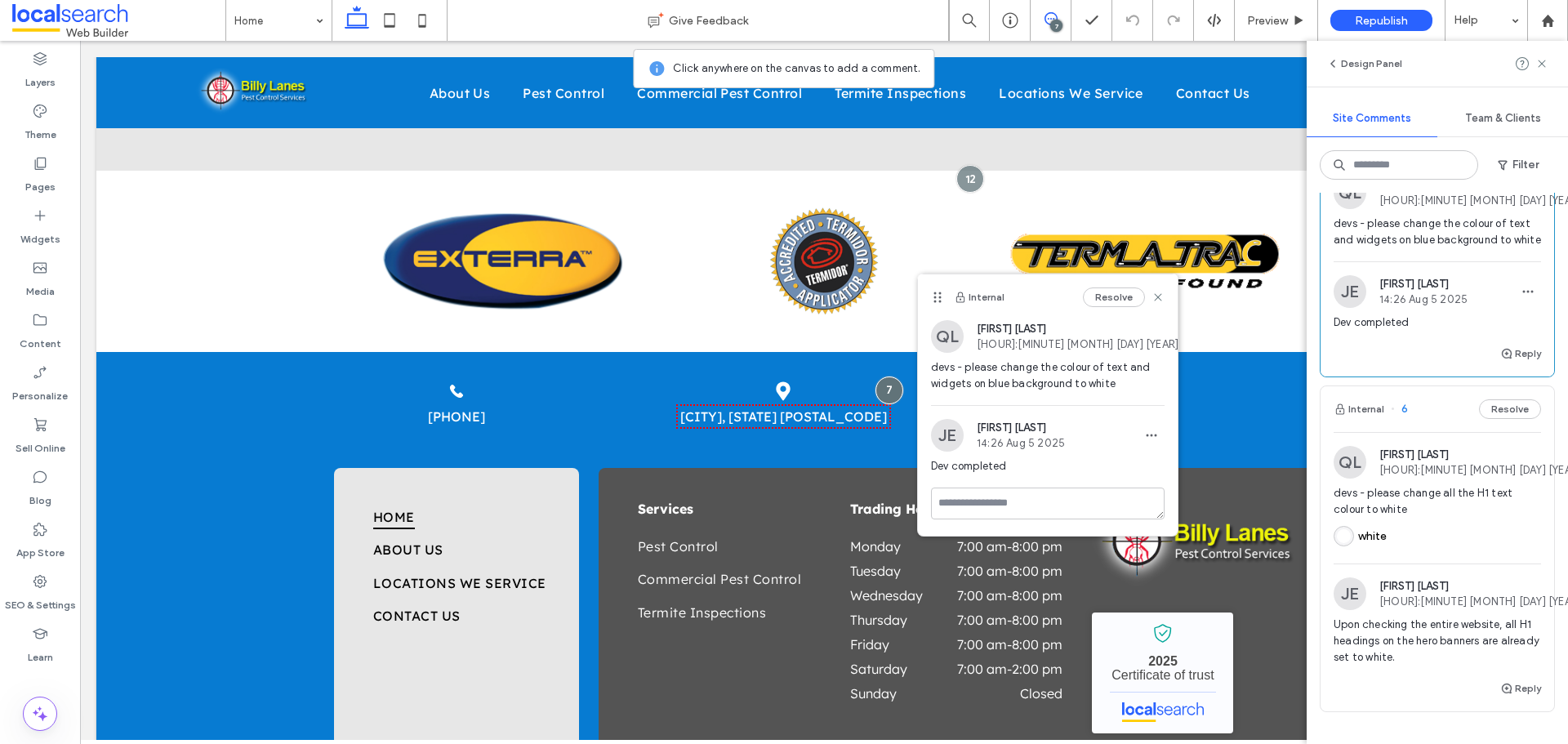 click on "Internal 6 Resolve" at bounding box center (1437, 409) 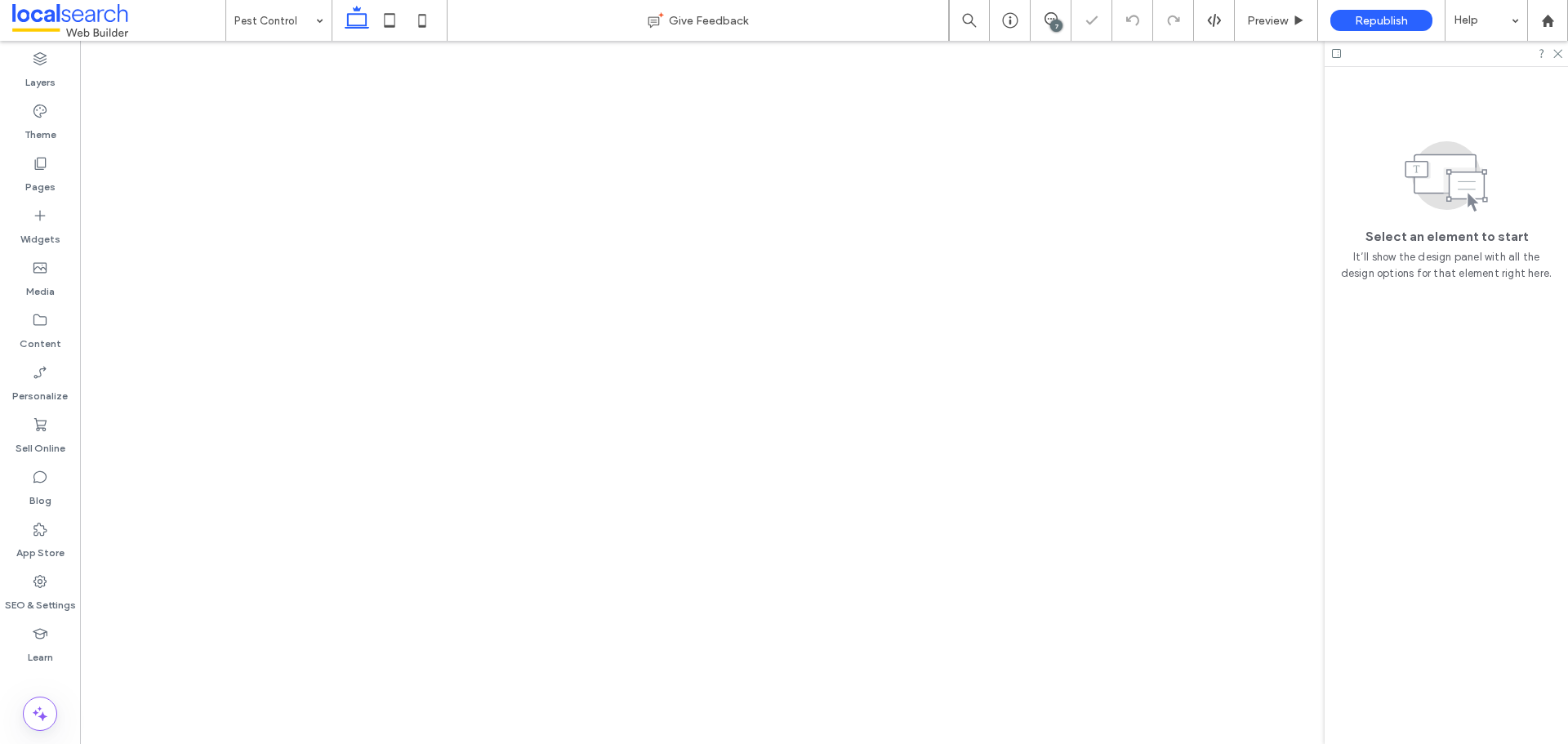 scroll, scrollTop: 0, scrollLeft: 0, axis: both 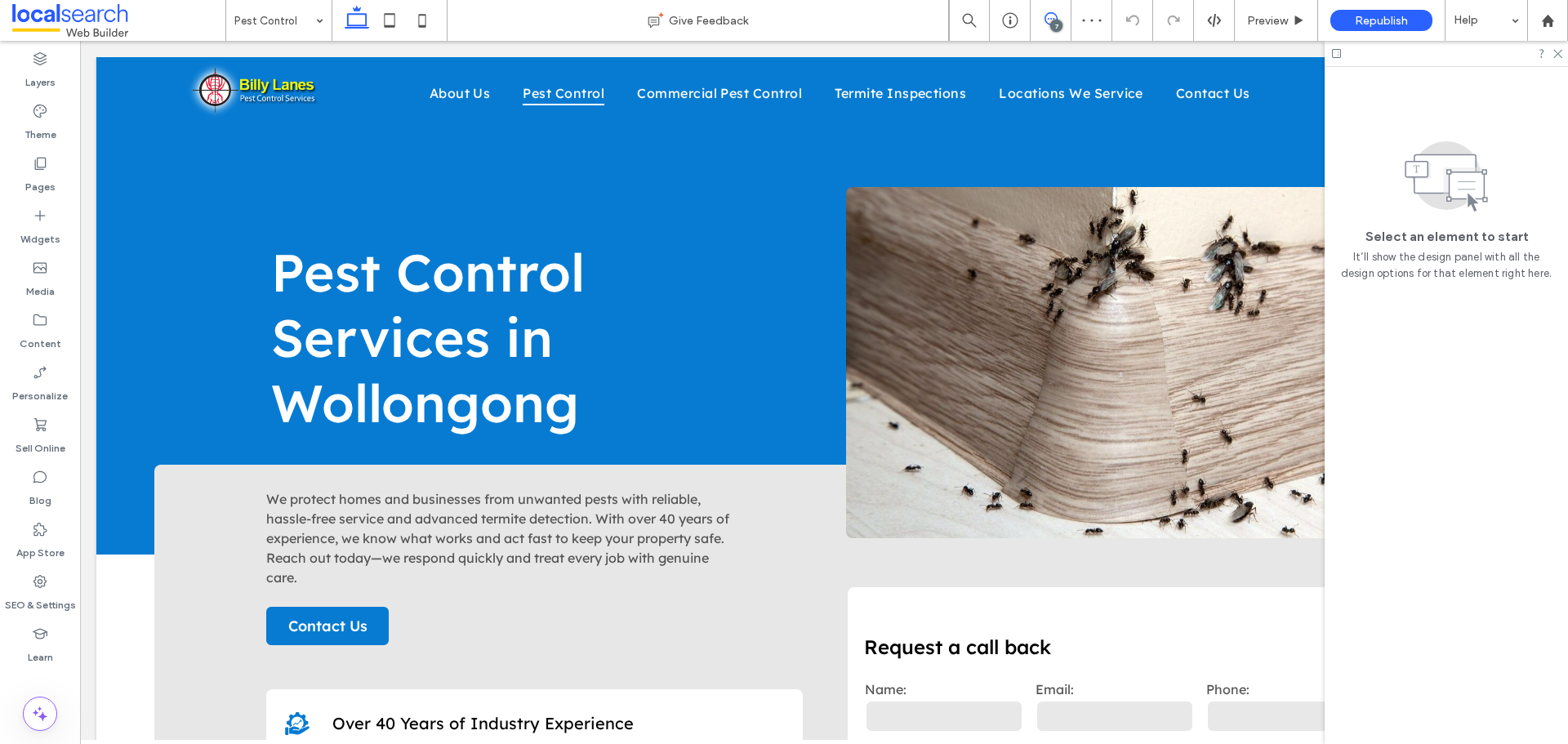 click 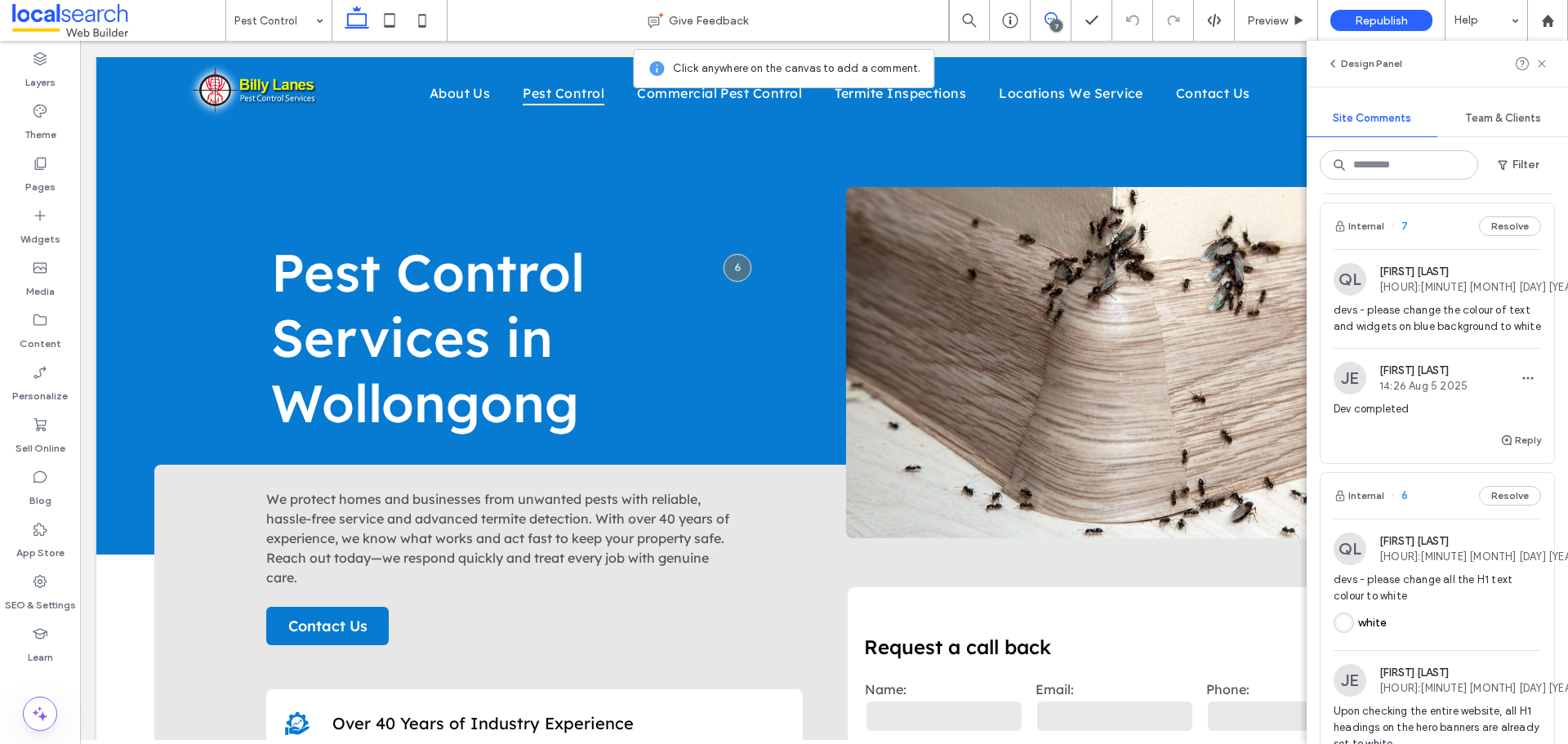 scroll, scrollTop: 1436, scrollLeft: 0, axis: vertical 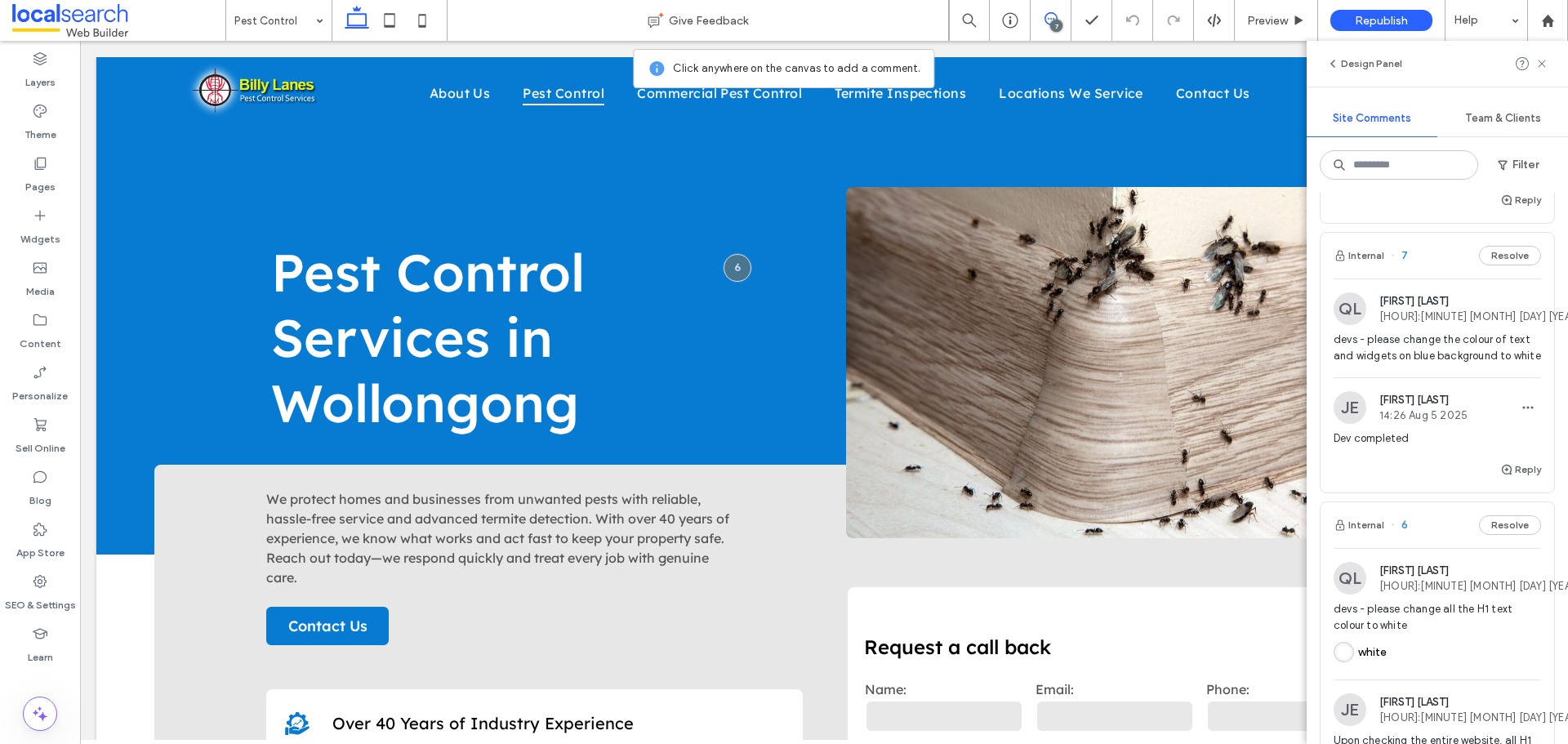 click on "Internal 7 Resolve" at bounding box center [1437, 256] 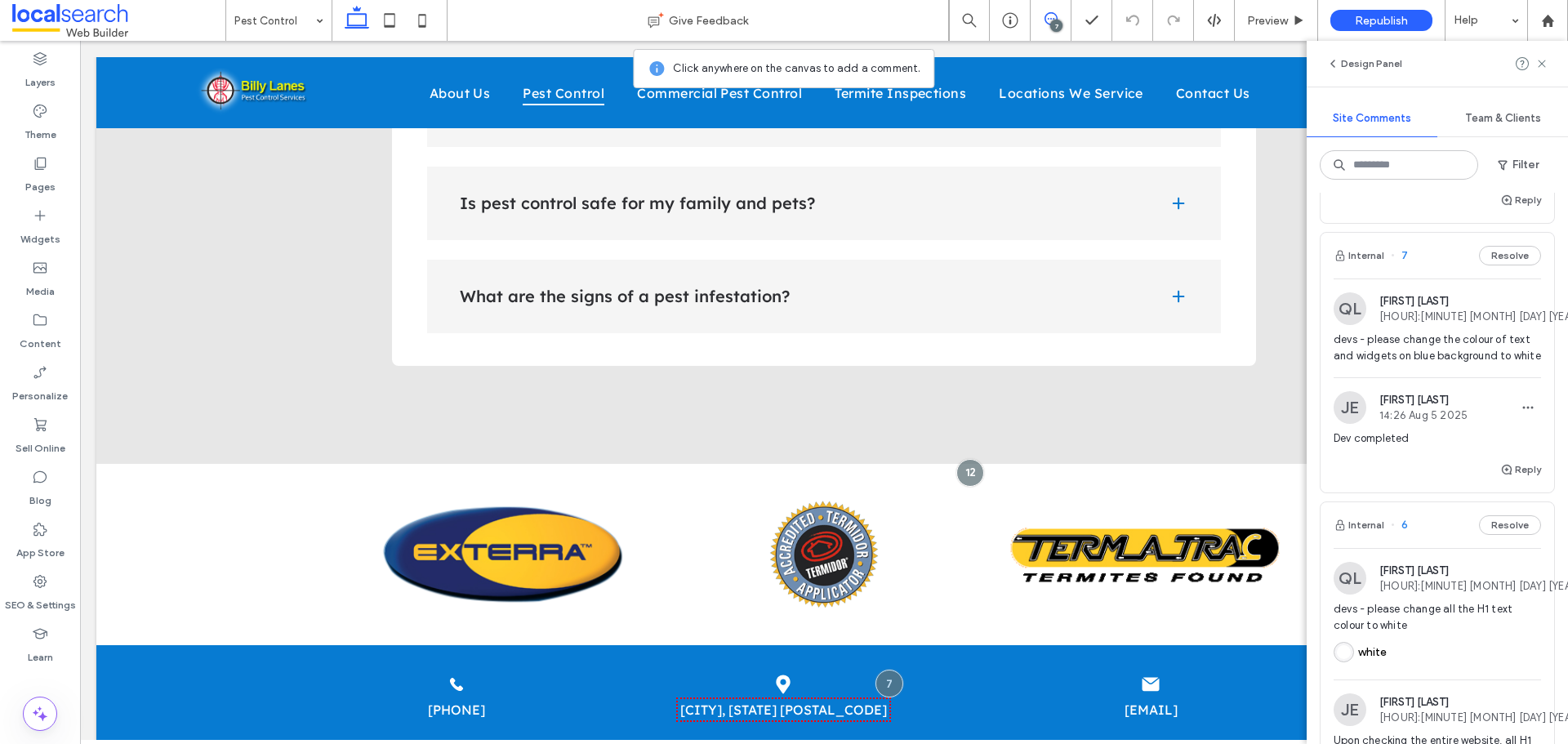 scroll, scrollTop: 2396, scrollLeft: 0, axis: vertical 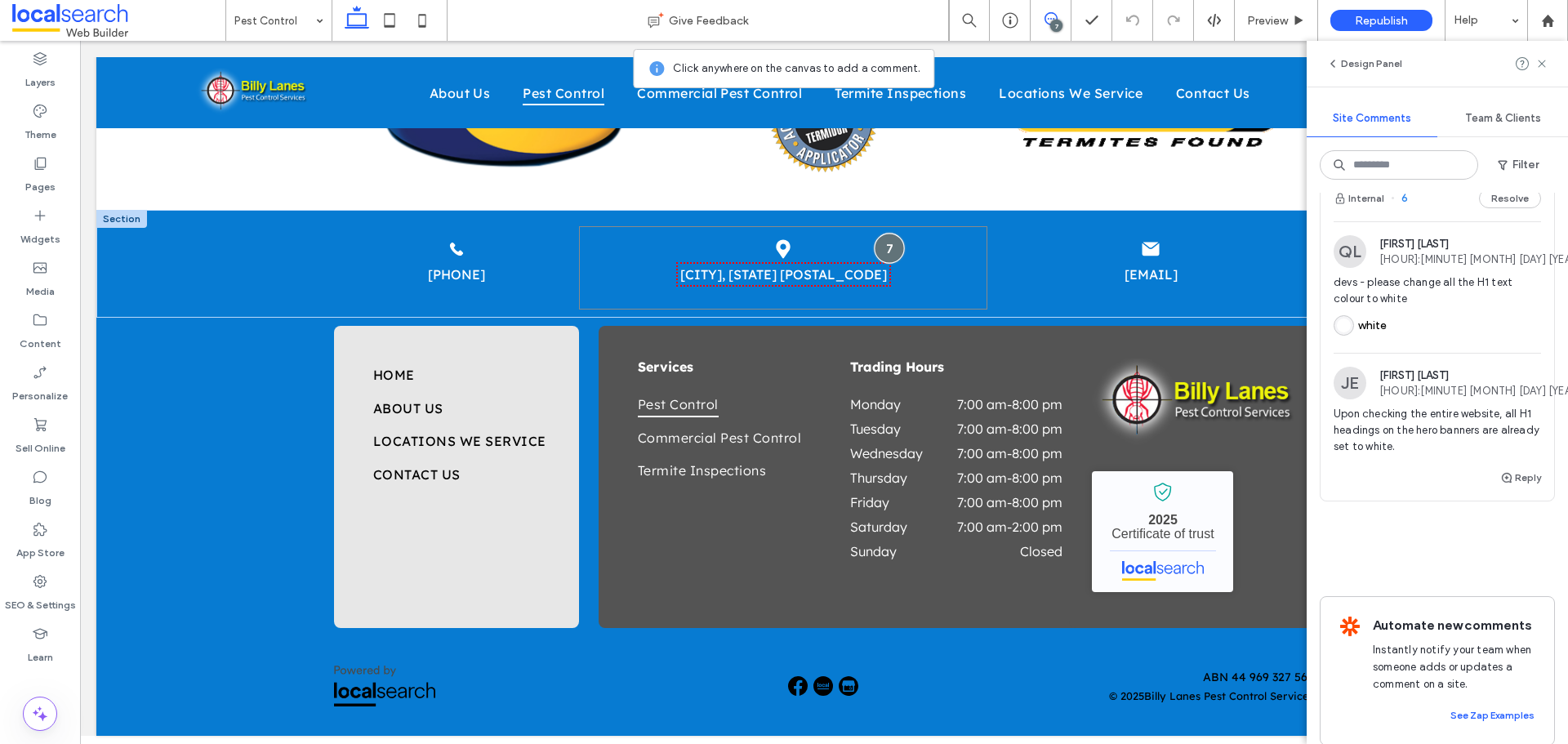 click at bounding box center (889, 248) 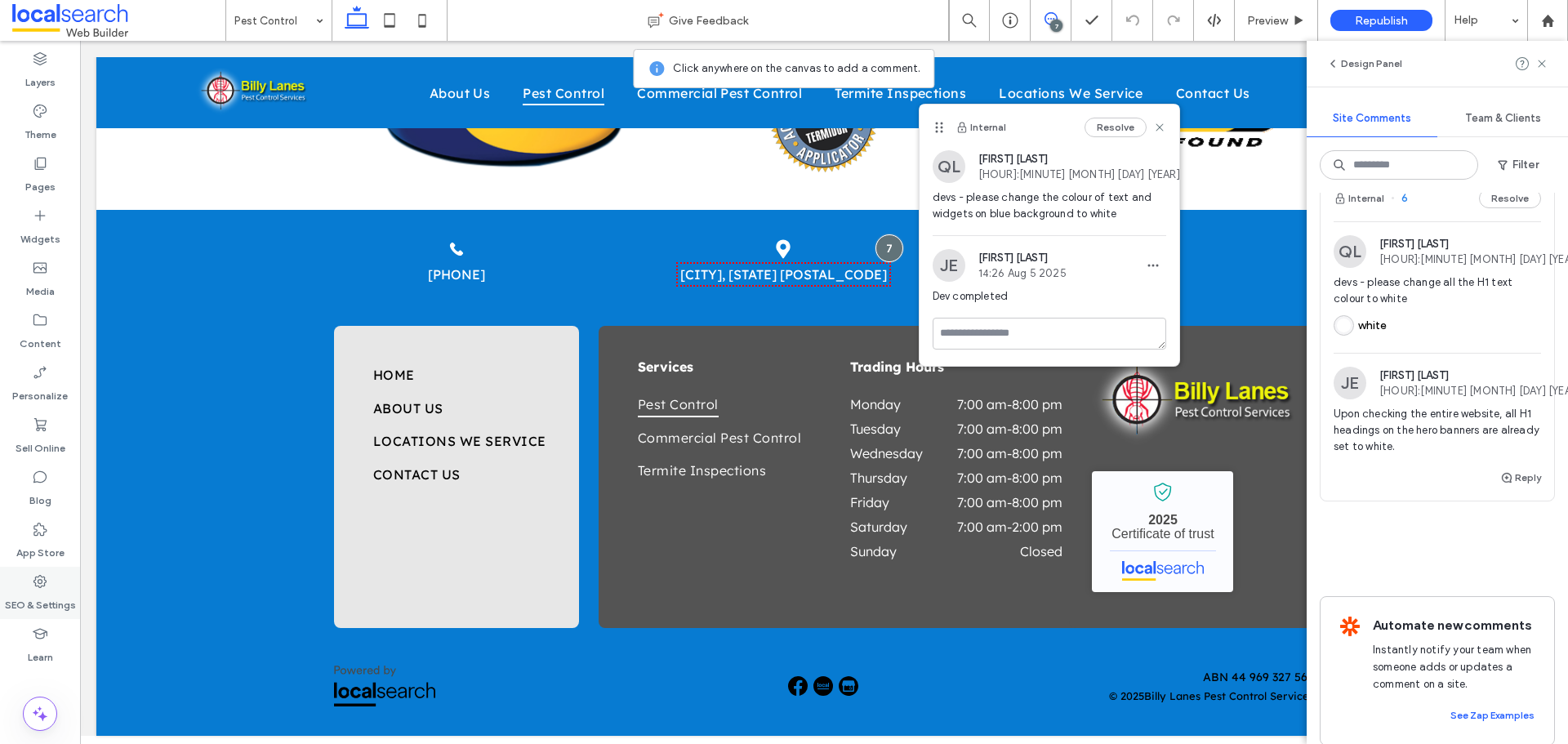 click on "SEO & Settings" at bounding box center [40, 593] 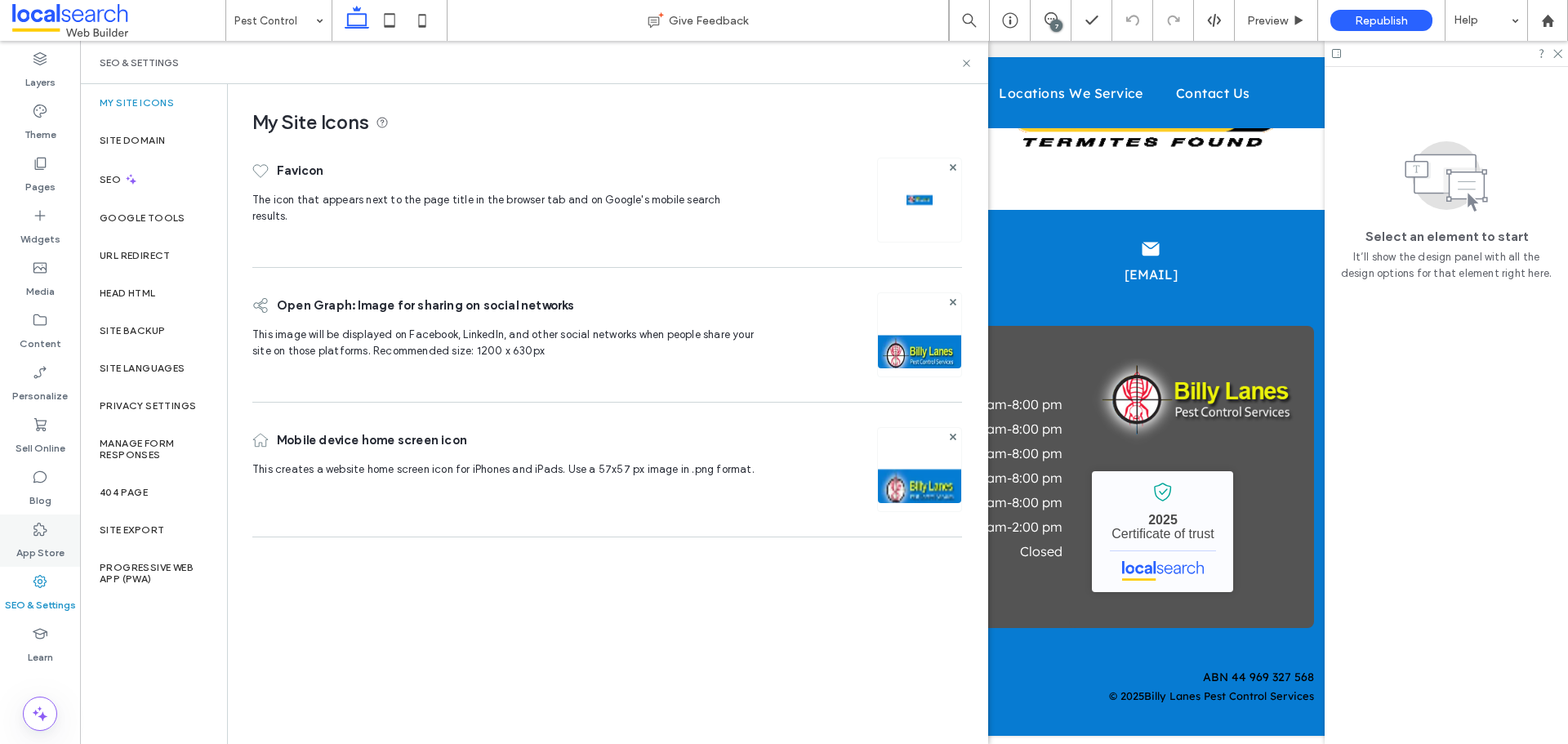 scroll, scrollTop: 0, scrollLeft: 0, axis: both 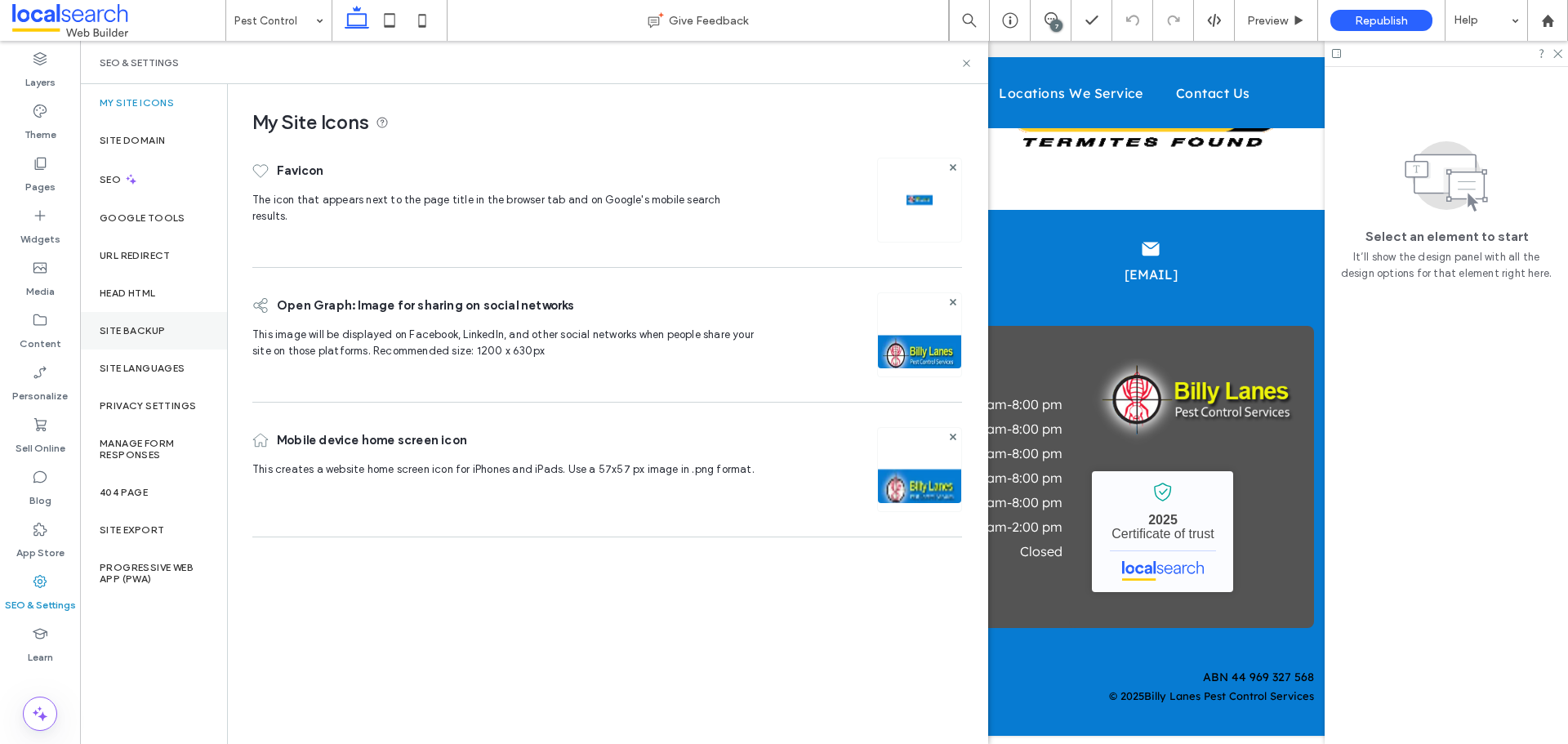 click on "Site Backup" at bounding box center [132, 331] 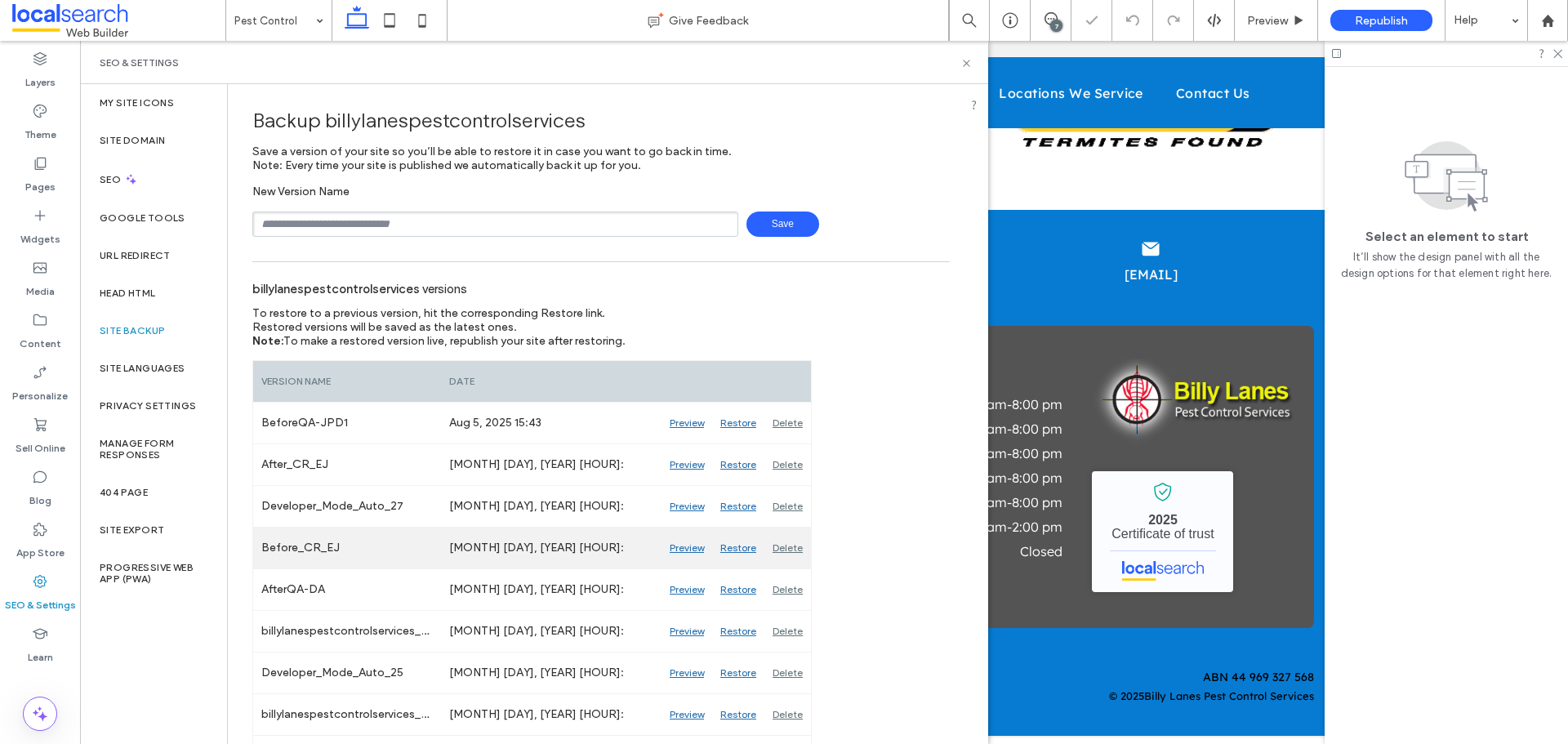 click on "Preview" at bounding box center [687, 548] 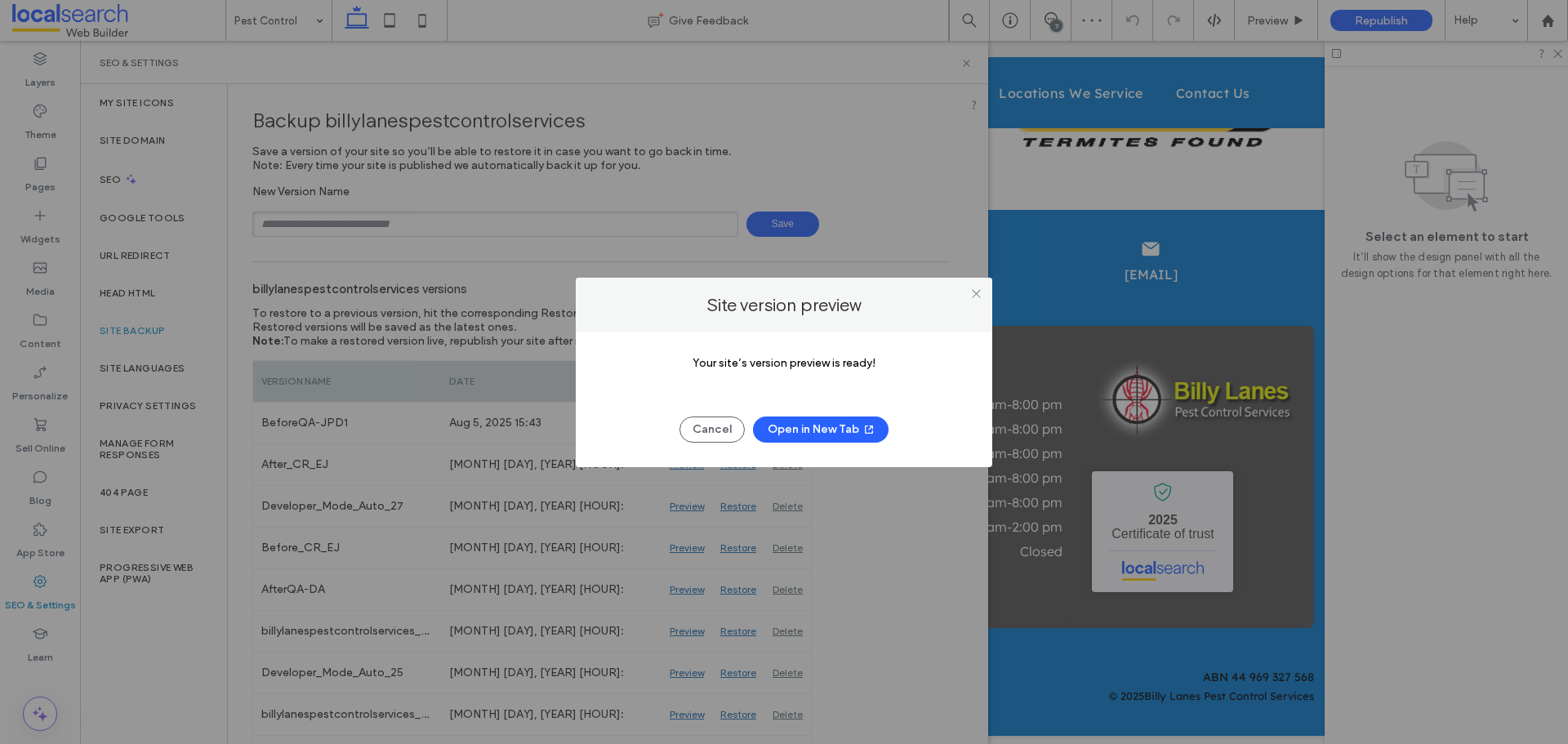 click on "Open in New Tab" at bounding box center [821, 430] 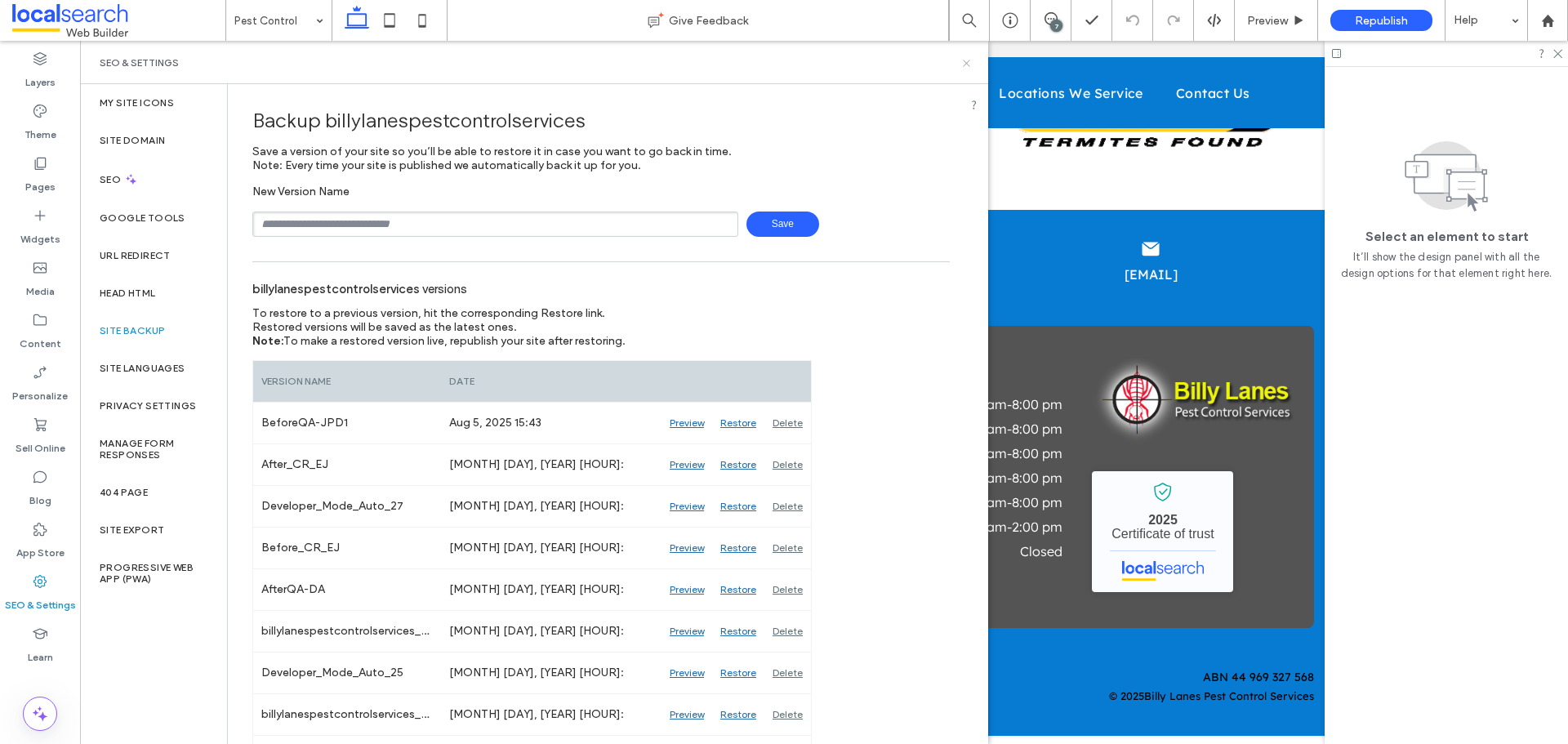 click 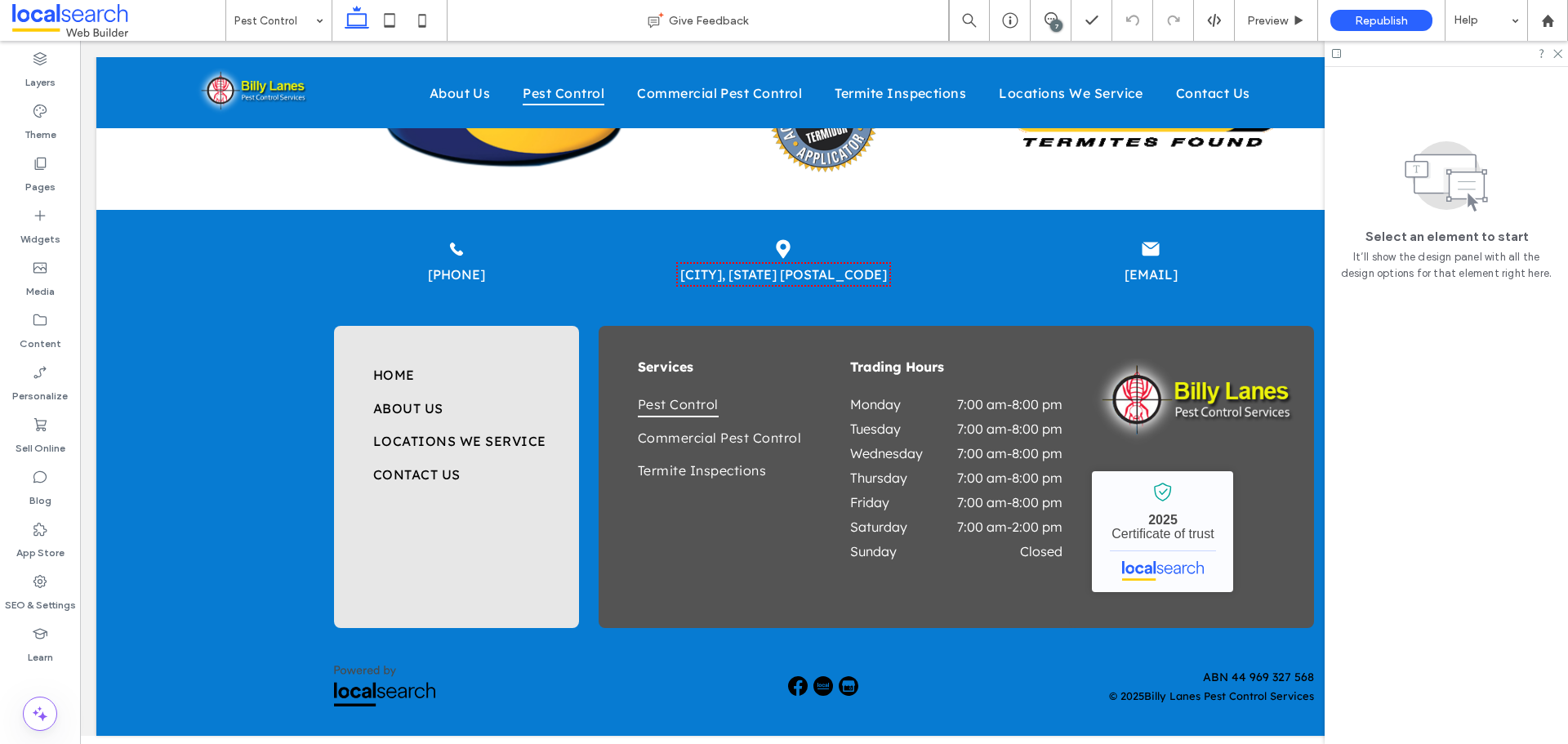 click on "7" at bounding box center [1056, 25] 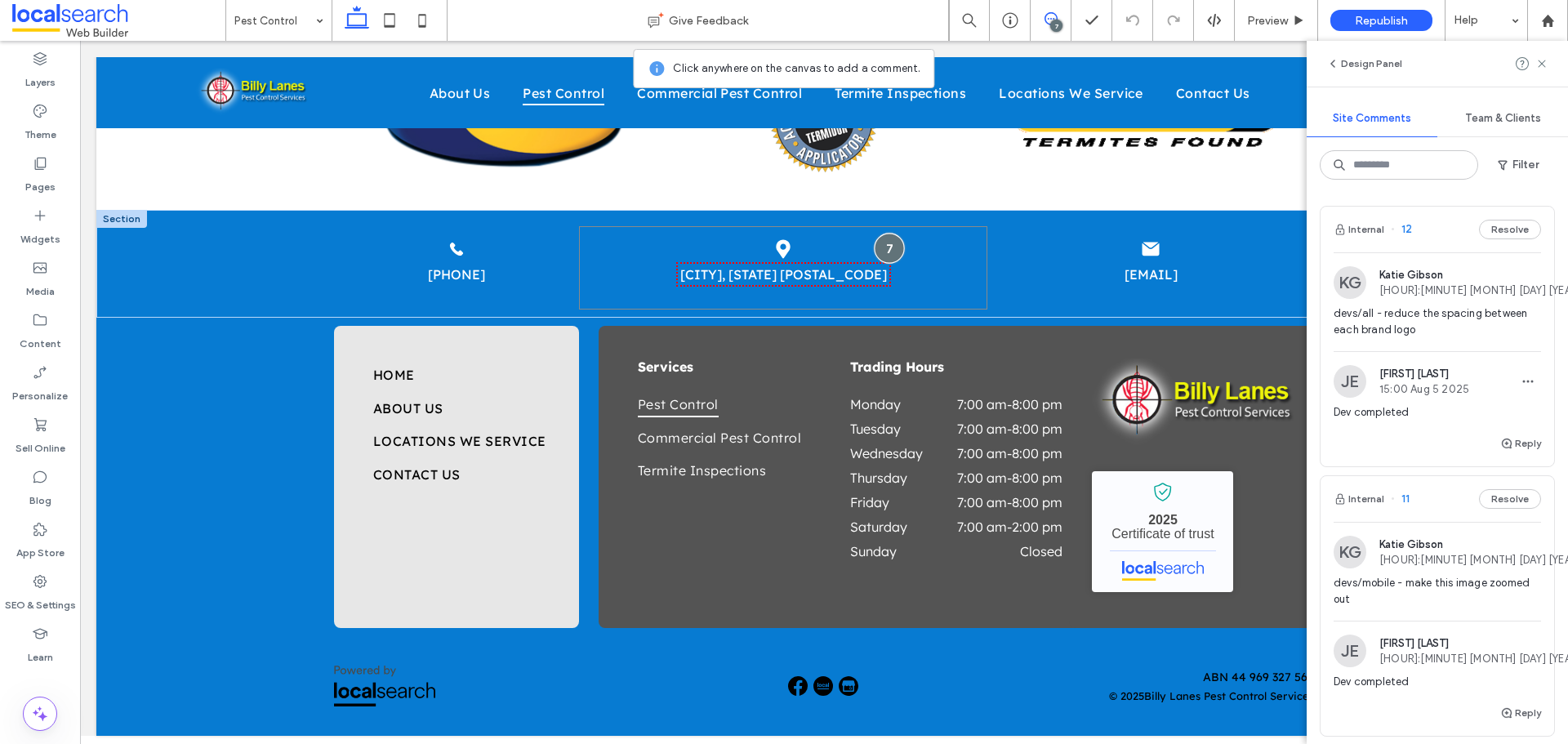 click at bounding box center [889, 248] 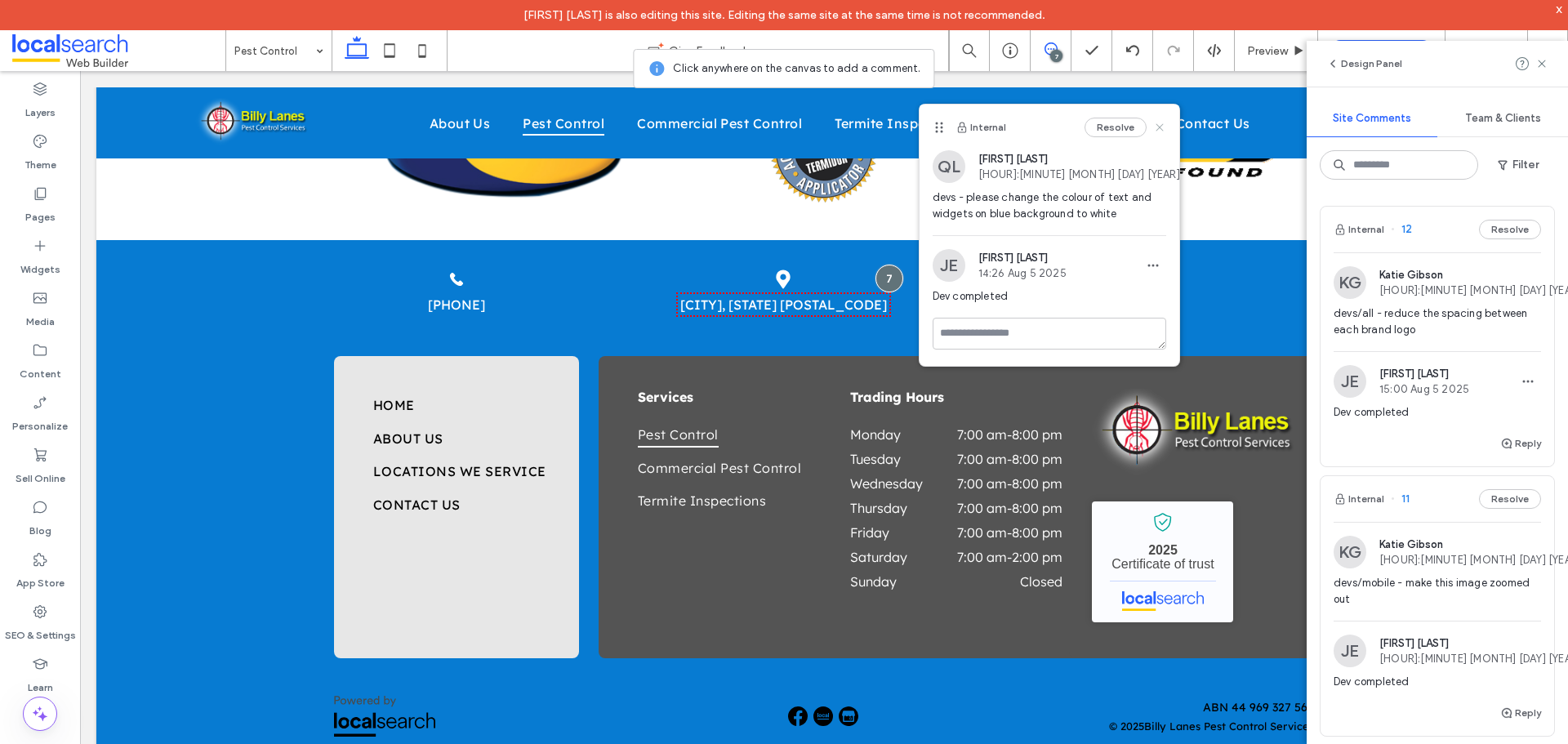 click 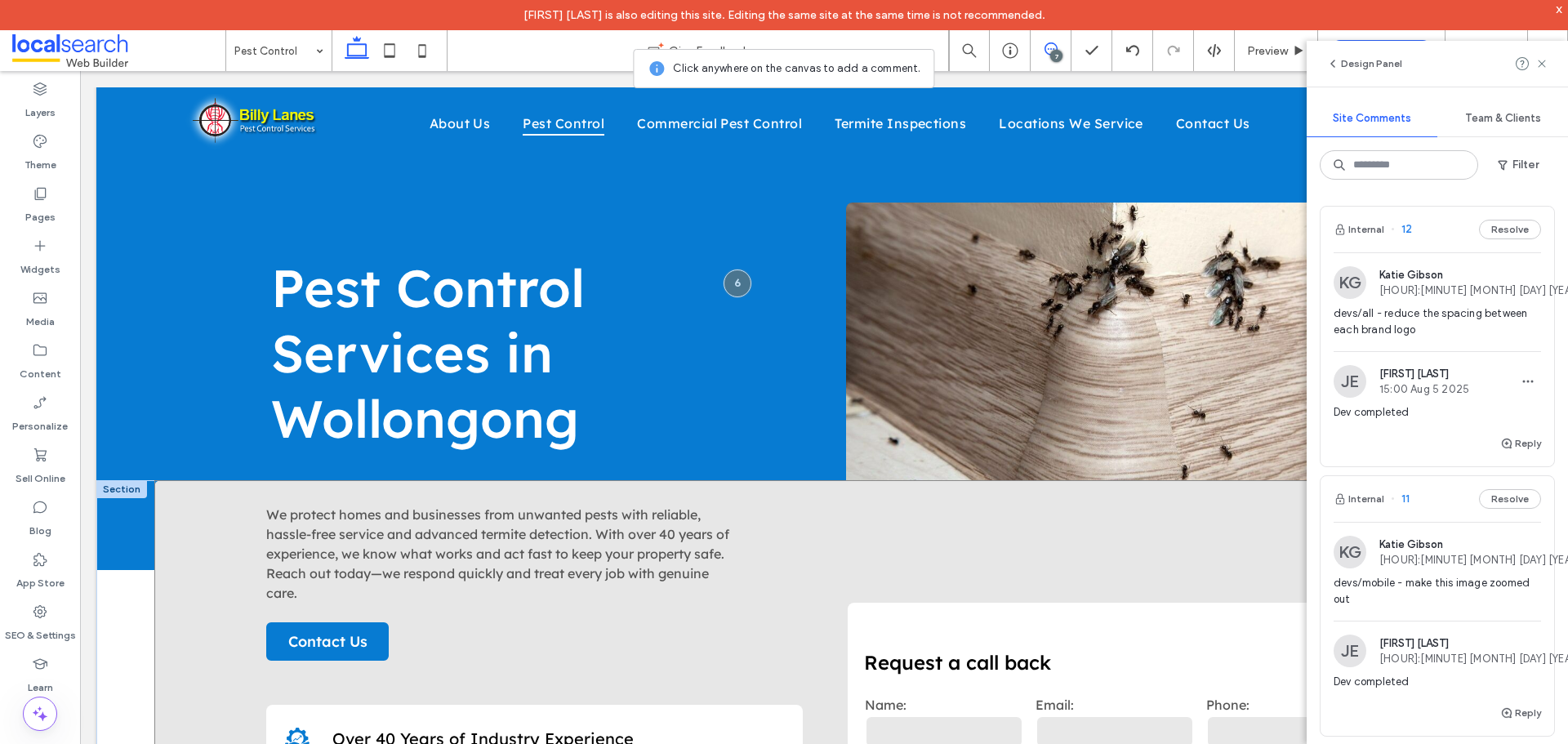 scroll, scrollTop: 0, scrollLeft: 0, axis: both 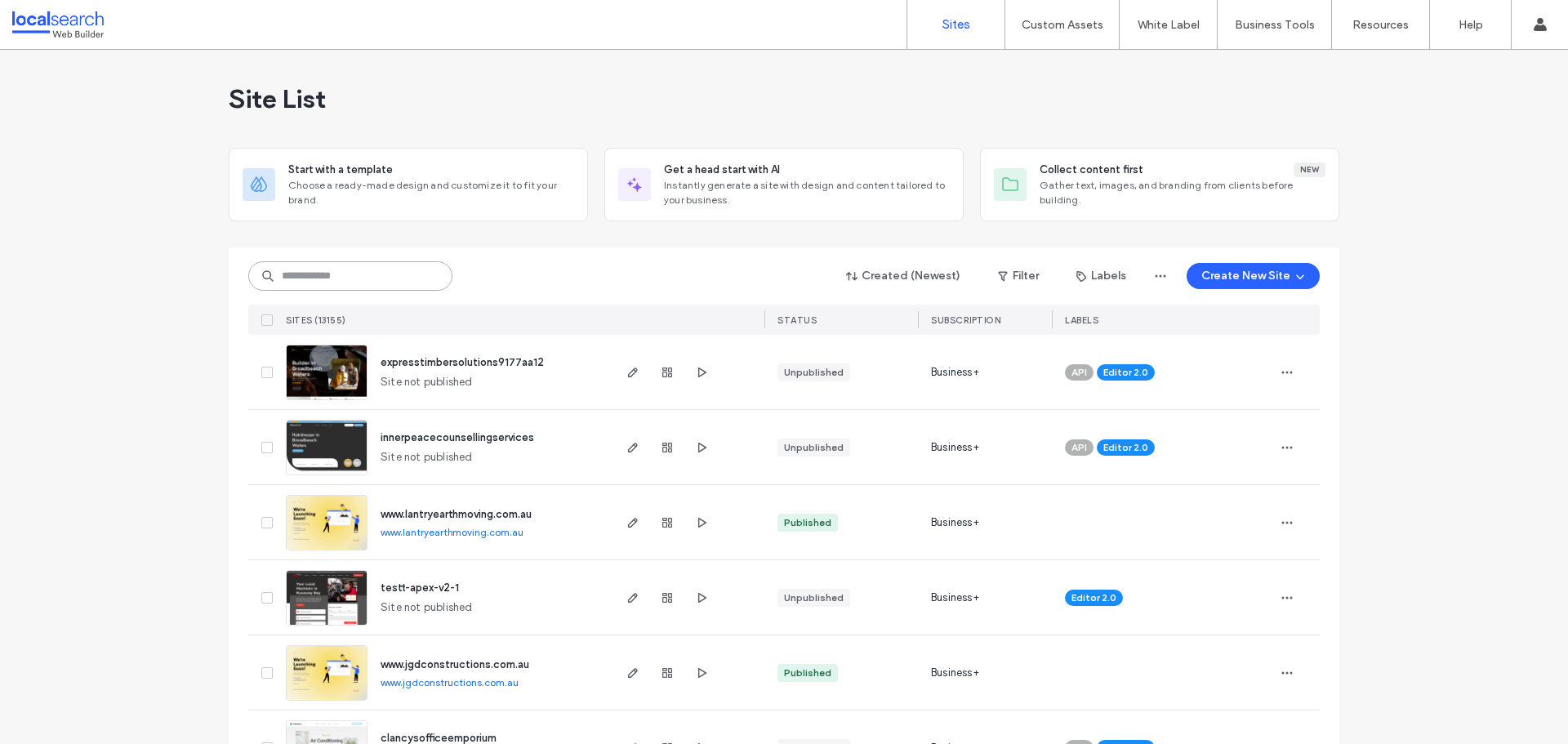 click at bounding box center [350, 276] 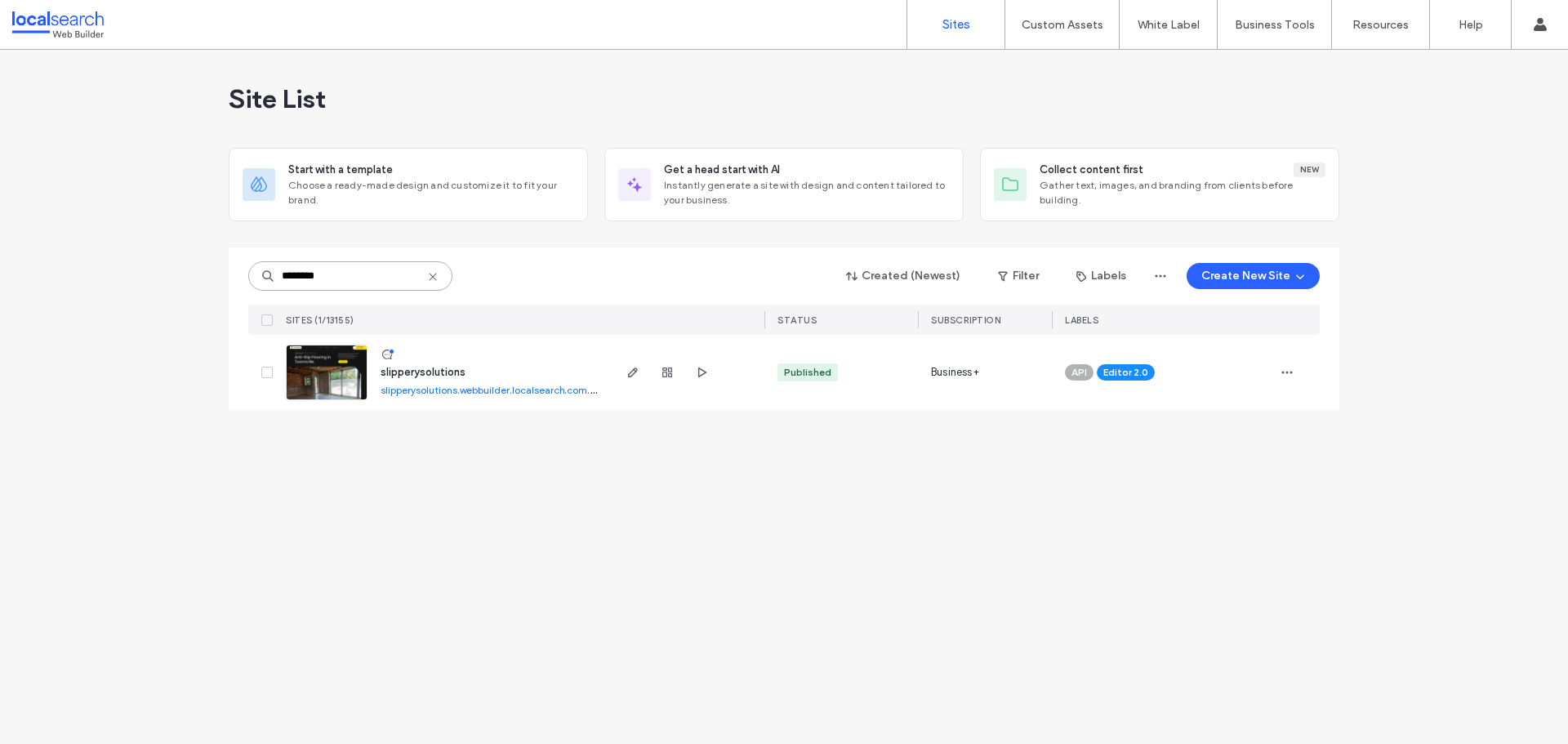 type on "********" 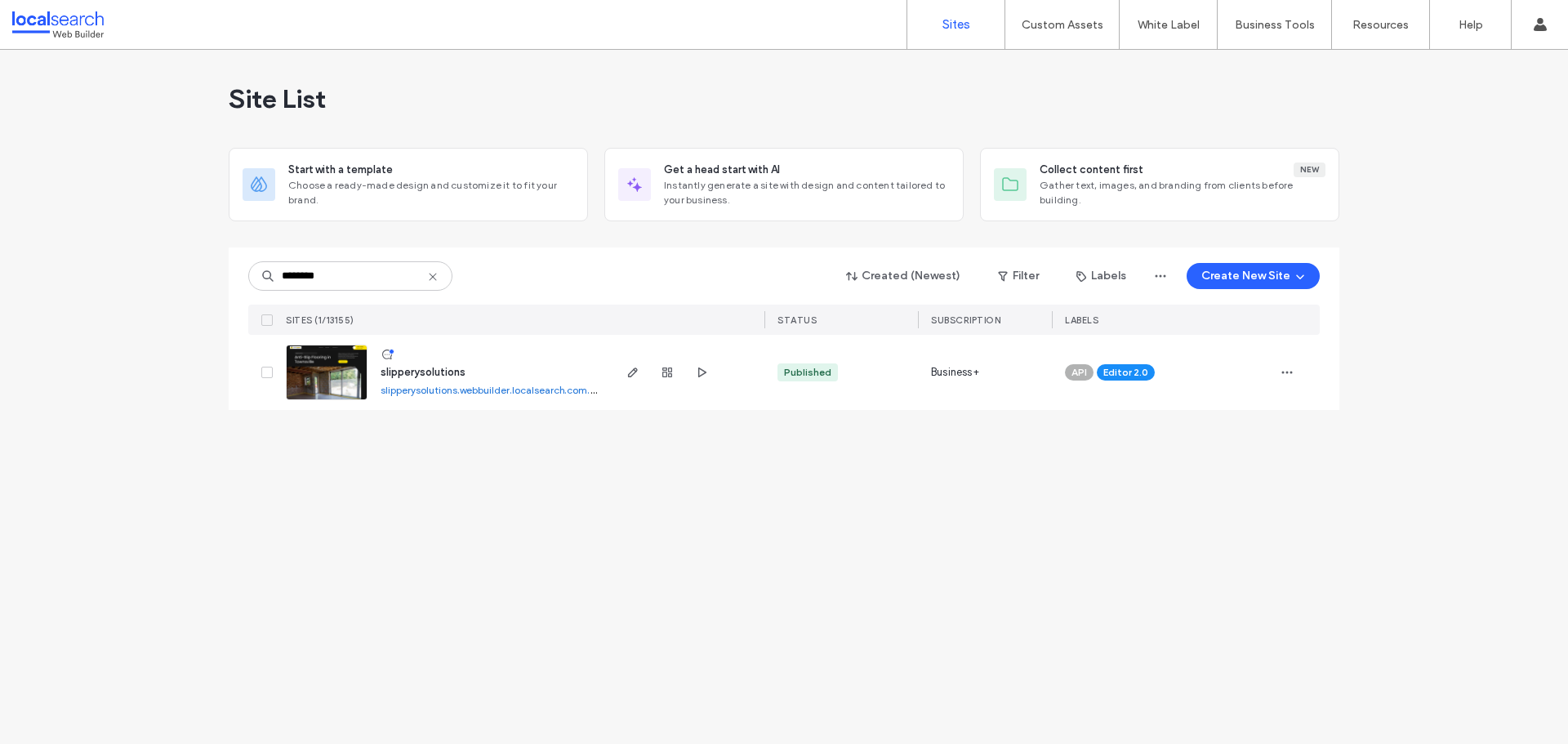 click at bounding box center [327, 401] 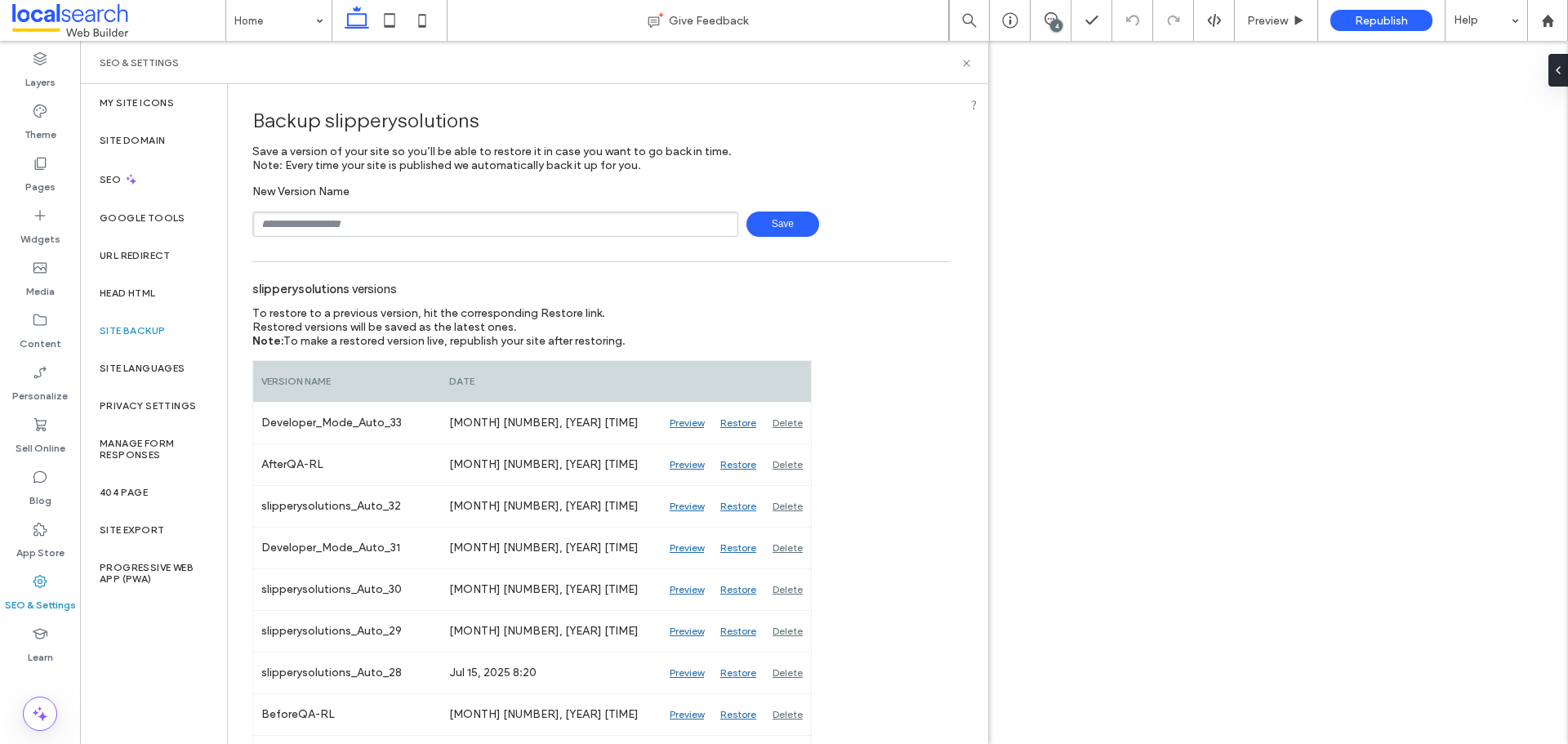 click at bounding box center (495, 224) 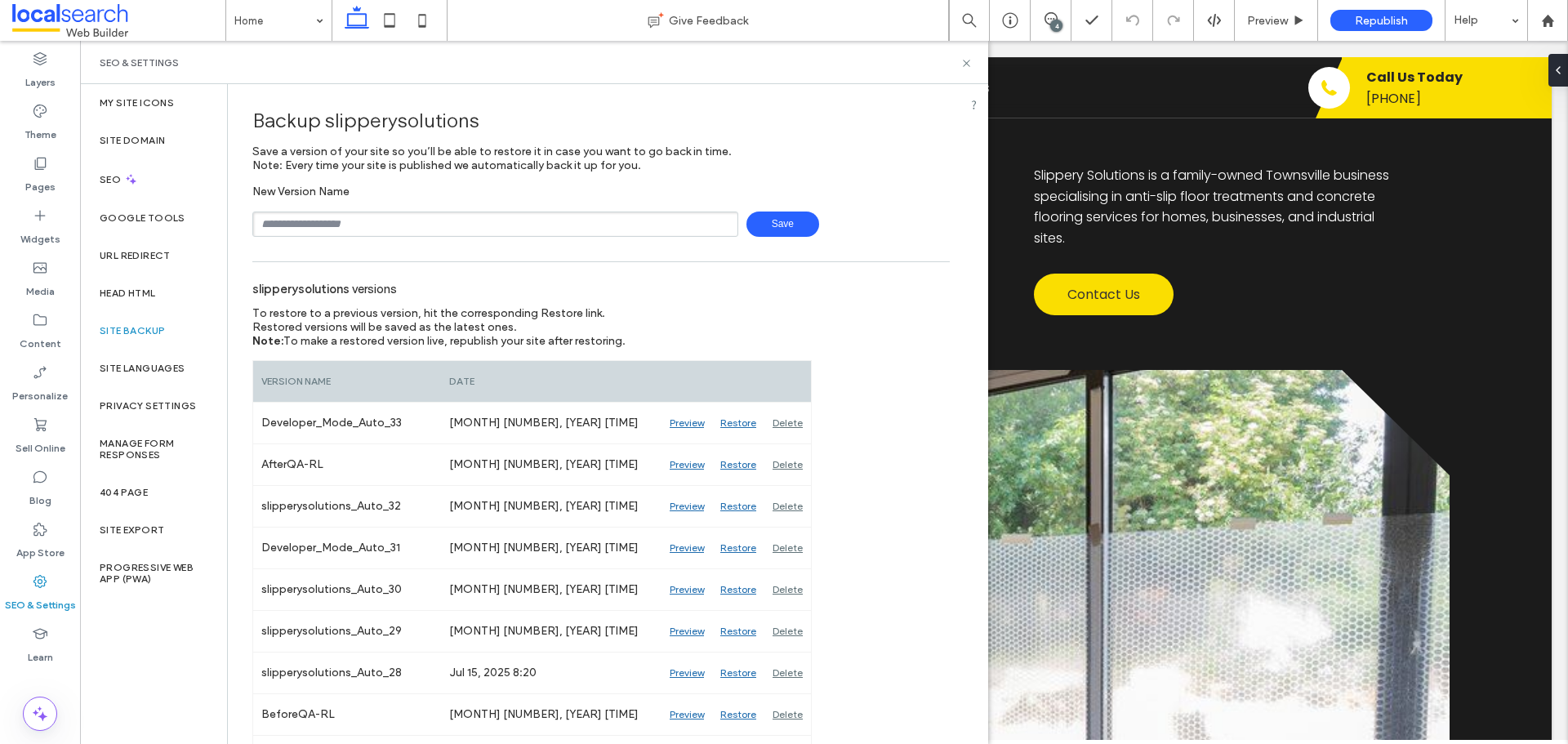 scroll, scrollTop: 0, scrollLeft: 0, axis: both 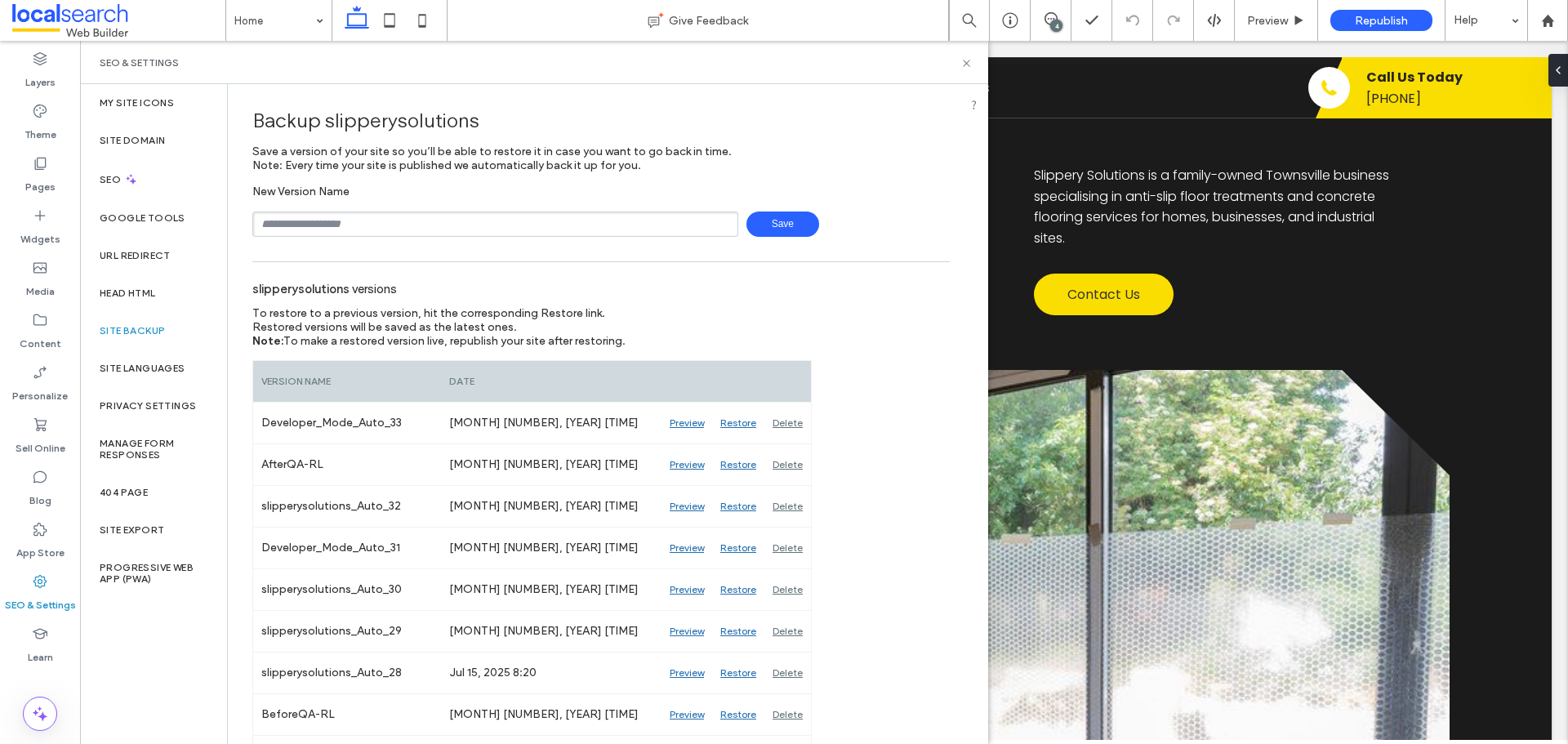type on "**********" 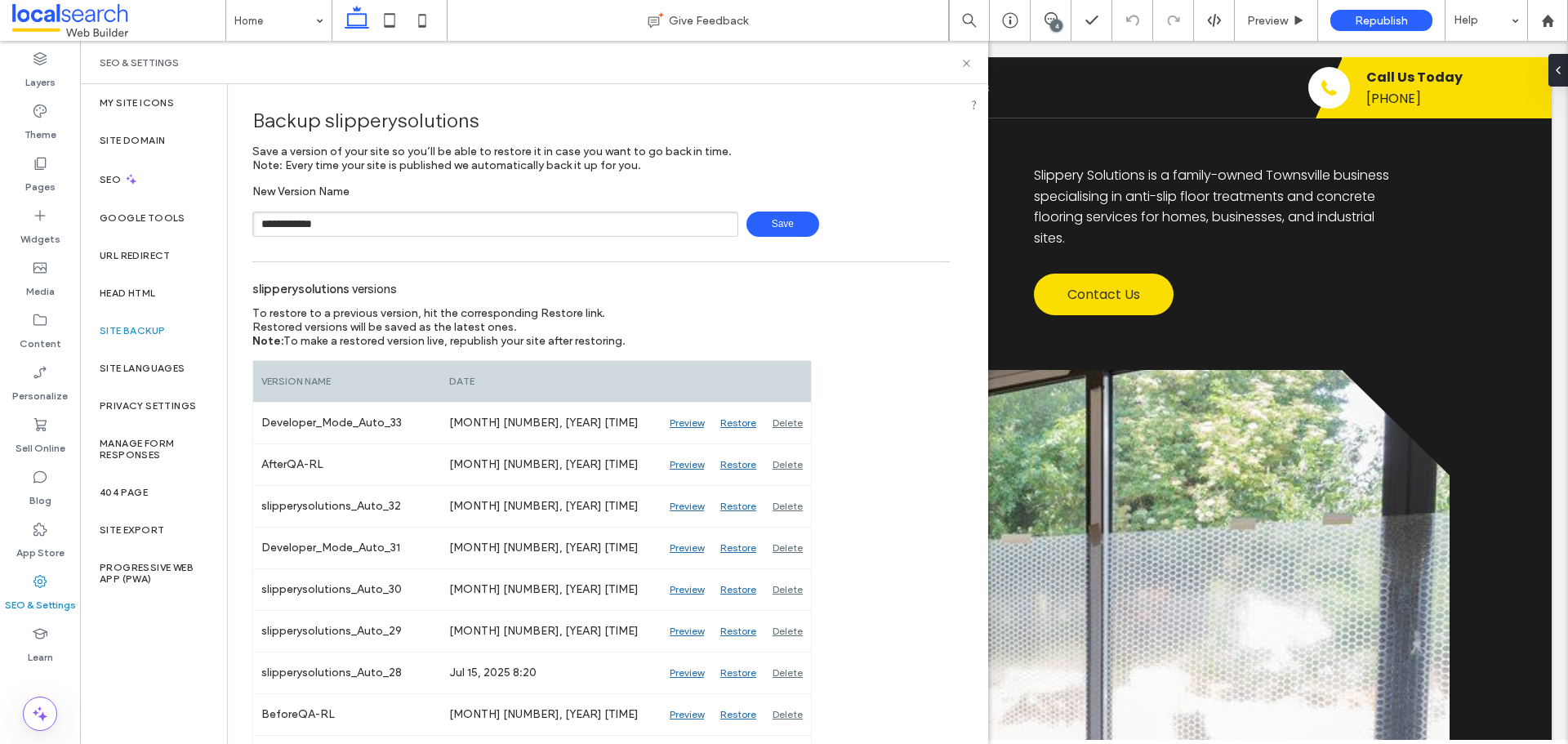 click on "Save" at bounding box center (782, 224) 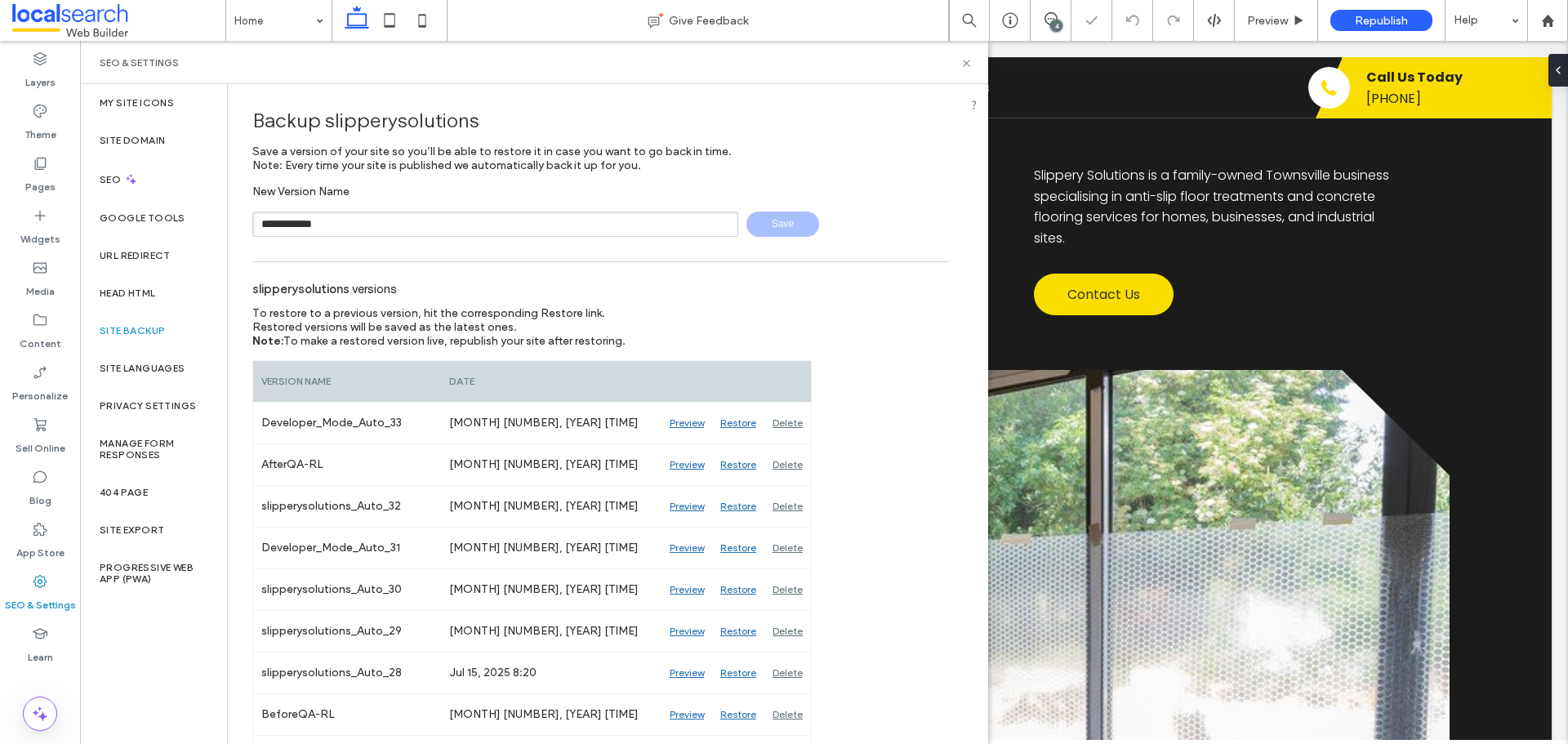 type 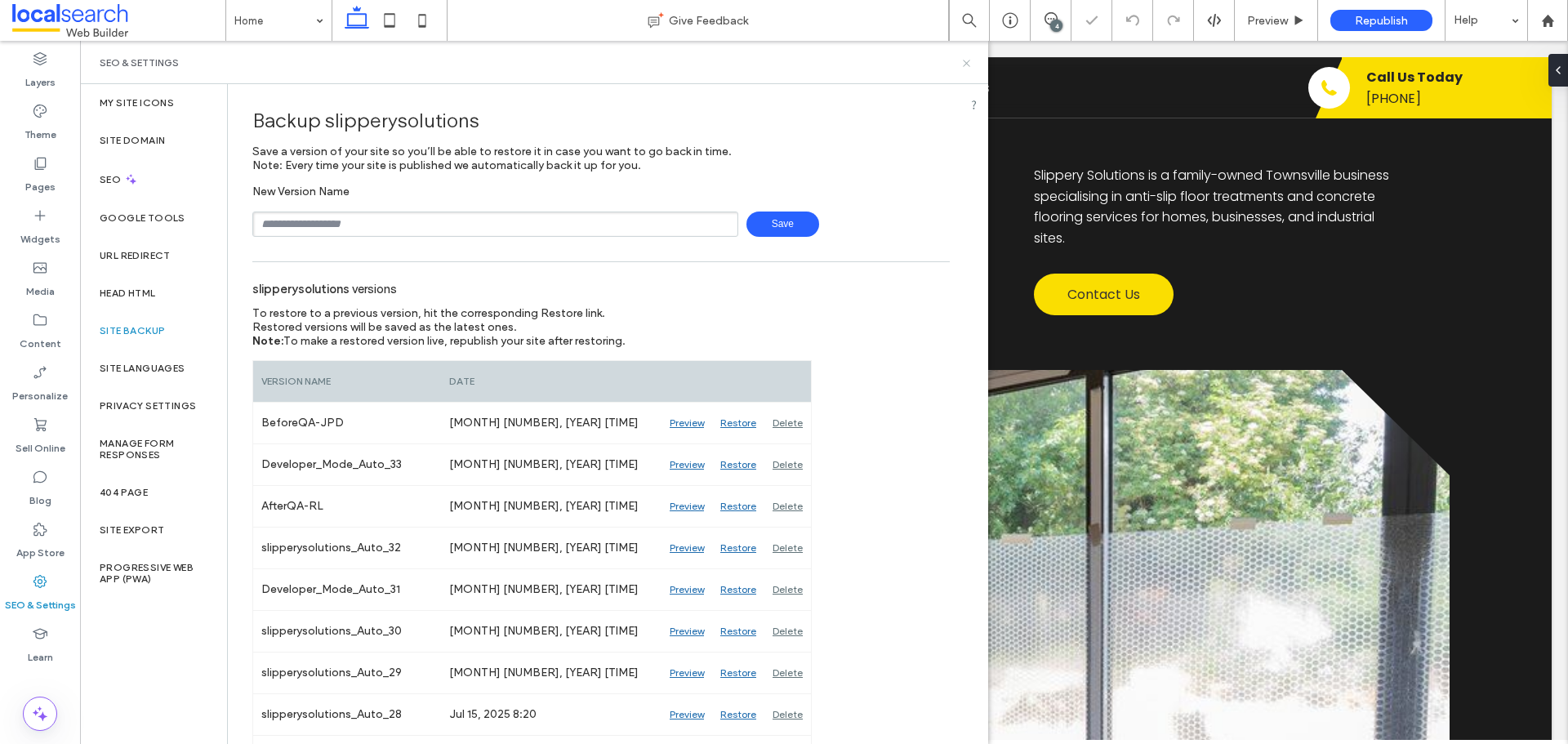 click 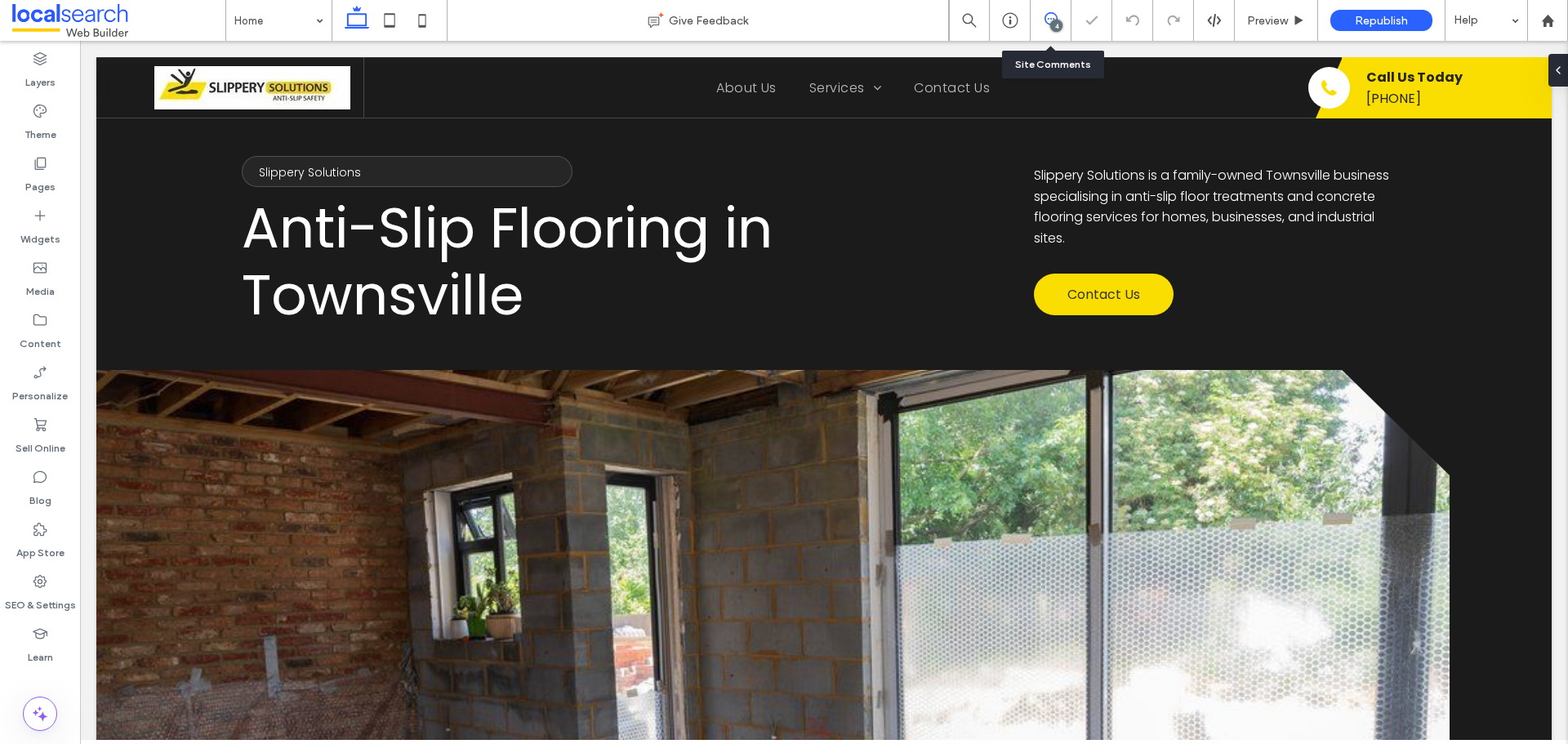 click 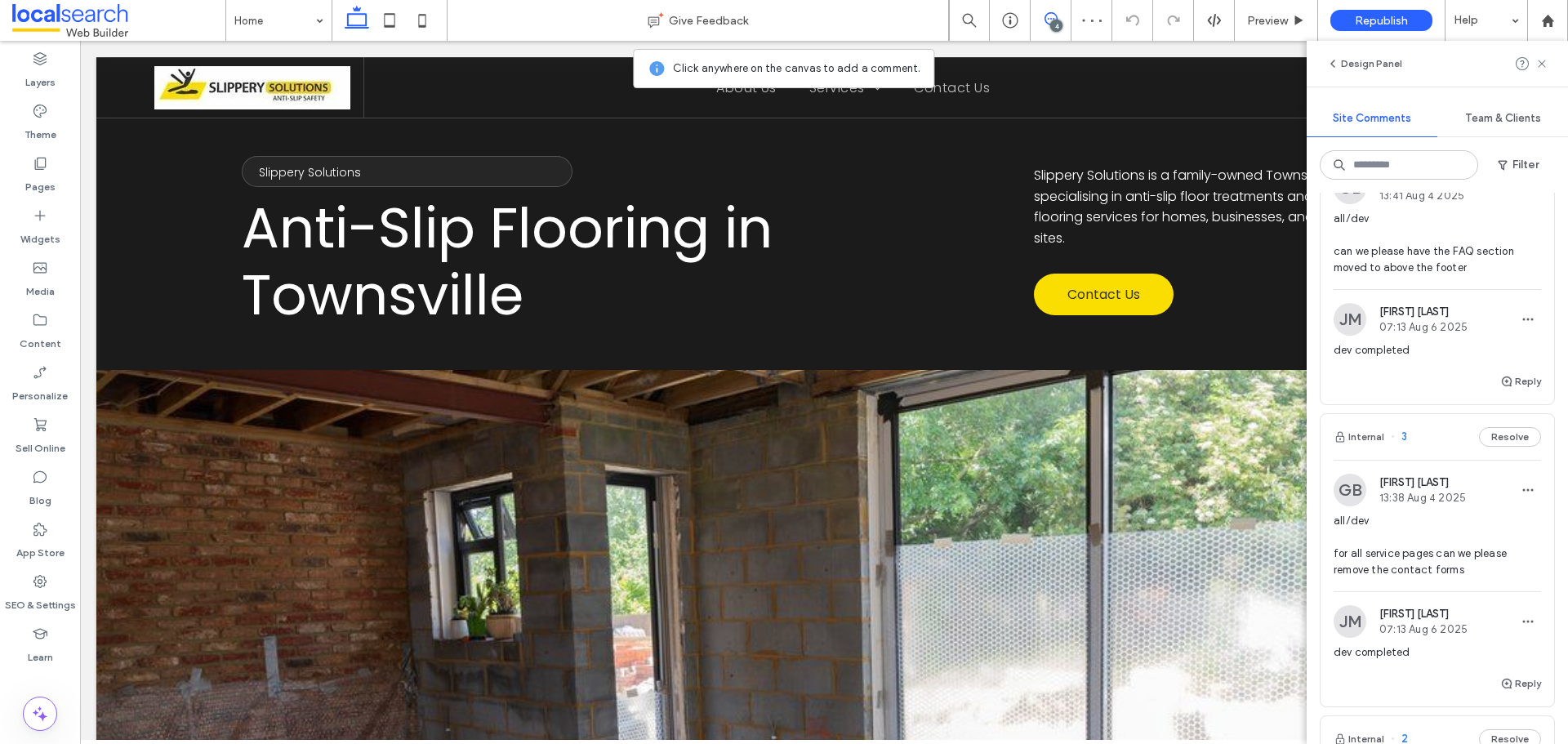 scroll, scrollTop: 0, scrollLeft: 0, axis: both 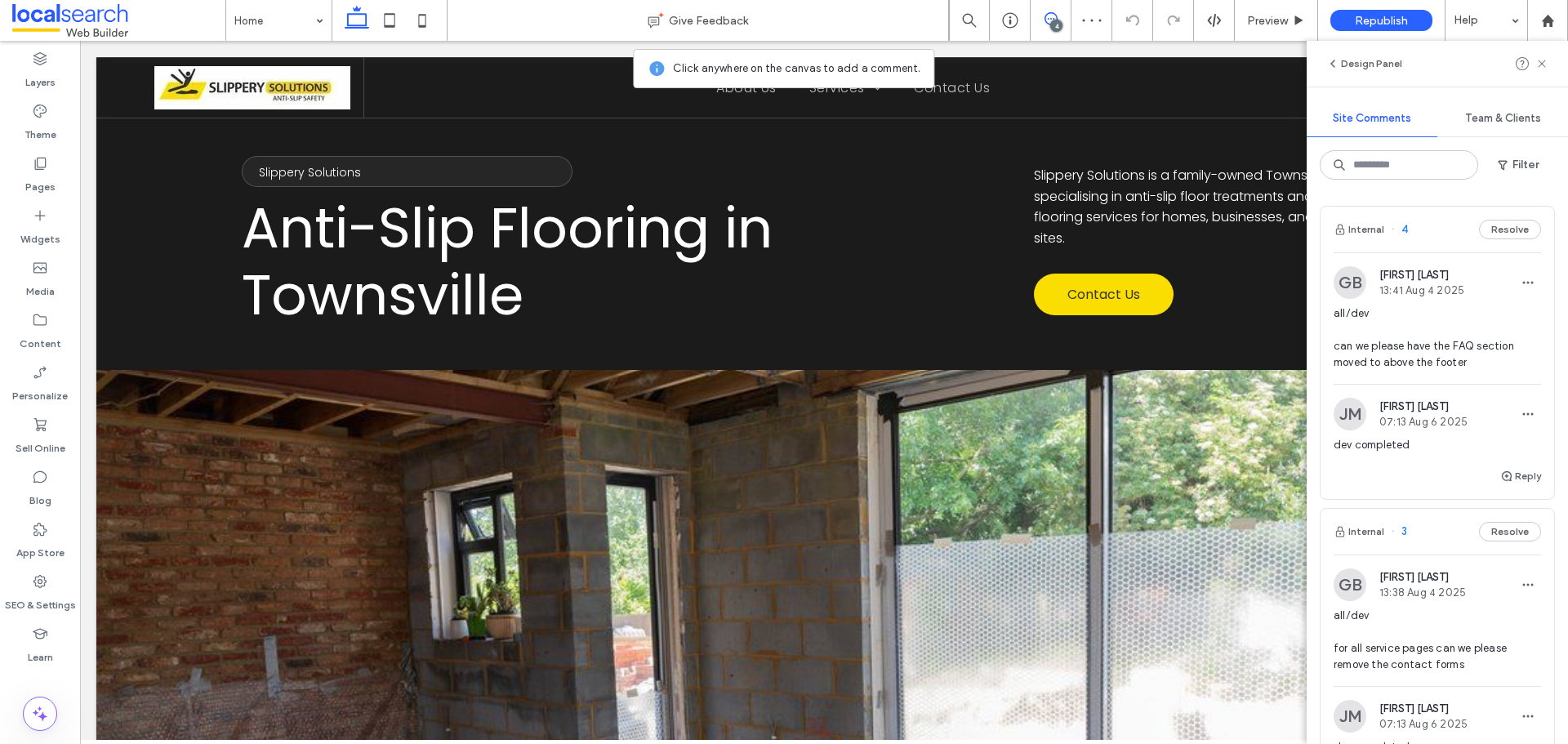 click on "Internal 4 Resolve" at bounding box center [1437, 229] 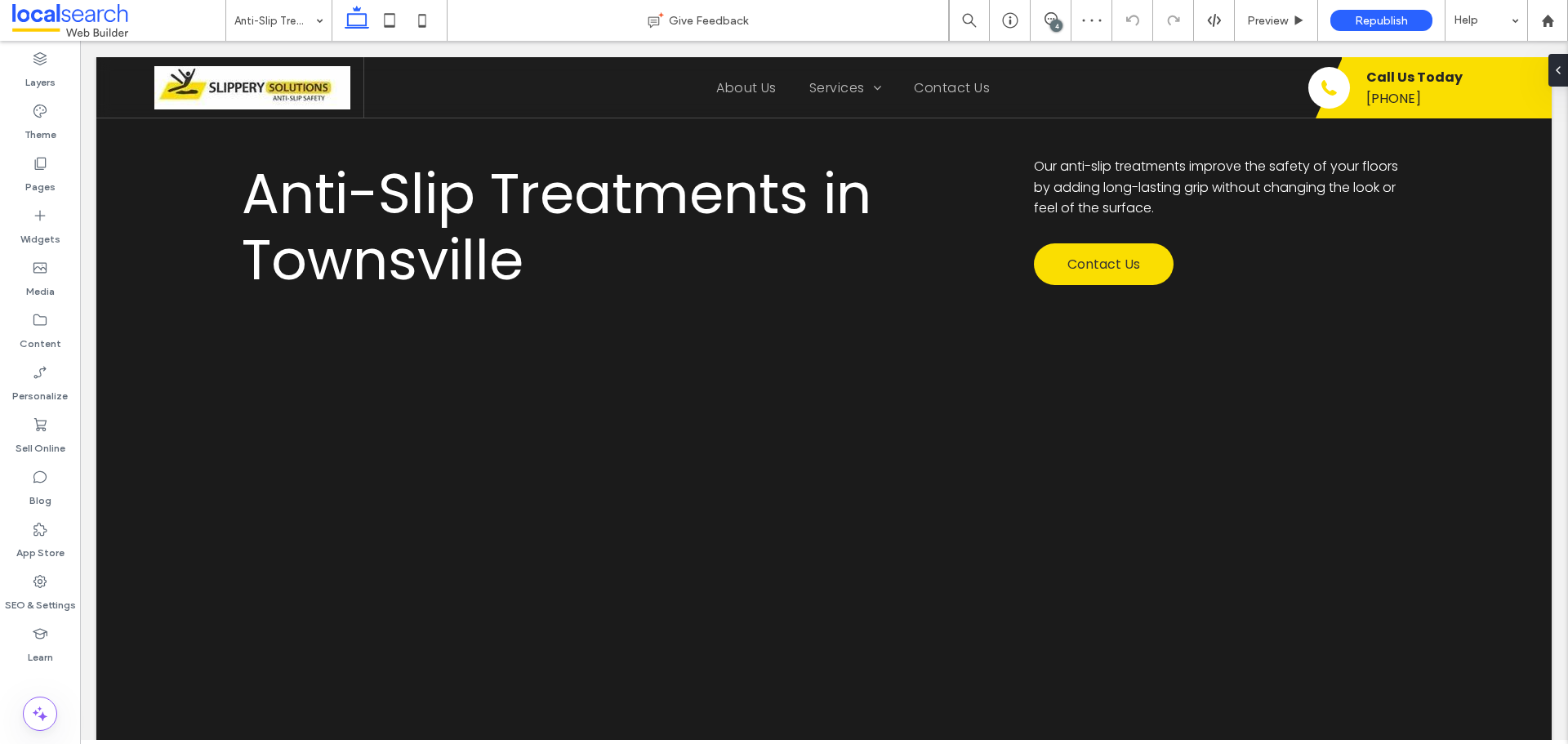 scroll, scrollTop: 2194, scrollLeft: 0, axis: vertical 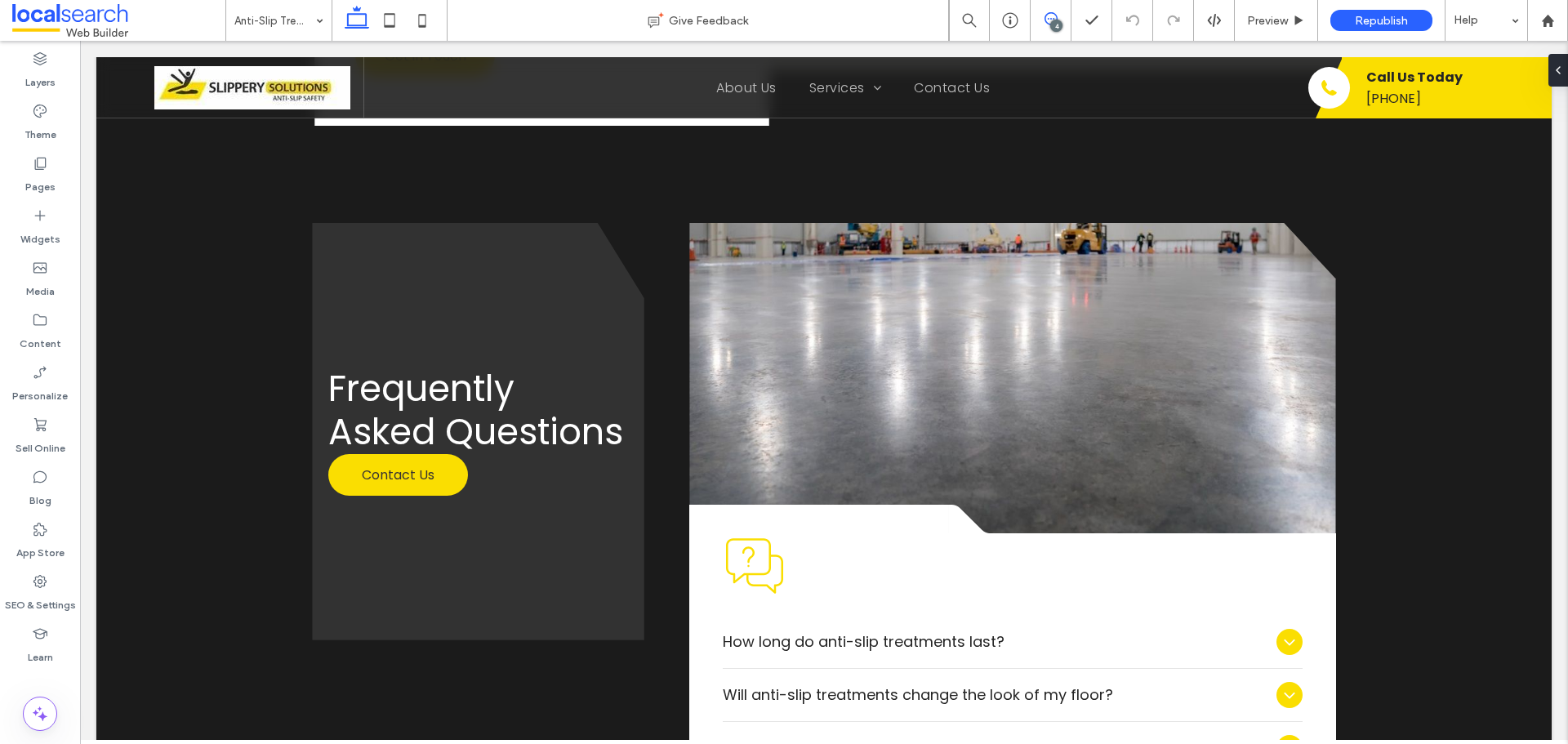 click at bounding box center (1050, 19) 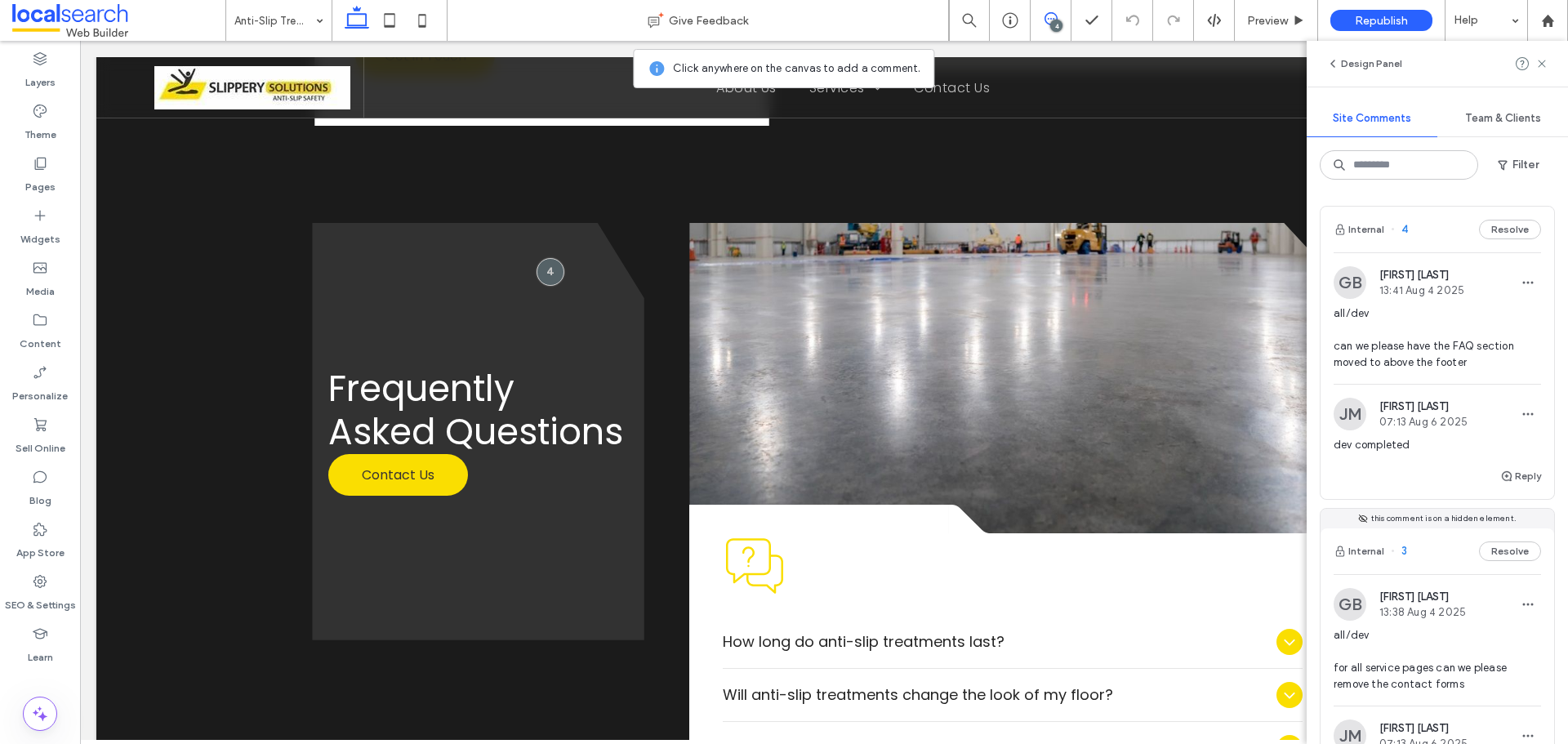 click on "Internal 4 Resolve" at bounding box center [1437, 229] 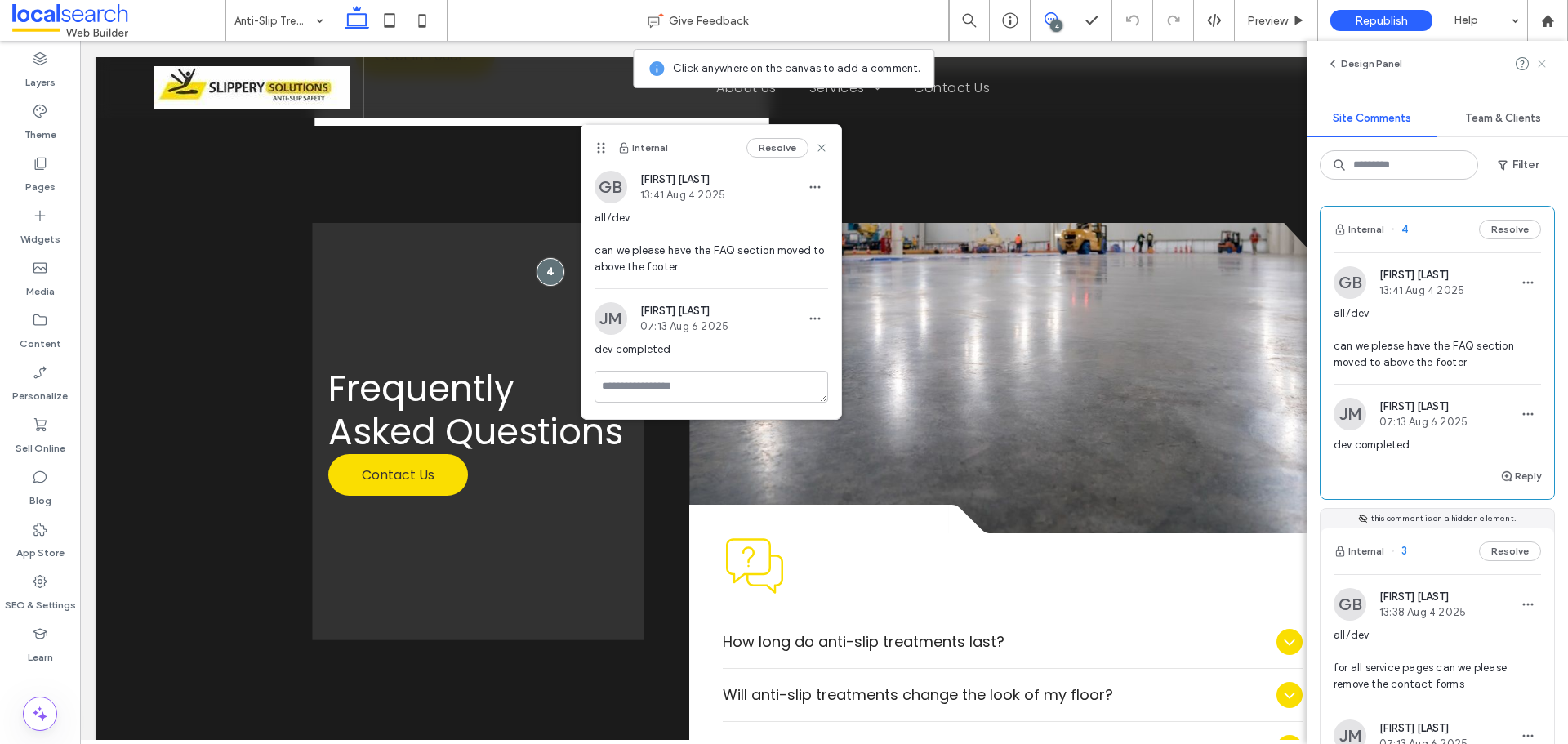 click 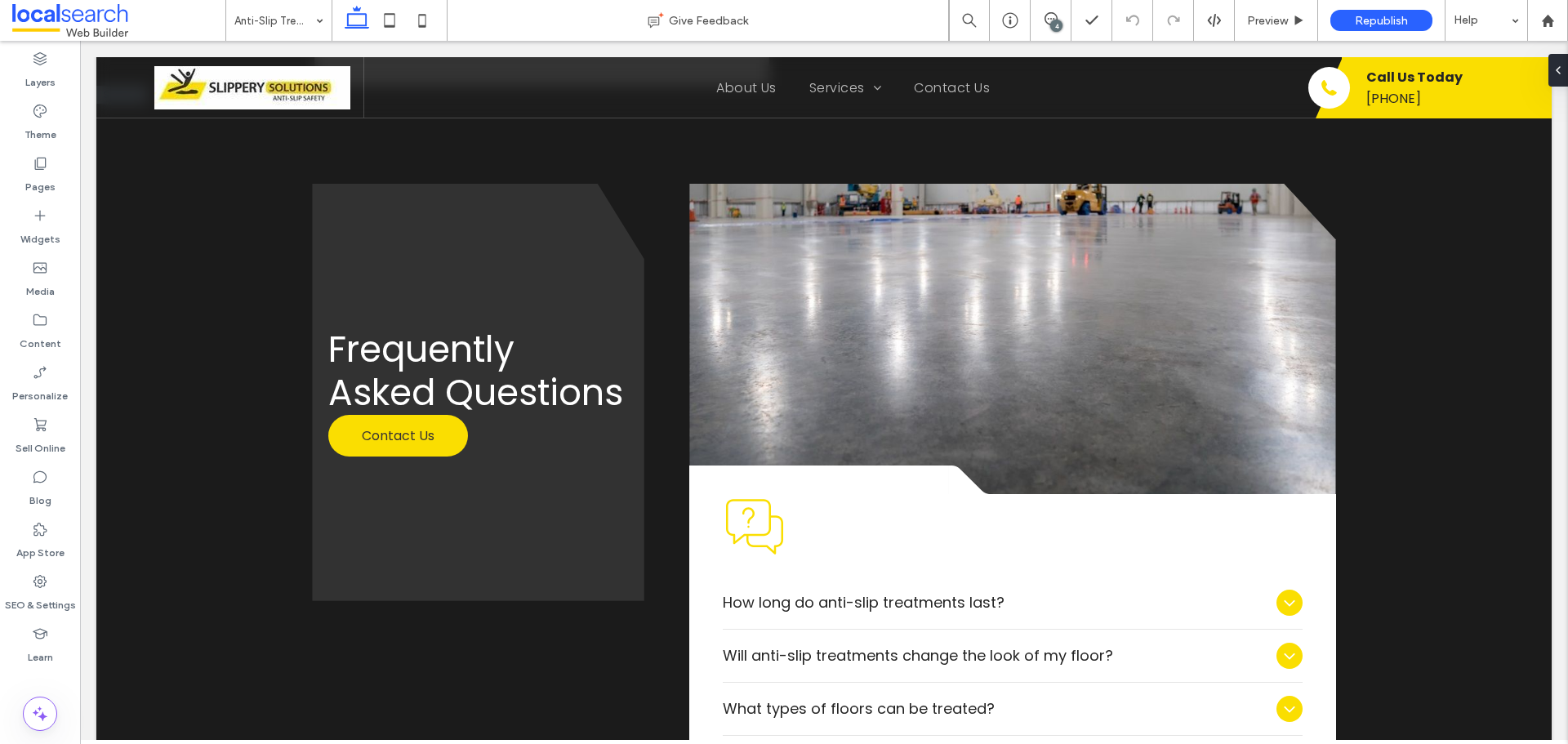 scroll, scrollTop: 2232, scrollLeft: 0, axis: vertical 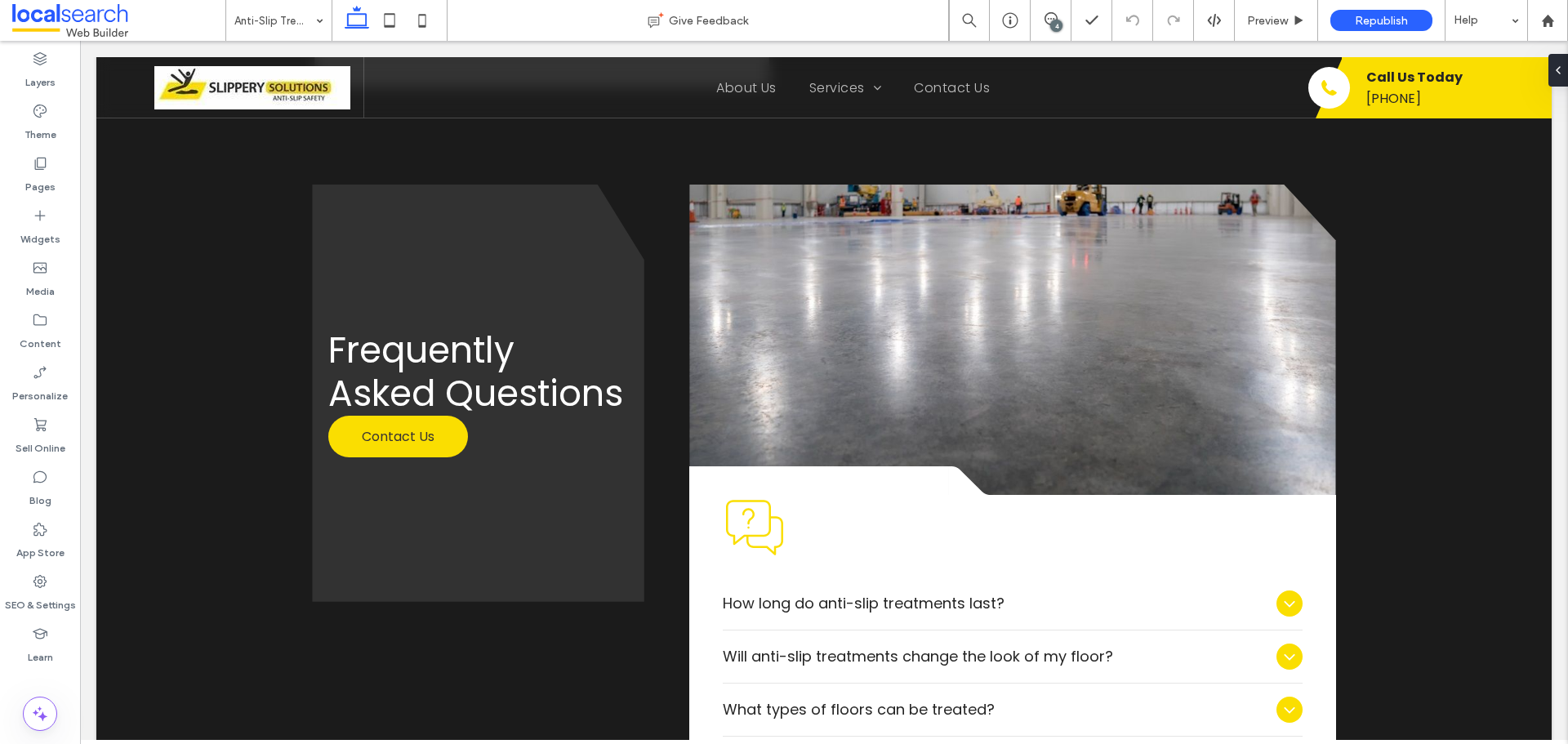 click on "4" at bounding box center [1056, 25] 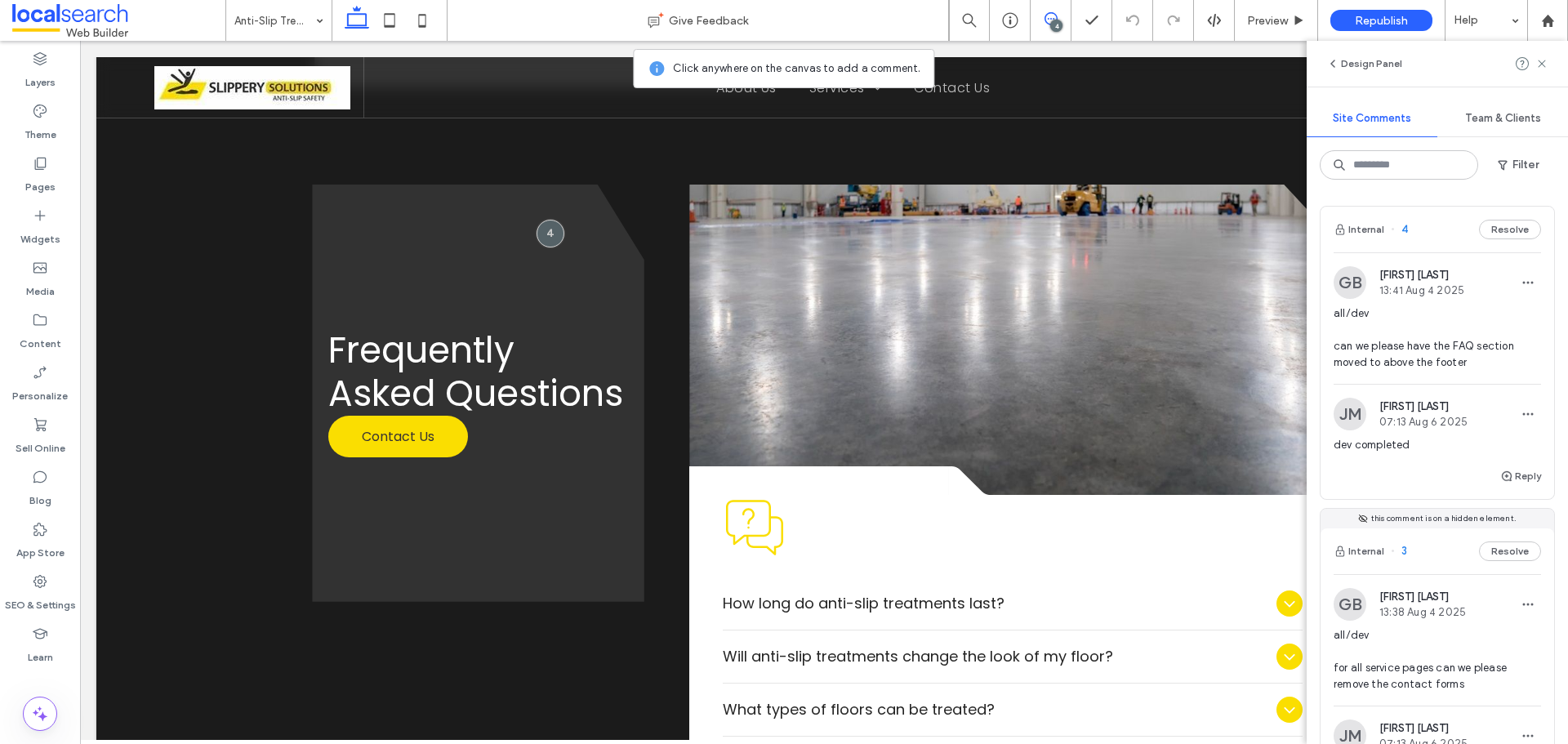 click on "Internal 4 Resolve" at bounding box center (1437, 229) 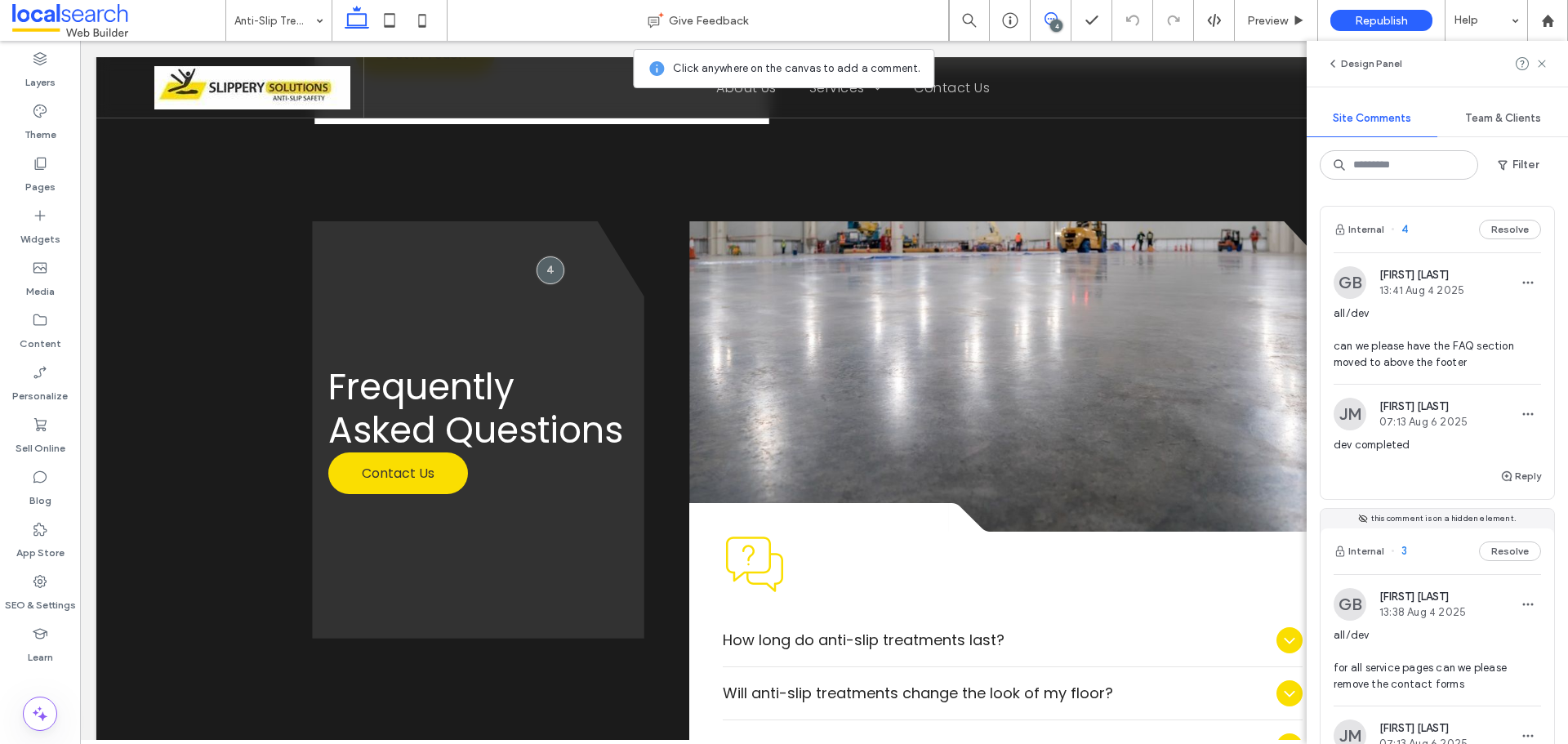 scroll, scrollTop: 2194, scrollLeft: 0, axis: vertical 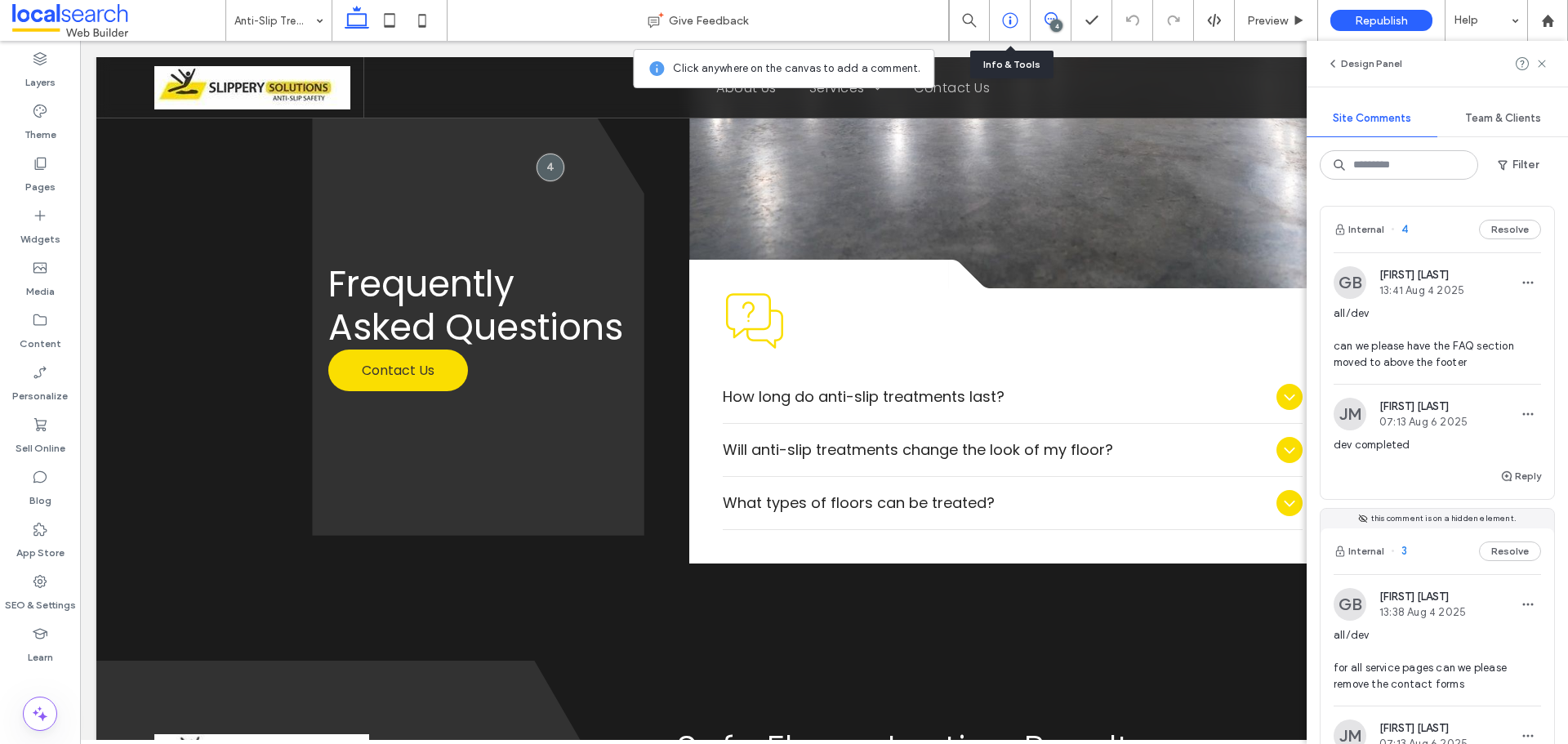 click 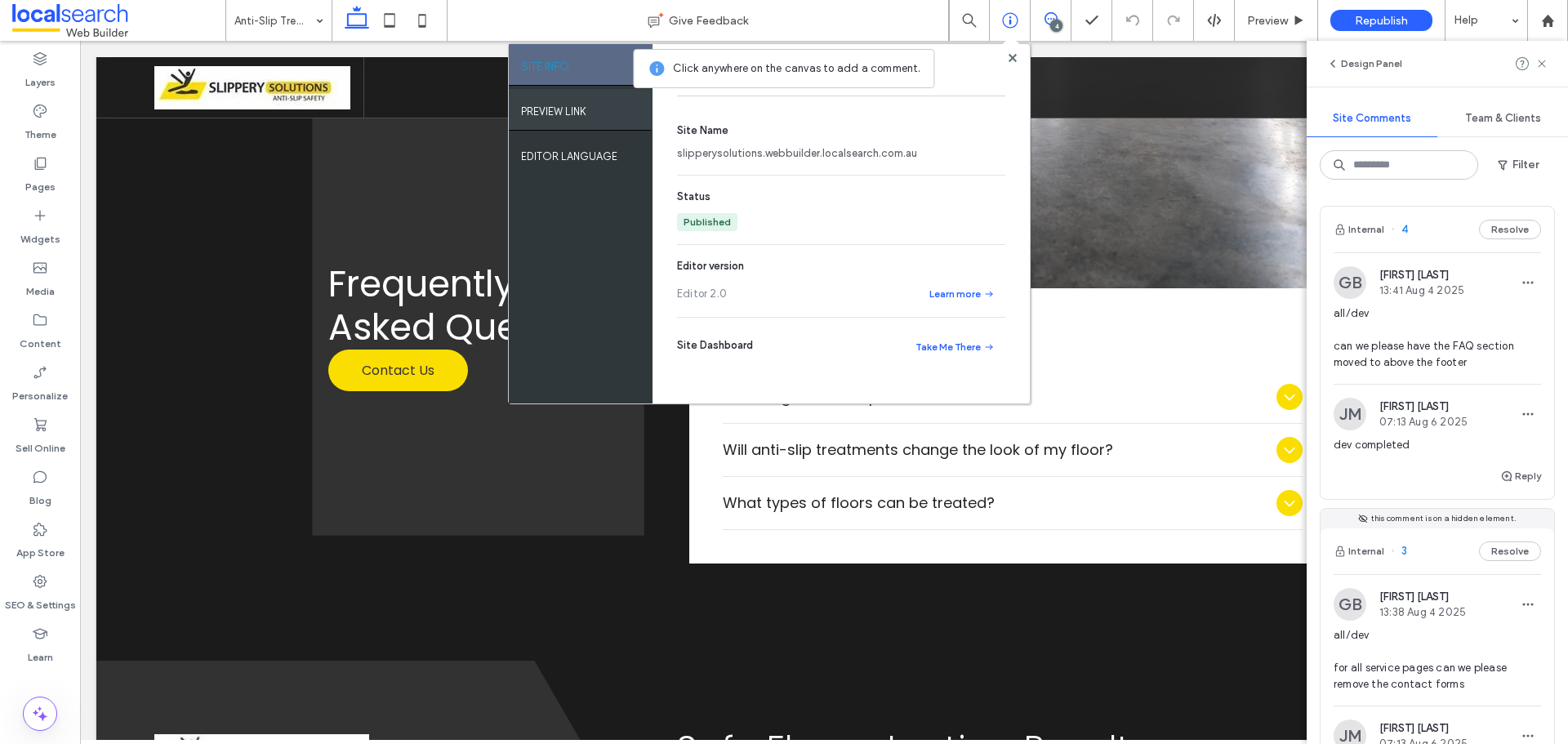click on "PREVIEW LINK" at bounding box center (581, 109) 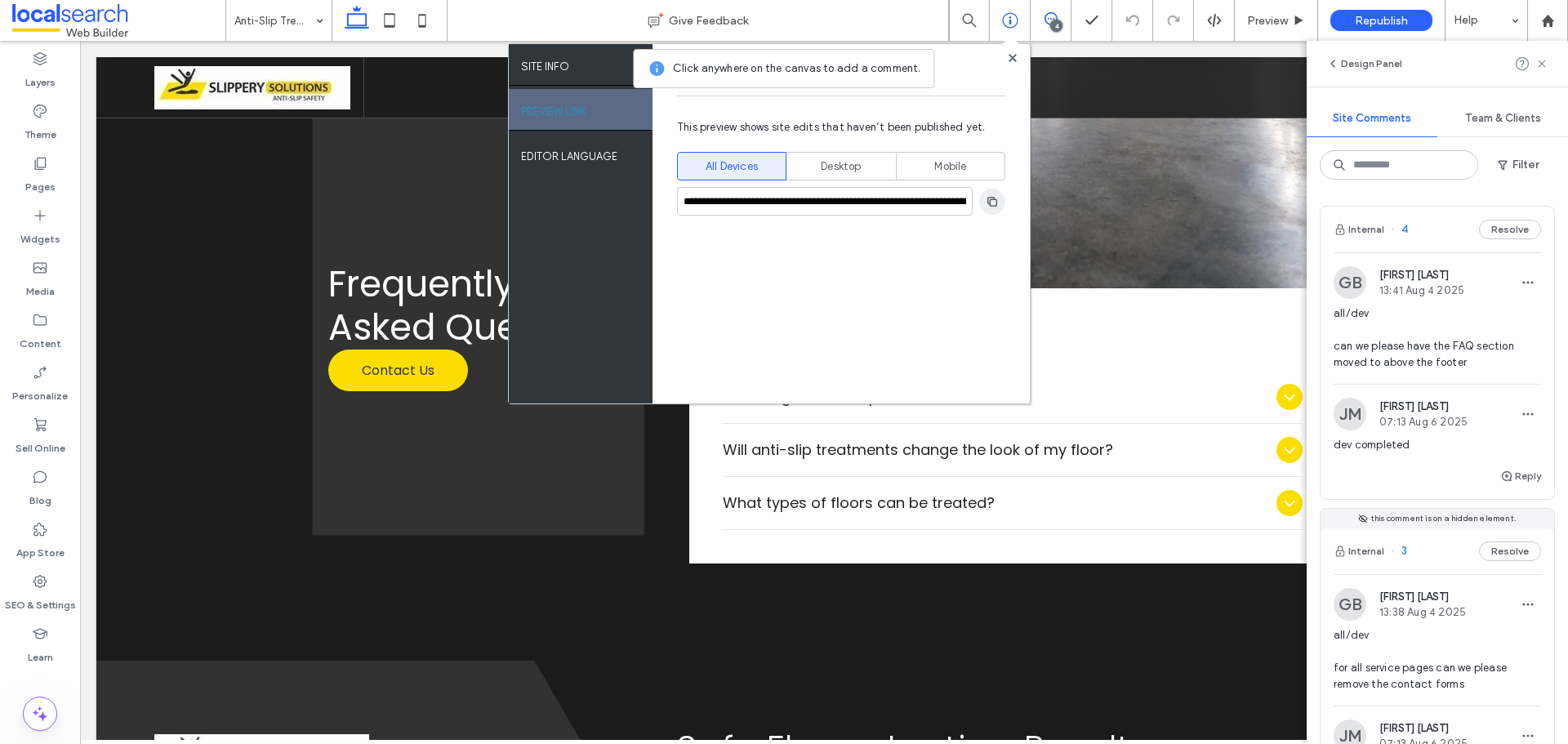 click 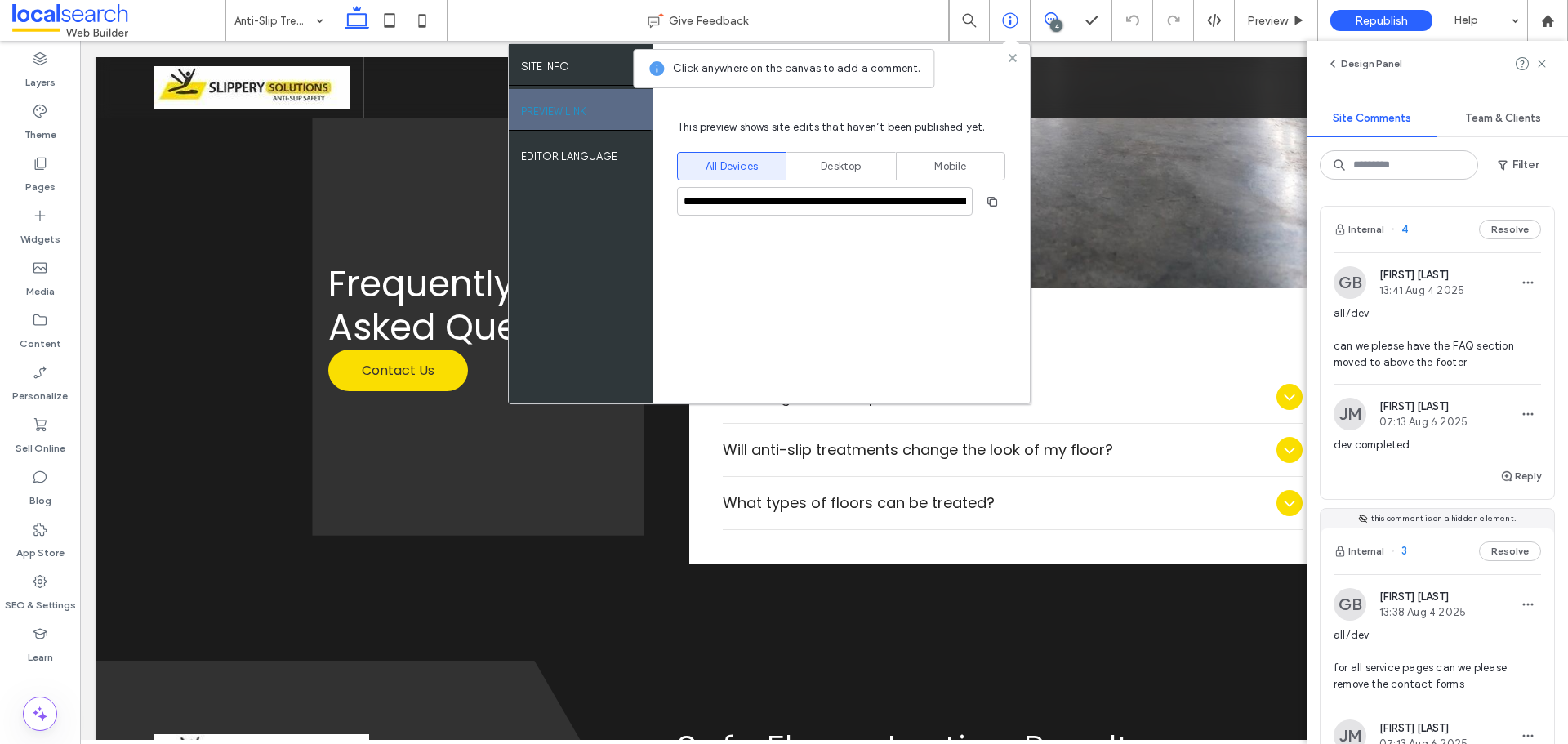 click 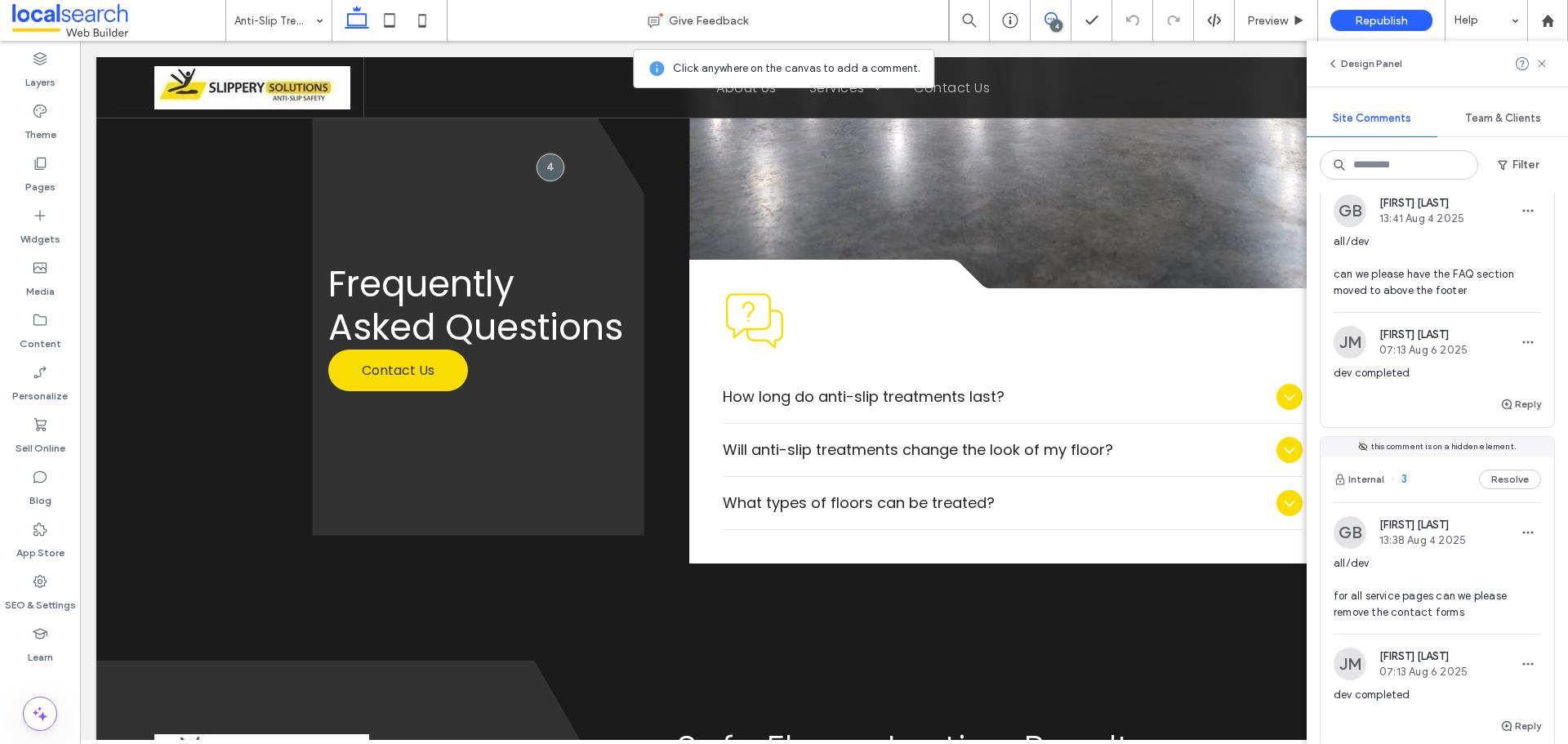 scroll, scrollTop: 245, scrollLeft: 0, axis: vertical 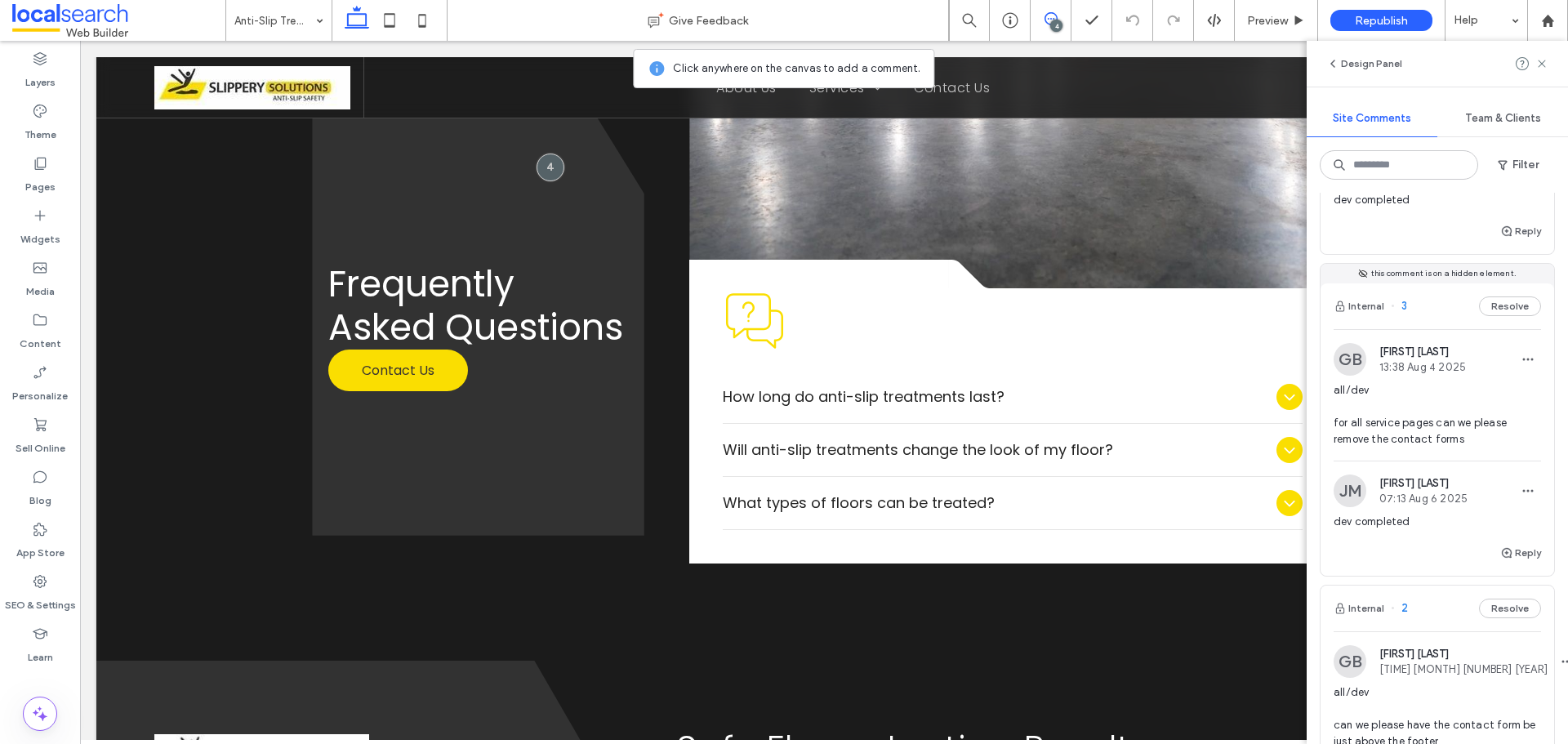 click on "Internal 3 Resolve" at bounding box center (1437, 306) 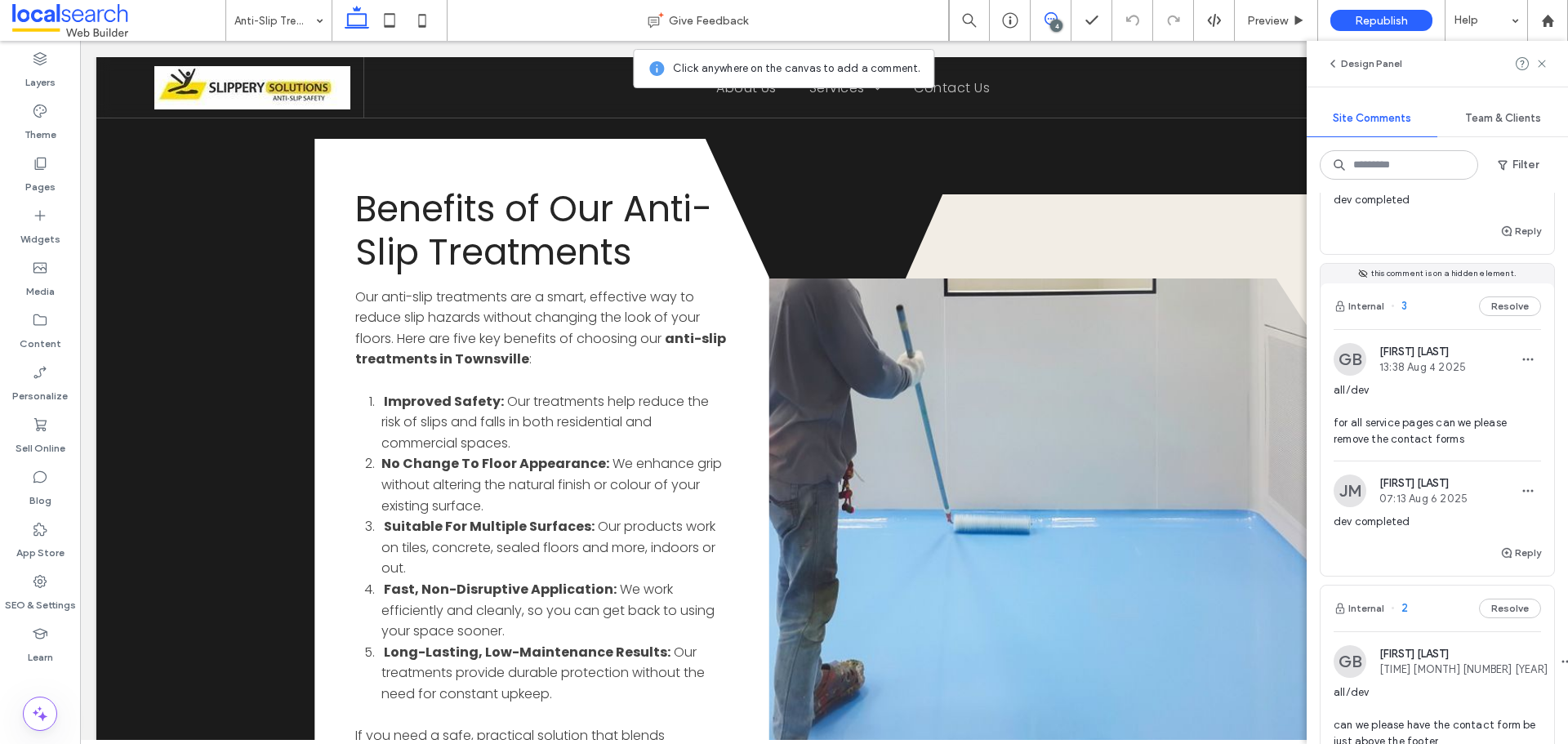 scroll, scrollTop: 0, scrollLeft: 0, axis: both 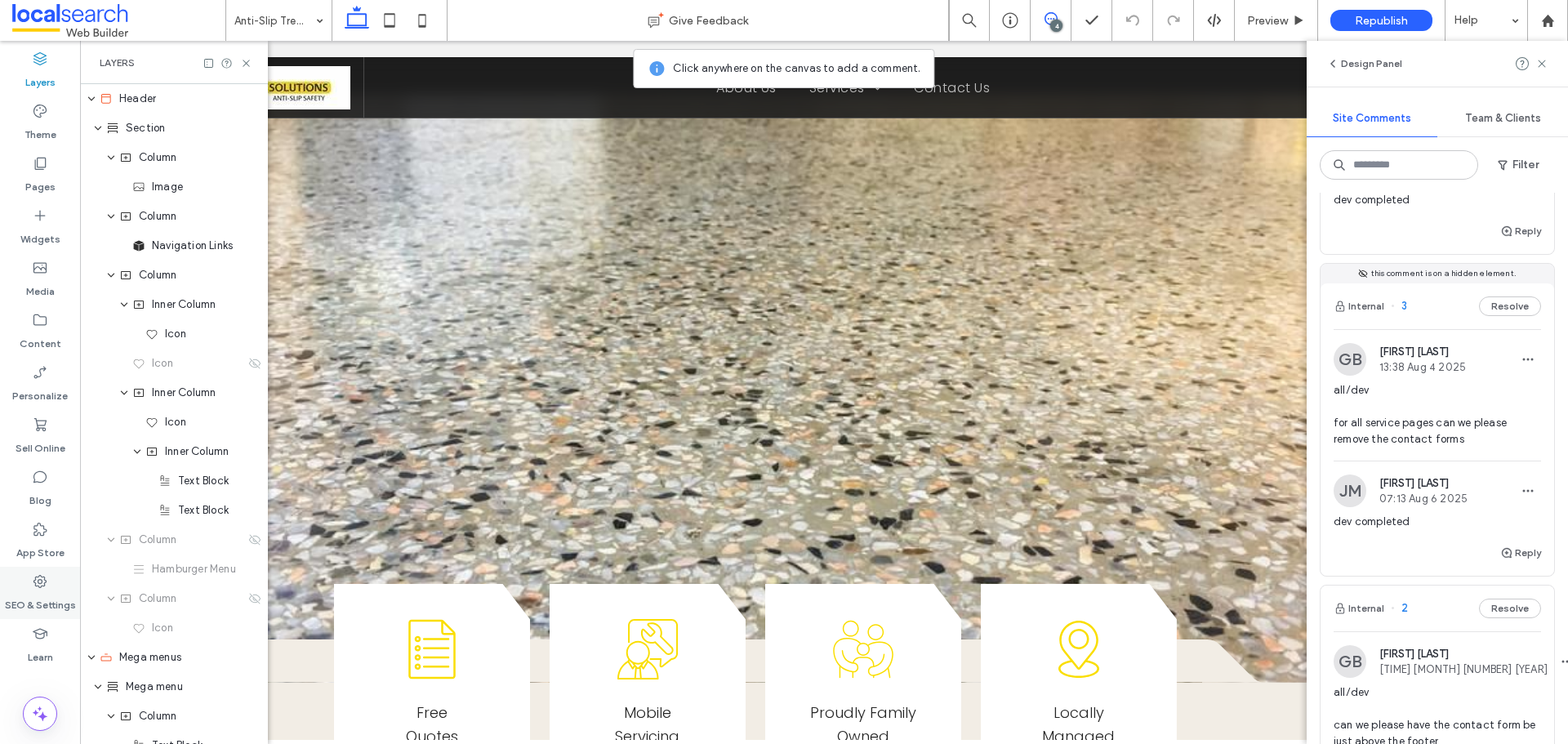 click on "SEO & Settings" at bounding box center (40, 593) 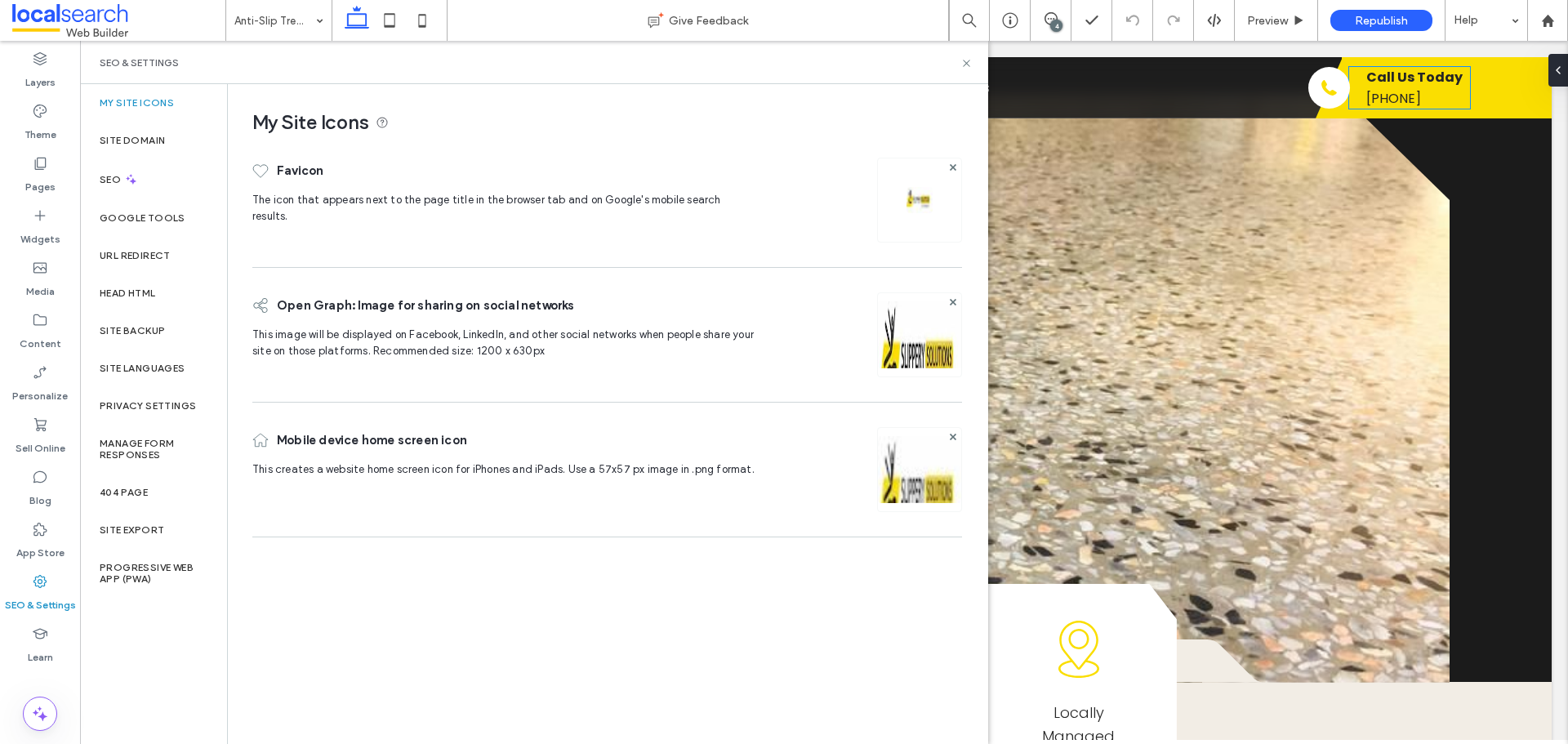 scroll, scrollTop: 0, scrollLeft: 0, axis: both 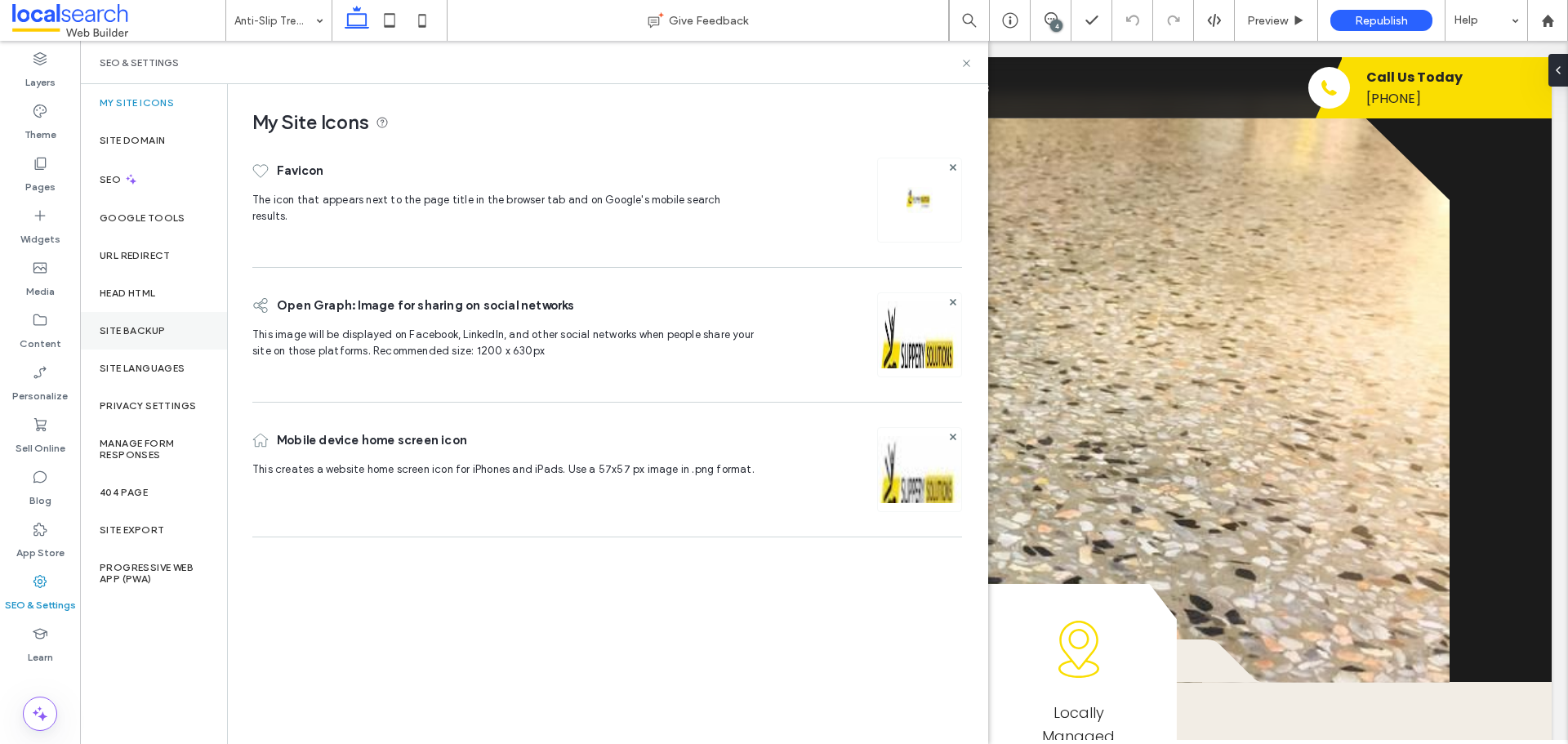click on "Site Backup" at bounding box center (132, 331) 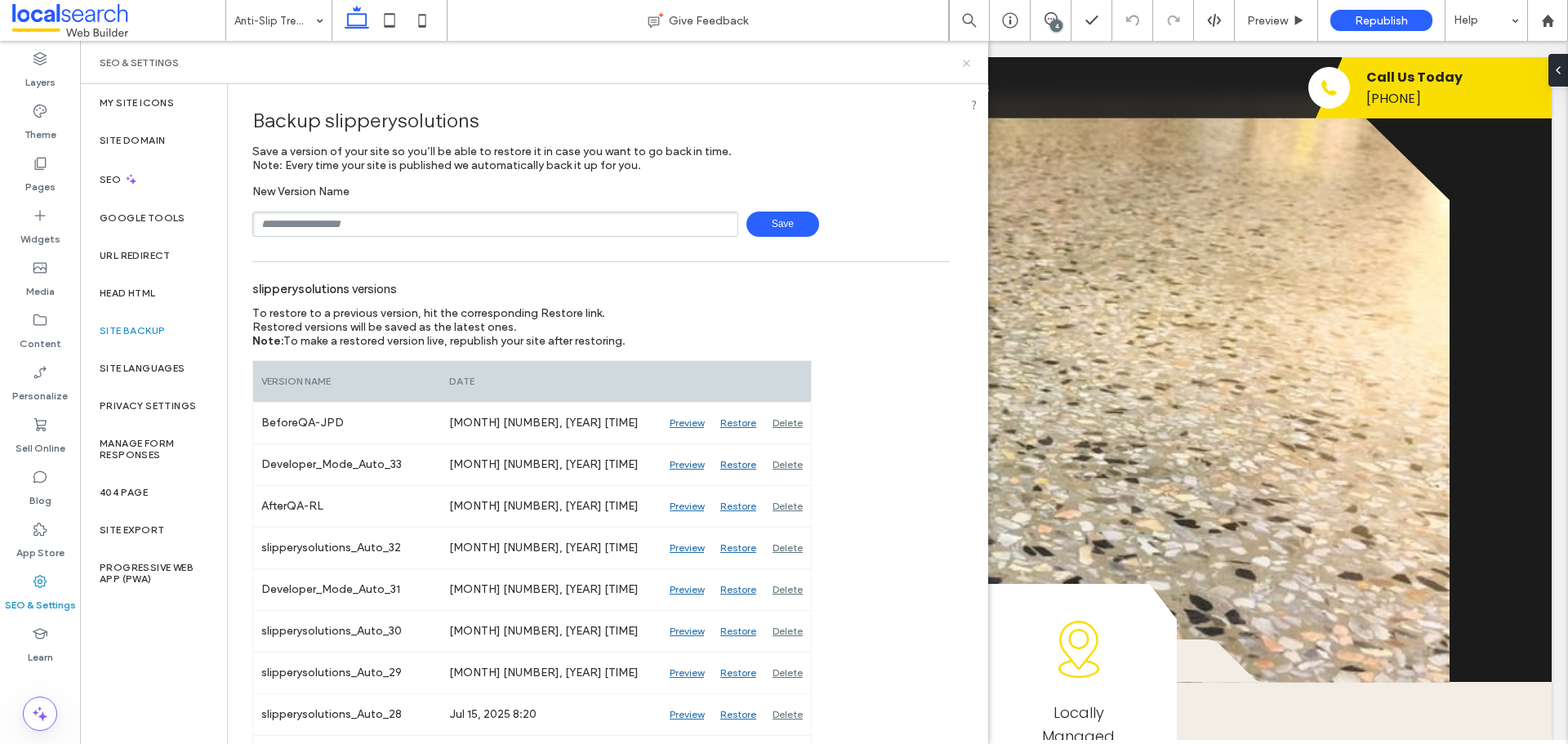 click 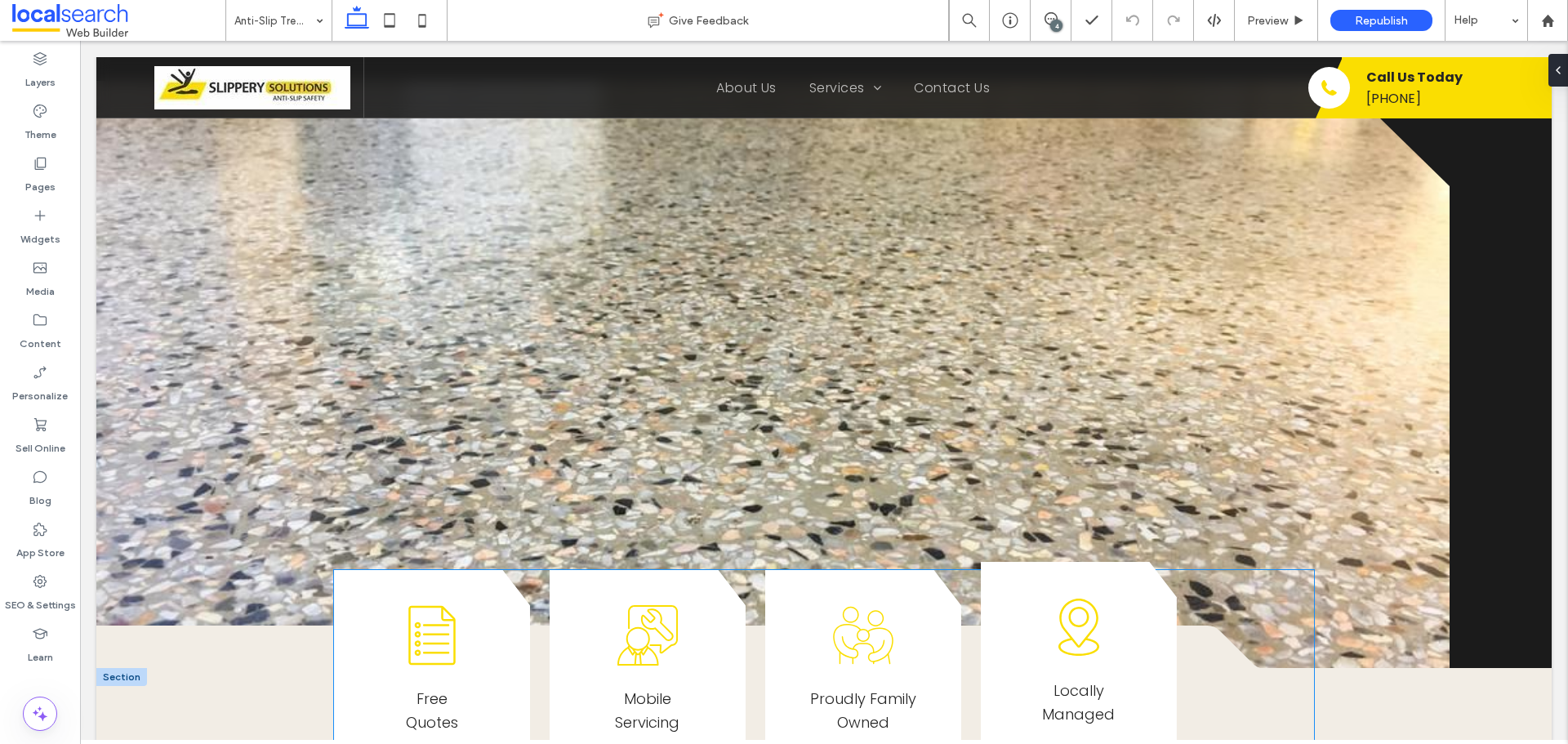 scroll, scrollTop: 163, scrollLeft: 0, axis: vertical 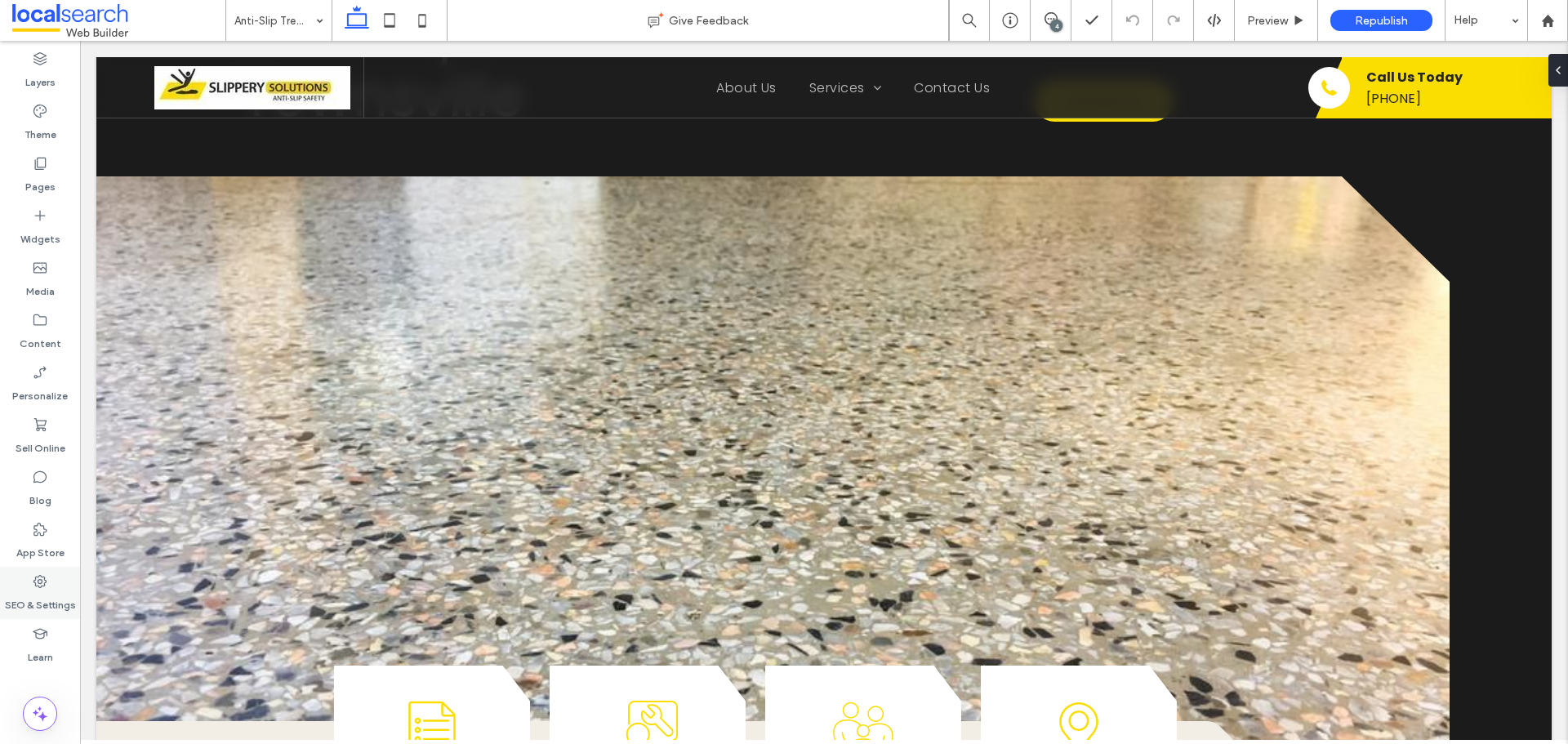 click on "SEO & Settings" at bounding box center [40, 601] 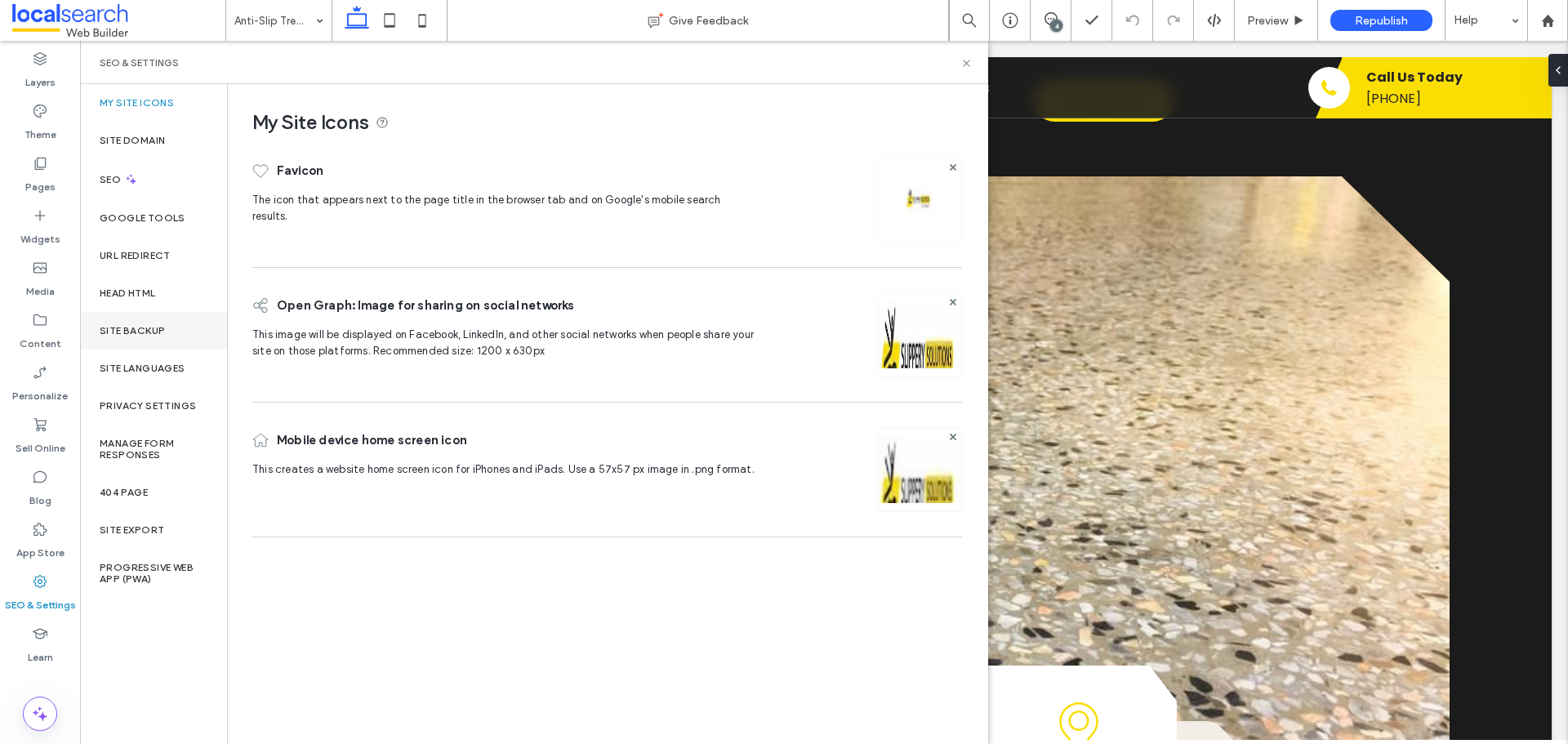 click on "Site Backup" at bounding box center [132, 331] 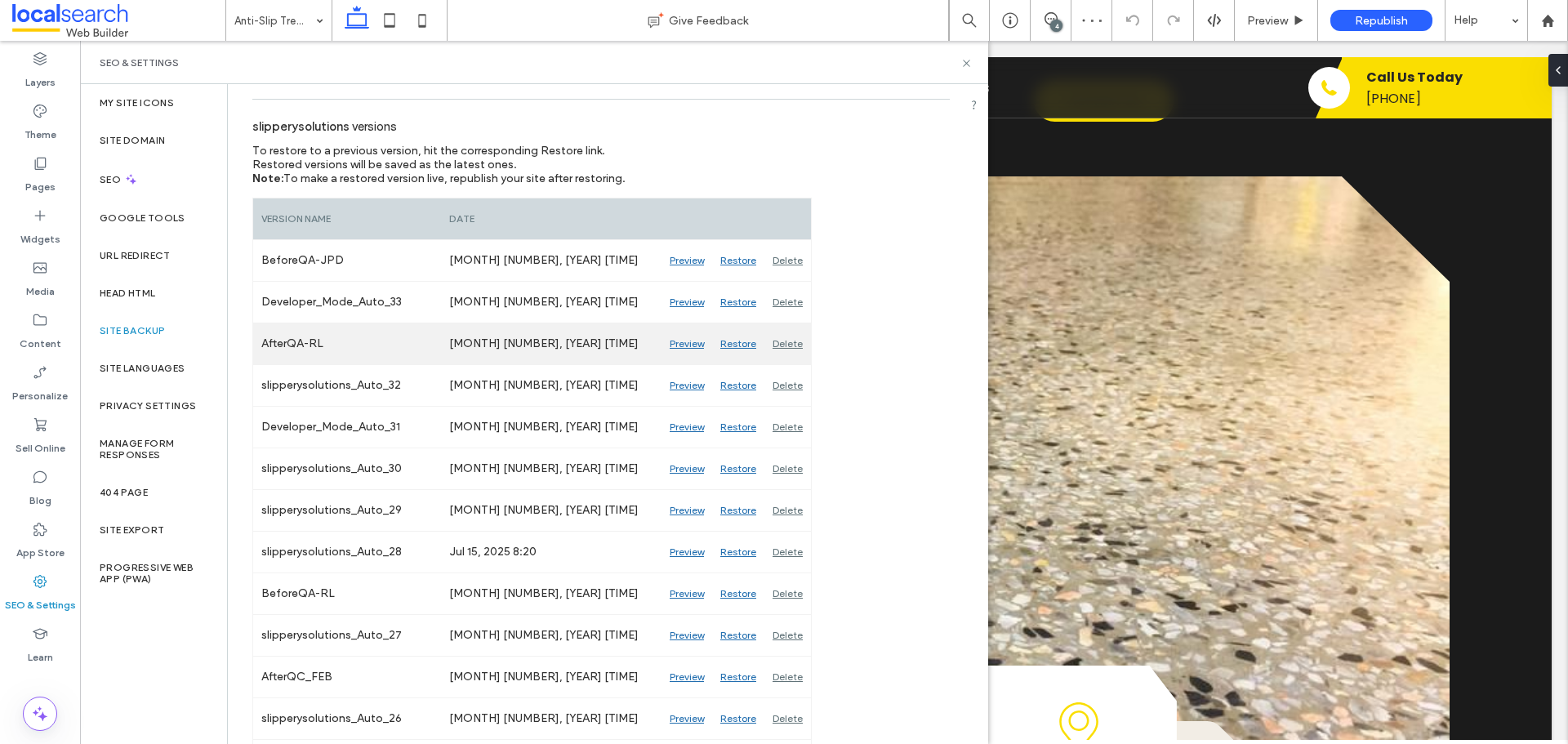 scroll, scrollTop: 163, scrollLeft: 0, axis: vertical 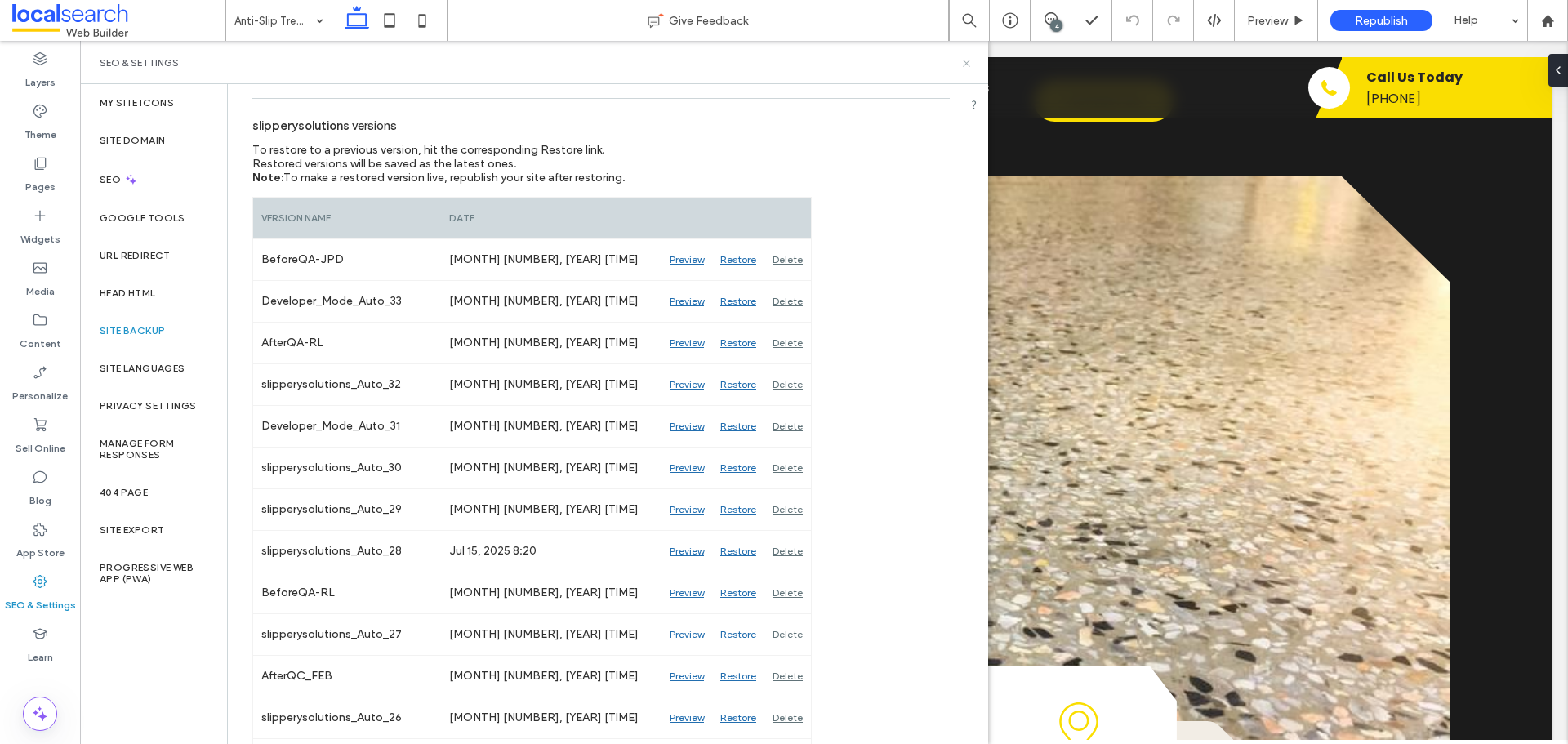 click 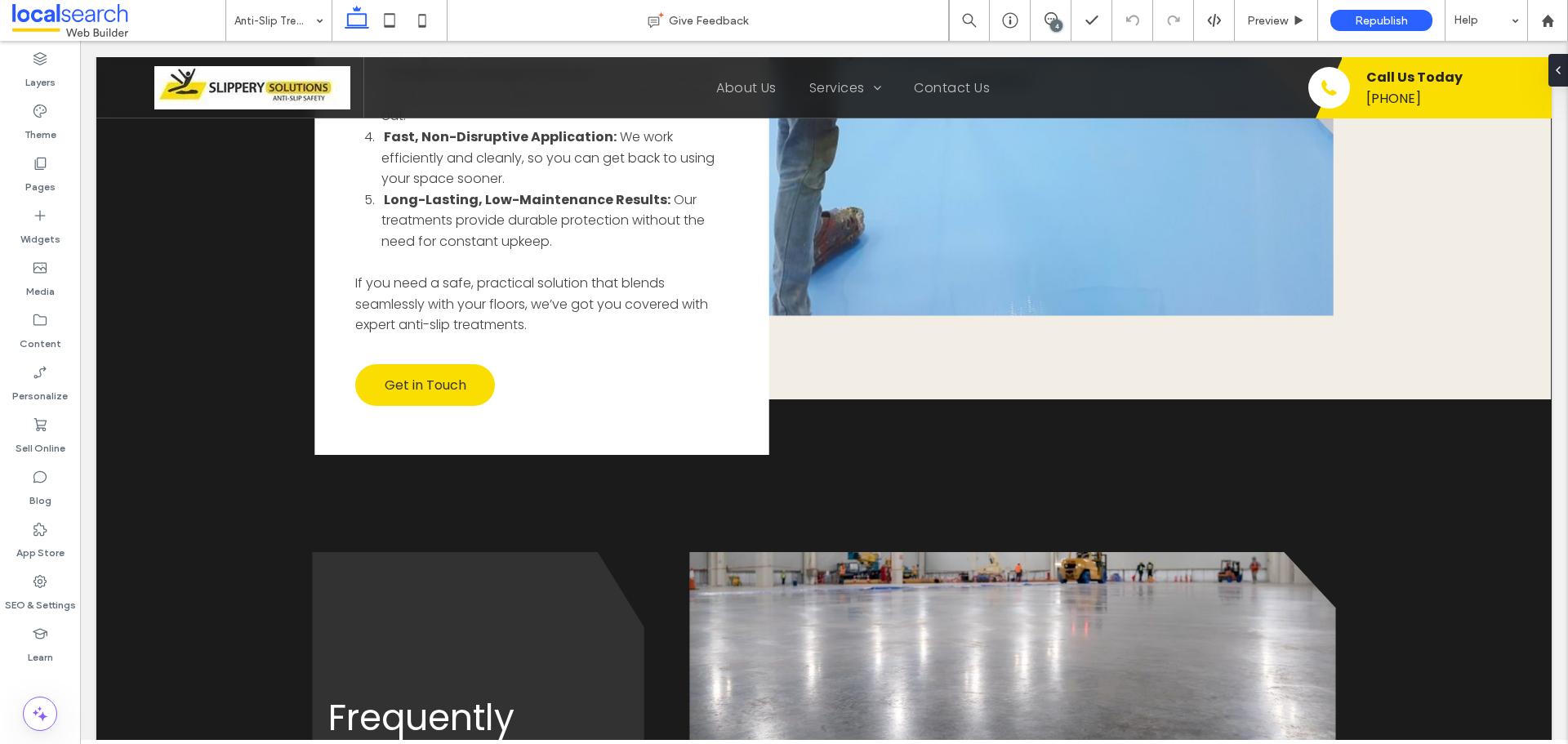 scroll, scrollTop: 1824, scrollLeft: 0, axis: vertical 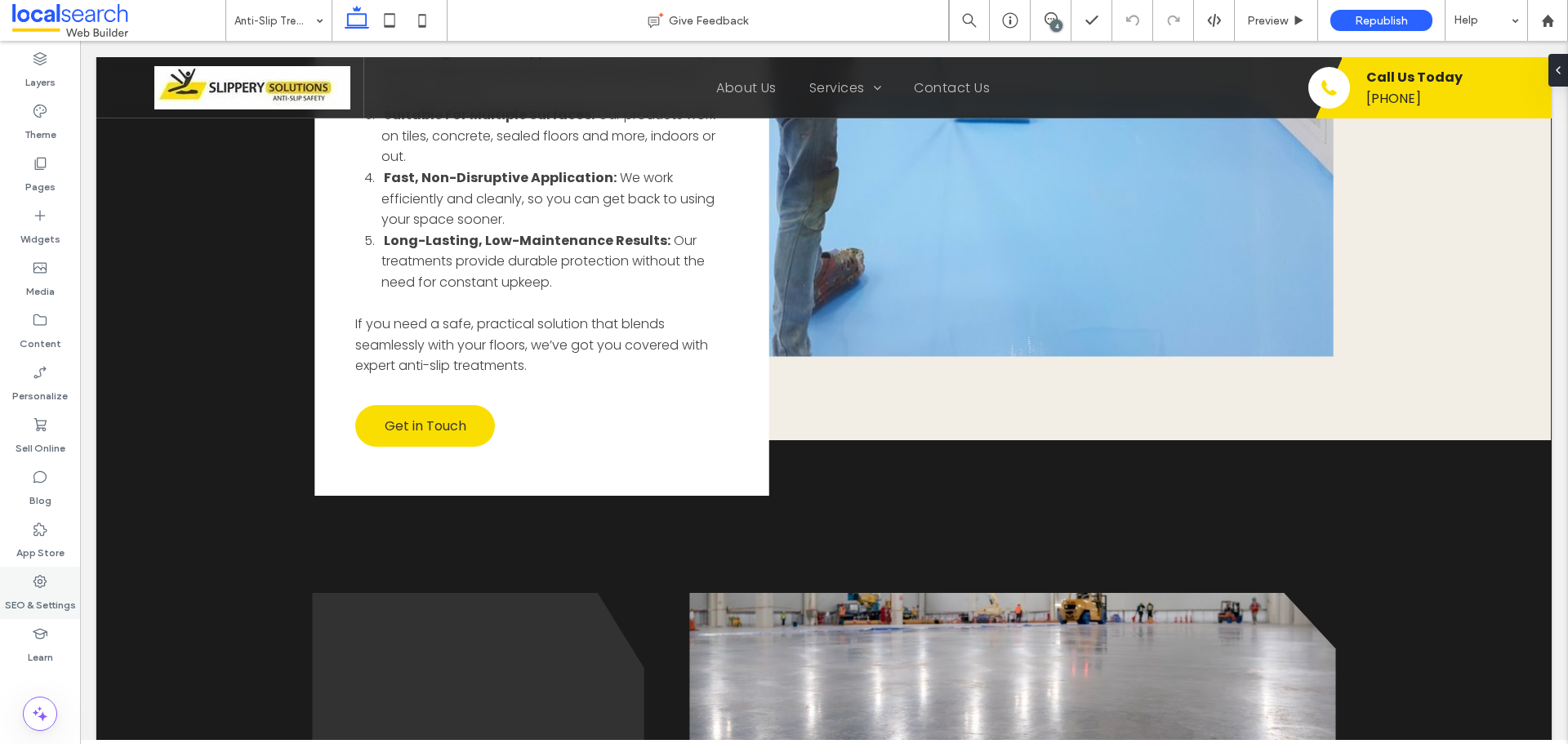 click on "SEO & Settings" at bounding box center (40, 601) 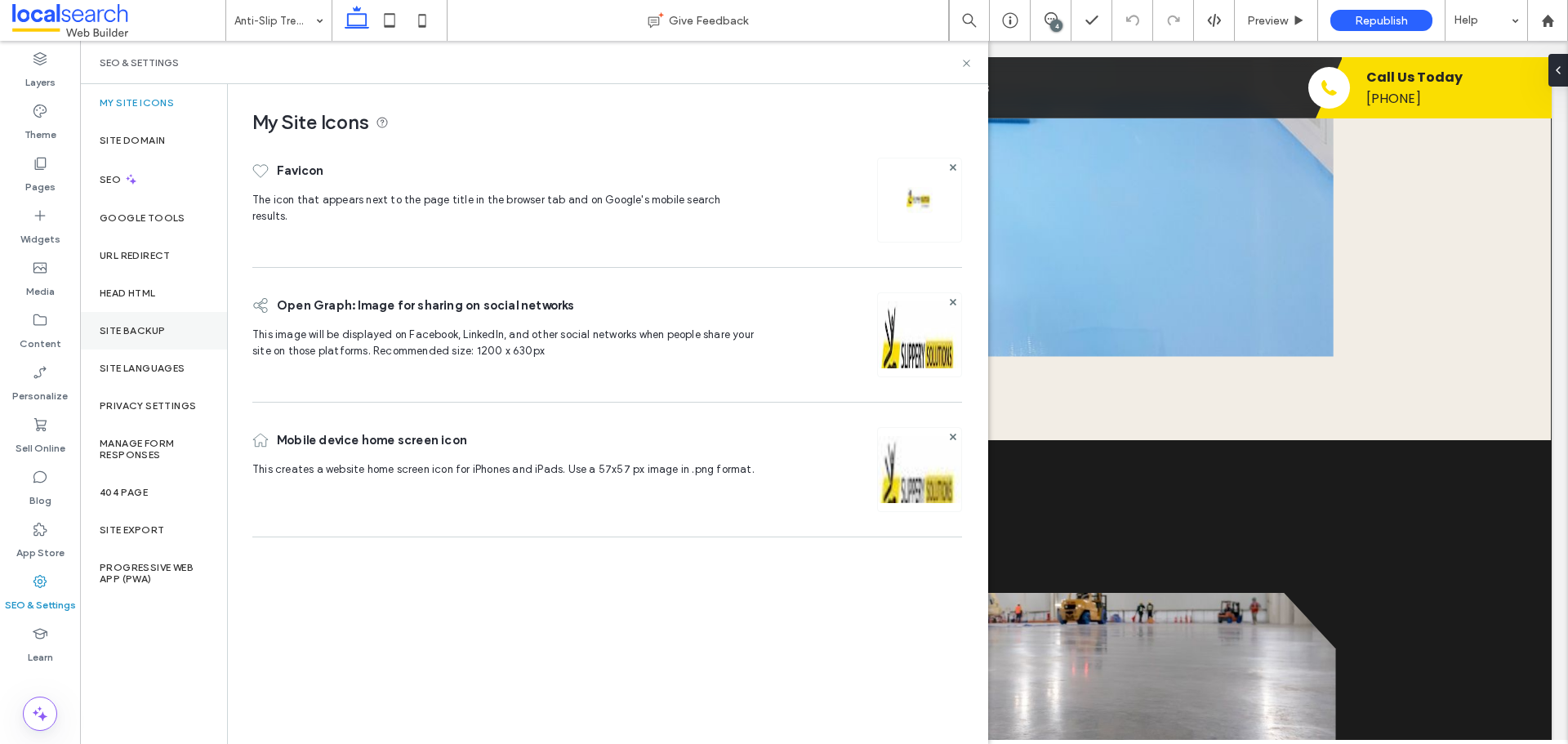 click on "Site Backup" at bounding box center (154, 331) 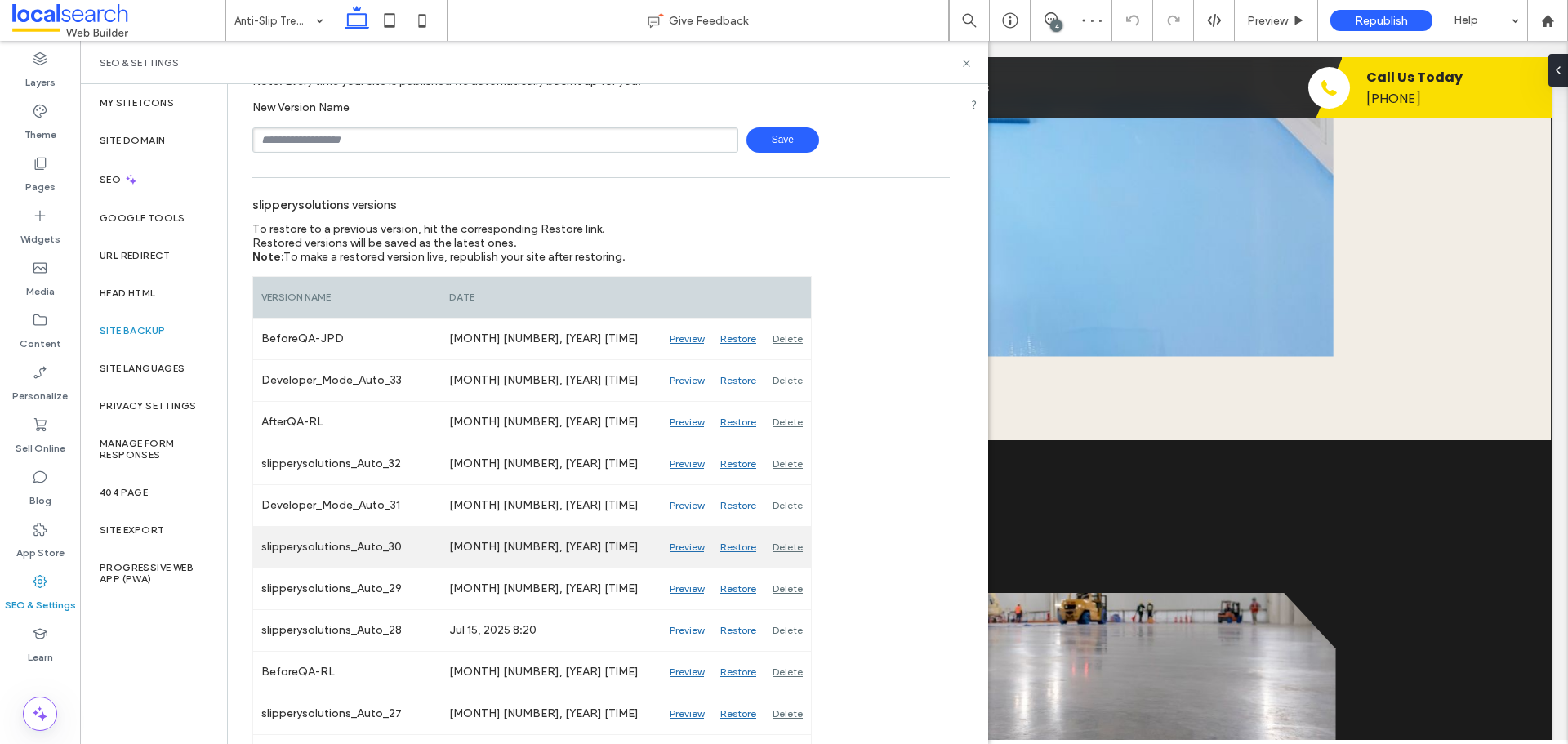 scroll, scrollTop: 245, scrollLeft: 0, axis: vertical 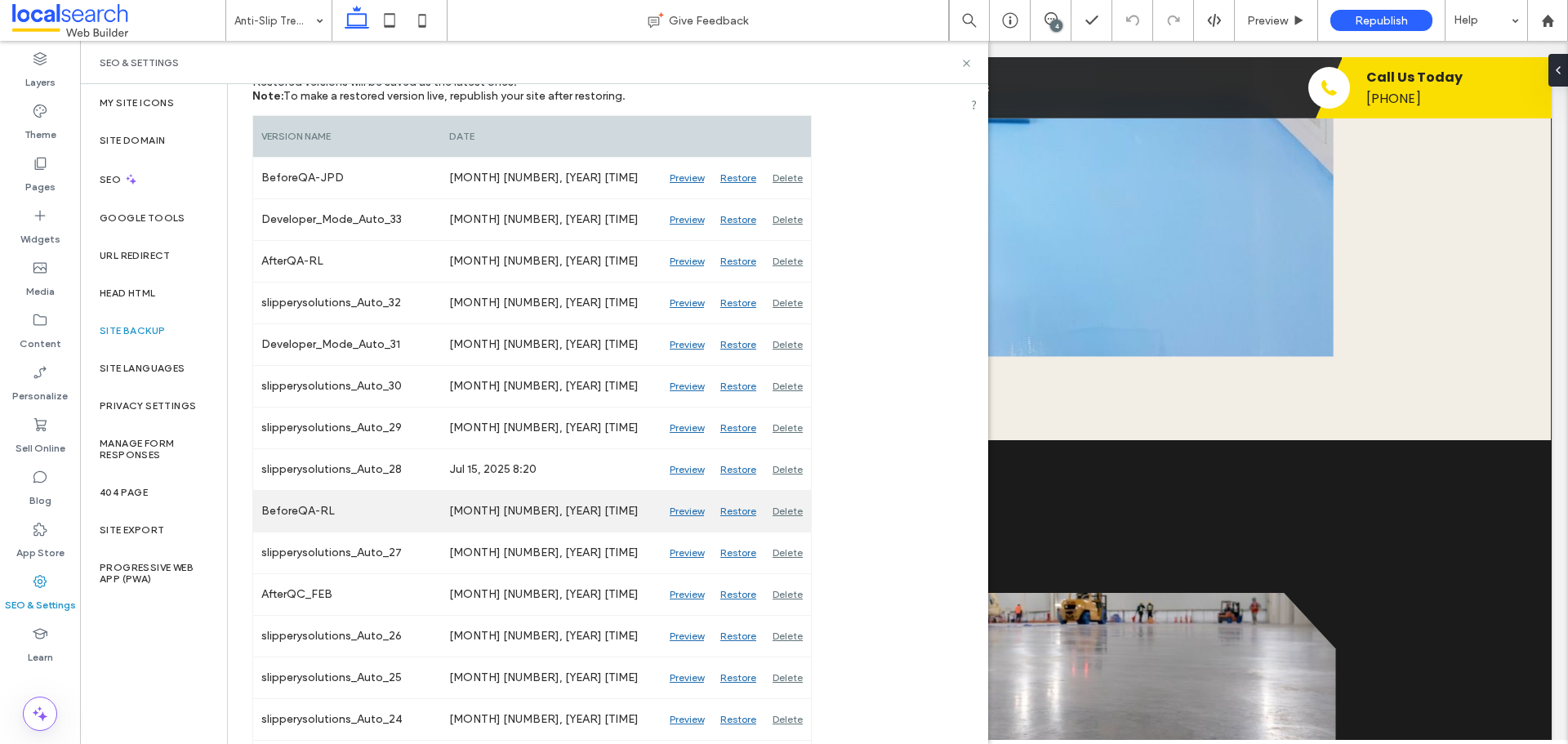 click on "Preview" at bounding box center (687, 511) 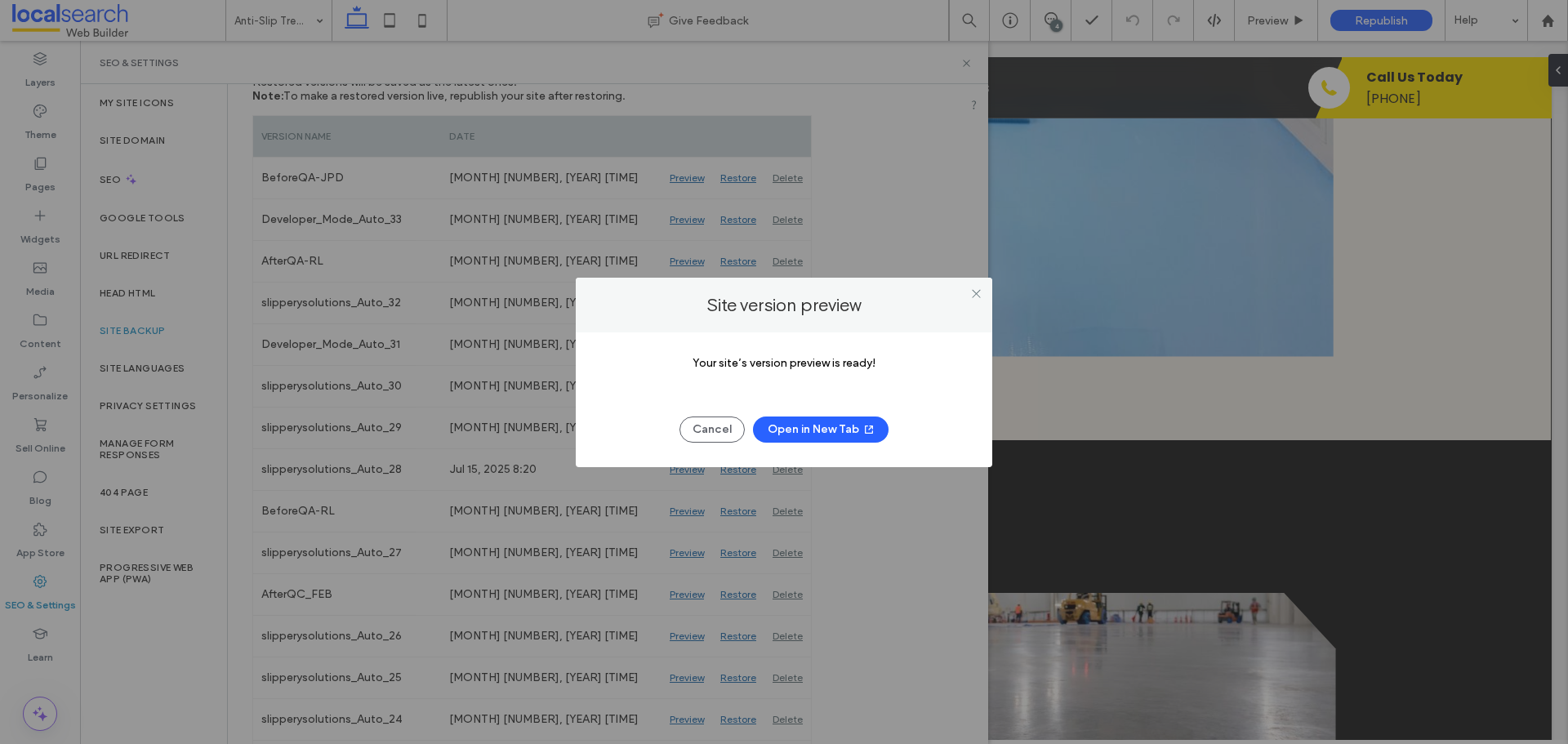 click on "Open in New Tab" at bounding box center [821, 430] 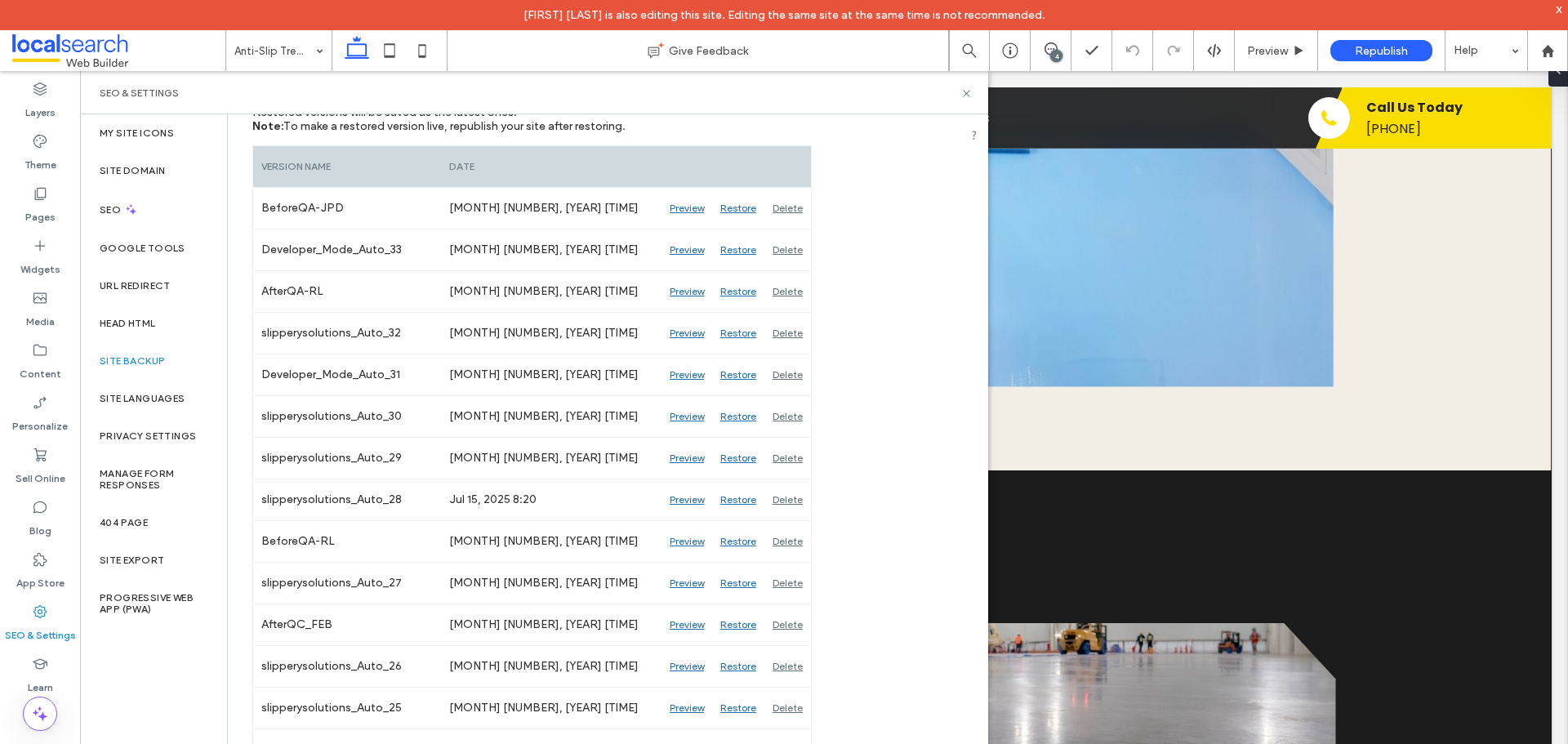 click on "4" at bounding box center (1056, 56) 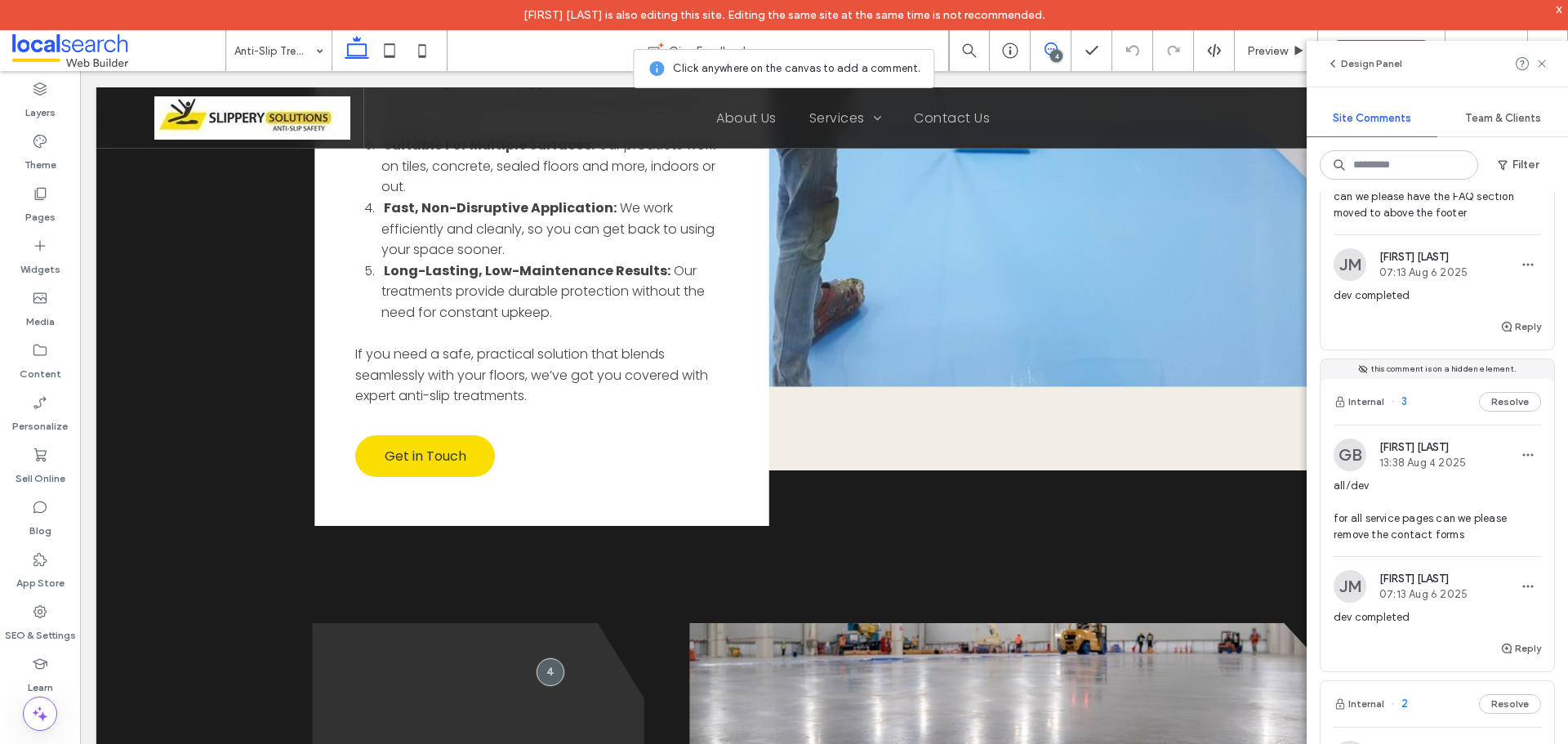 scroll, scrollTop: 163, scrollLeft: 0, axis: vertical 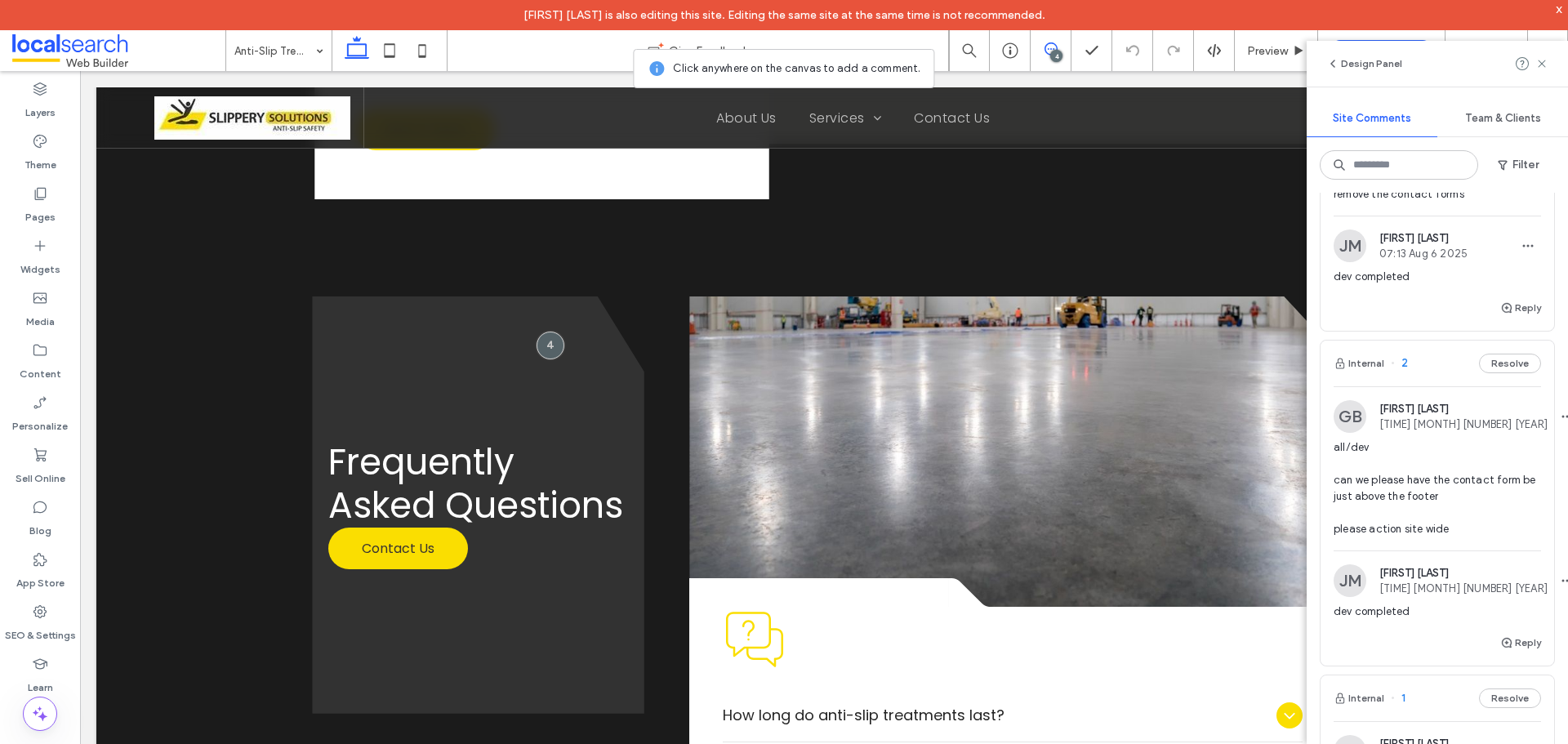 click on "Internal 2 Resolve" at bounding box center (1437, 363) 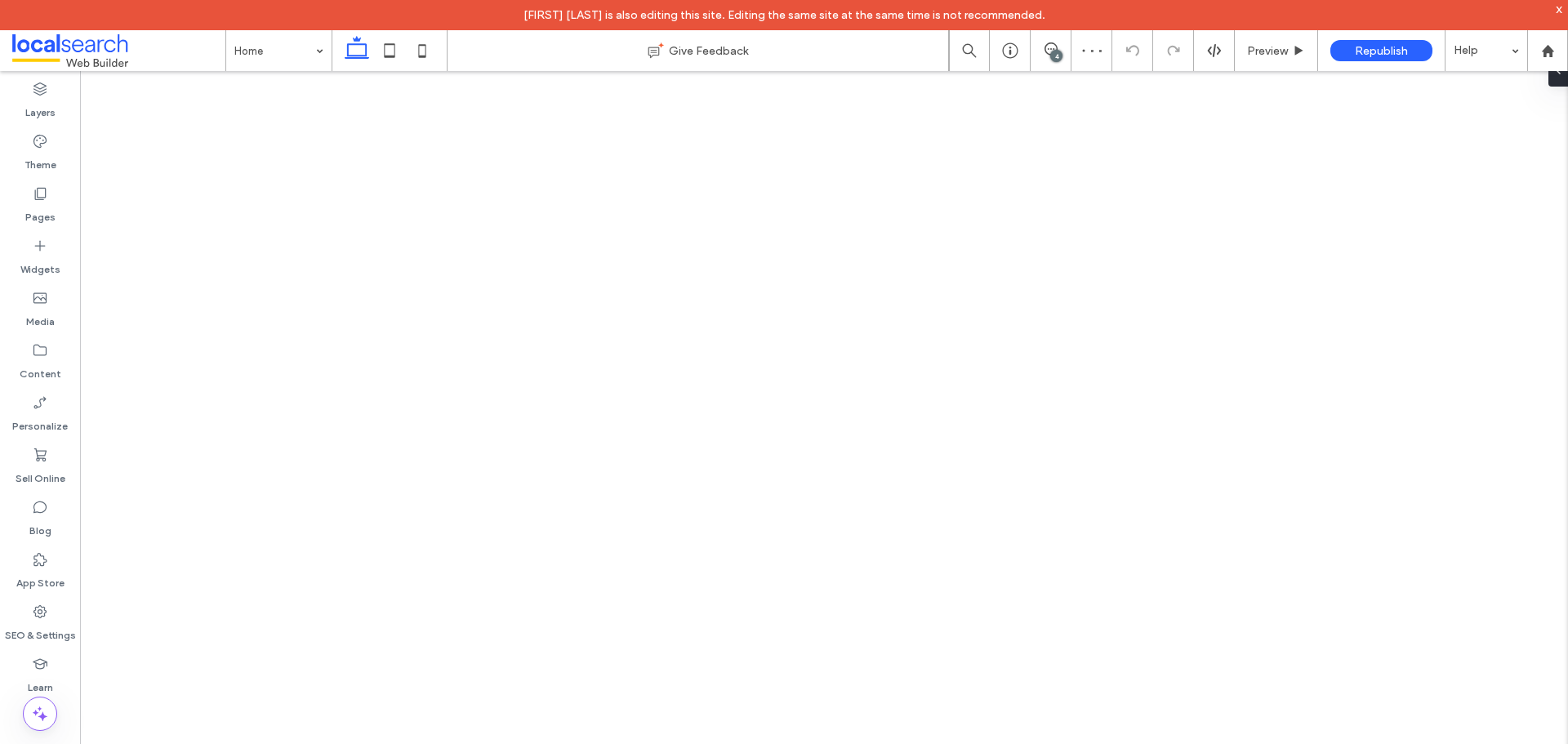 scroll, scrollTop: 0, scrollLeft: 0, axis: both 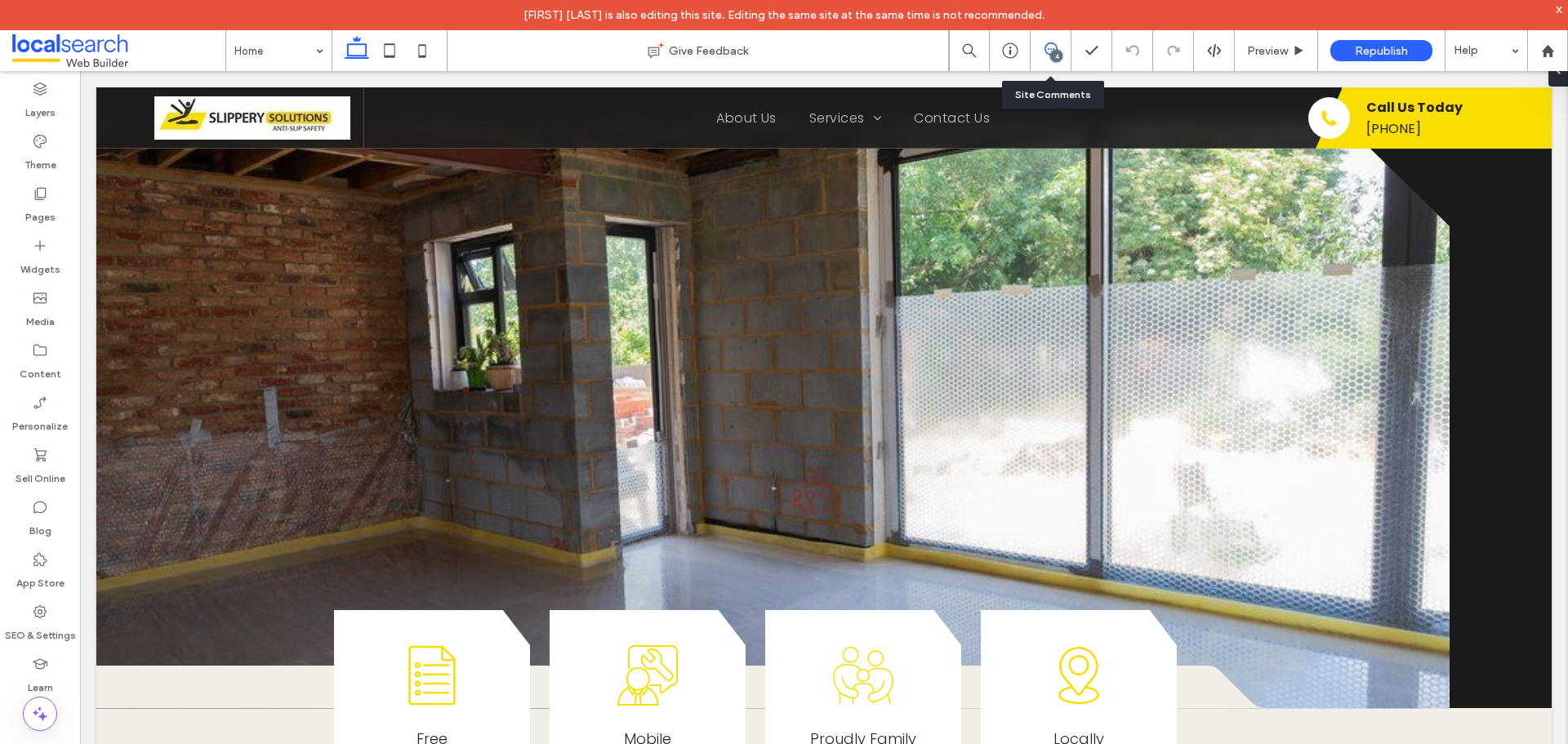 click 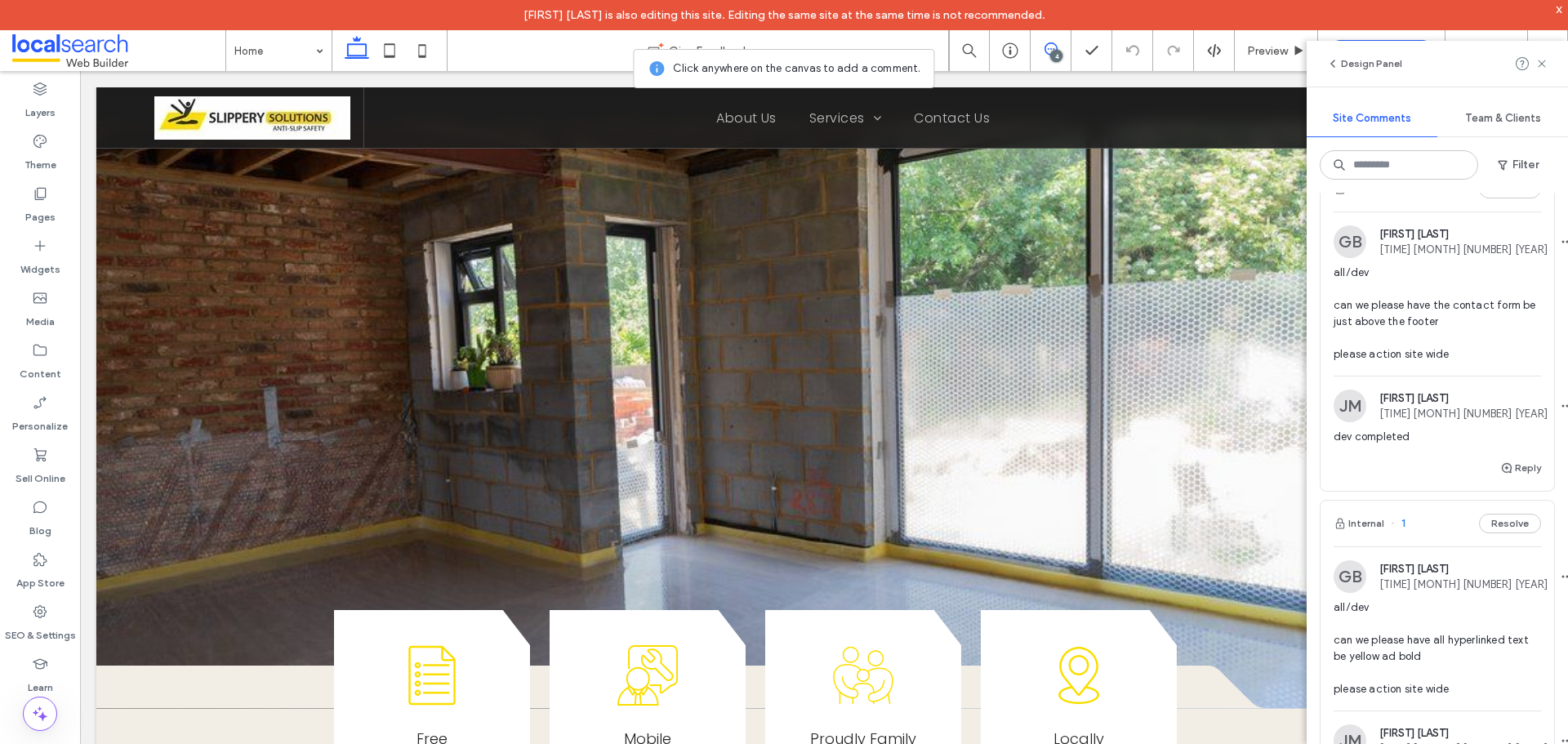 scroll, scrollTop: 653, scrollLeft: 0, axis: vertical 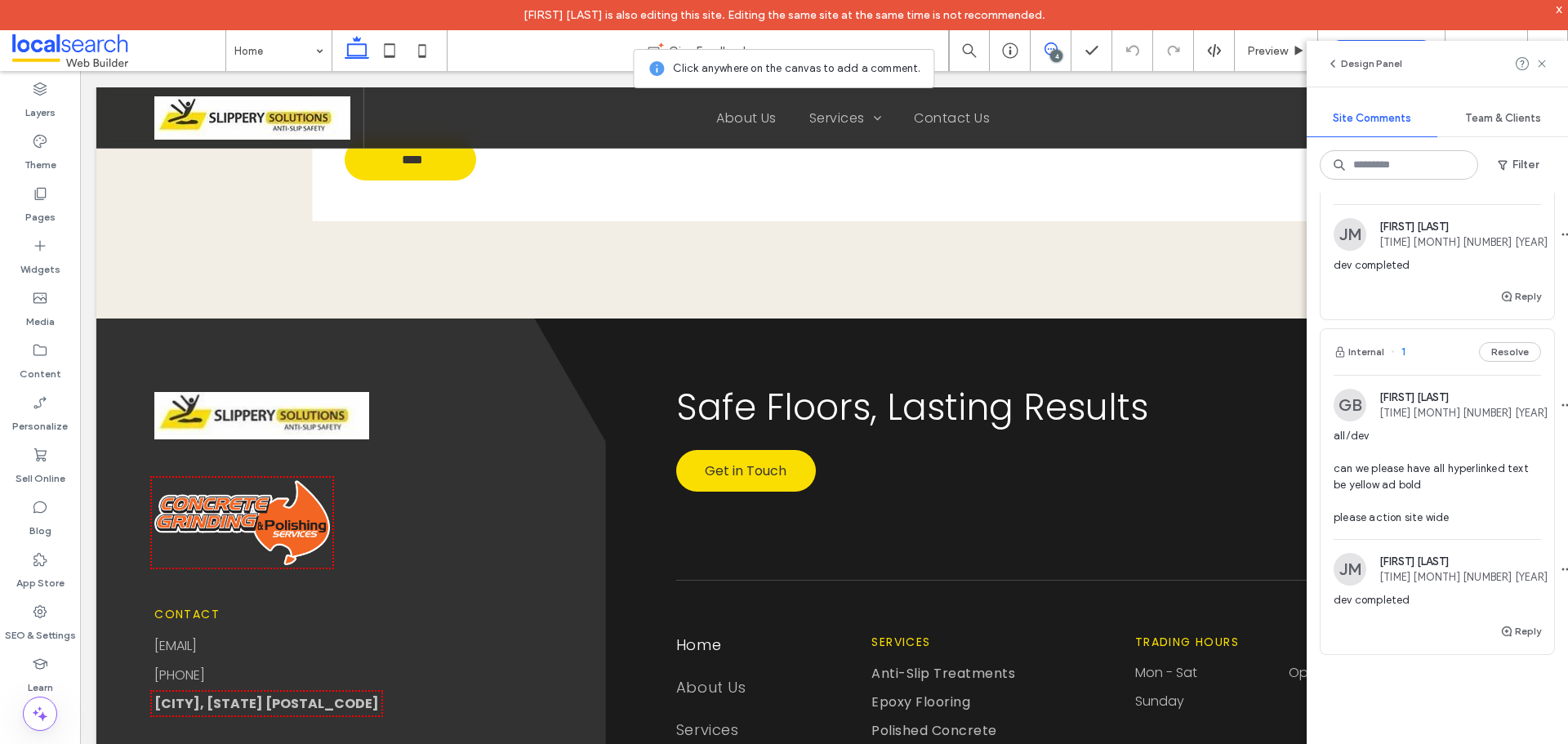 click on "Internal 1 Resolve" at bounding box center (1437, 352) 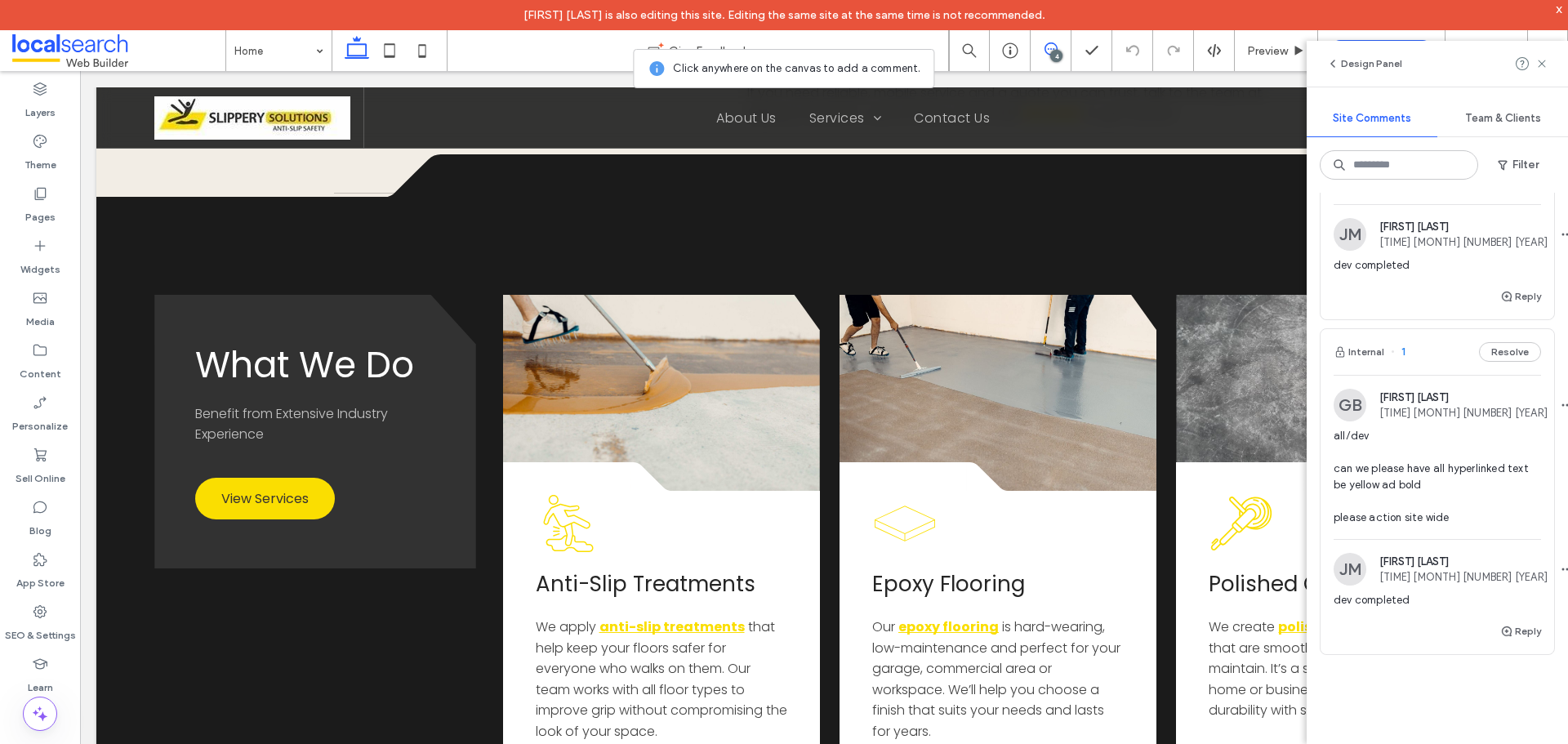 scroll, scrollTop: 829, scrollLeft: 0, axis: vertical 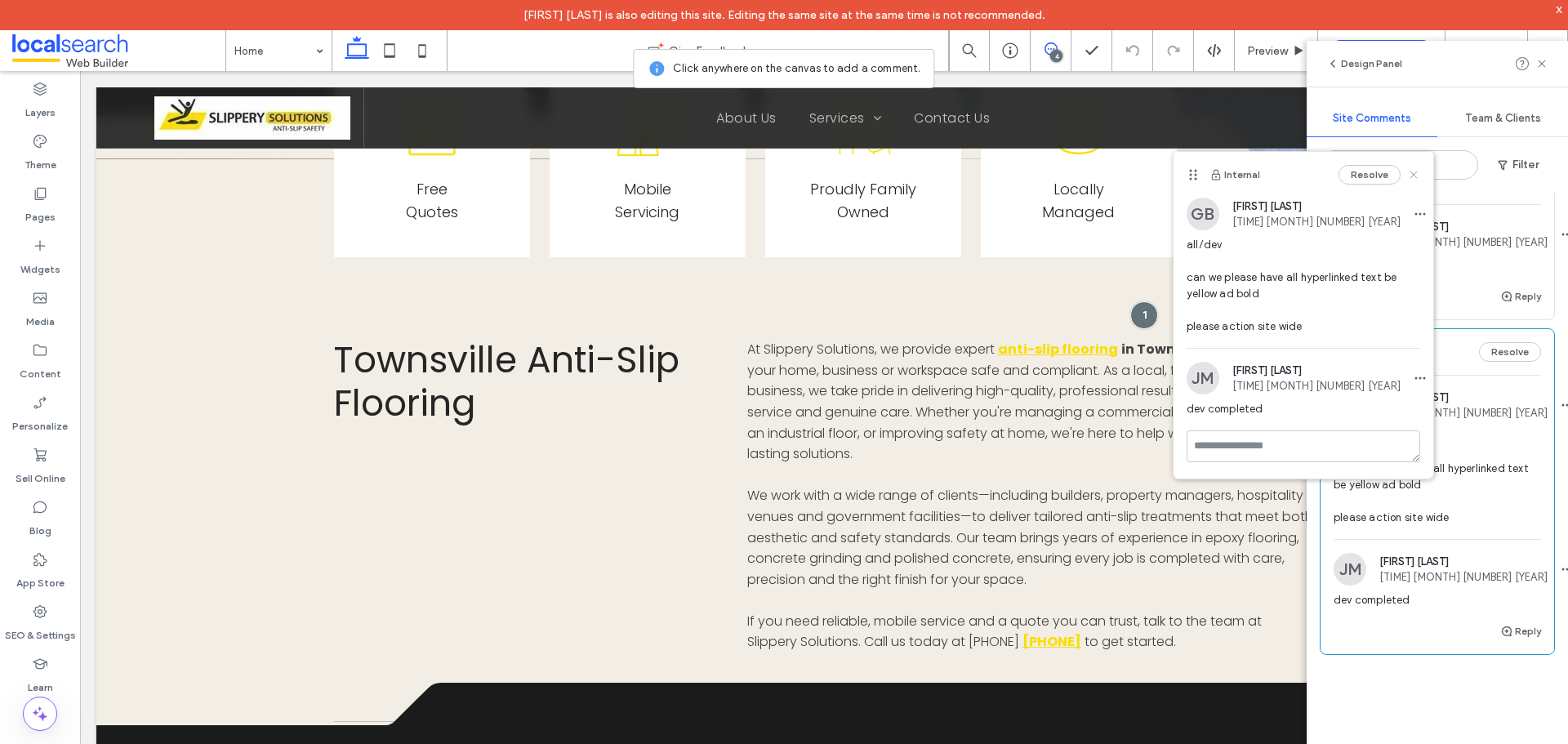 click 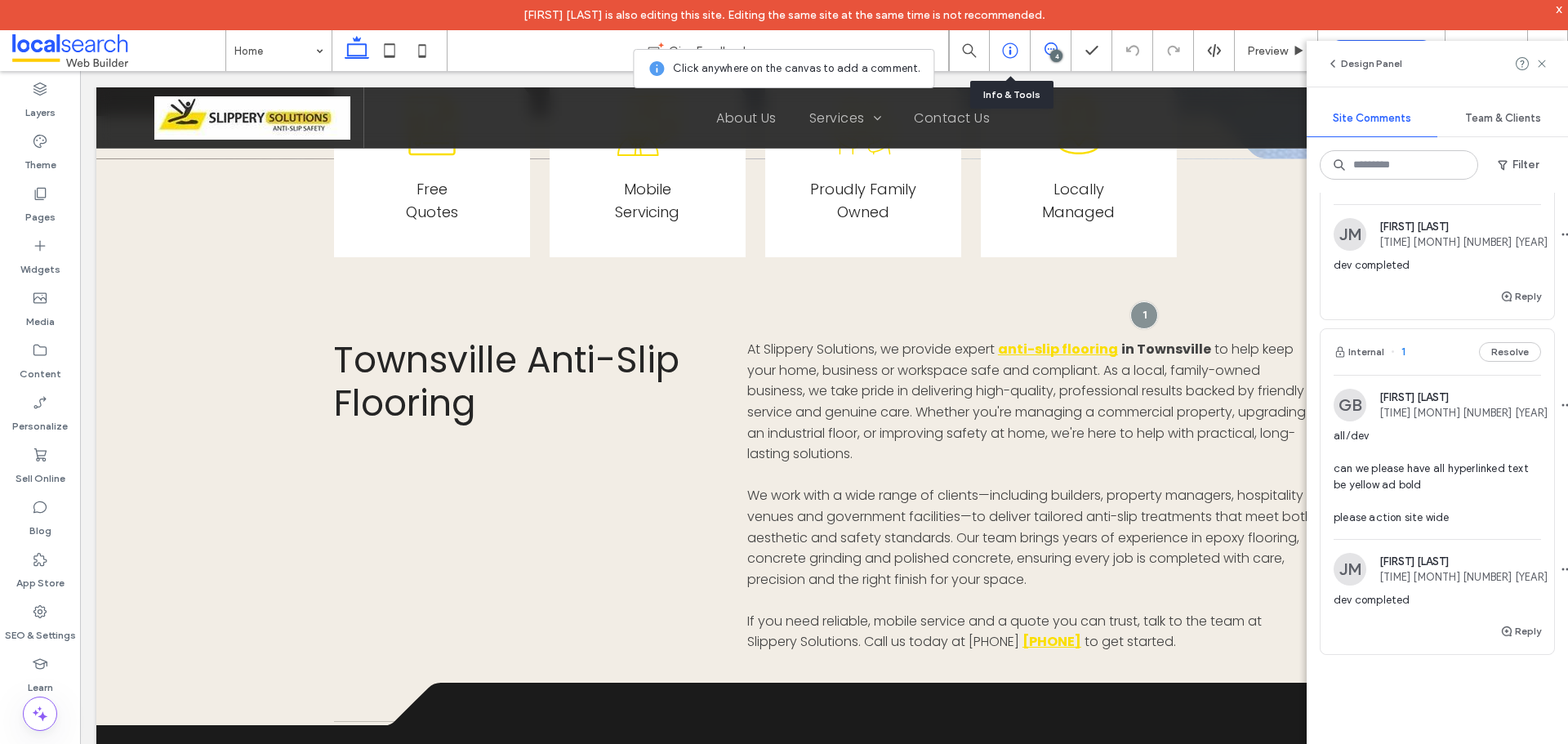 click 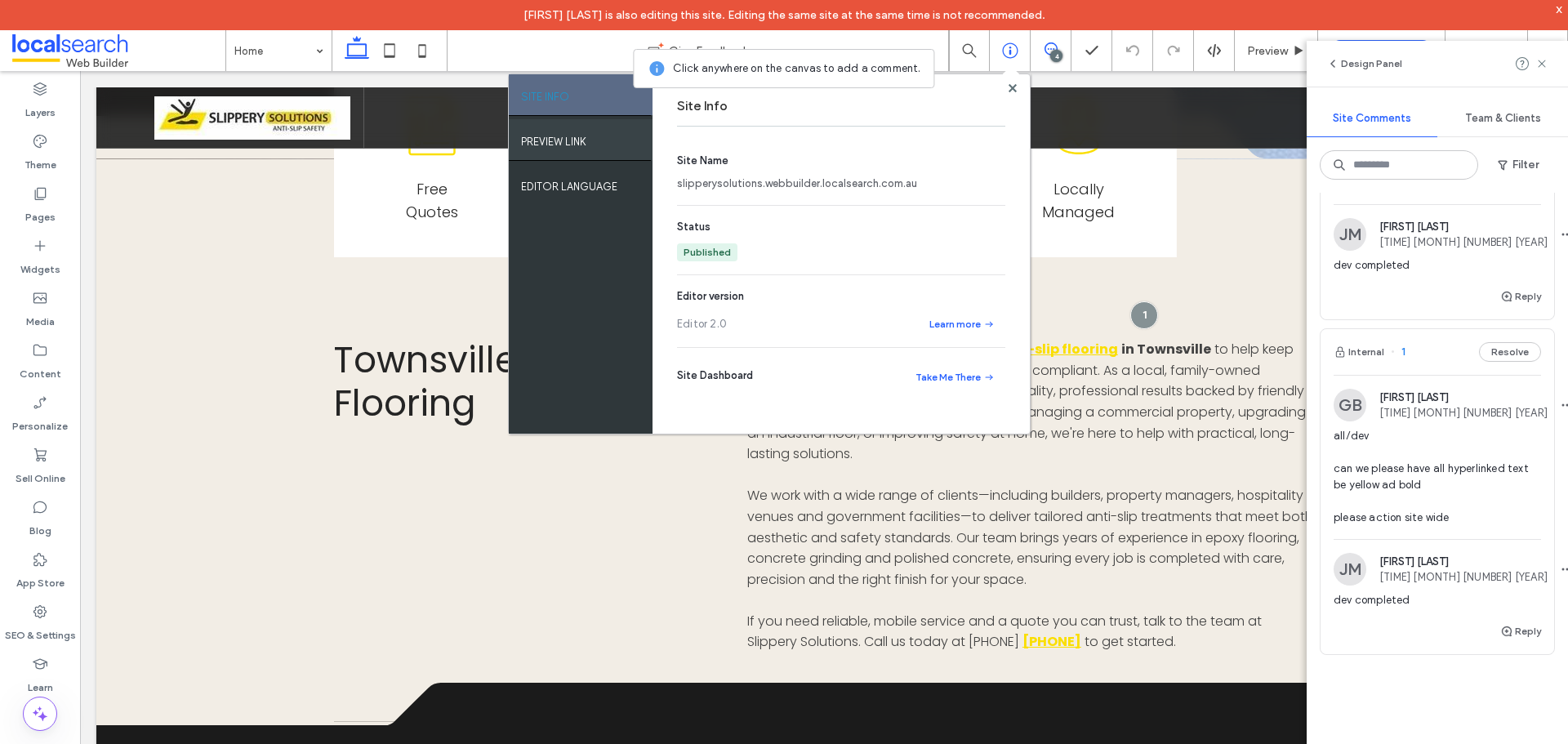 click on "PREVIEW LINK" at bounding box center [581, 140] 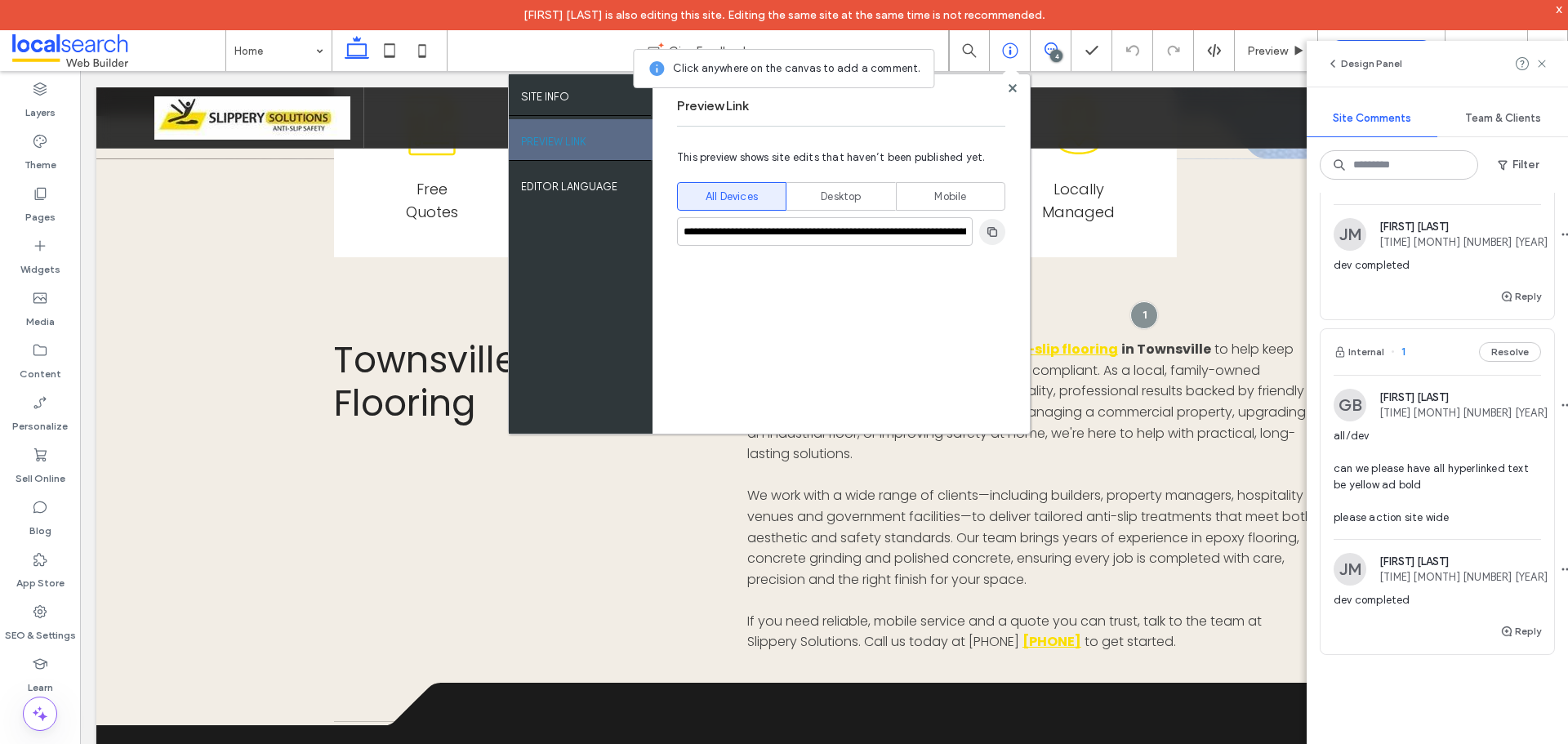 click at bounding box center (992, 232) 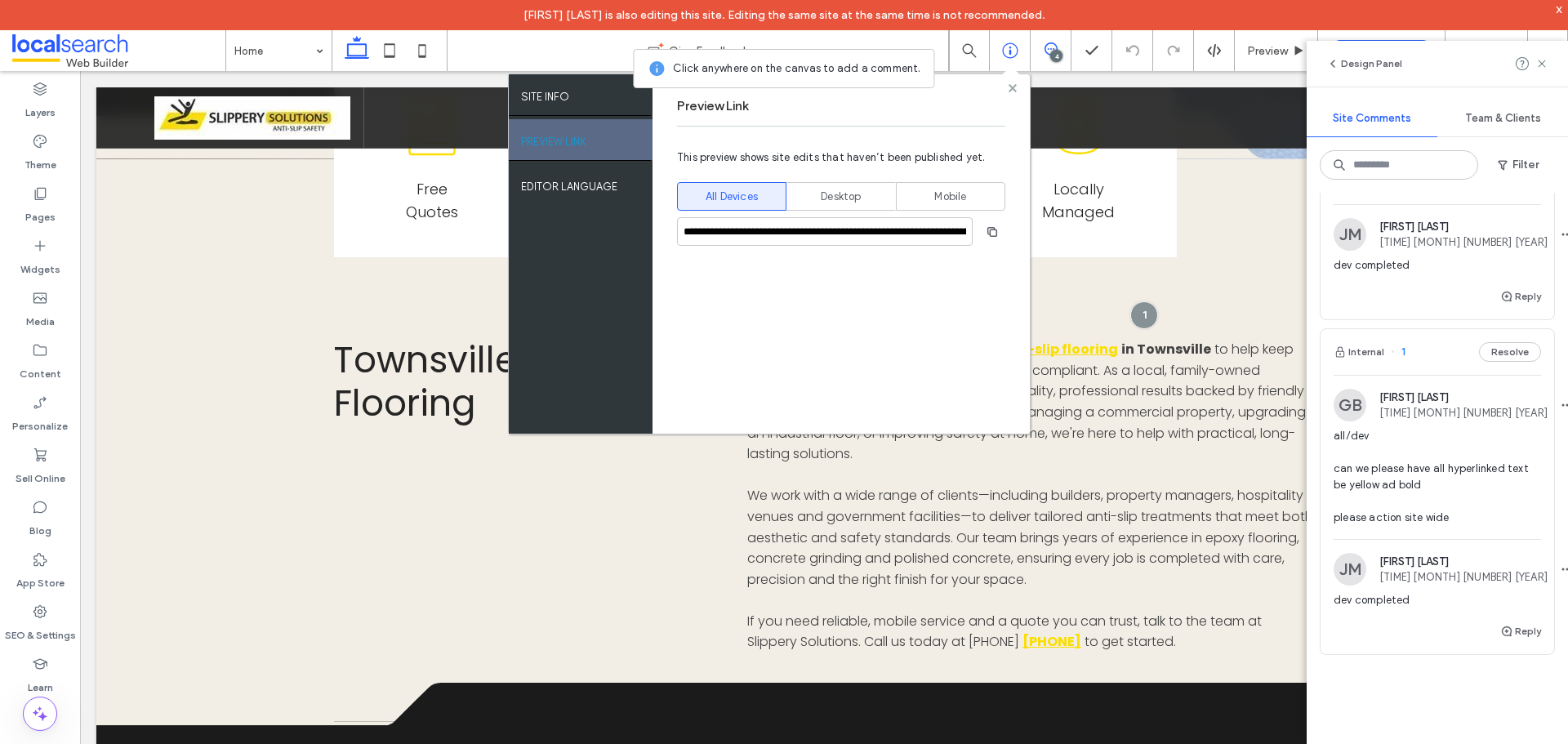 click 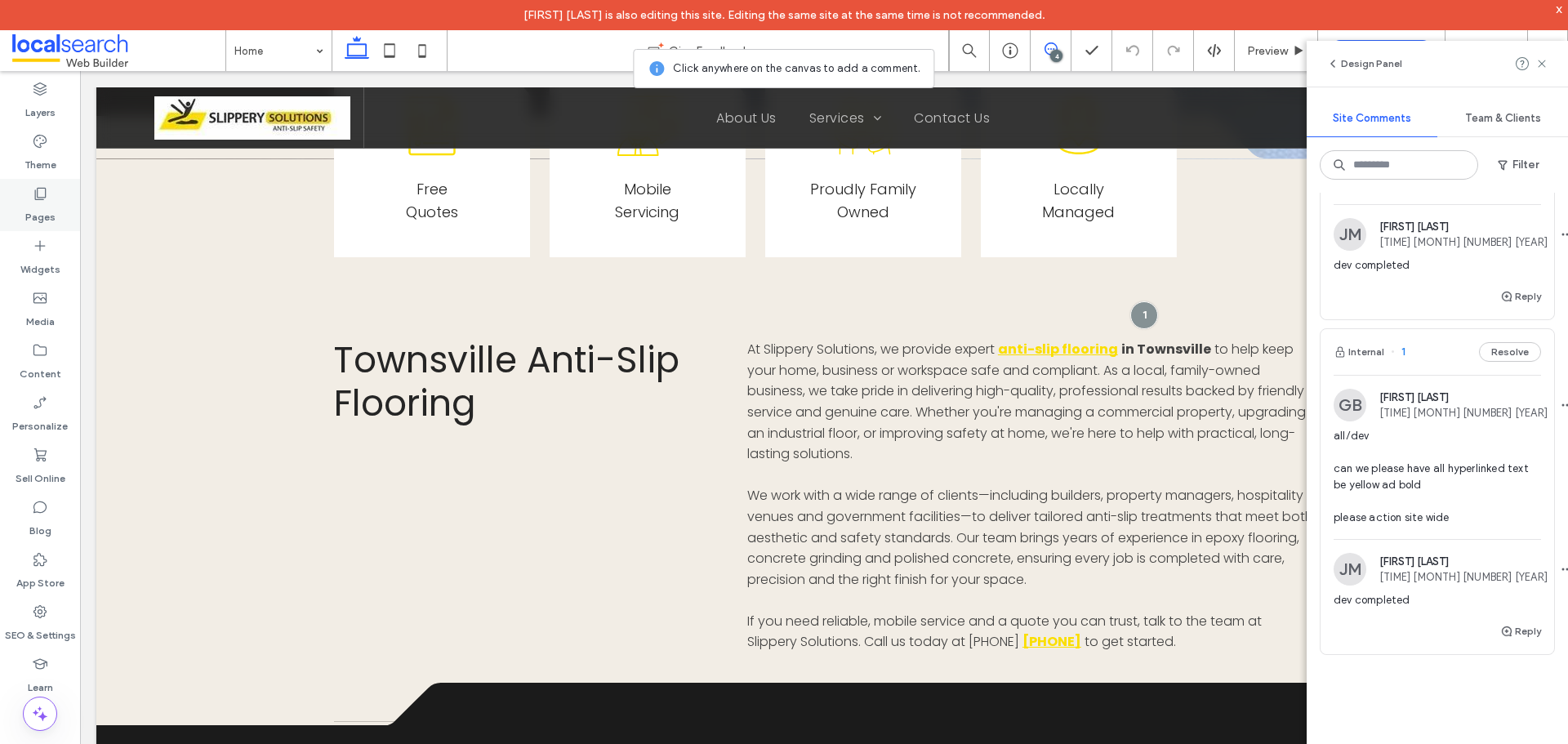 click on "Pages" at bounding box center [40, 205] 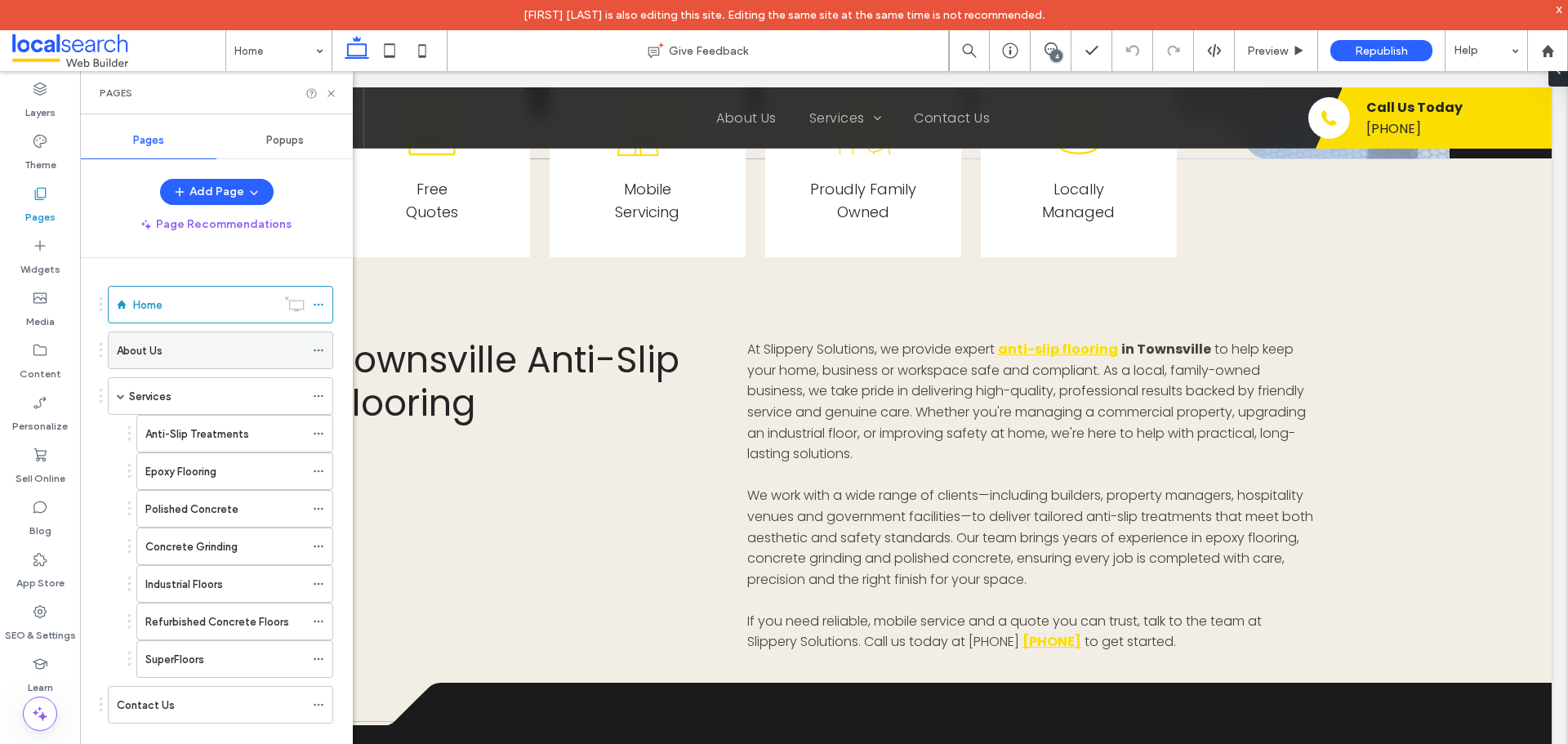 scroll, scrollTop: 0, scrollLeft: 0, axis: both 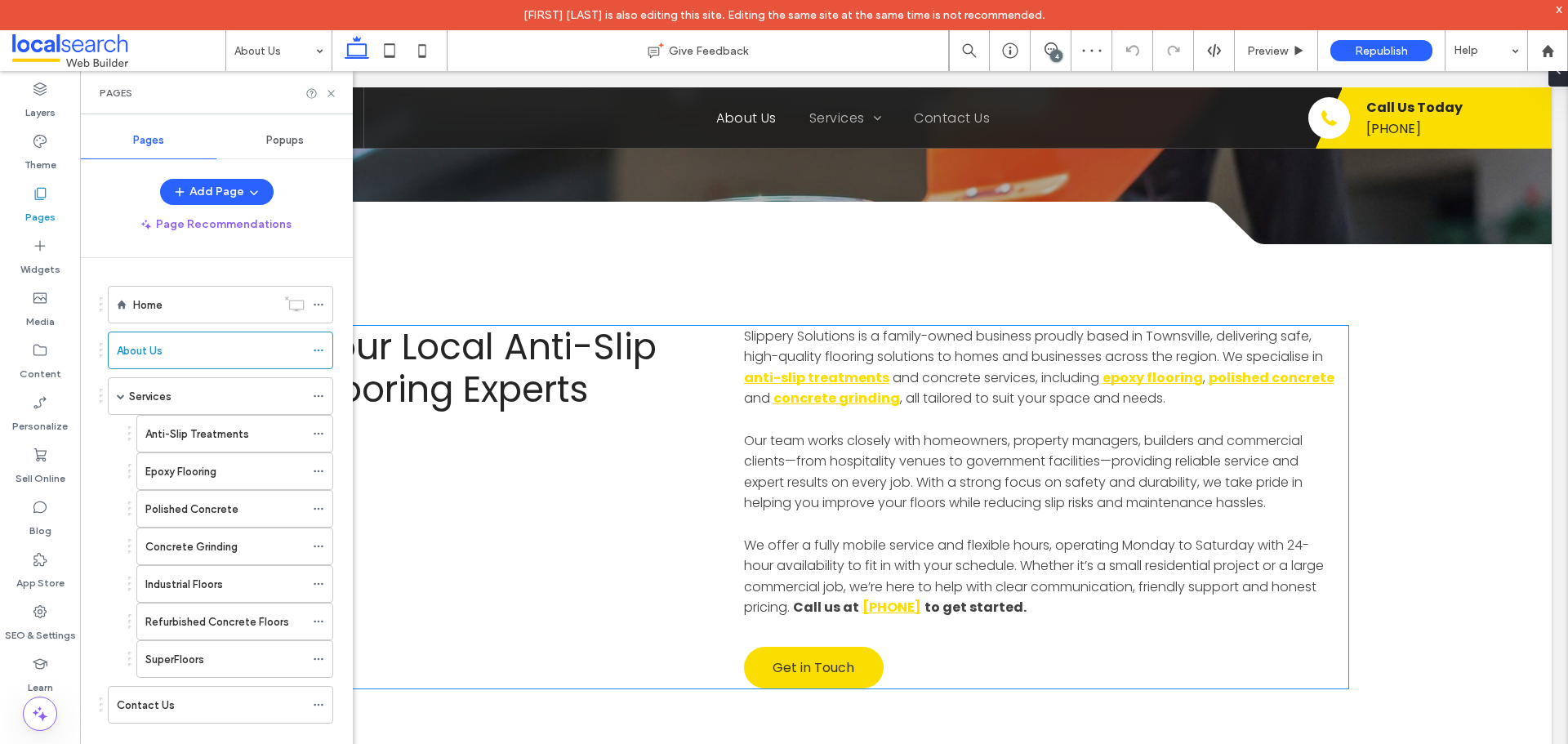 click on "We offer a fully mobile service and flexible hours, operating Monday to Saturday with 24-hour availability to fit in with your schedule. Whether it’s a small residential project or a large commercial job, we’re here to help with clear communication, friendly support and honest pricing." at bounding box center (1034, 577) 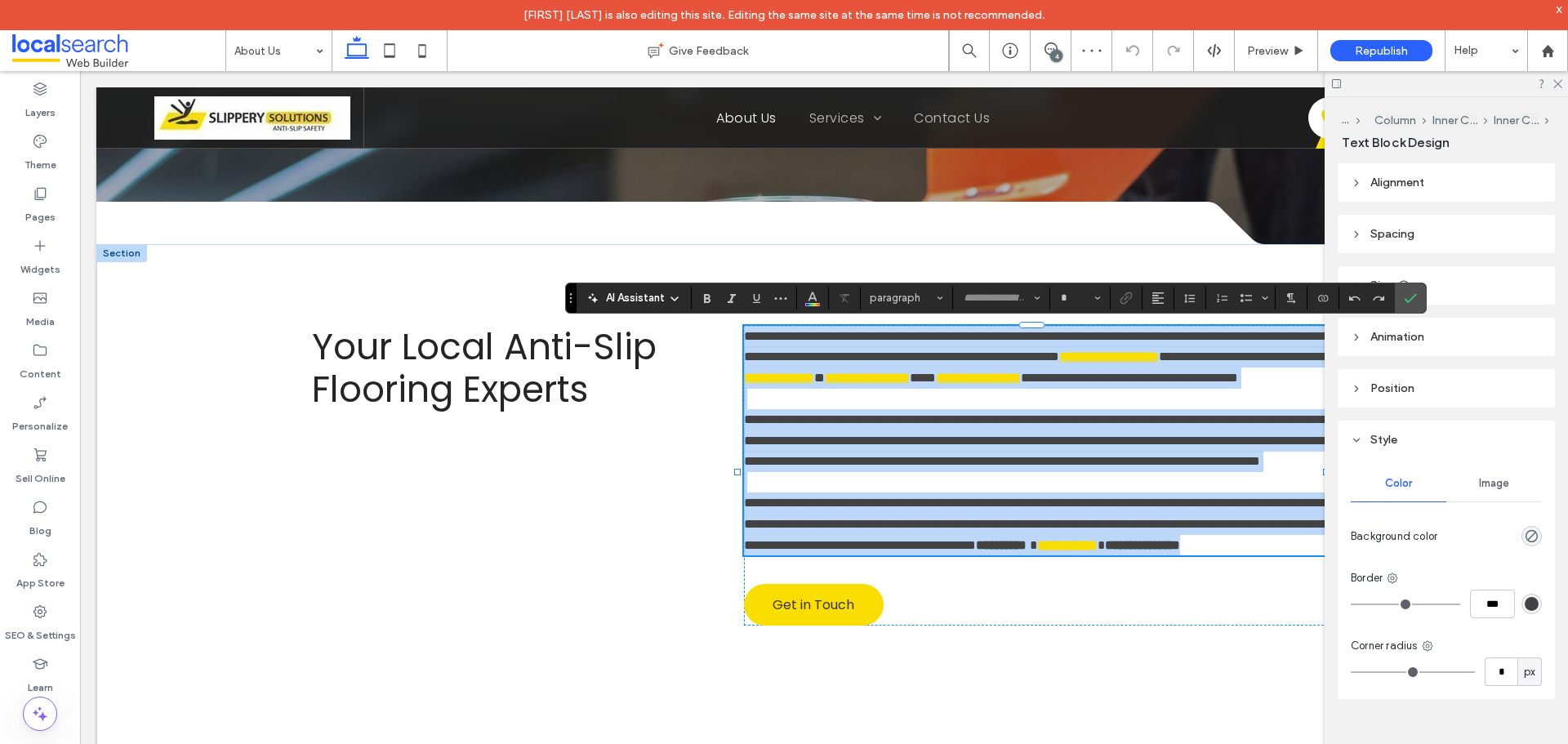 type on "*******" 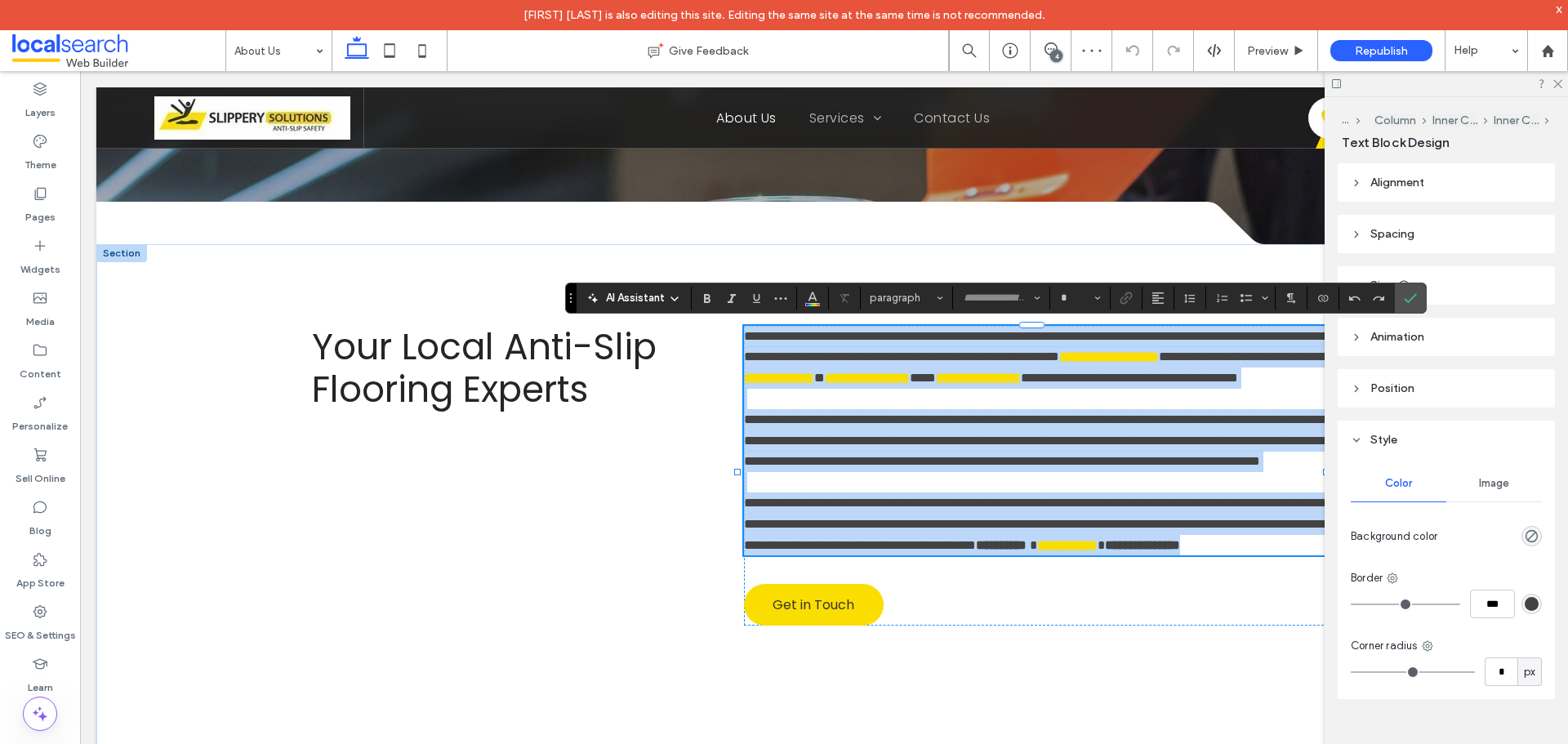 type on "**" 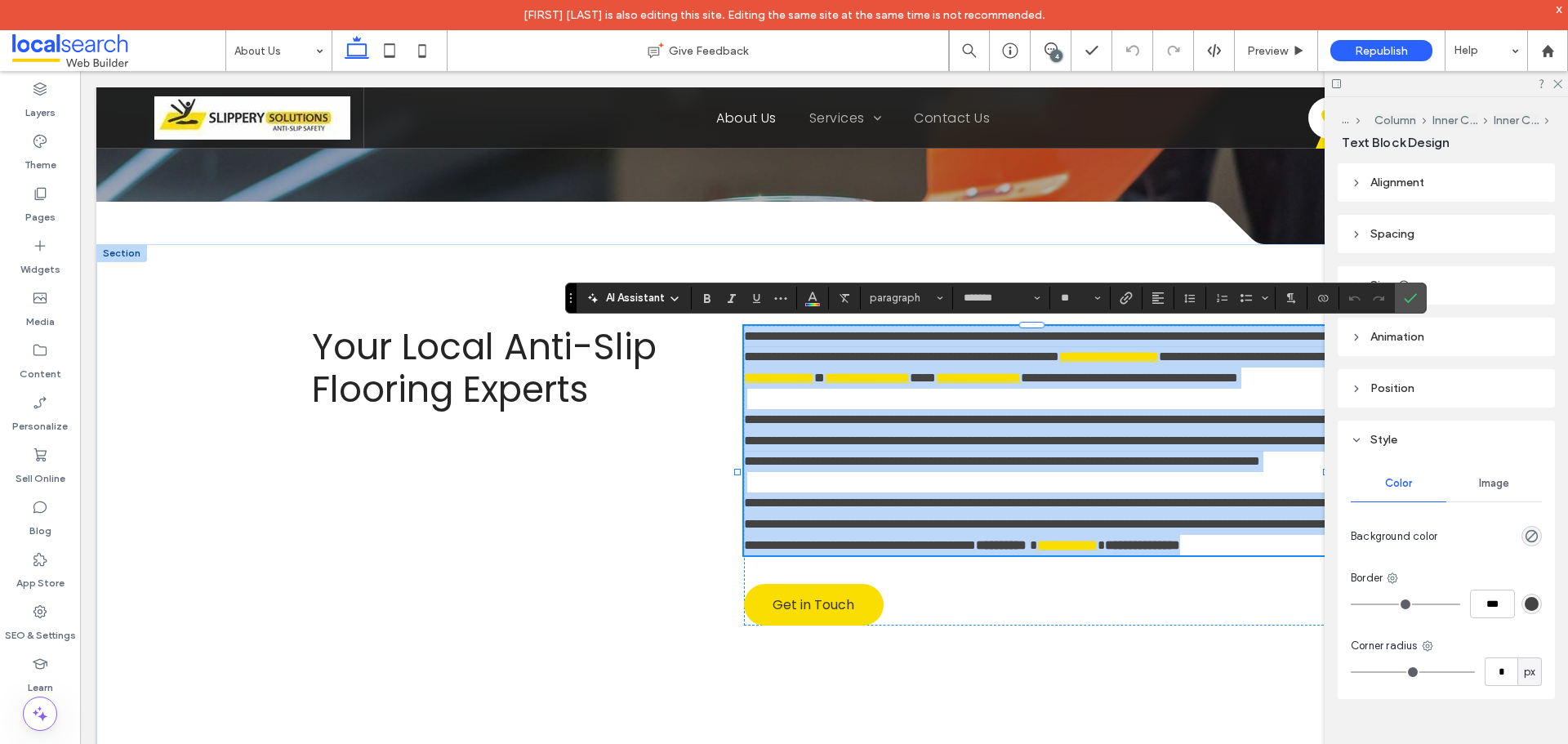 click on "**********" at bounding box center [1039, 523] 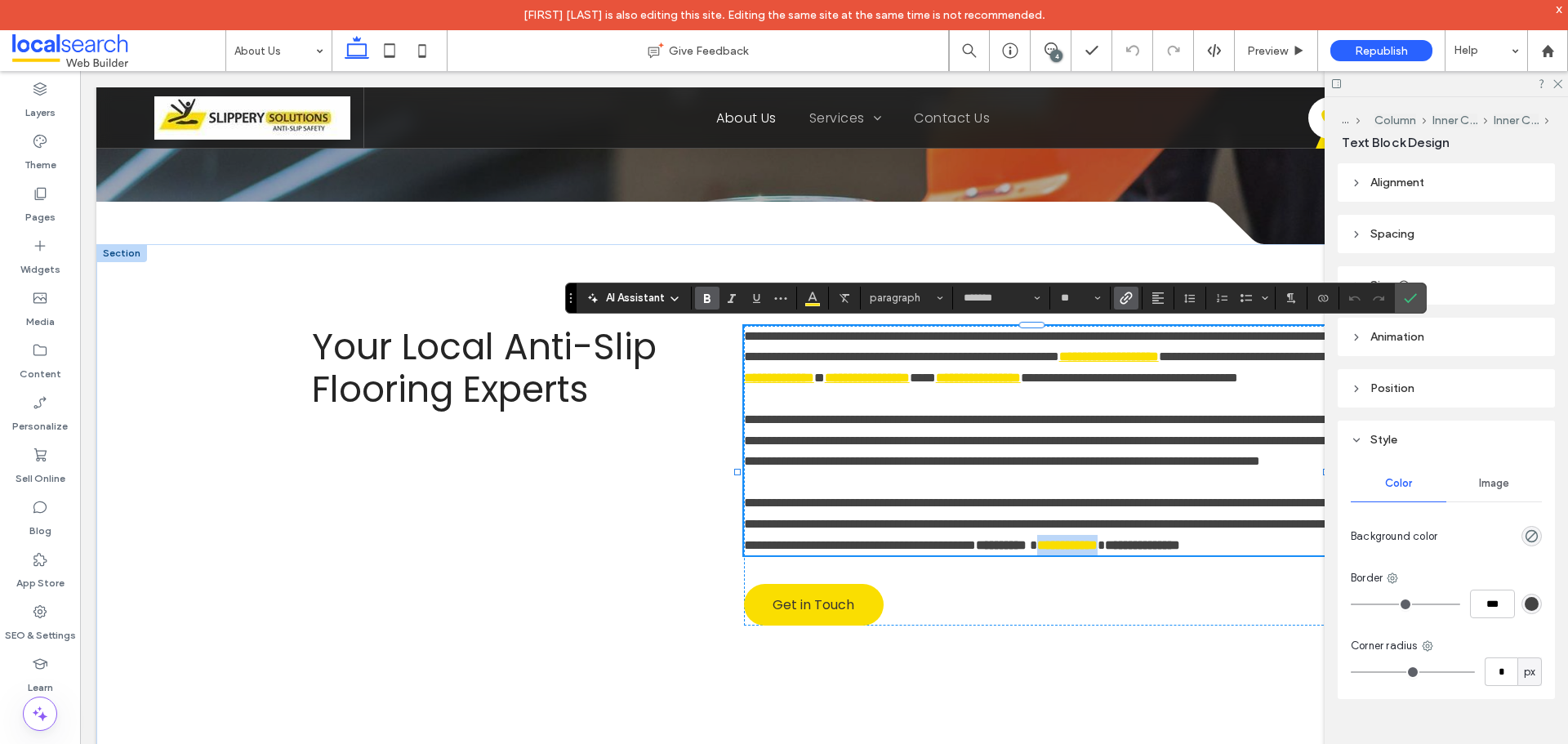 drag, startPoint x: 985, startPoint y: 607, endPoint x: 908, endPoint y: 604, distance: 77.05842 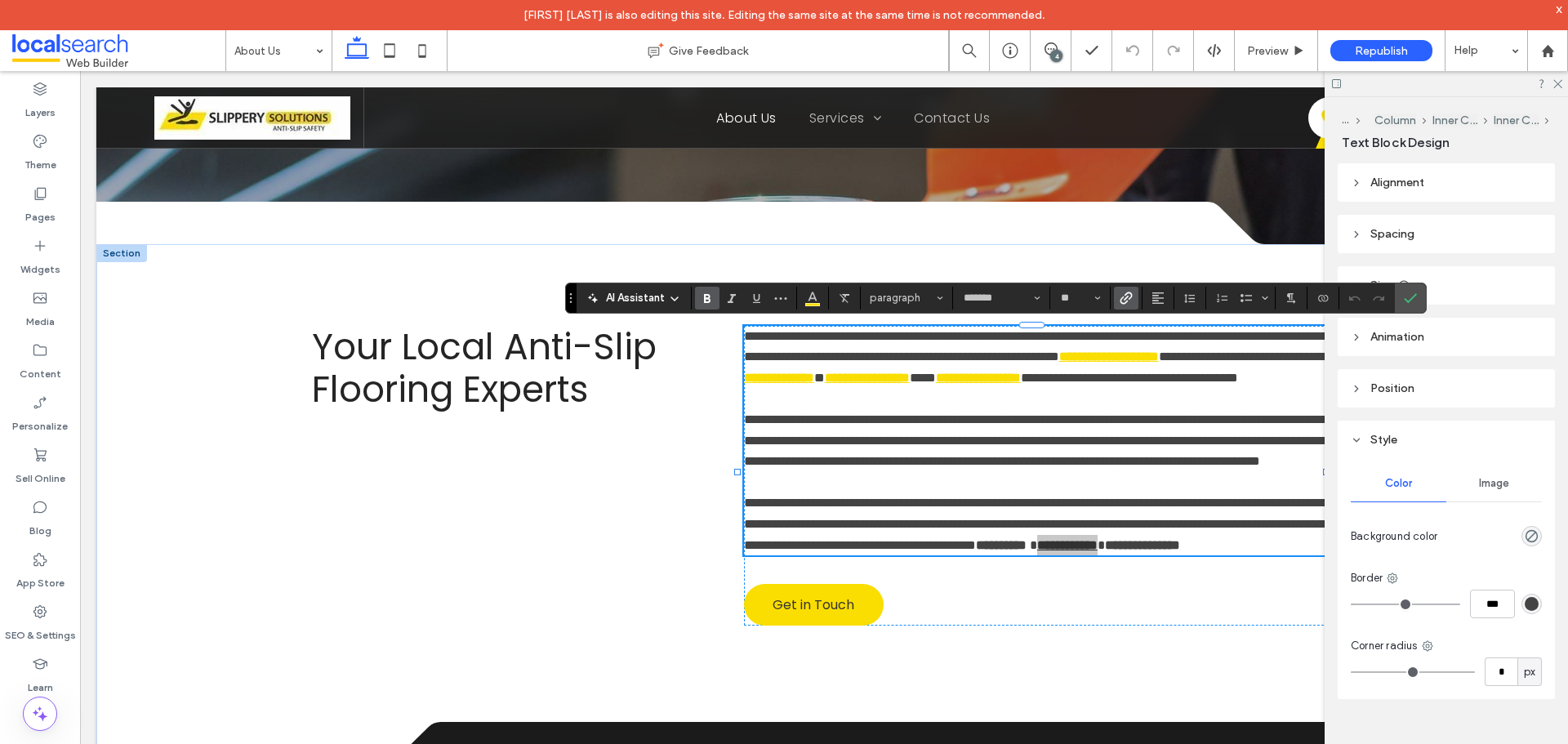 click 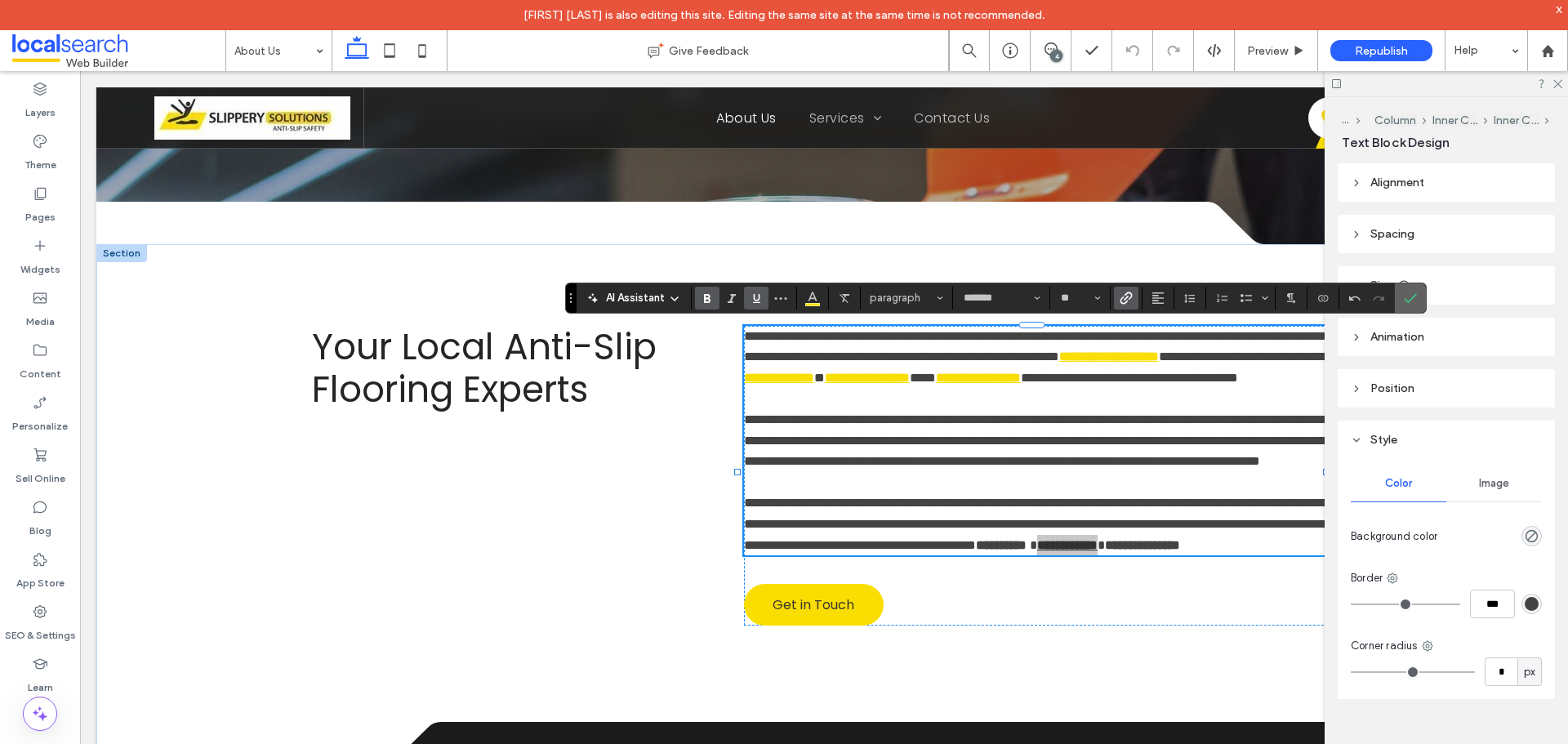 click 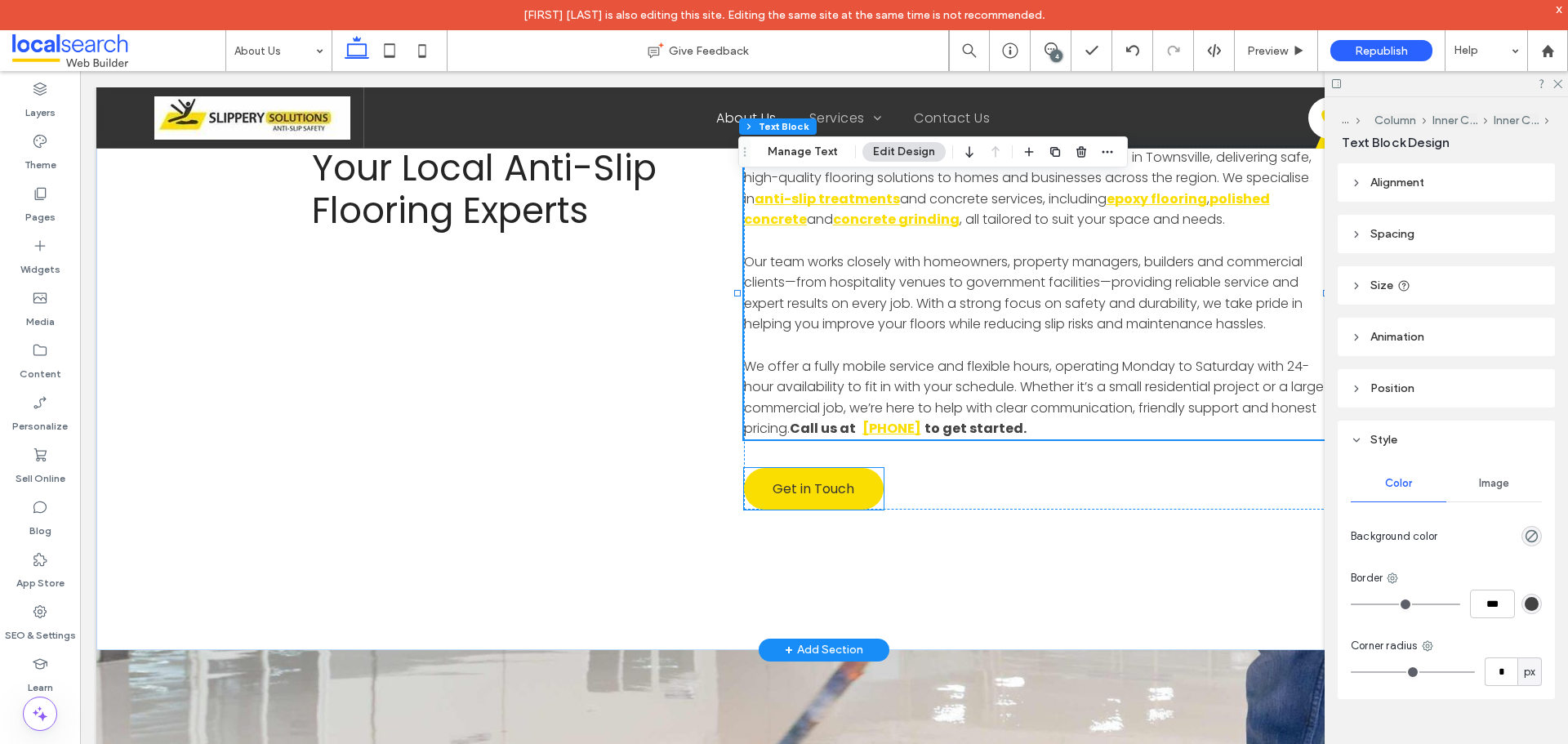 scroll, scrollTop: 490, scrollLeft: 0, axis: vertical 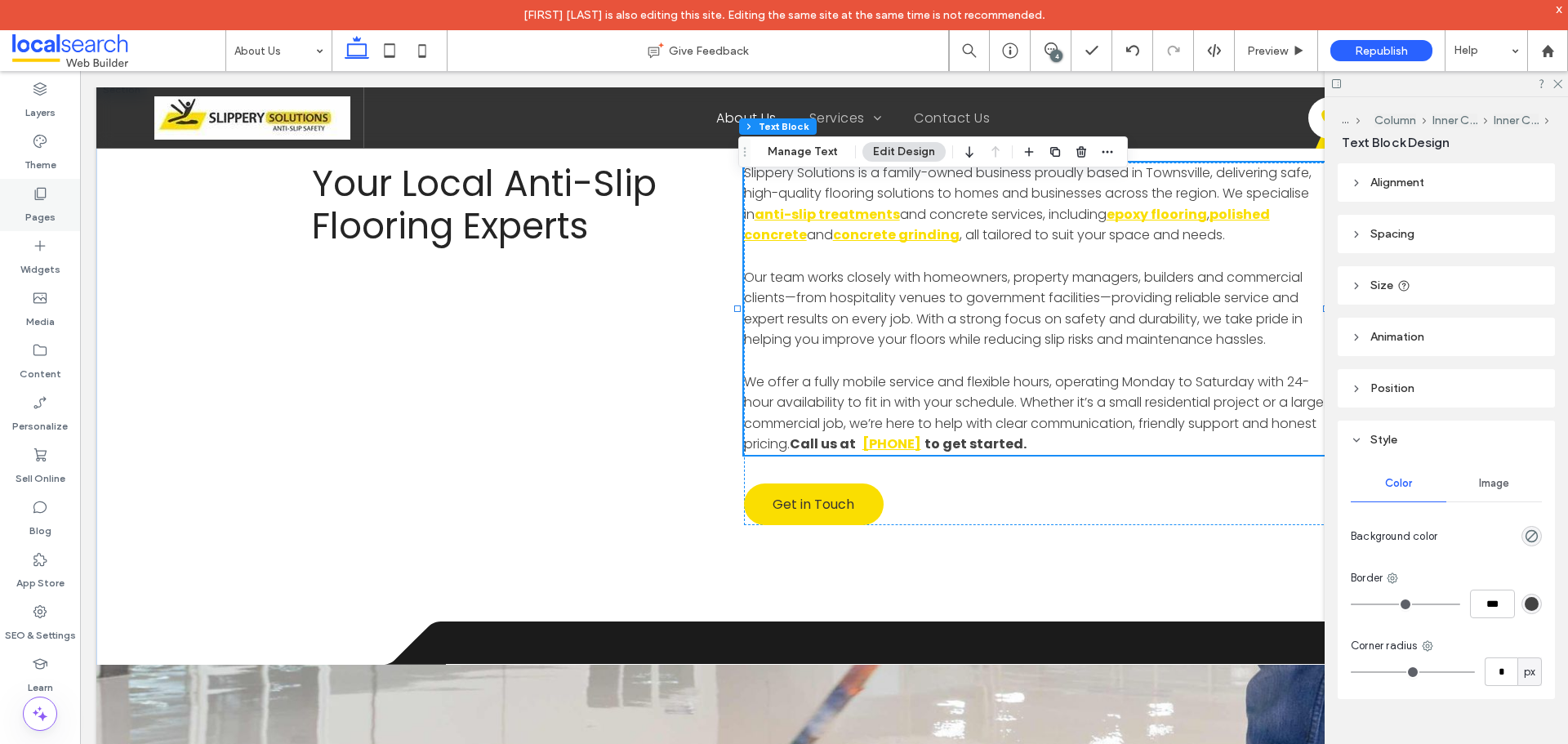 click 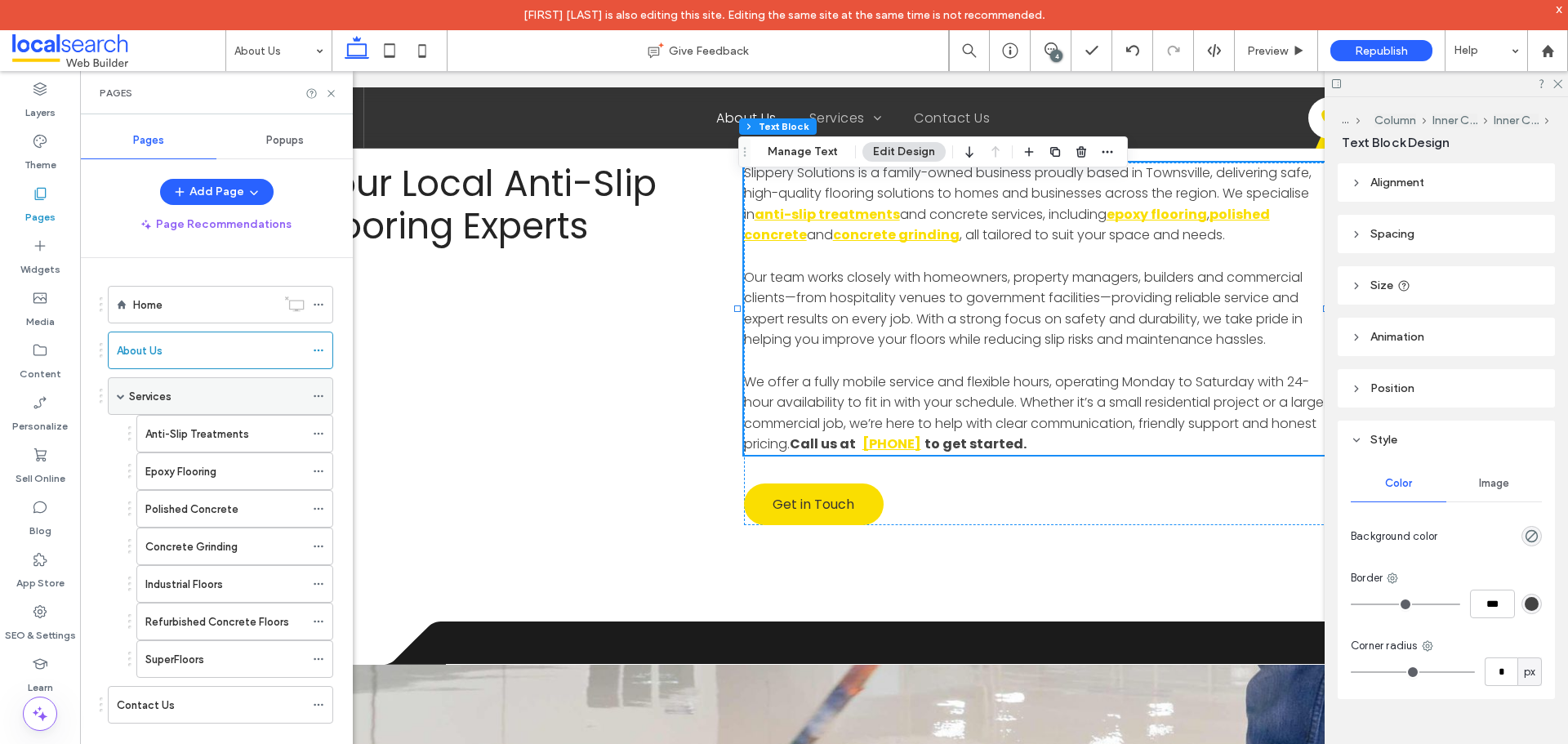 click on "Services" at bounding box center [216, 396] 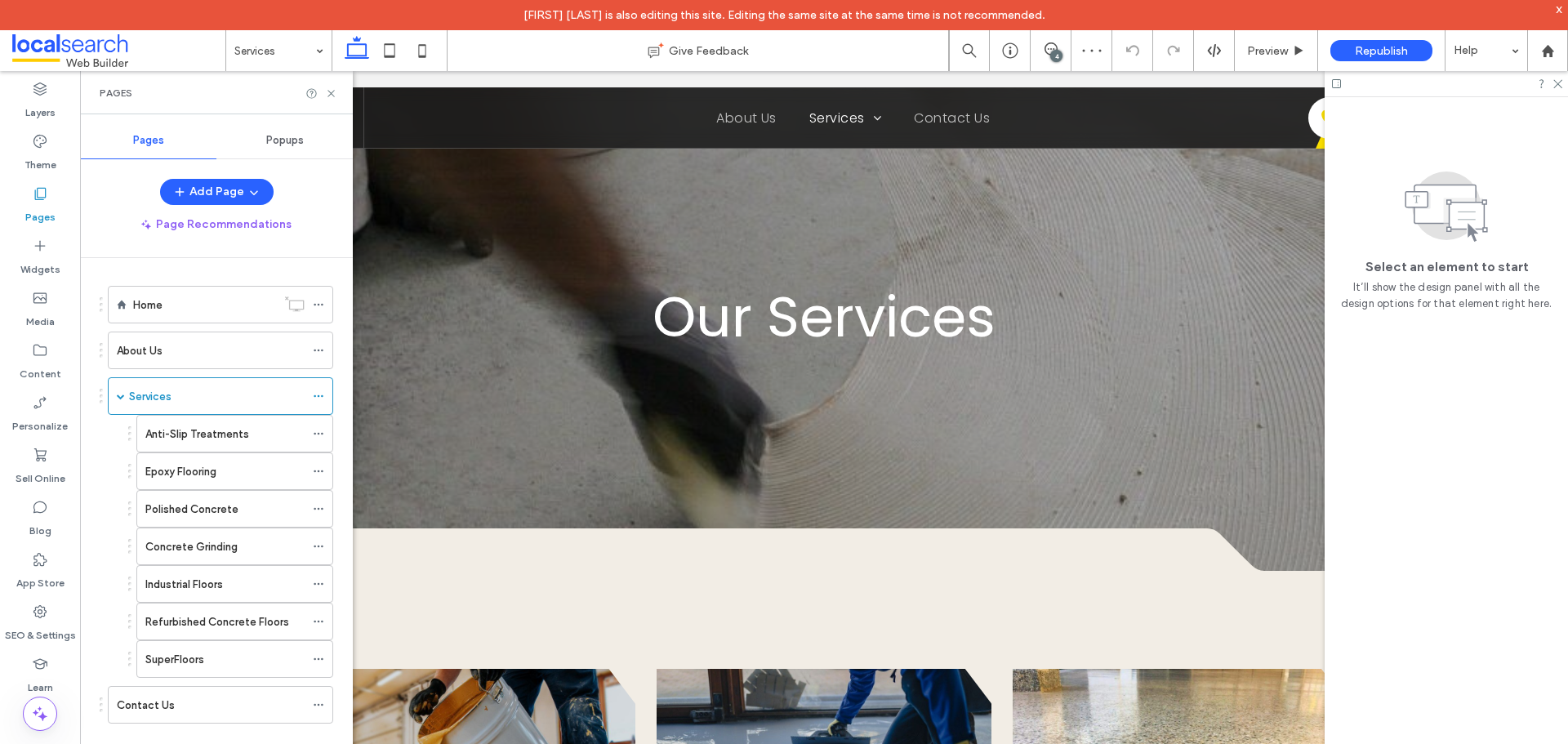scroll, scrollTop: 808, scrollLeft: 0, axis: vertical 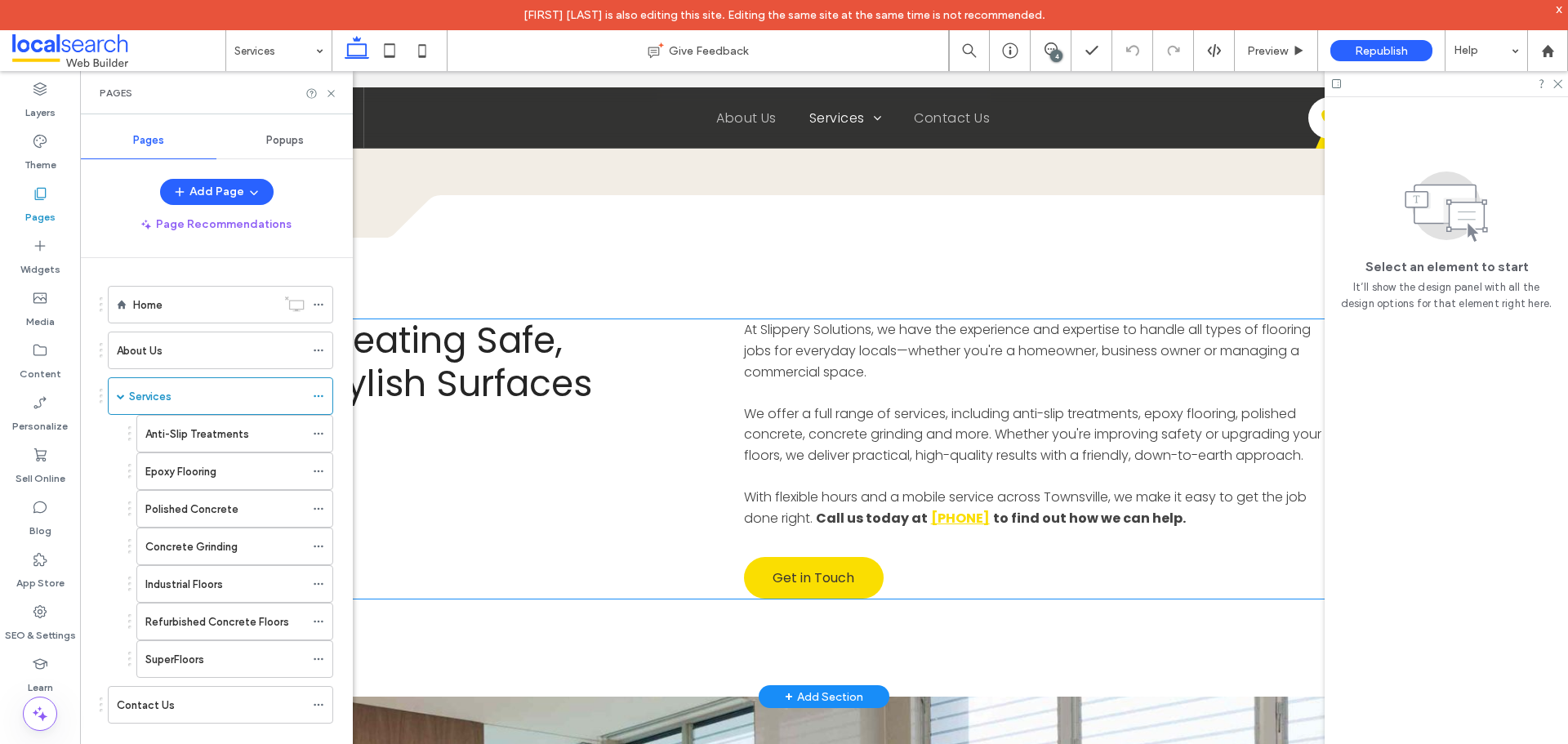 click on "to find out how we can help." at bounding box center (1089, 518) 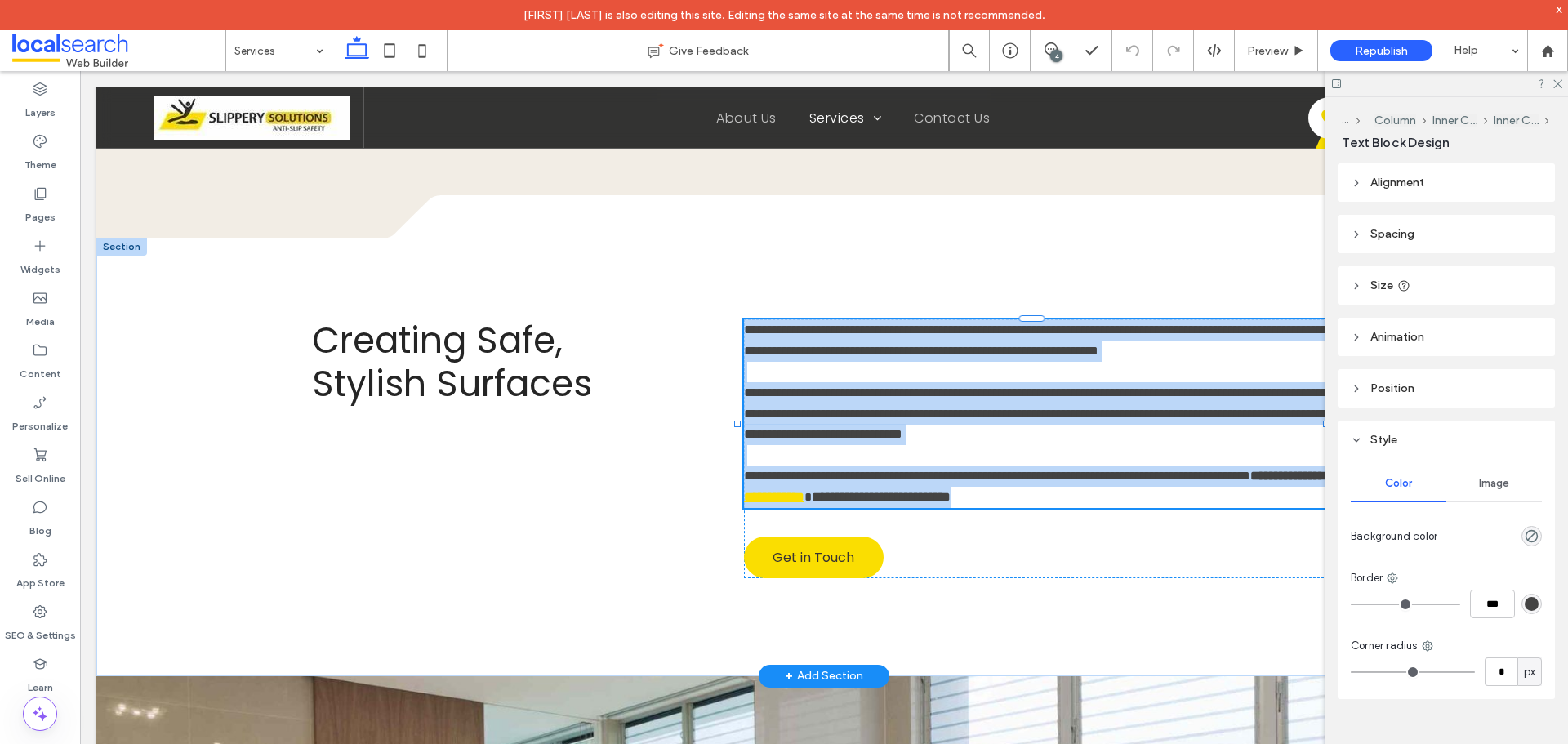 click on "**********" at bounding box center (774, 497) 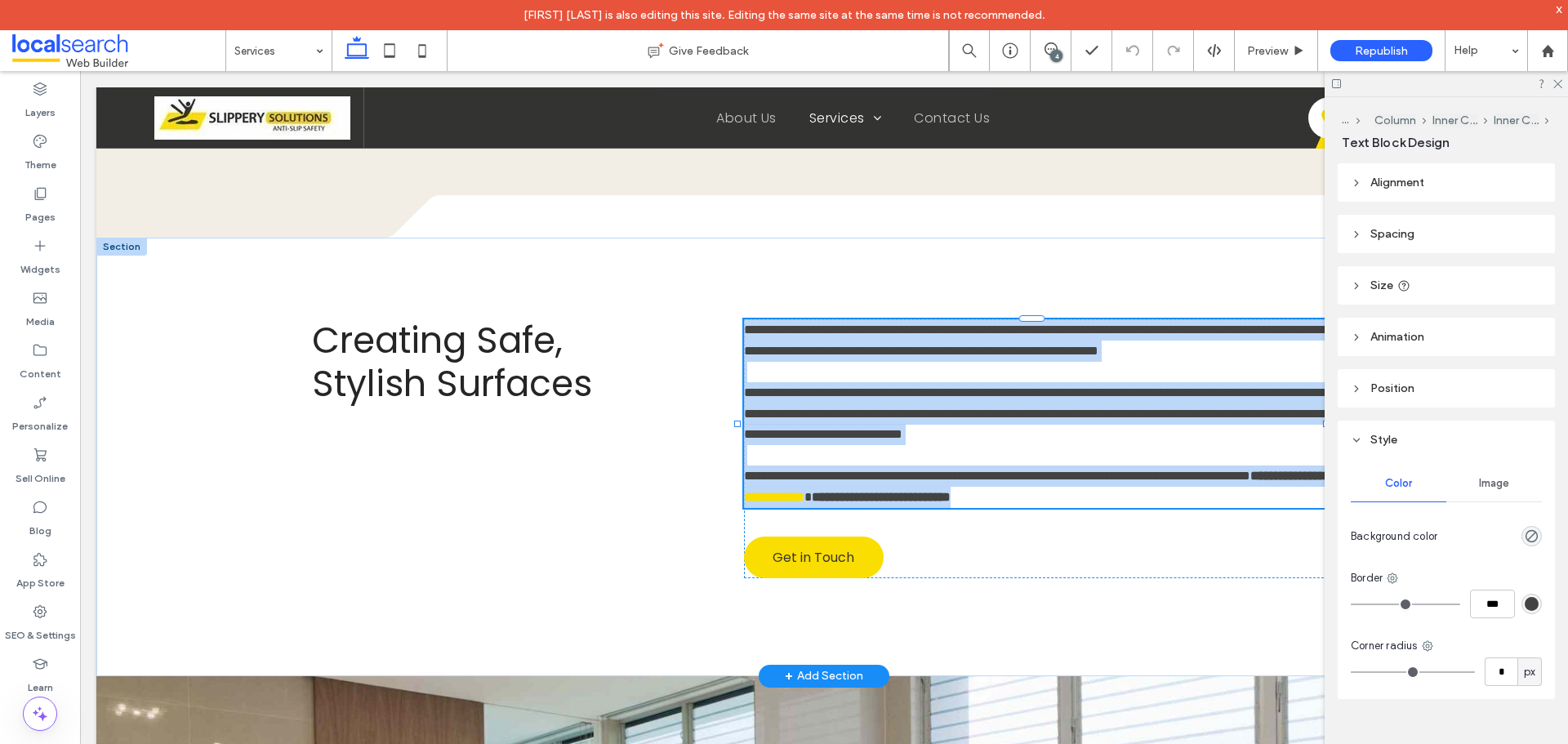 type on "*******" 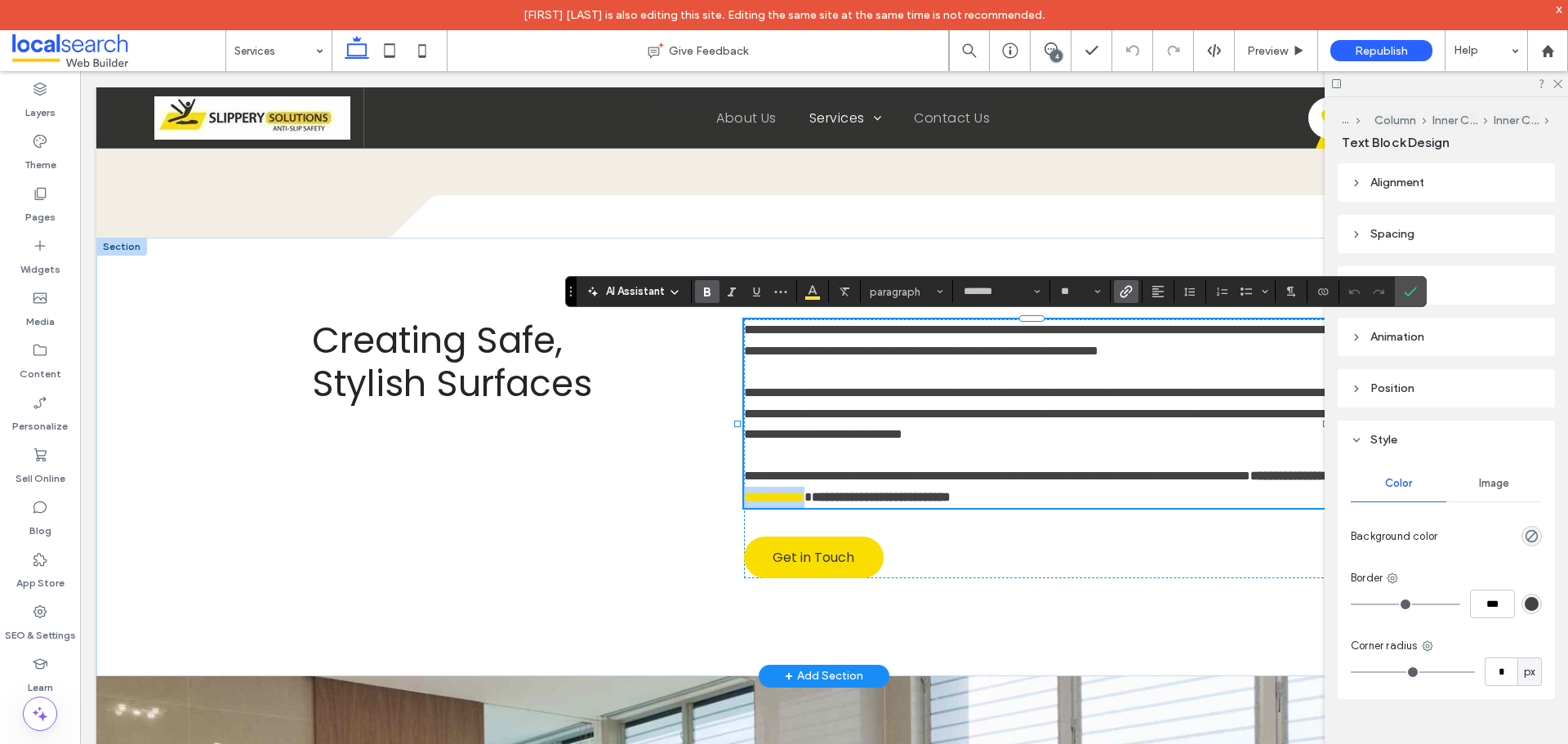 drag, startPoint x: 1001, startPoint y: 519, endPoint x: 920, endPoint y: 520, distance: 81.00617 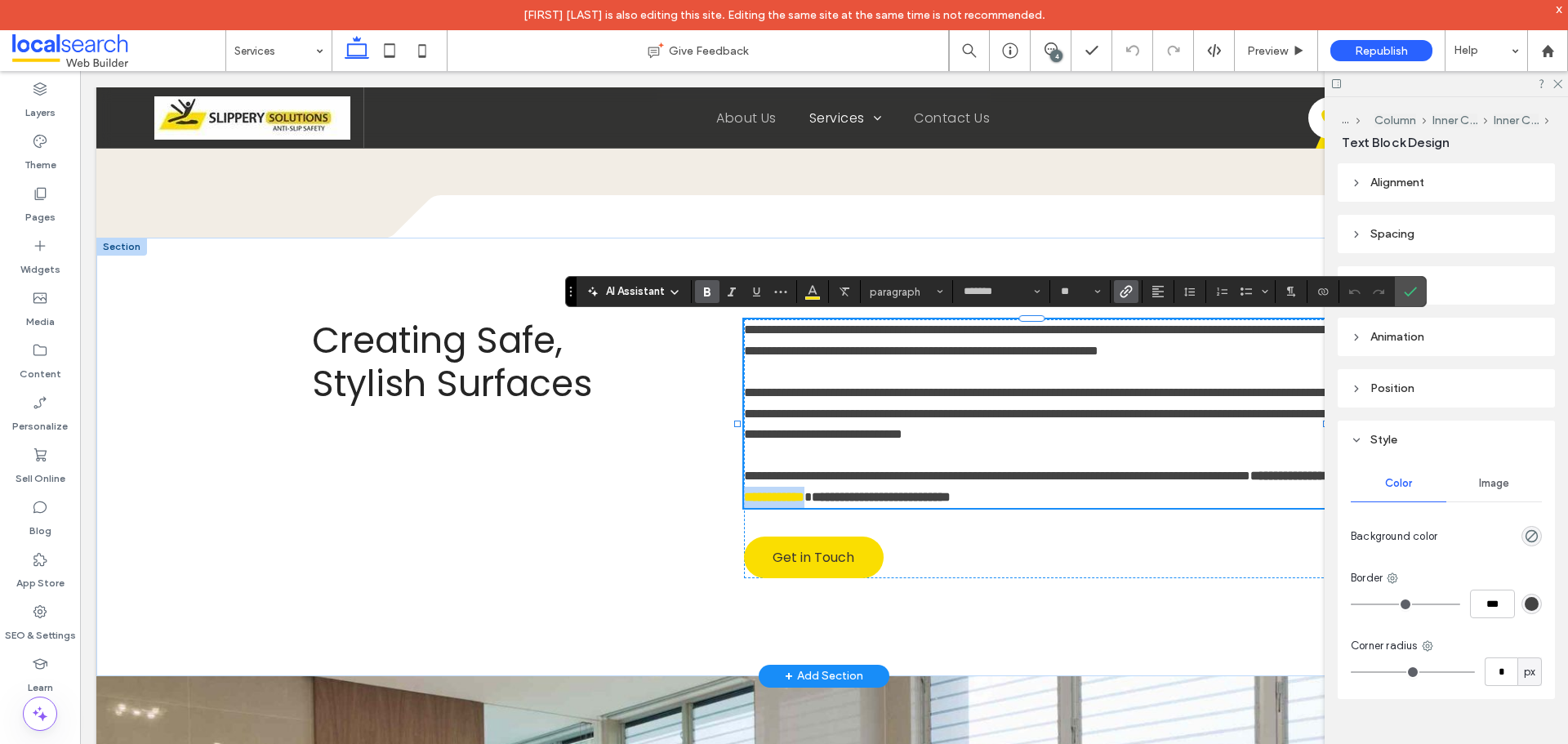 click on "**********" at bounding box center [774, 497] 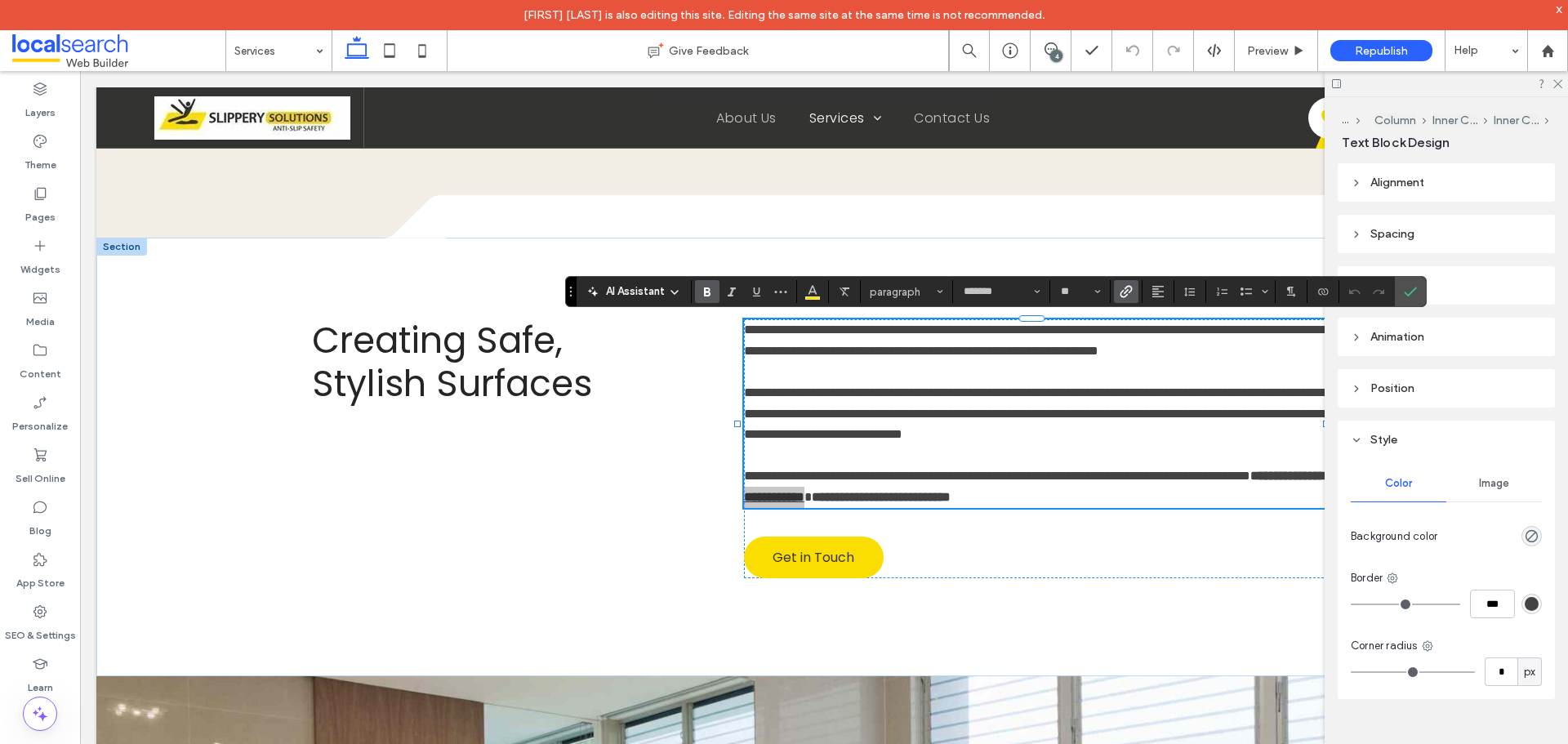 click 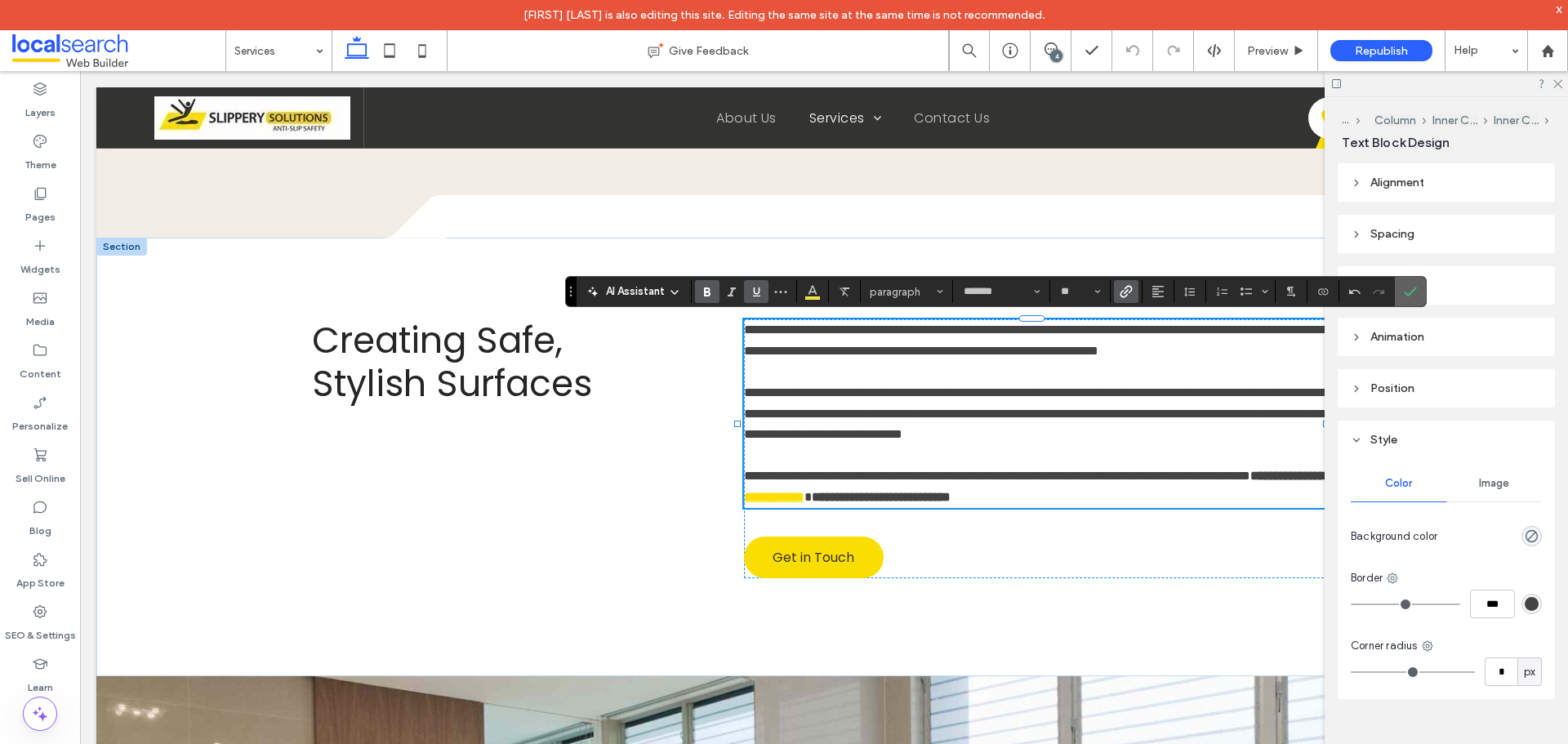 click 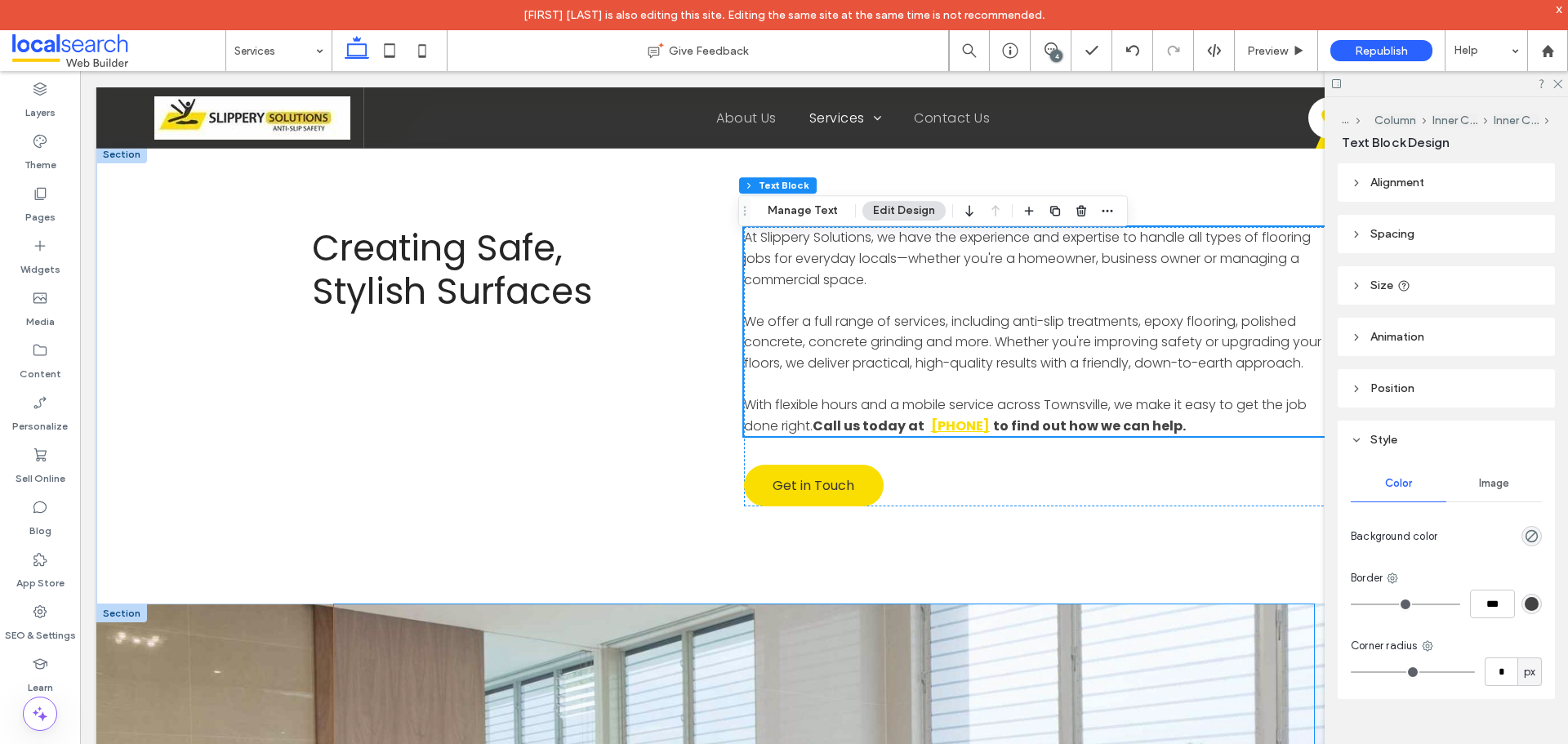 scroll, scrollTop: 2123, scrollLeft: 0, axis: vertical 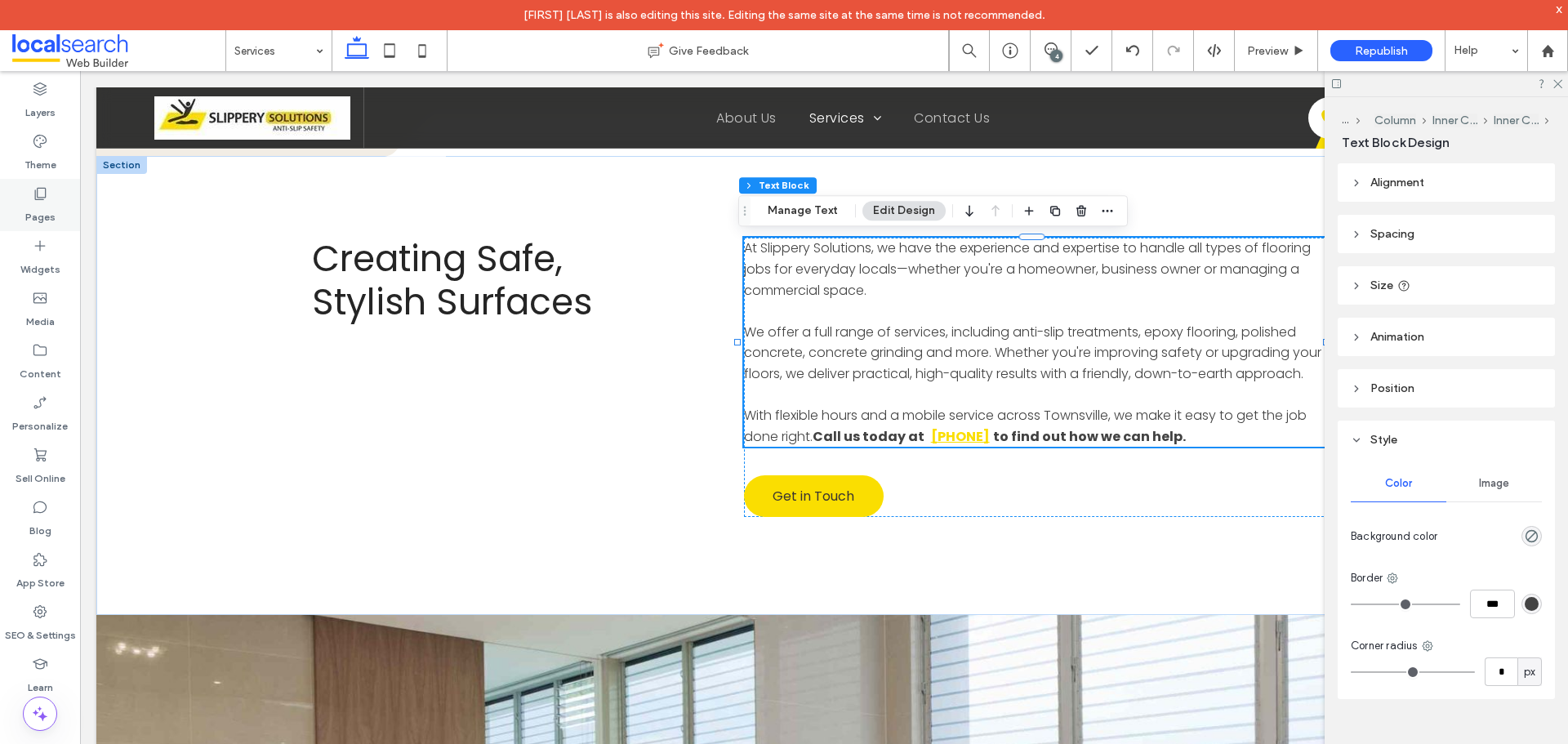 click on "Pages" at bounding box center [40, 213] 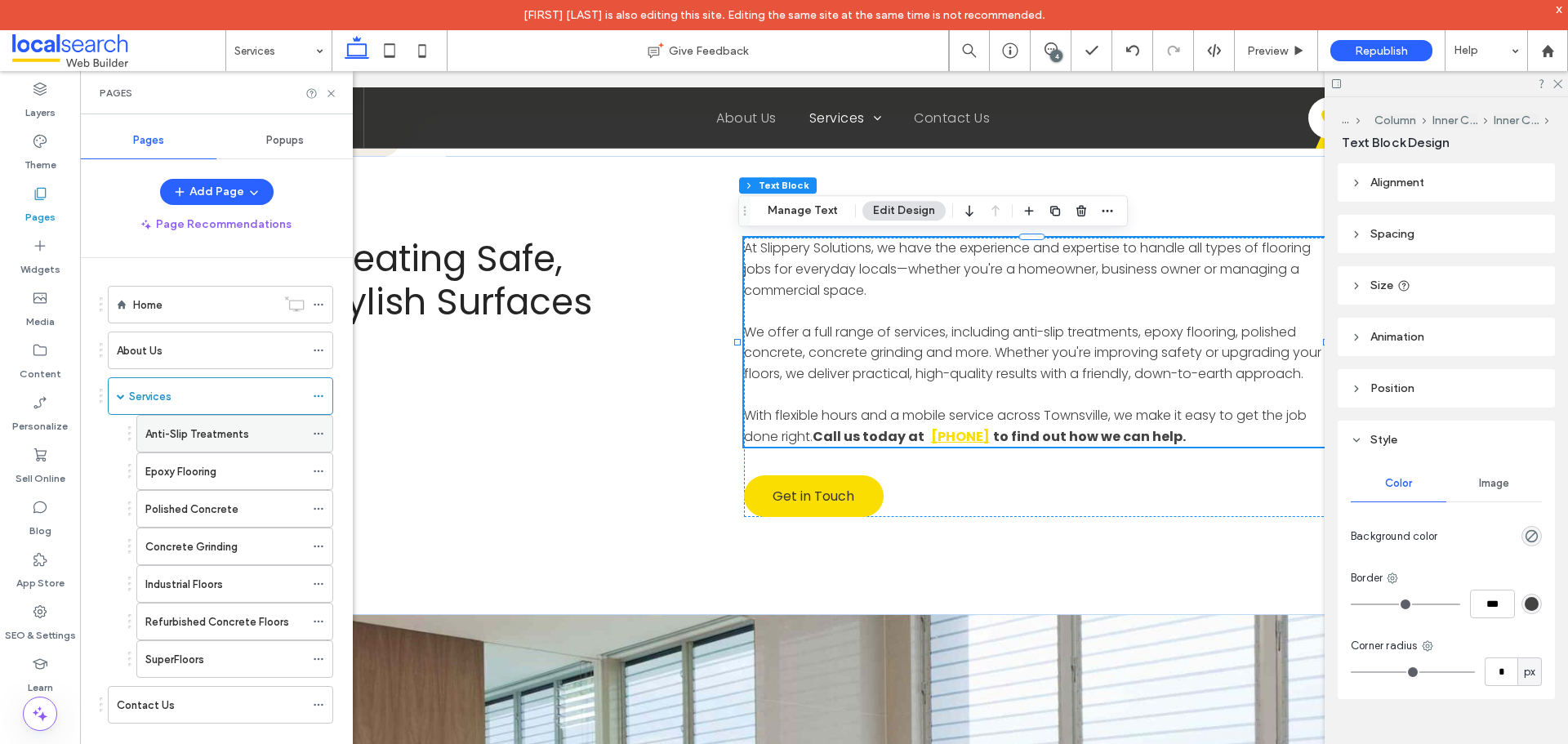 click on "Anti-Slip Treatments" at bounding box center (225, 434) 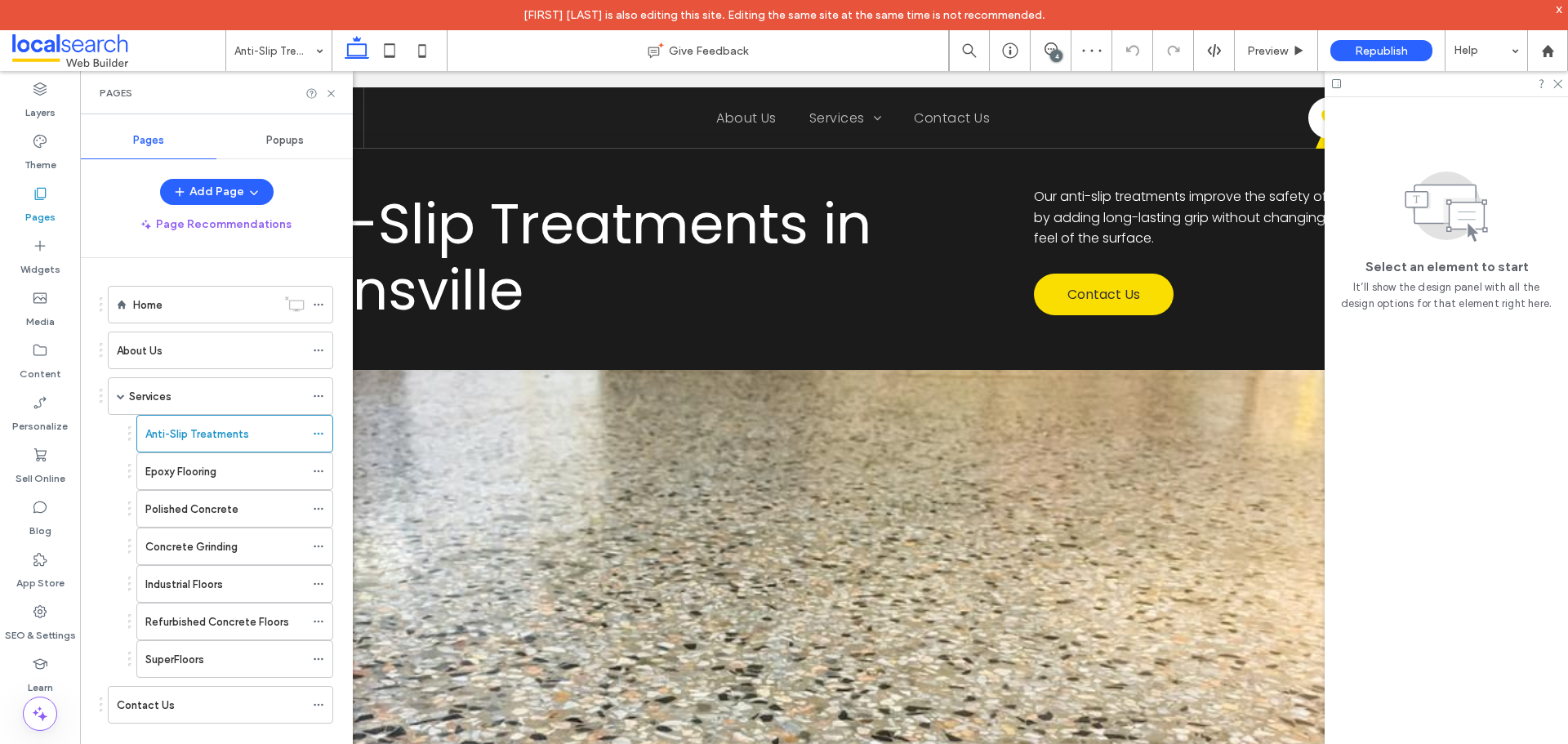 scroll, scrollTop: 817, scrollLeft: 0, axis: vertical 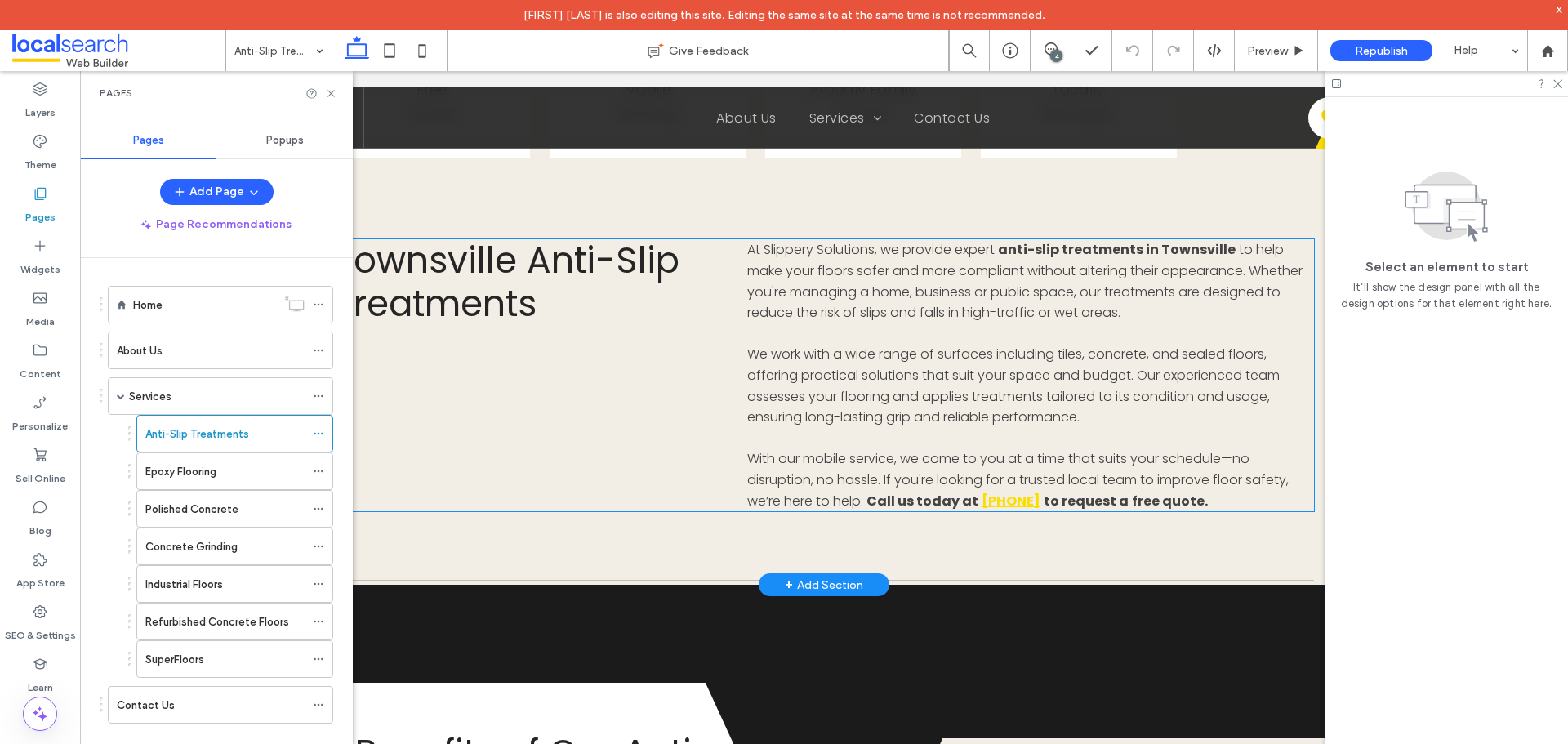 click on "With our mobile service, we come to you at a time that suits your schedule—no disruption, no hassle. If you're looking for a trusted local team to improve floor safety, we’re here to help." at bounding box center [1018, 479] 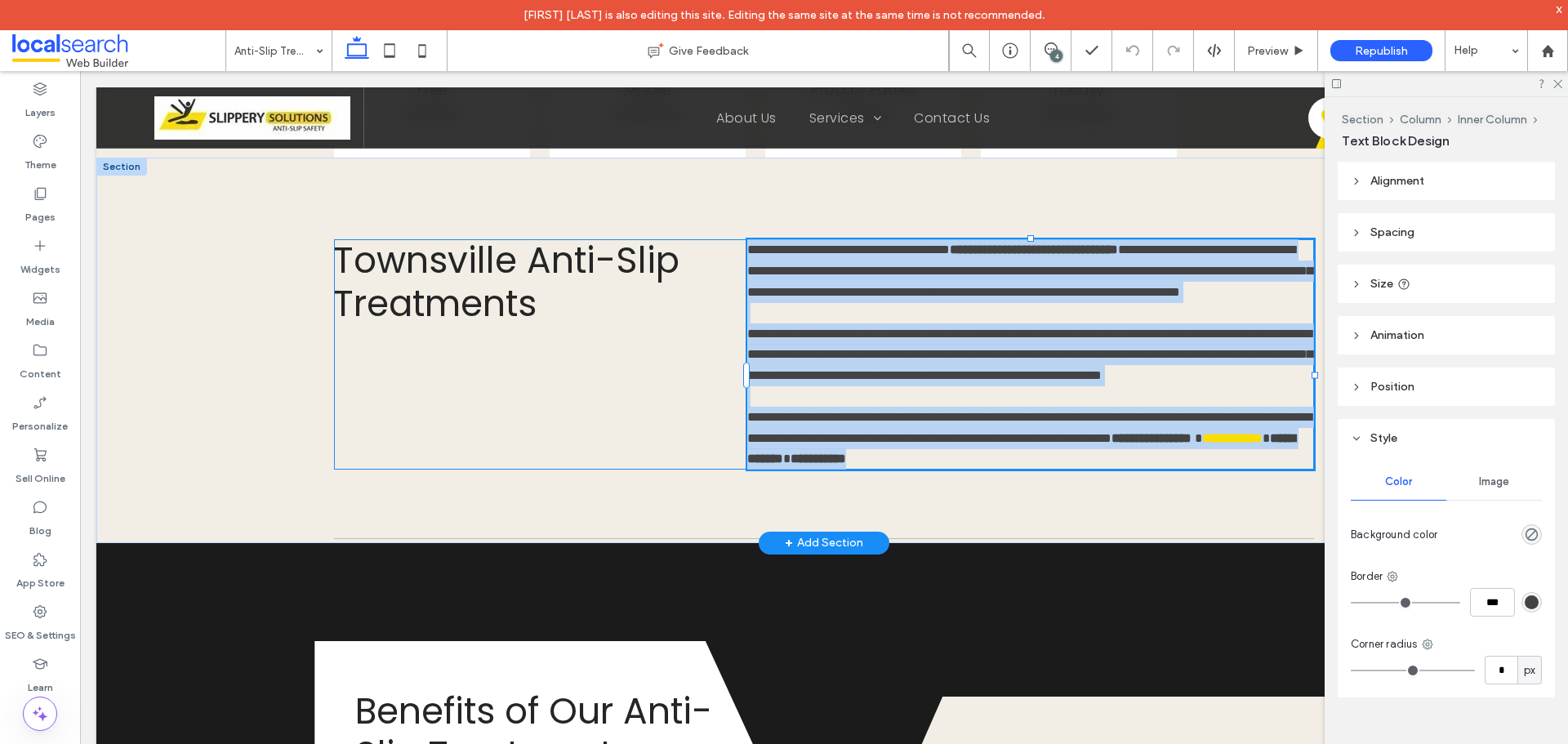 click on "**********" at bounding box center [1232, 438] 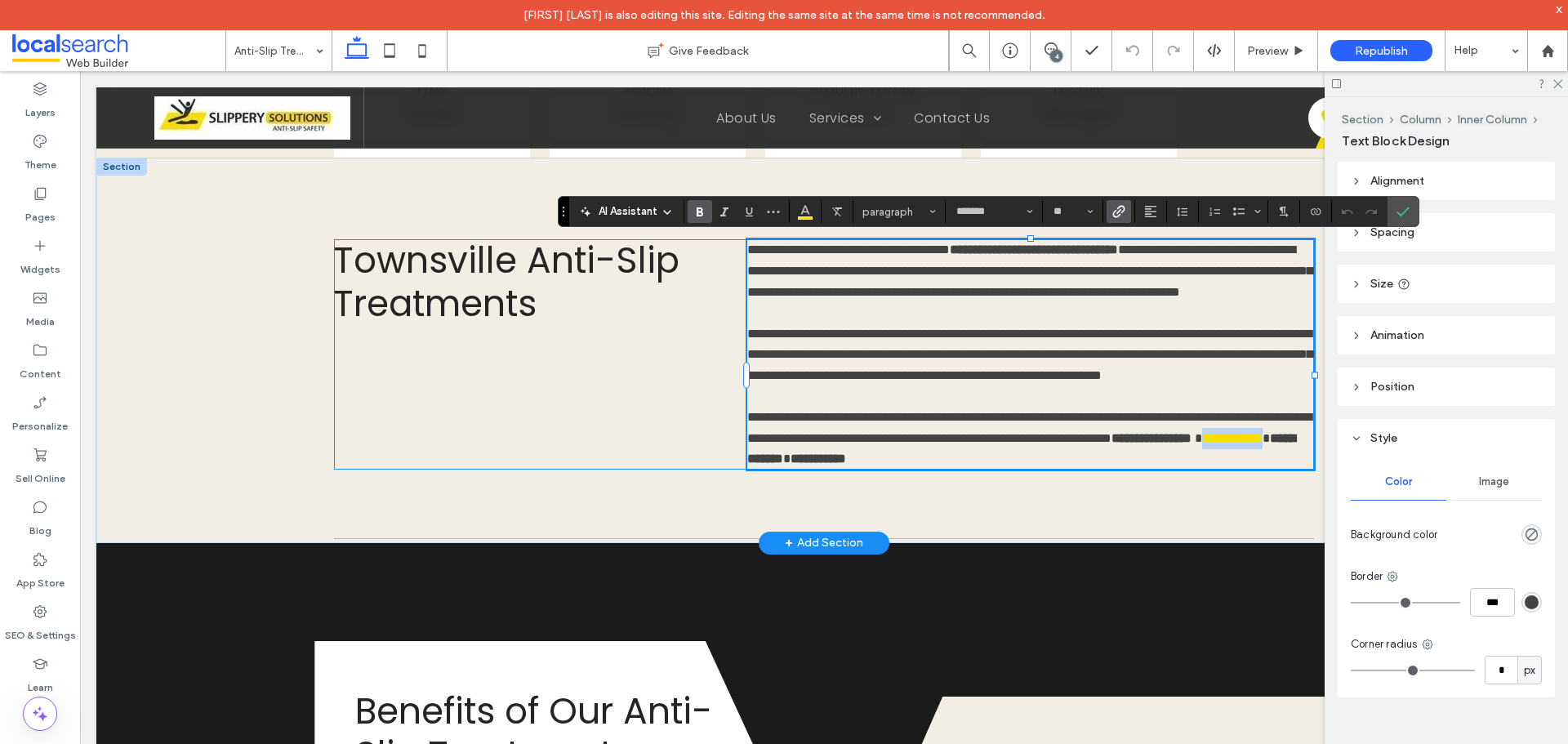 drag, startPoint x: 1052, startPoint y: 499, endPoint x: 976, endPoint y: 498, distance: 76.00658 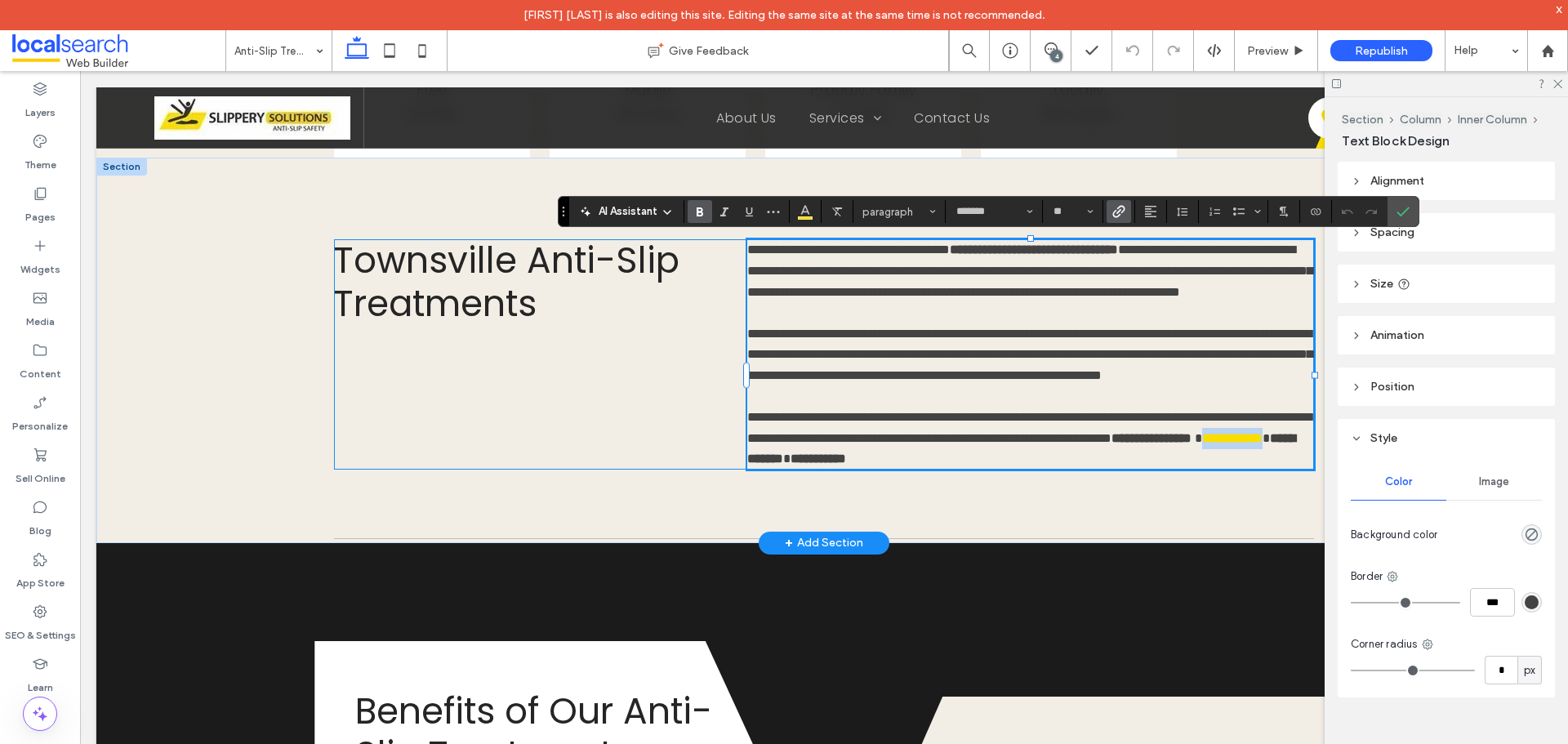 click on "**********" at bounding box center [1232, 438] 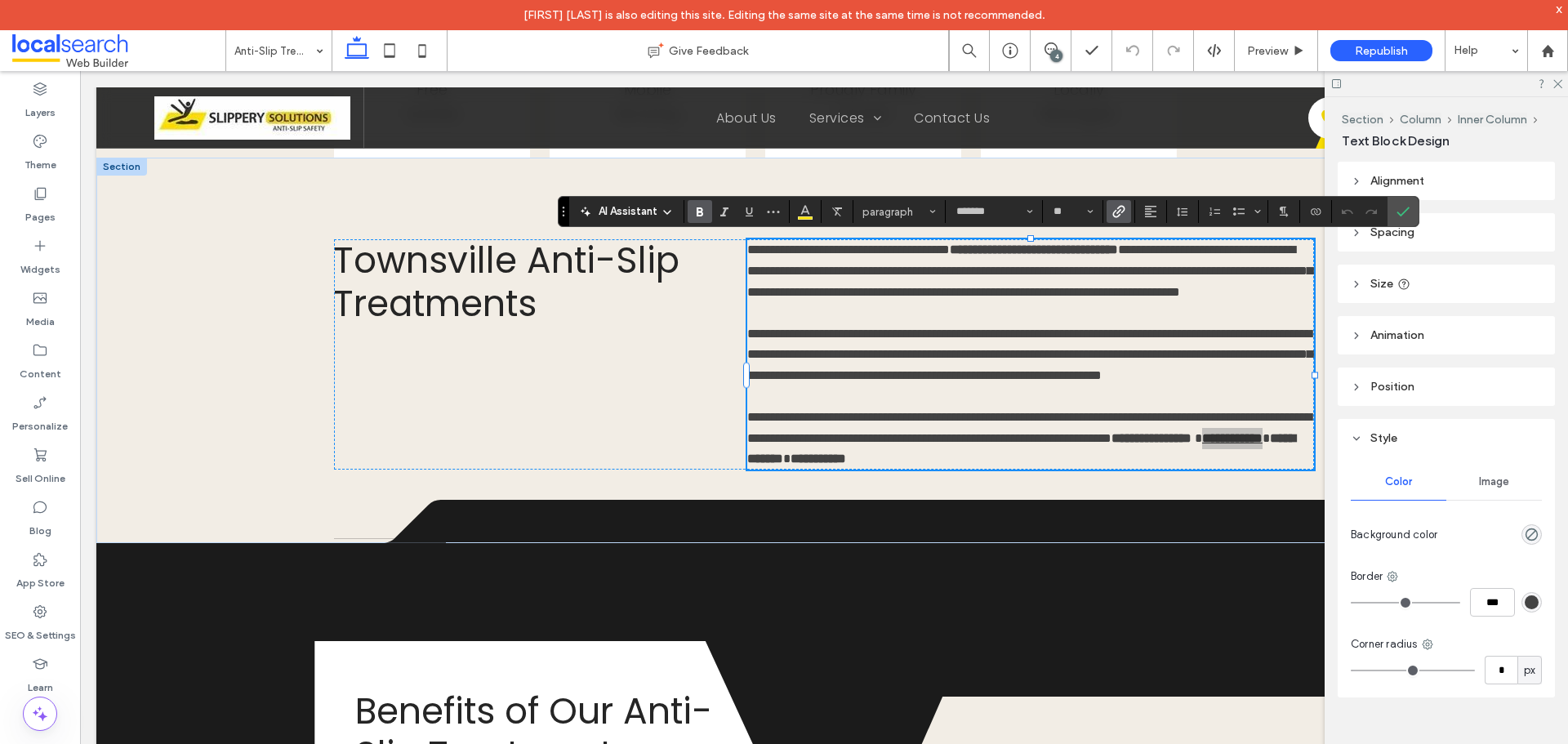 click 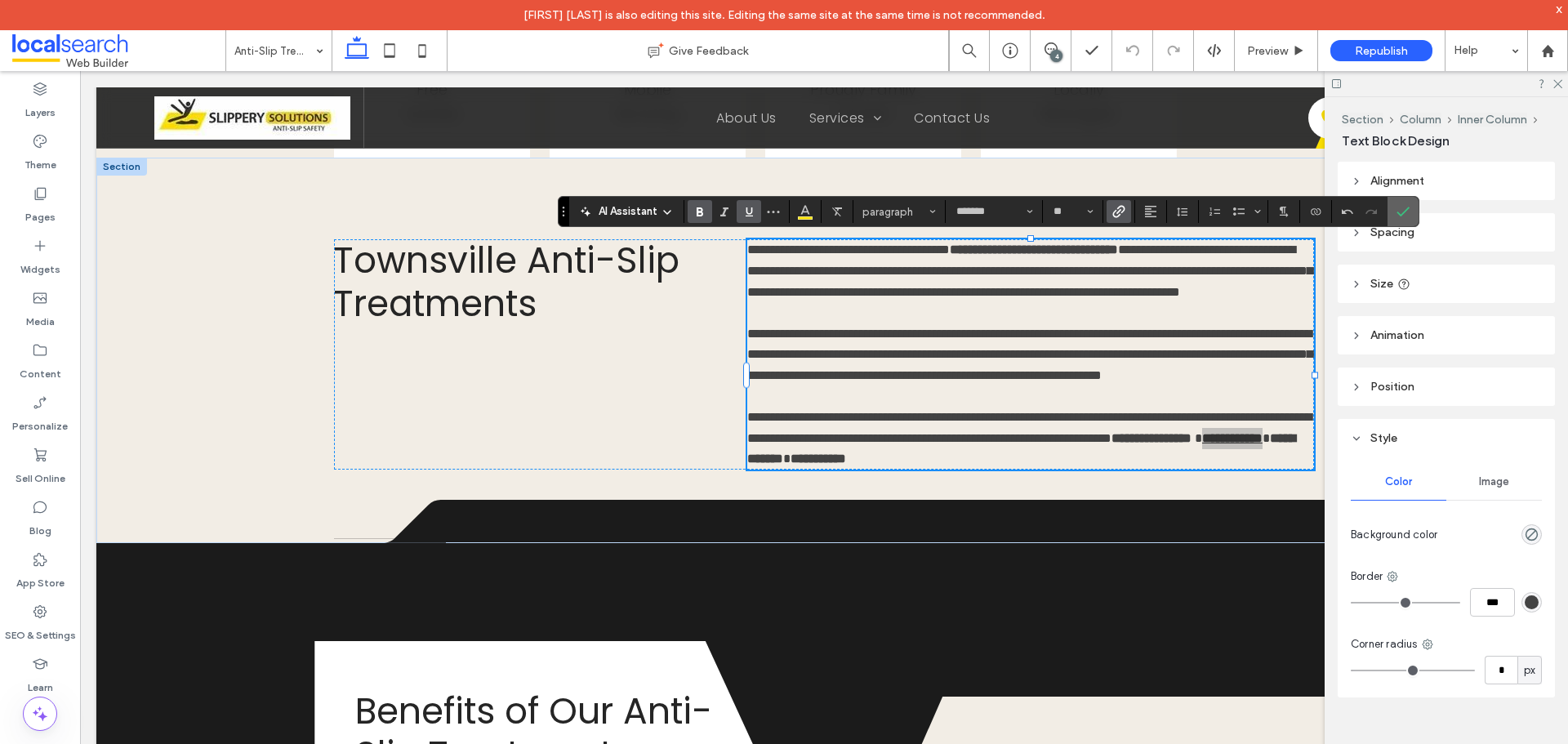 click at bounding box center [1403, 212] 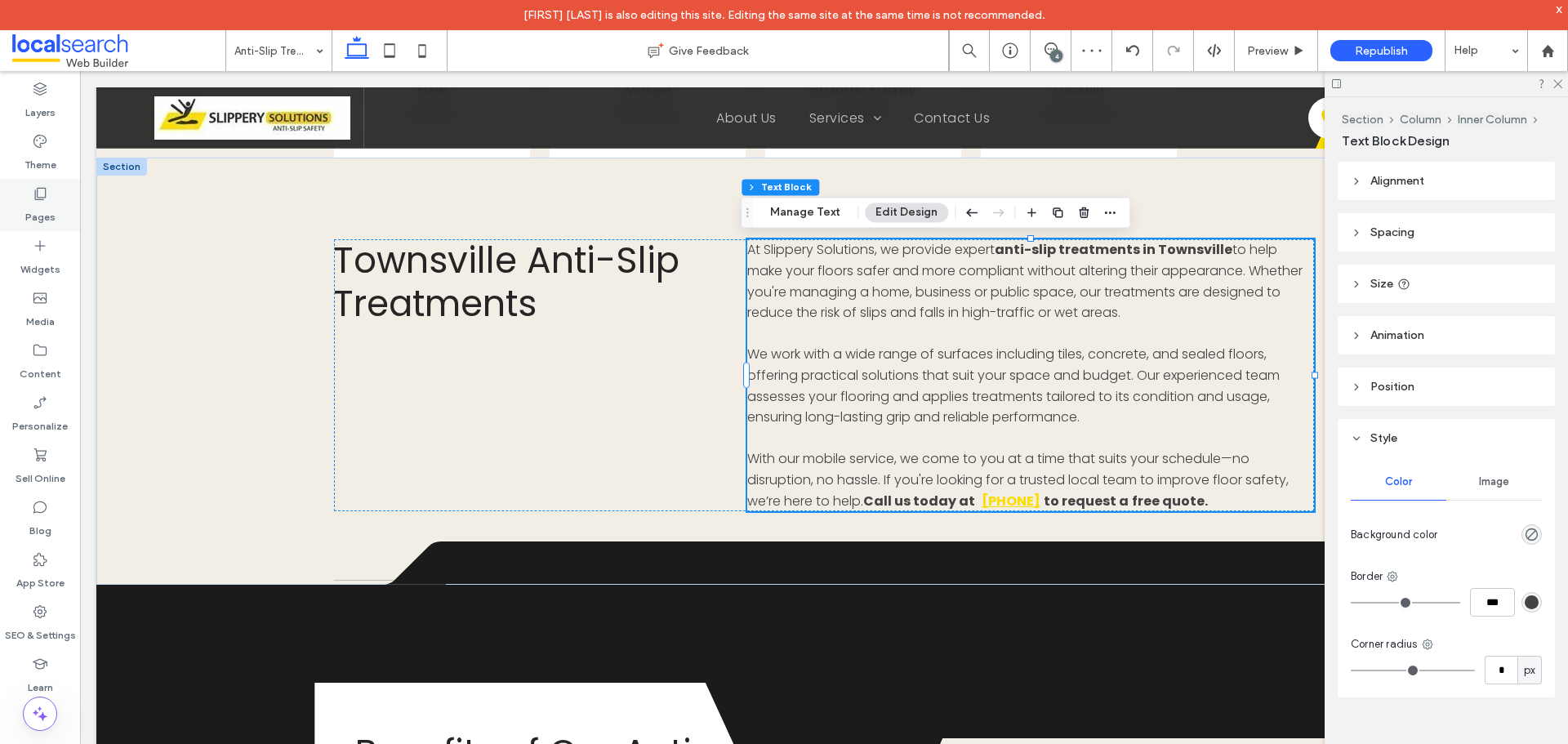 click on "Pages" at bounding box center [40, 205] 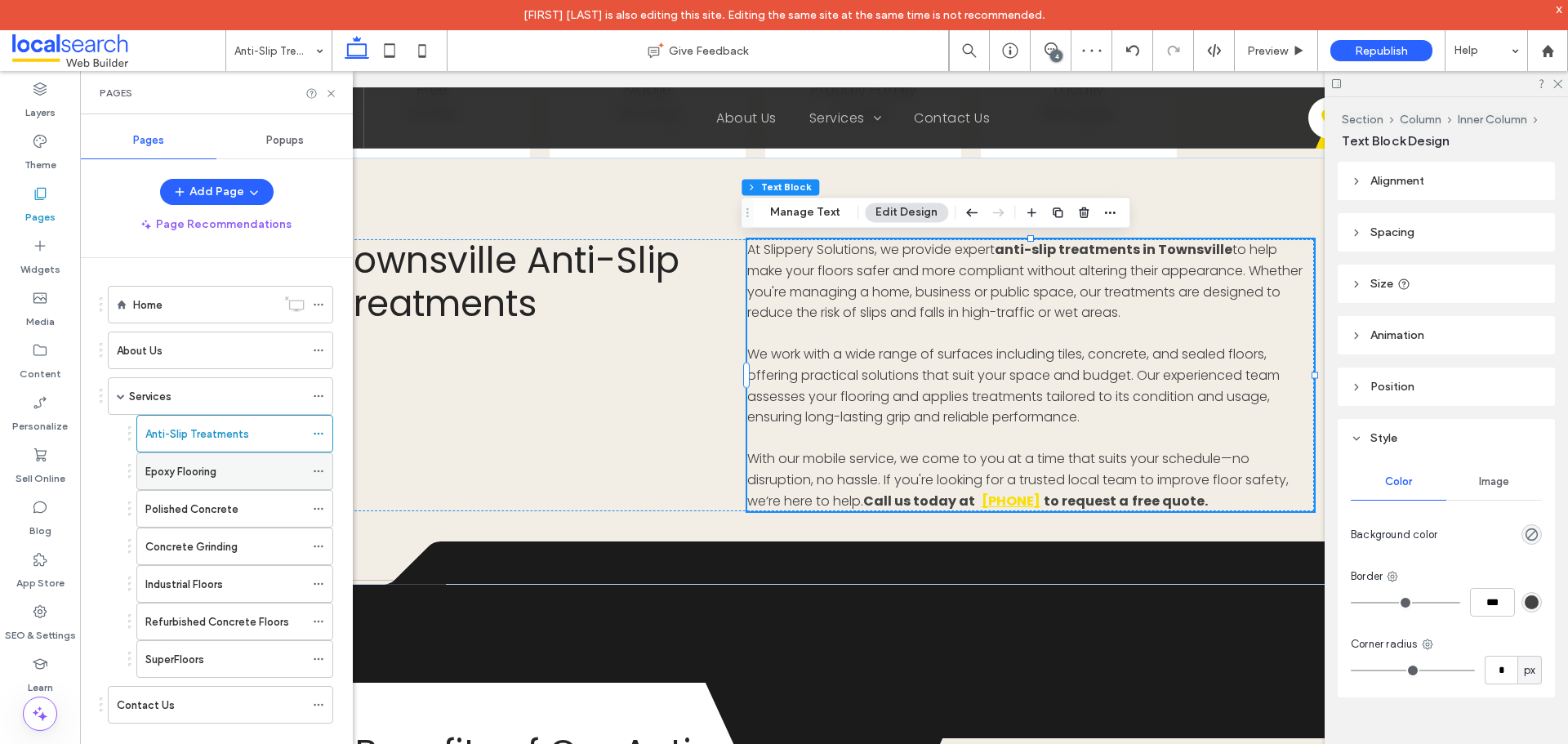 click on "Epoxy Flooring" at bounding box center [180, 471] 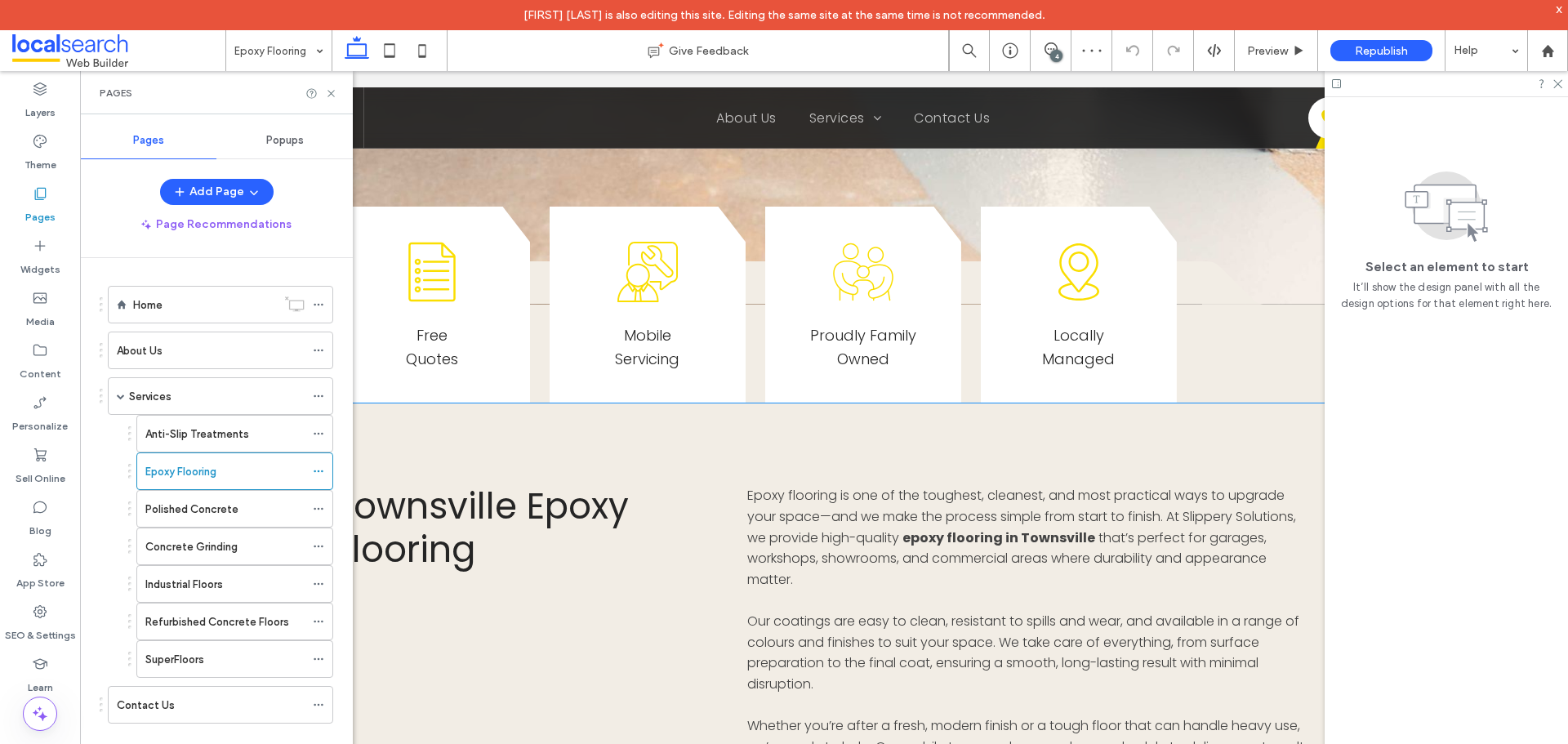 scroll, scrollTop: 653, scrollLeft: 0, axis: vertical 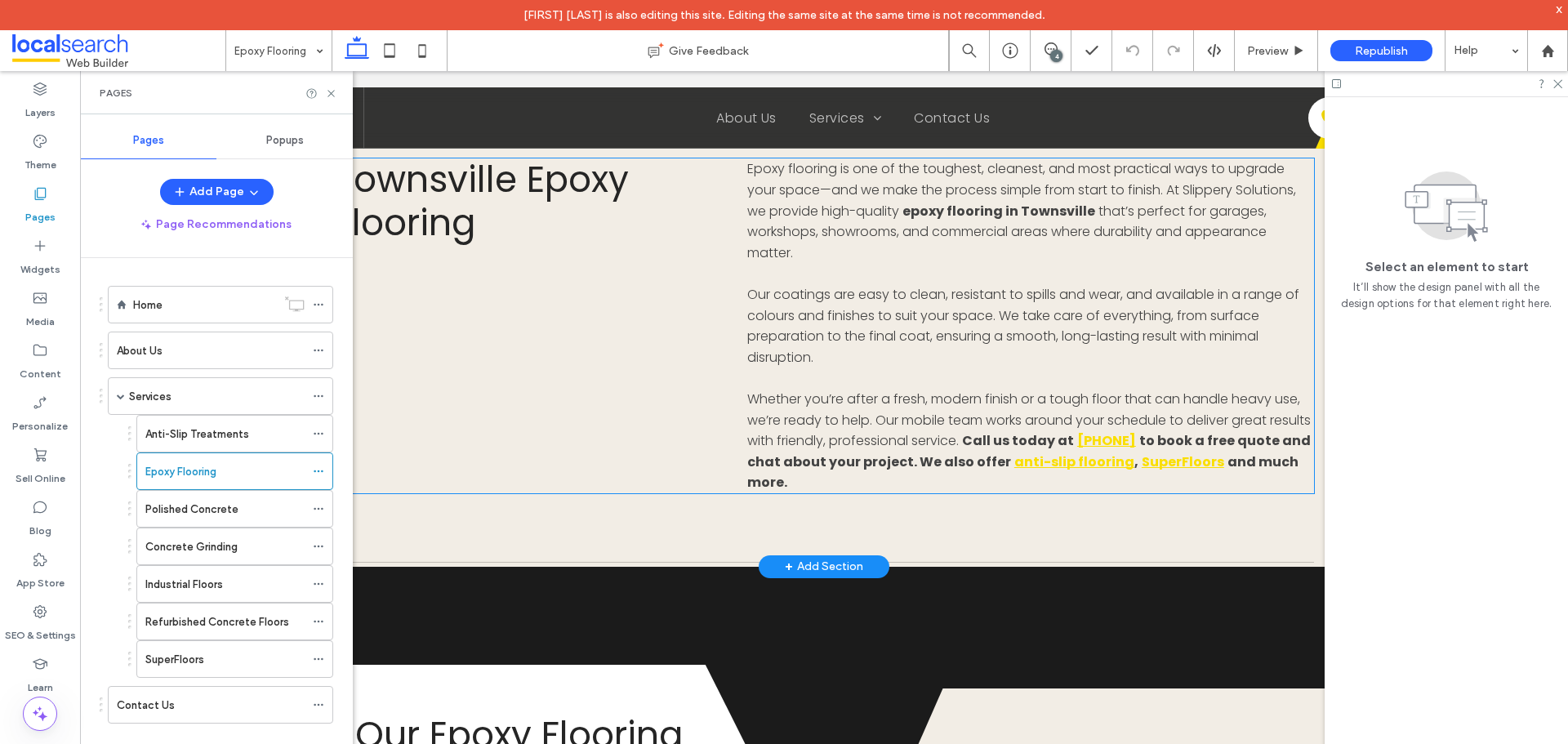 click on "Whether you’re after a fresh, modern finish or a tough floor that can handle heavy use, we’re ready to help. Our mobile team works around your schedule to deliver great results with friendly, professional service." at bounding box center [1029, 420] 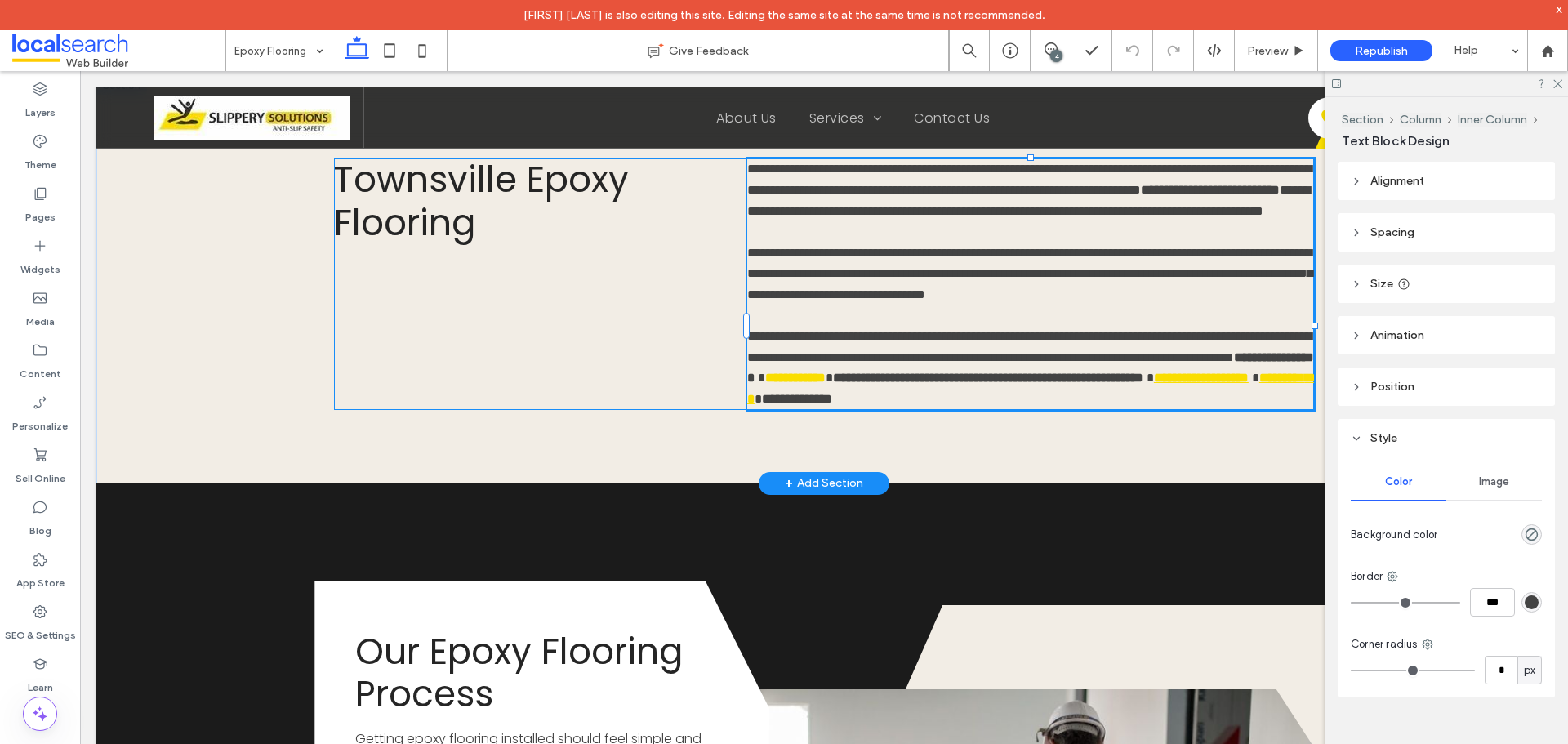 click on "**********" at bounding box center [795, 377] 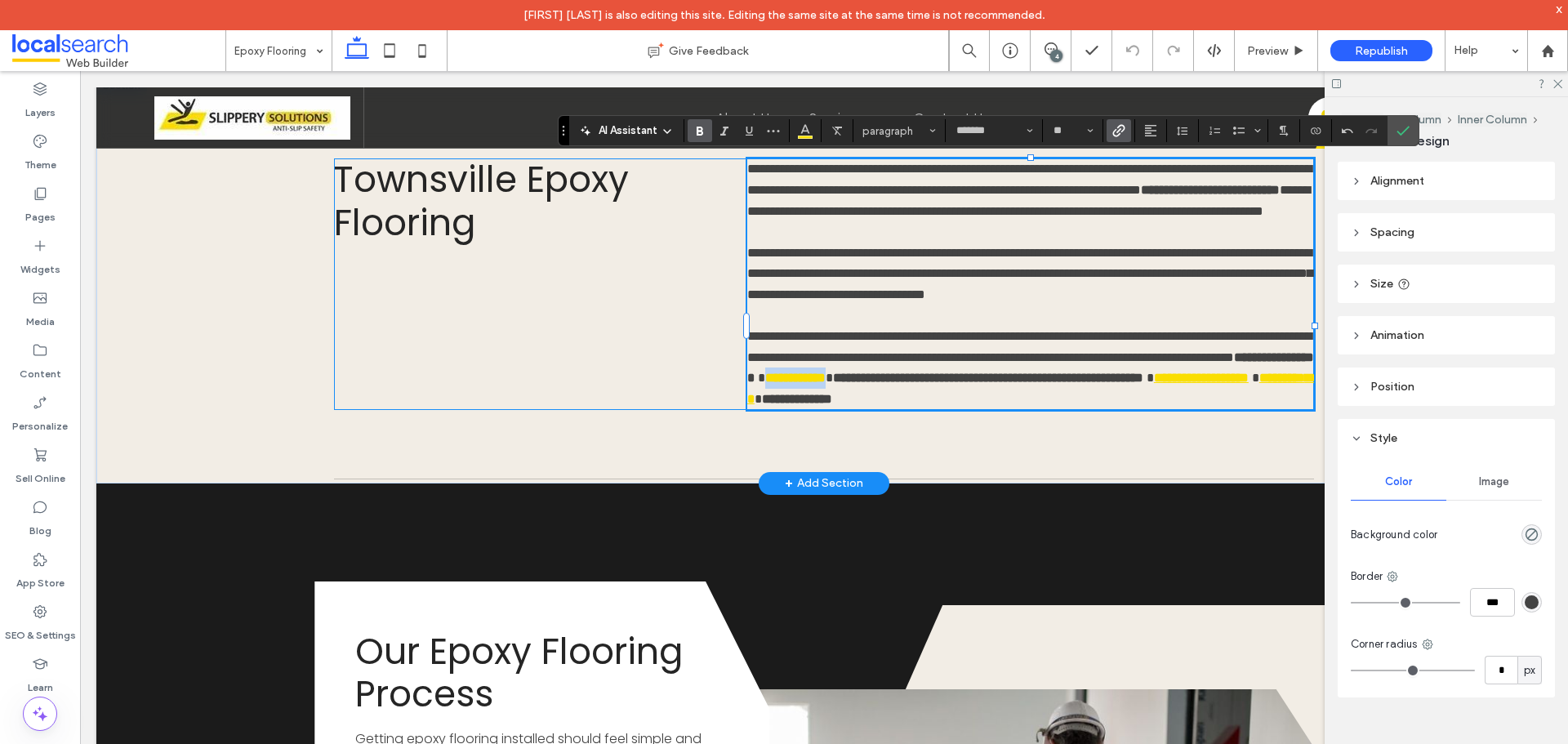 drag, startPoint x: 1195, startPoint y: 437, endPoint x: 1116, endPoint y: 439, distance: 79.025312 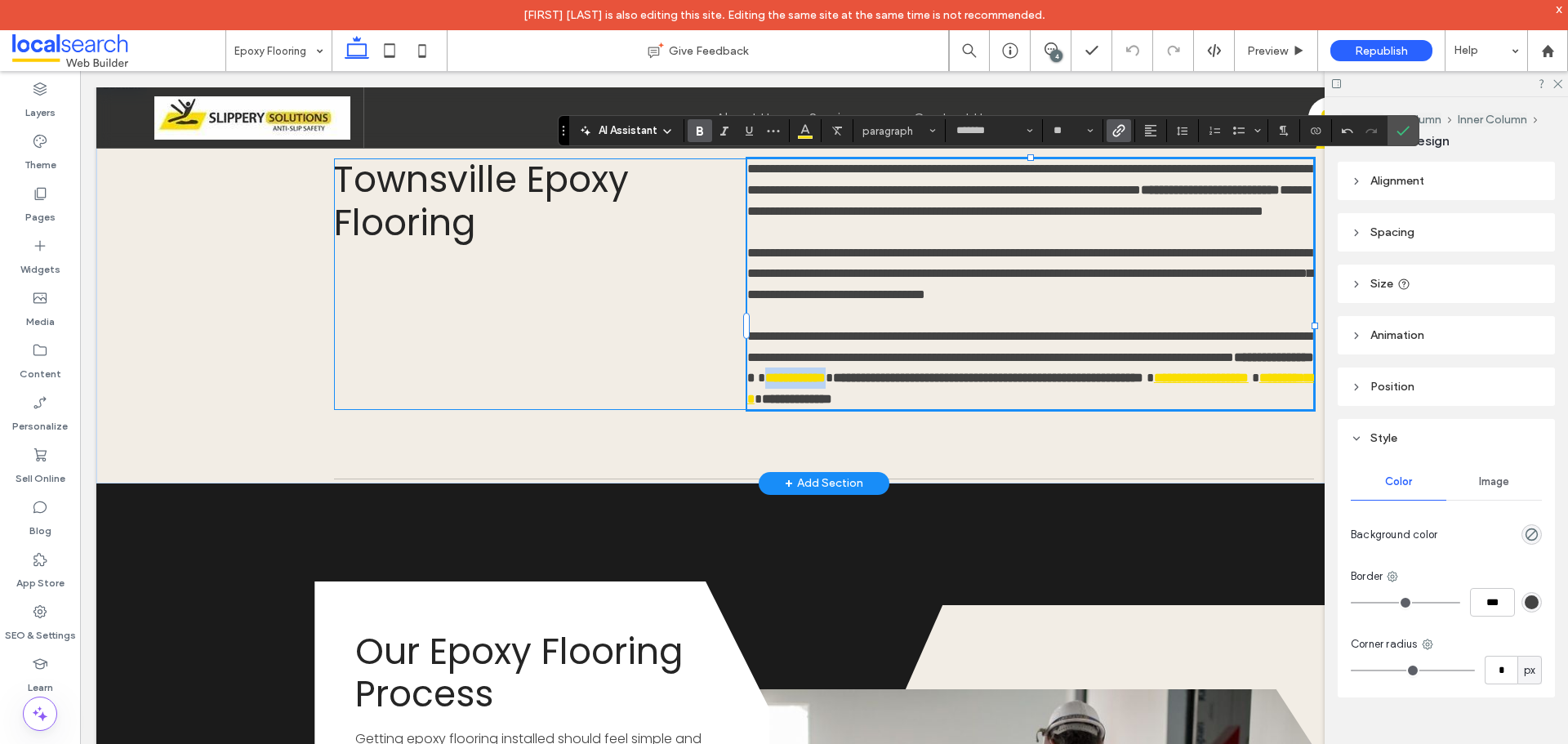 click on "**********" at bounding box center [795, 377] 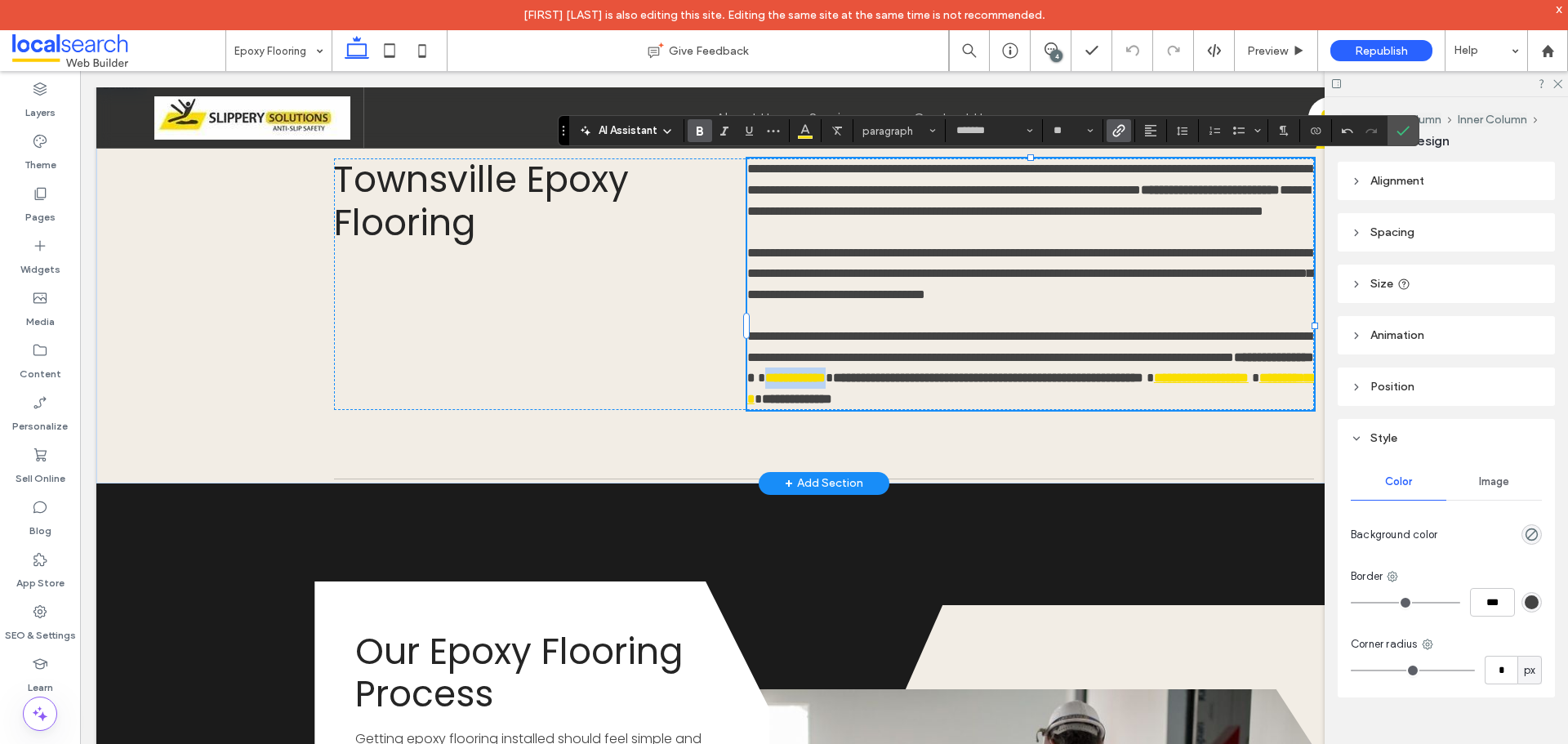 click on "**********" at bounding box center [795, 377] 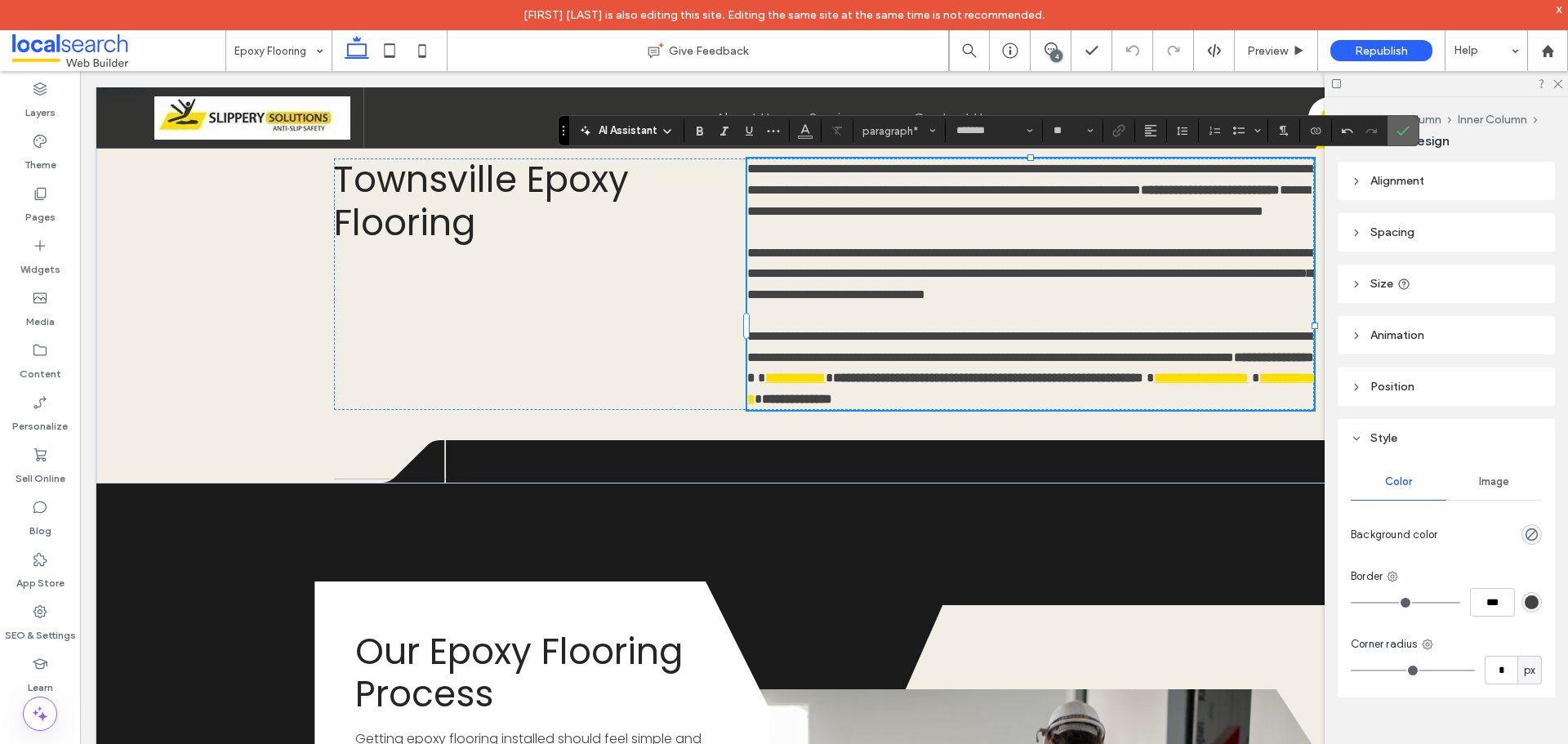 click 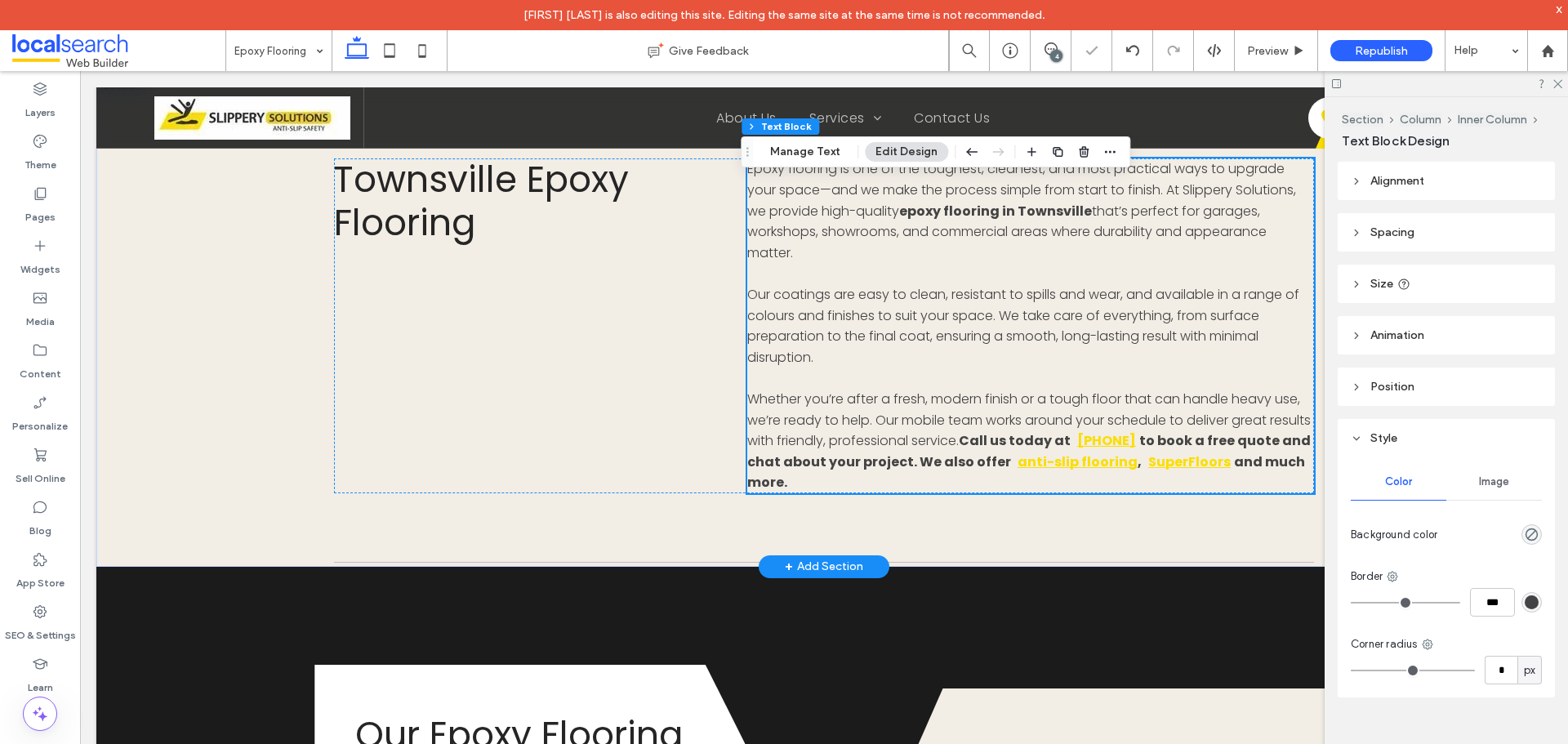 scroll, scrollTop: 1062, scrollLeft: 0, axis: vertical 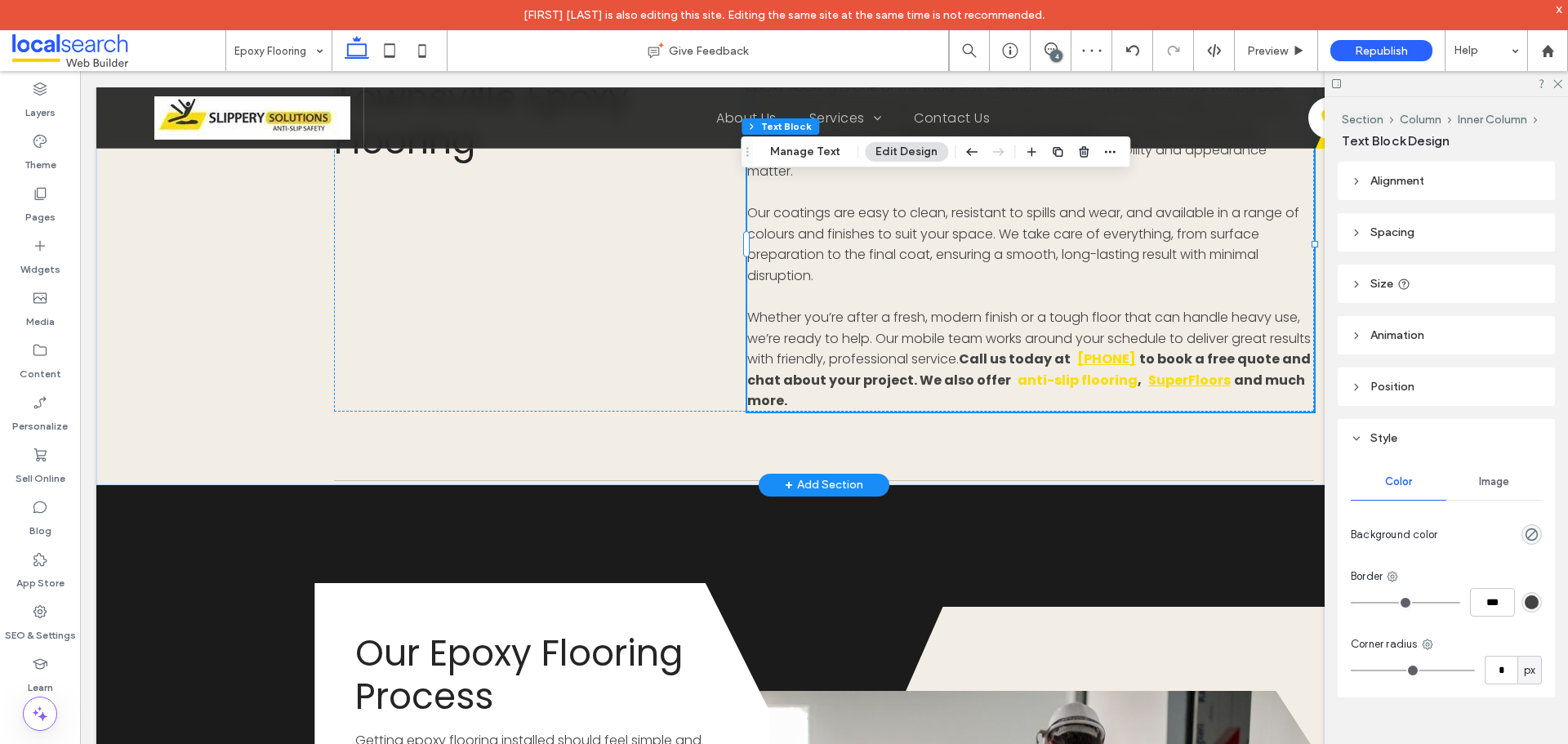 click on "anti-slip flooring" at bounding box center (1077, 380) 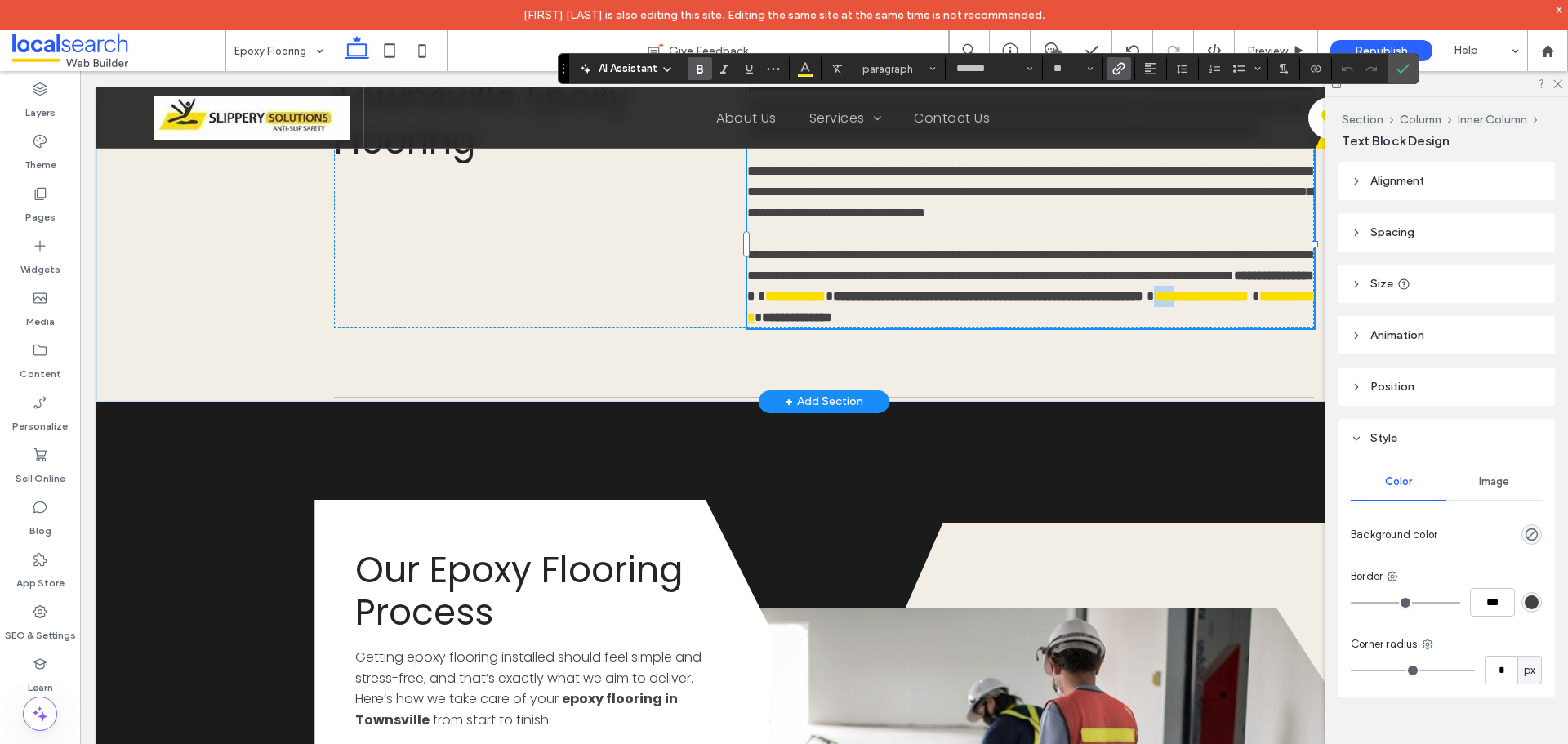 click on "**********" at bounding box center [1201, 296] 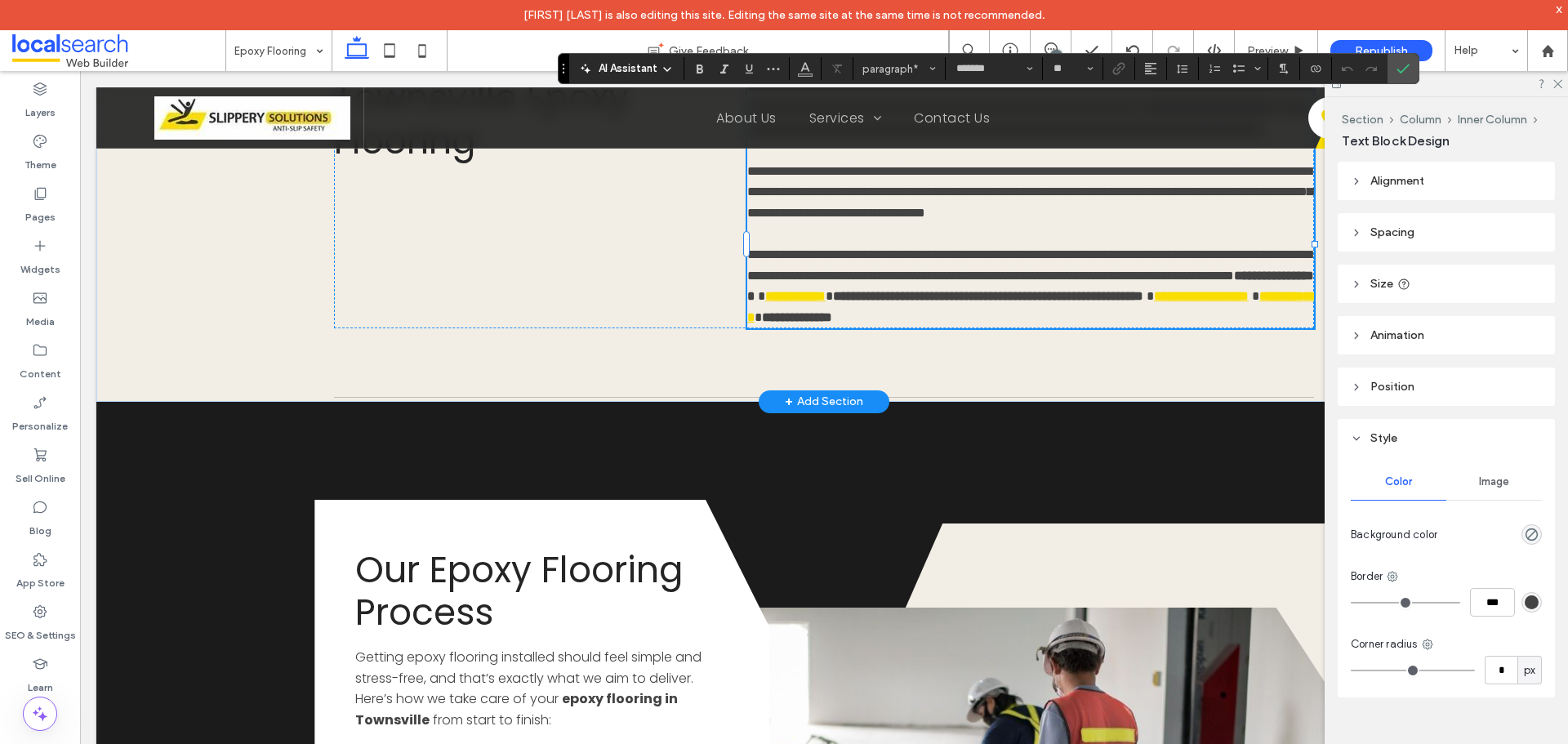 type 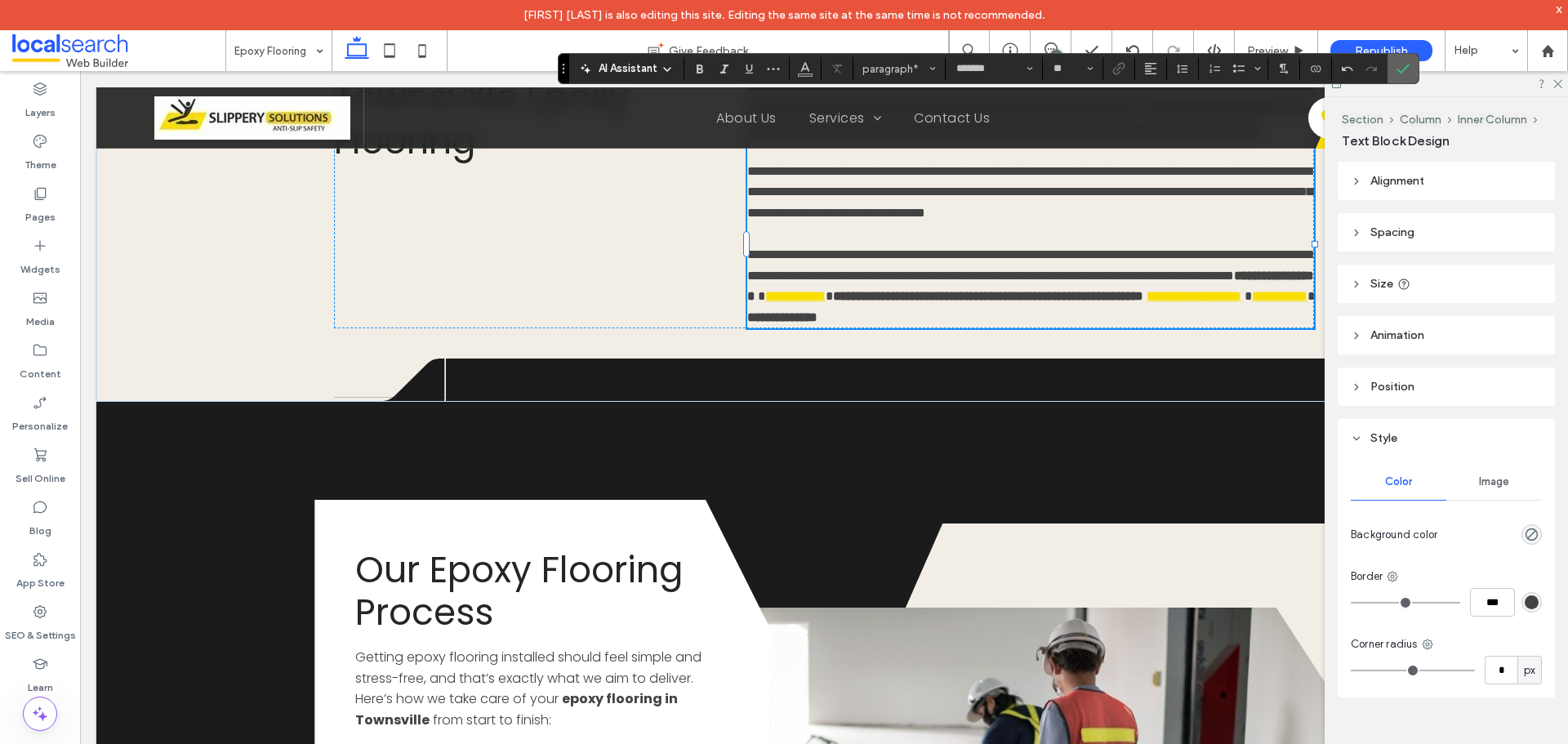 drag, startPoint x: 1404, startPoint y: 69, endPoint x: 740, endPoint y: 359, distance: 724.56608 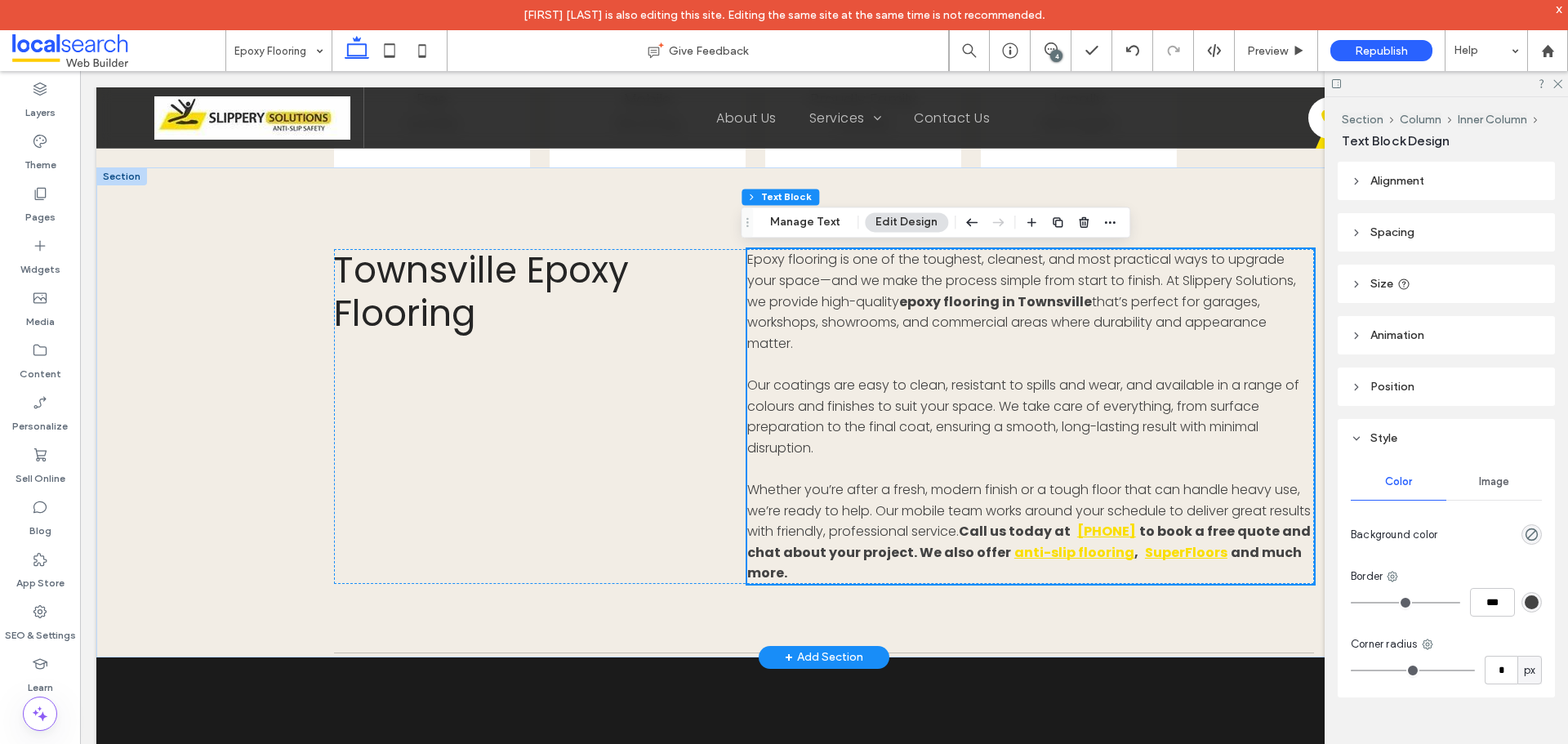 scroll, scrollTop: 898, scrollLeft: 0, axis: vertical 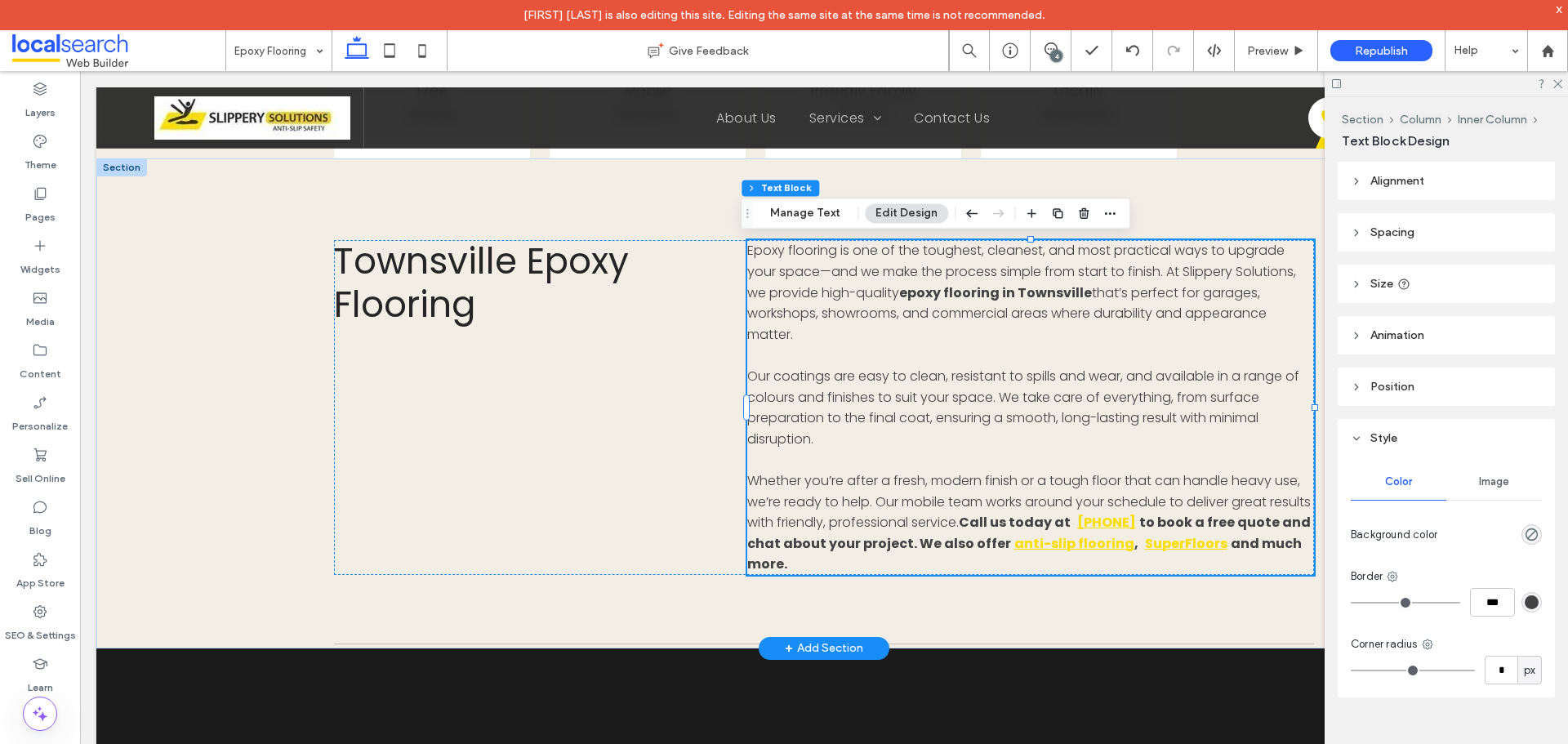 click on "Whether you’re after a fresh, modern finish or a tough floor that can handle heavy use, we’re ready to help. Our mobile team works around your schedule to deliver great results with friendly, professional service." at bounding box center (1029, 501) 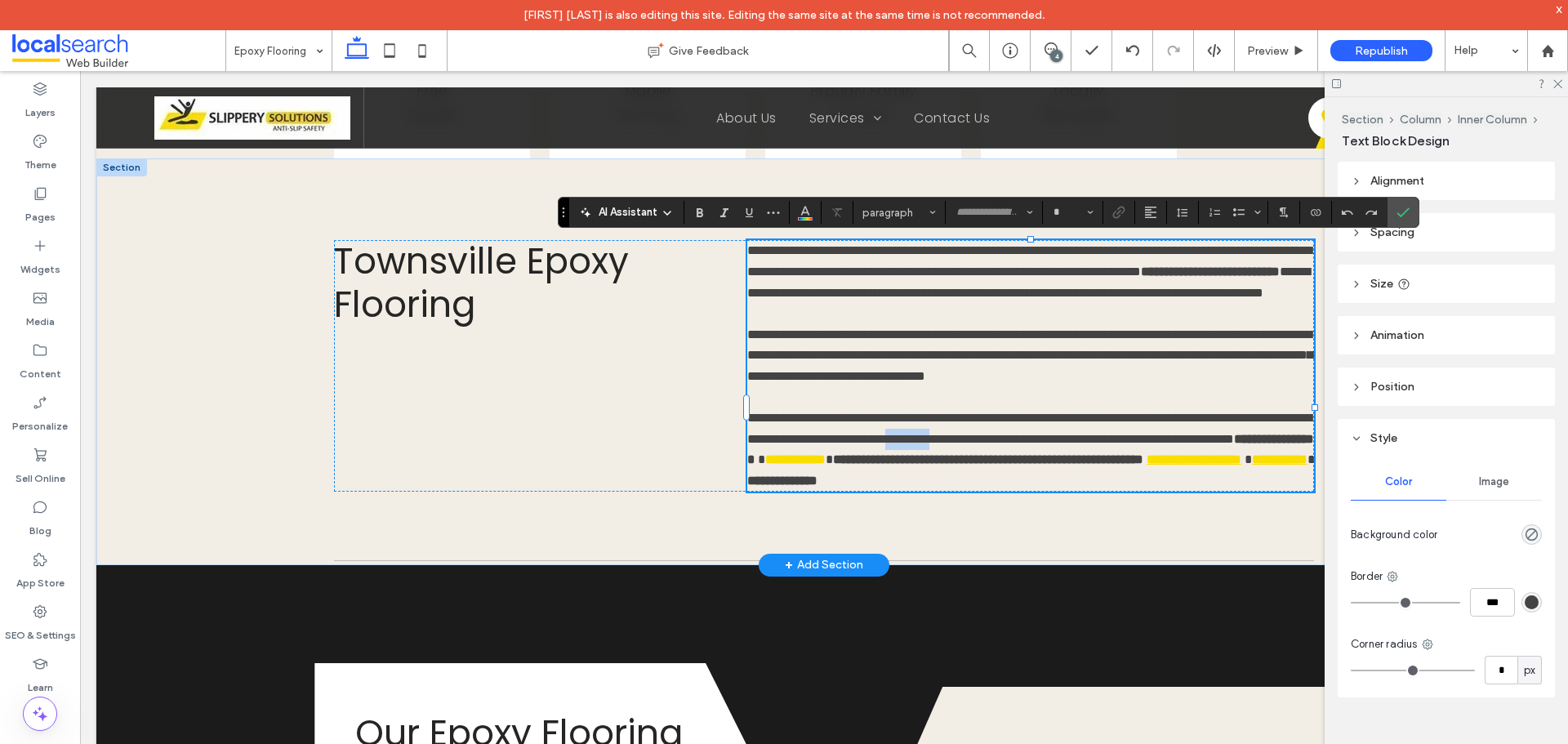 type on "*******" 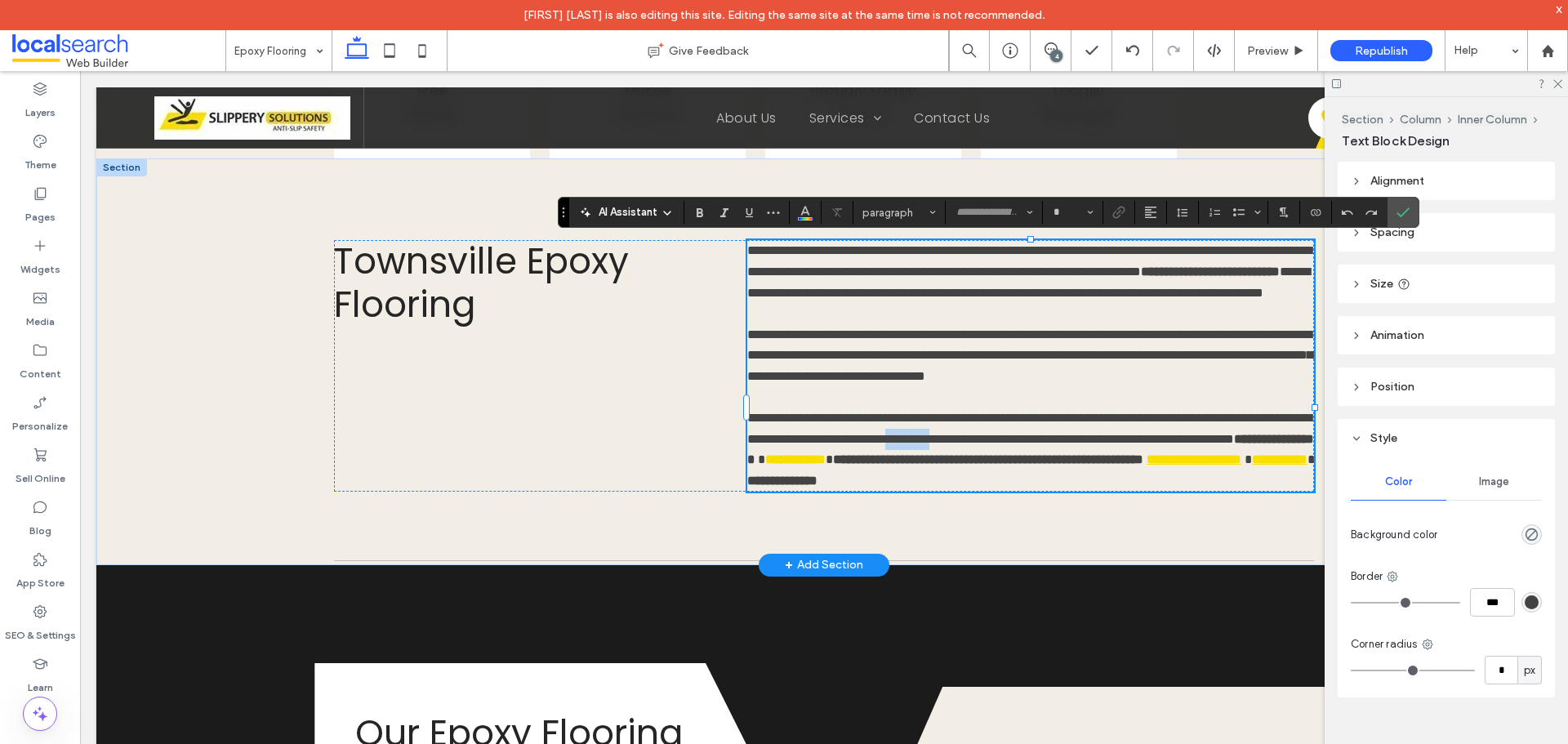 type on "**" 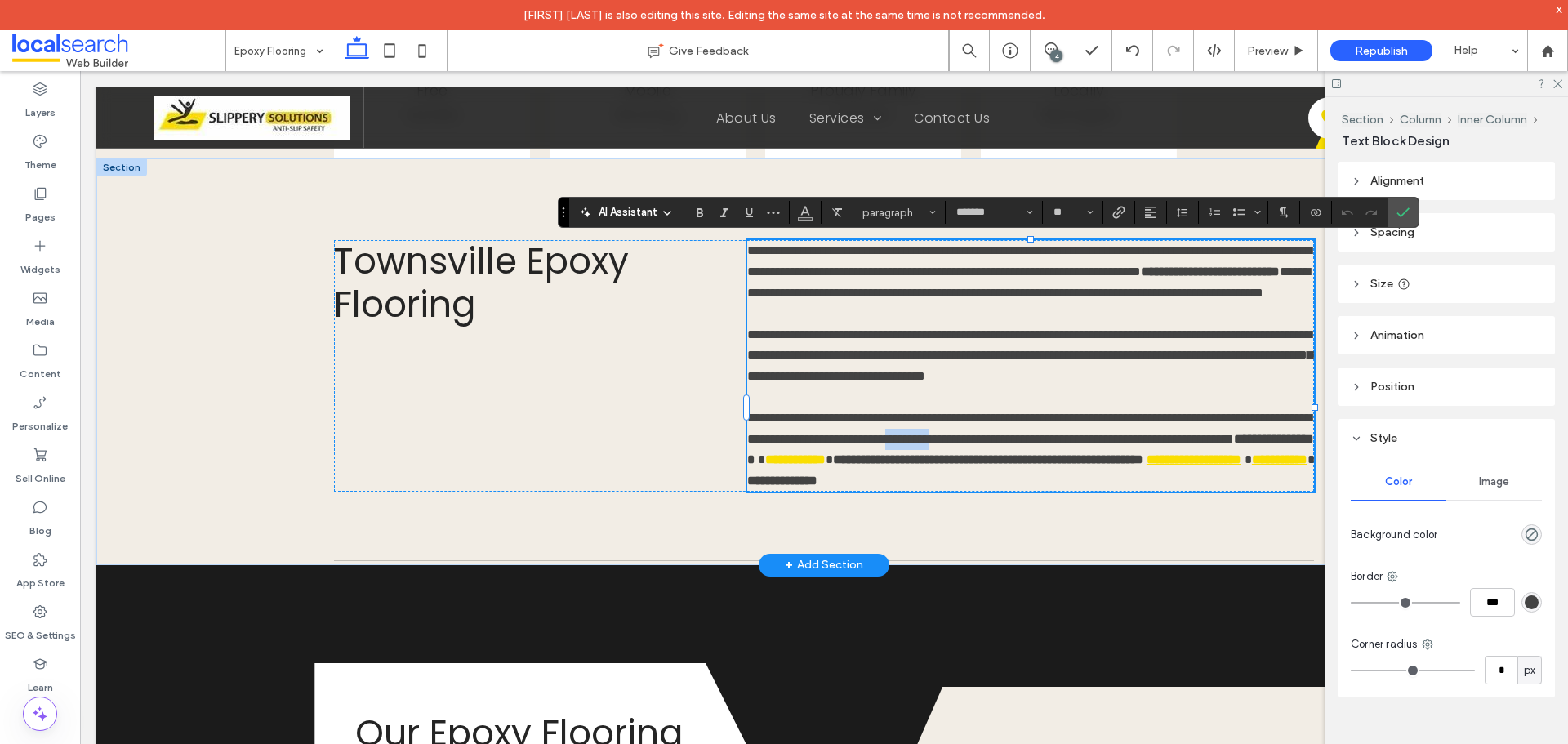 click on "**********" at bounding box center (795, 459) 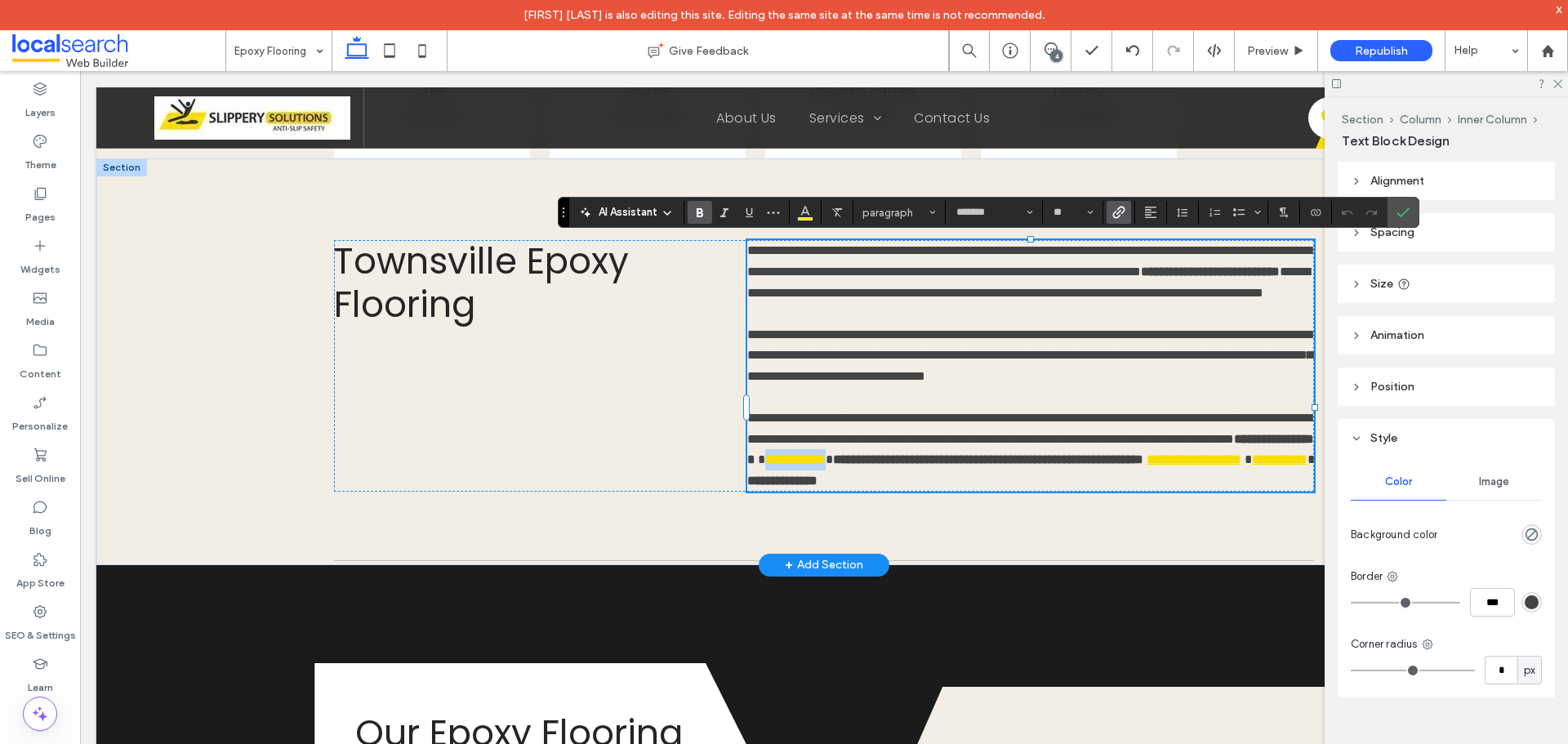 drag, startPoint x: 1196, startPoint y: 523, endPoint x: 1114, endPoint y: 523, distance: 82 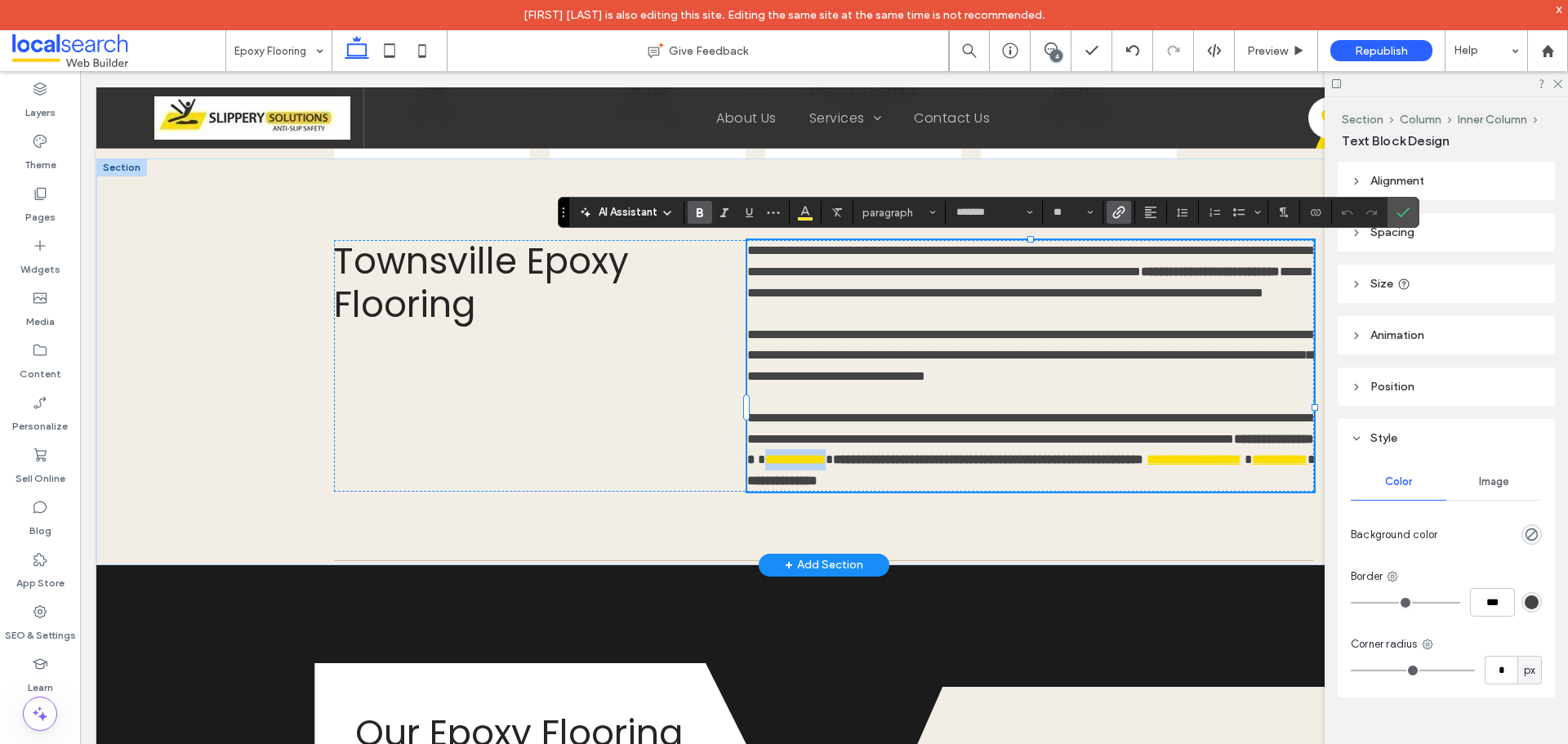 click on "**********" at bounding box center [1031, 449] 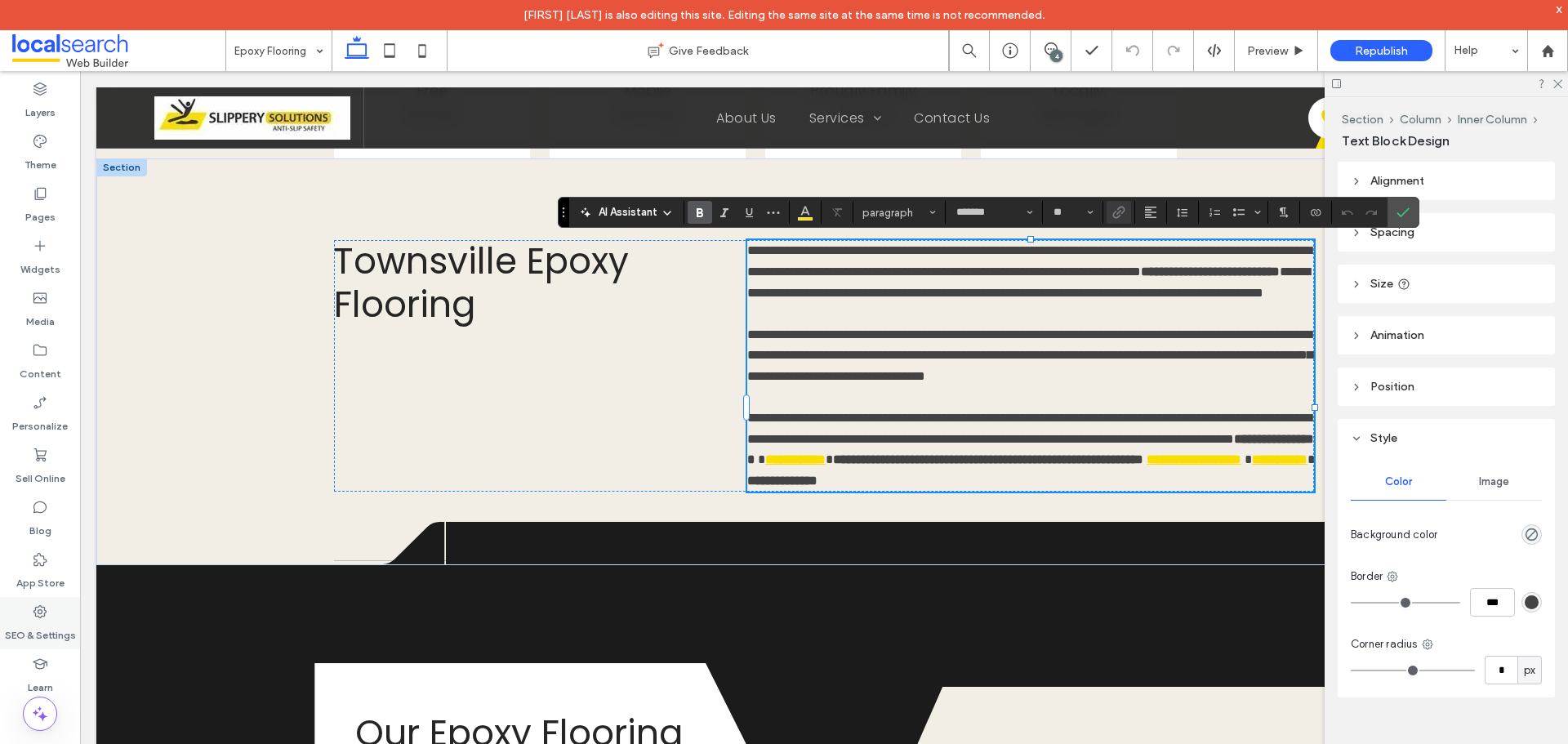 click on "SEO & Settings" at bounding box center [40, 631] 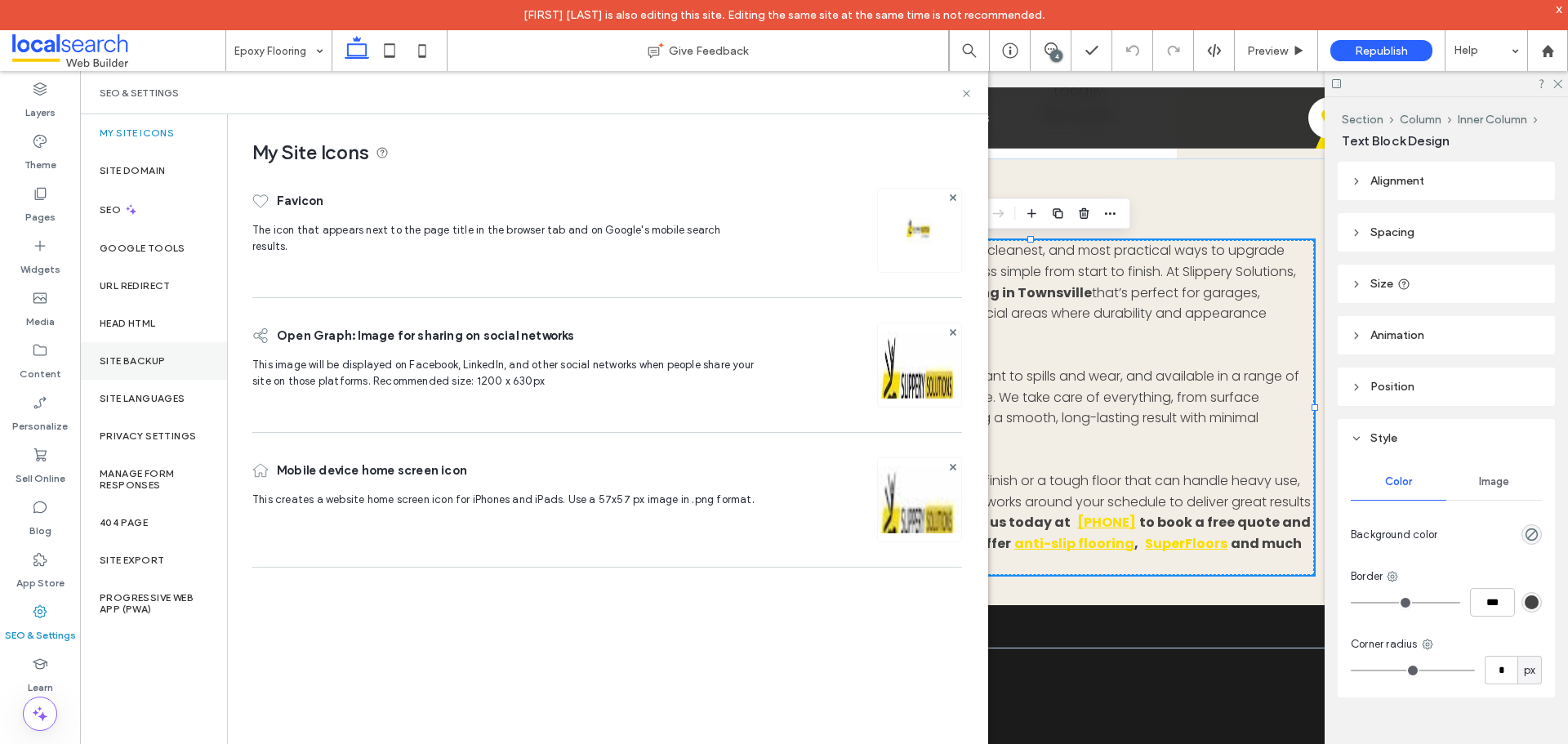 click on "Site Backup" at bounding box center (132, 361) 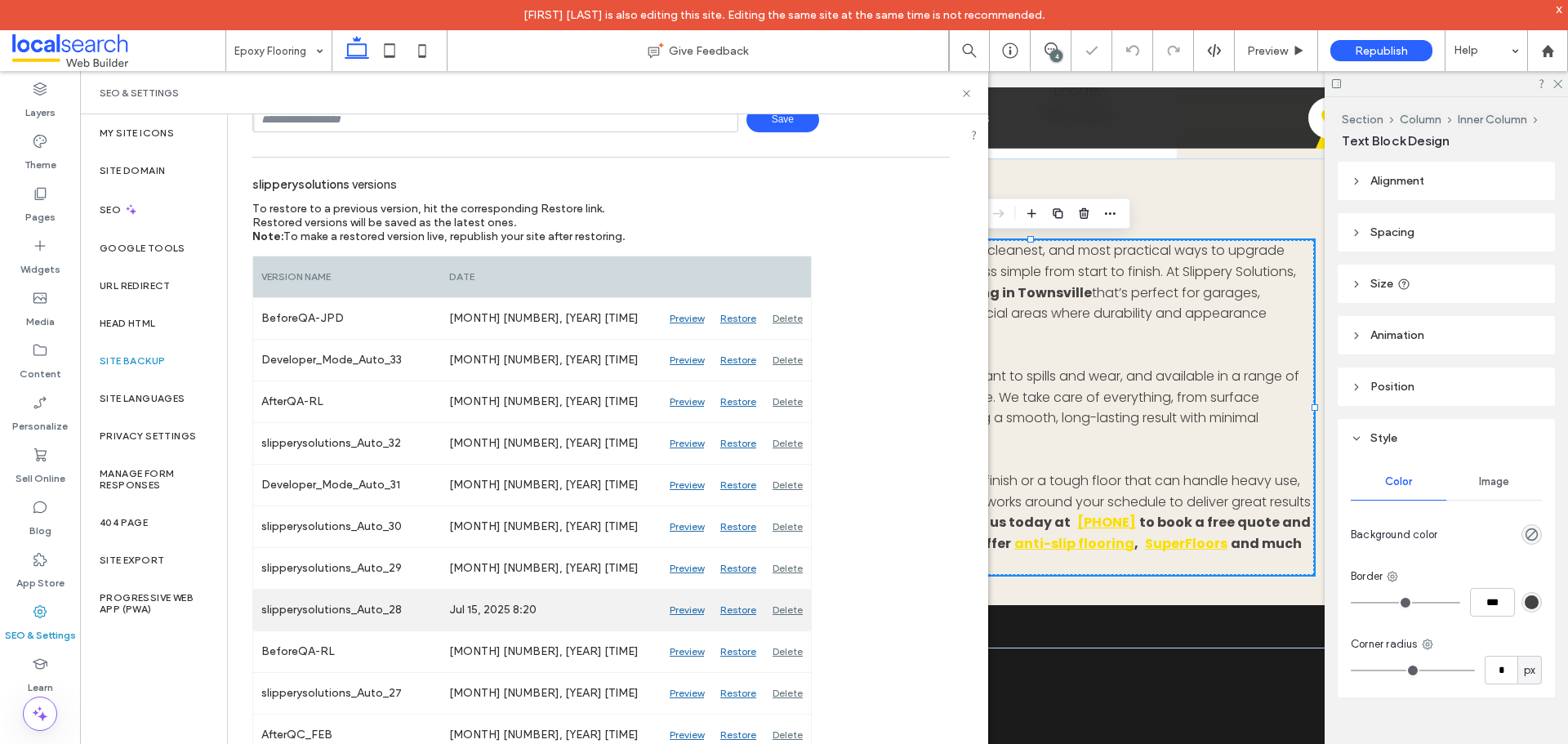 scroll, scrollTop: 163, scrollLeft: 0, axis: vertical 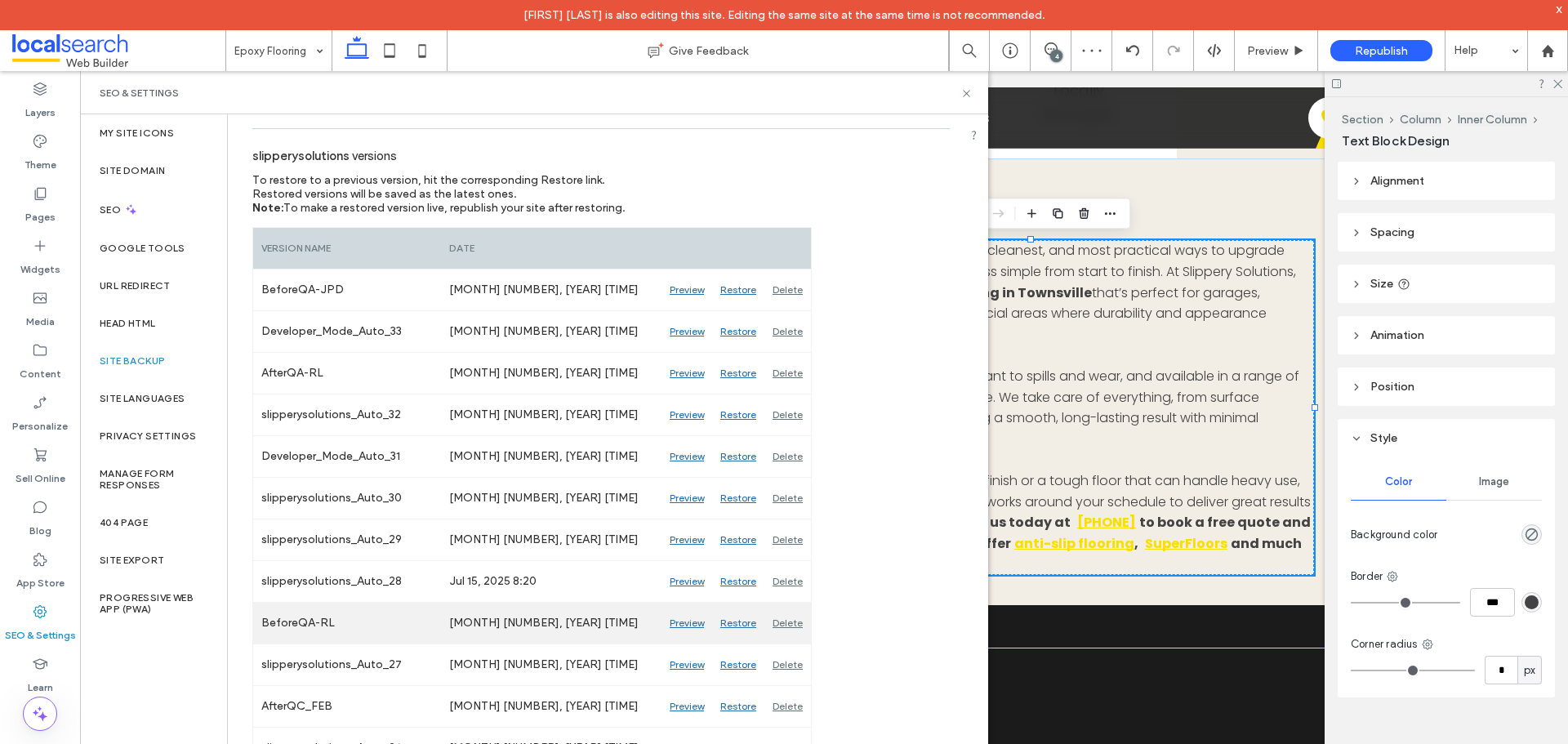 click on "Preview" at bounding box center [687, 623] 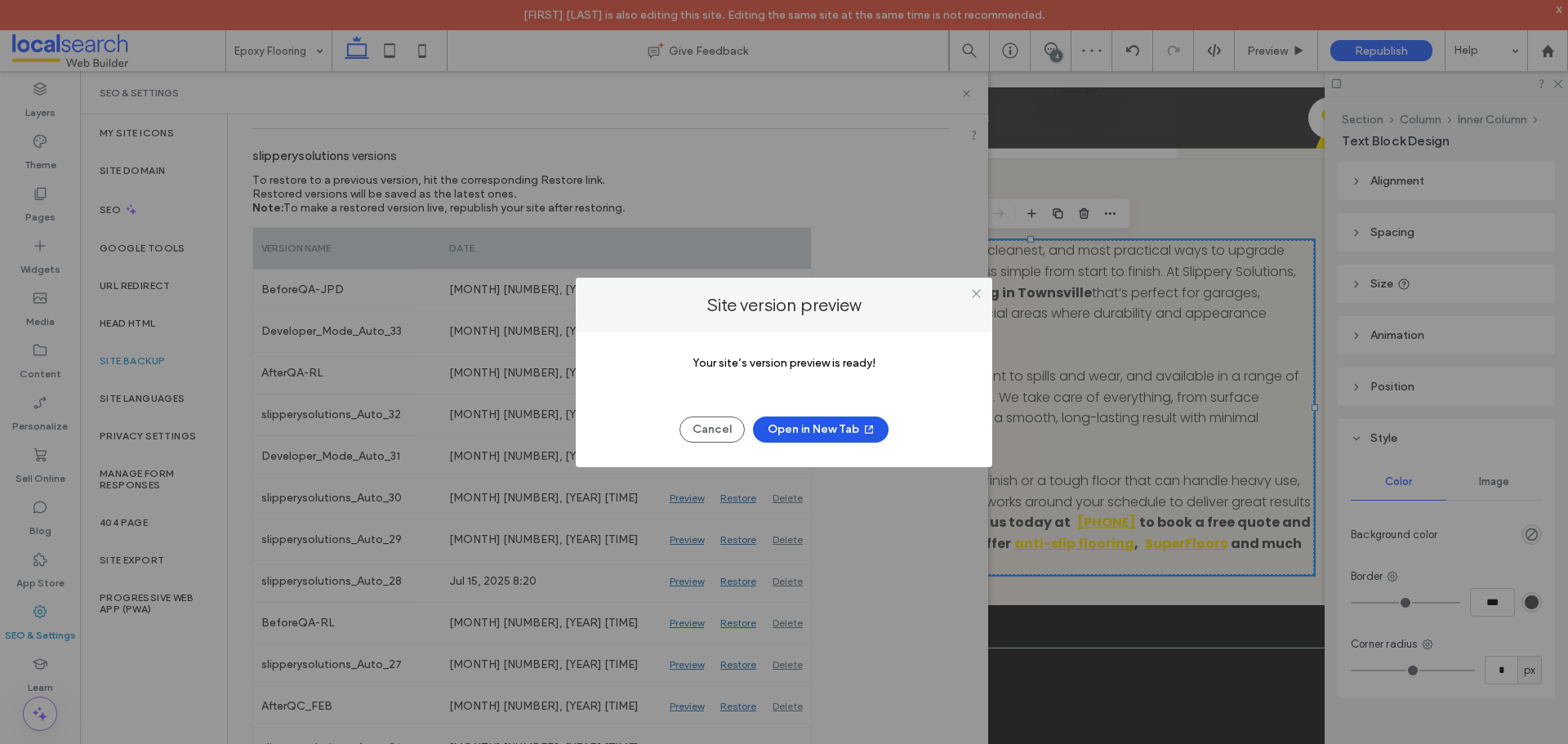 click on "Open in New Tab" at bounding box center [821, 430] 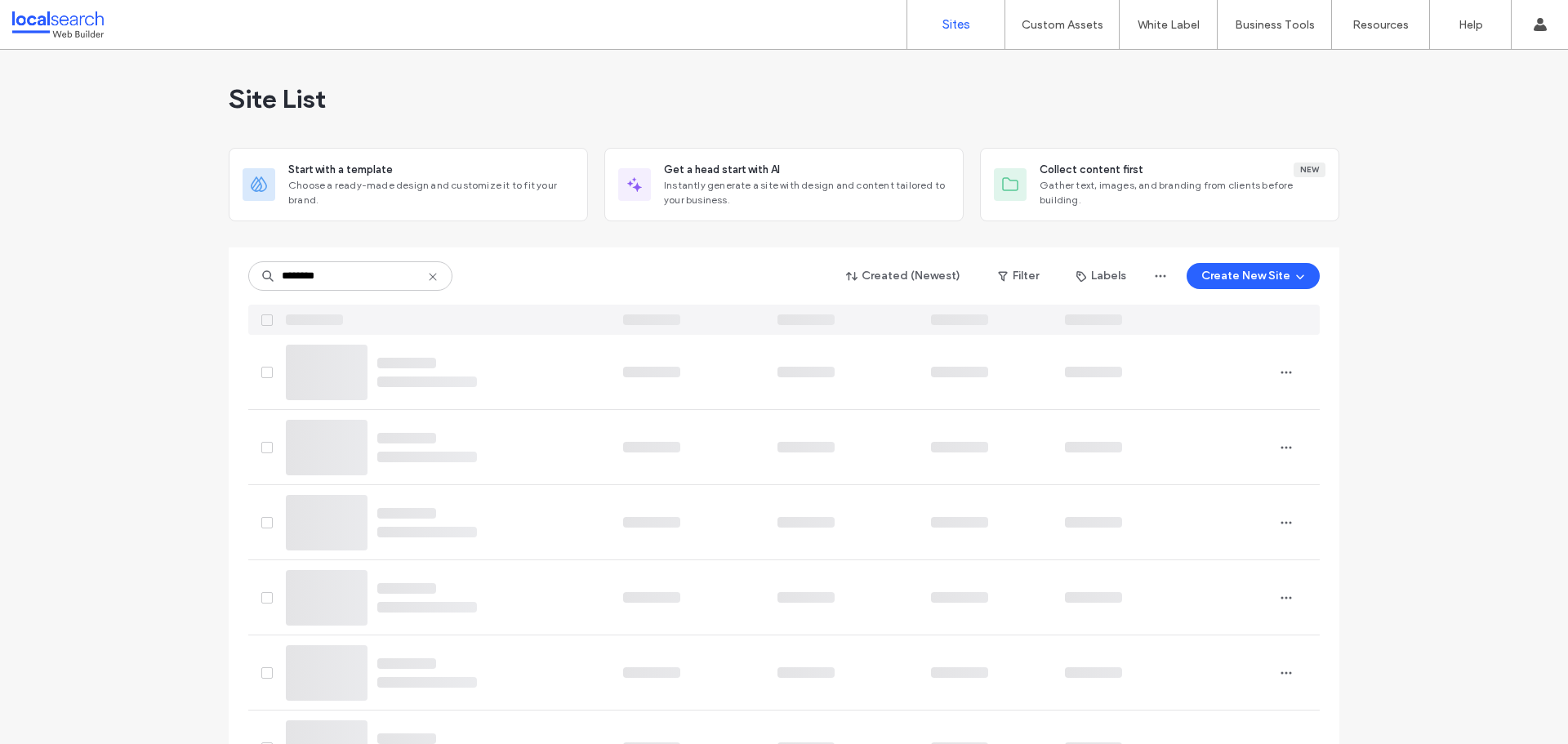 scroll, scrollTop: 0, scrollLeft: 0, axis: both 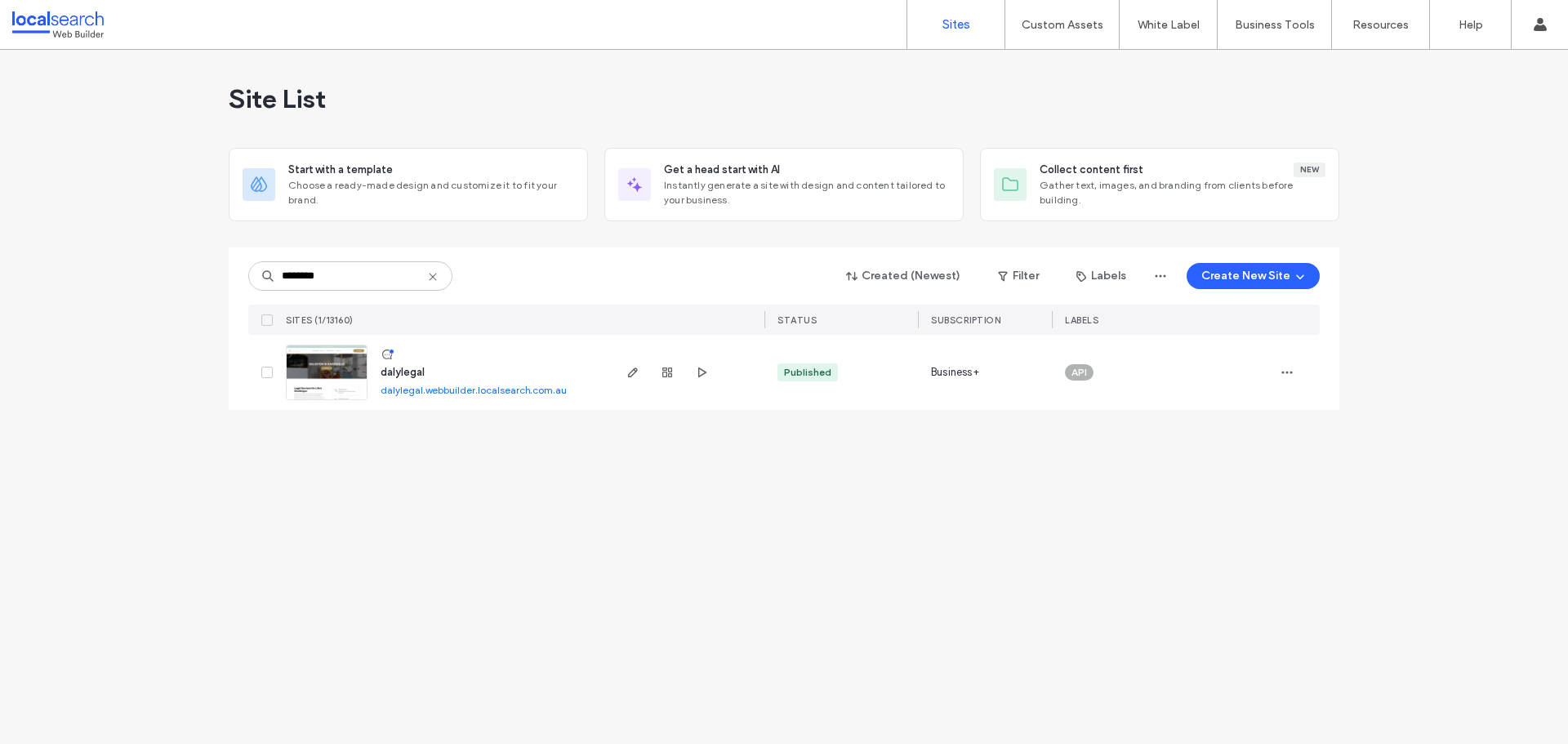 type on "********" 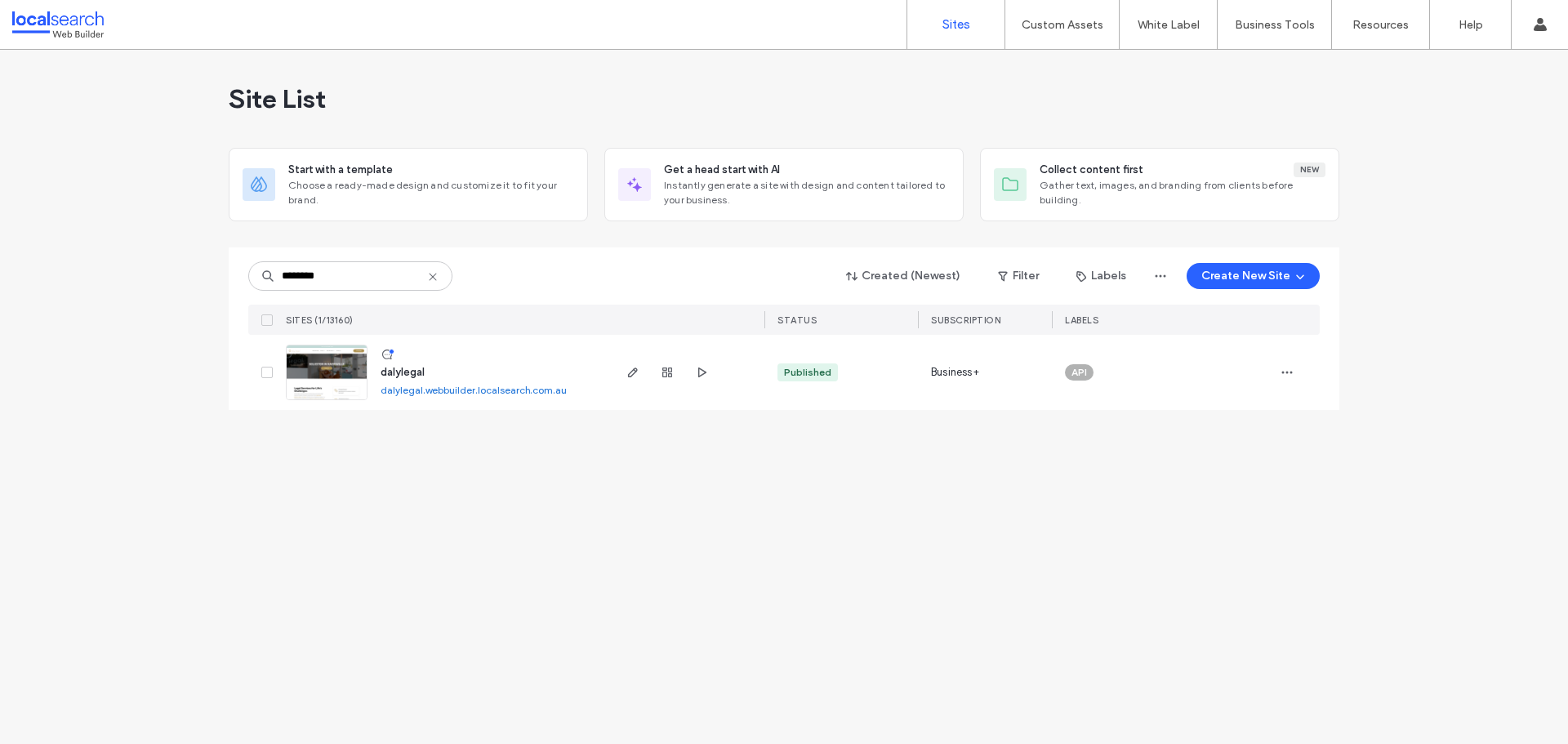 drag, startPoint x: 343, startPoint y: 359, endPoint x: 327, endPoint y: 400, distance: 44.011362 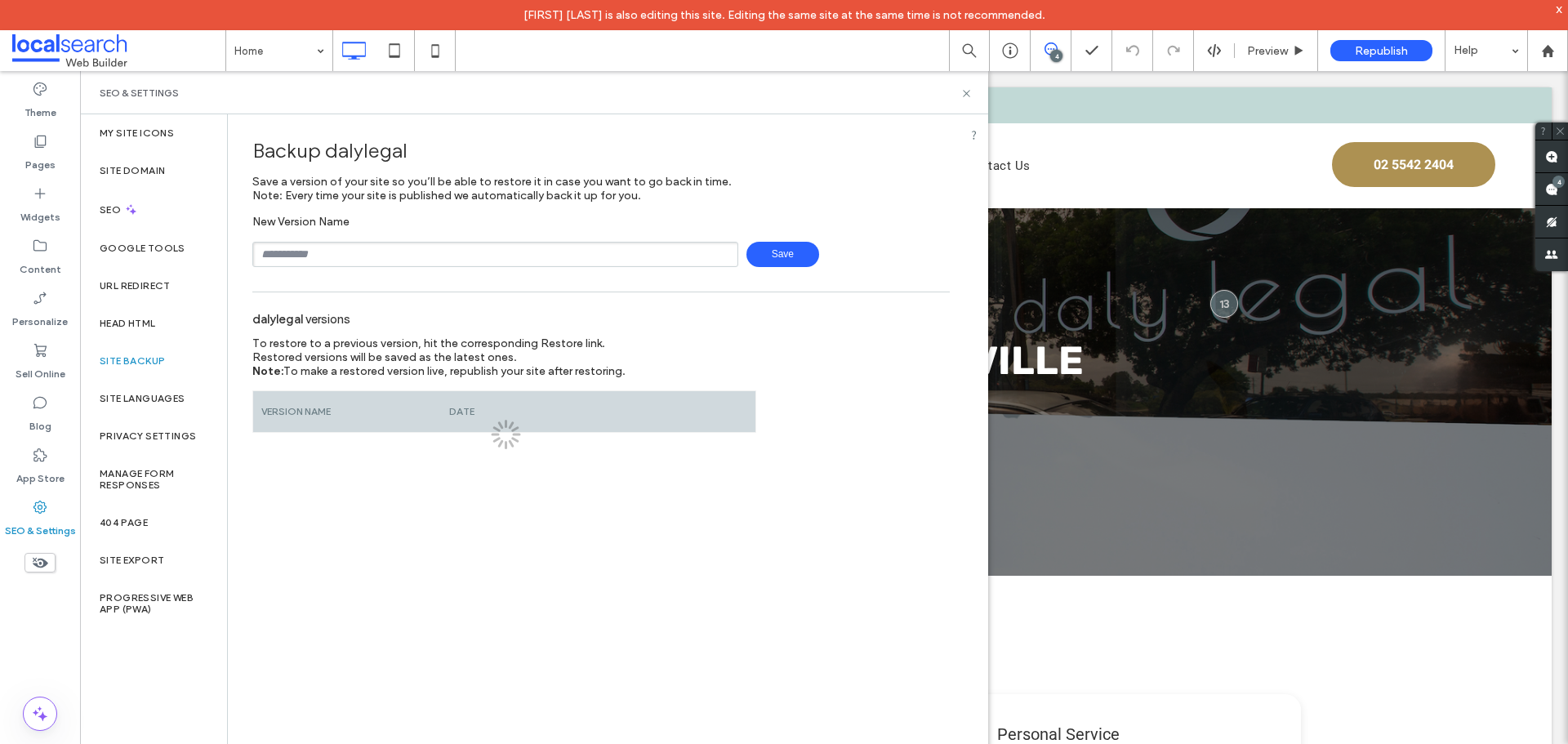 scroll, scrollTop: 0, scrollLeft: 0, axis: both 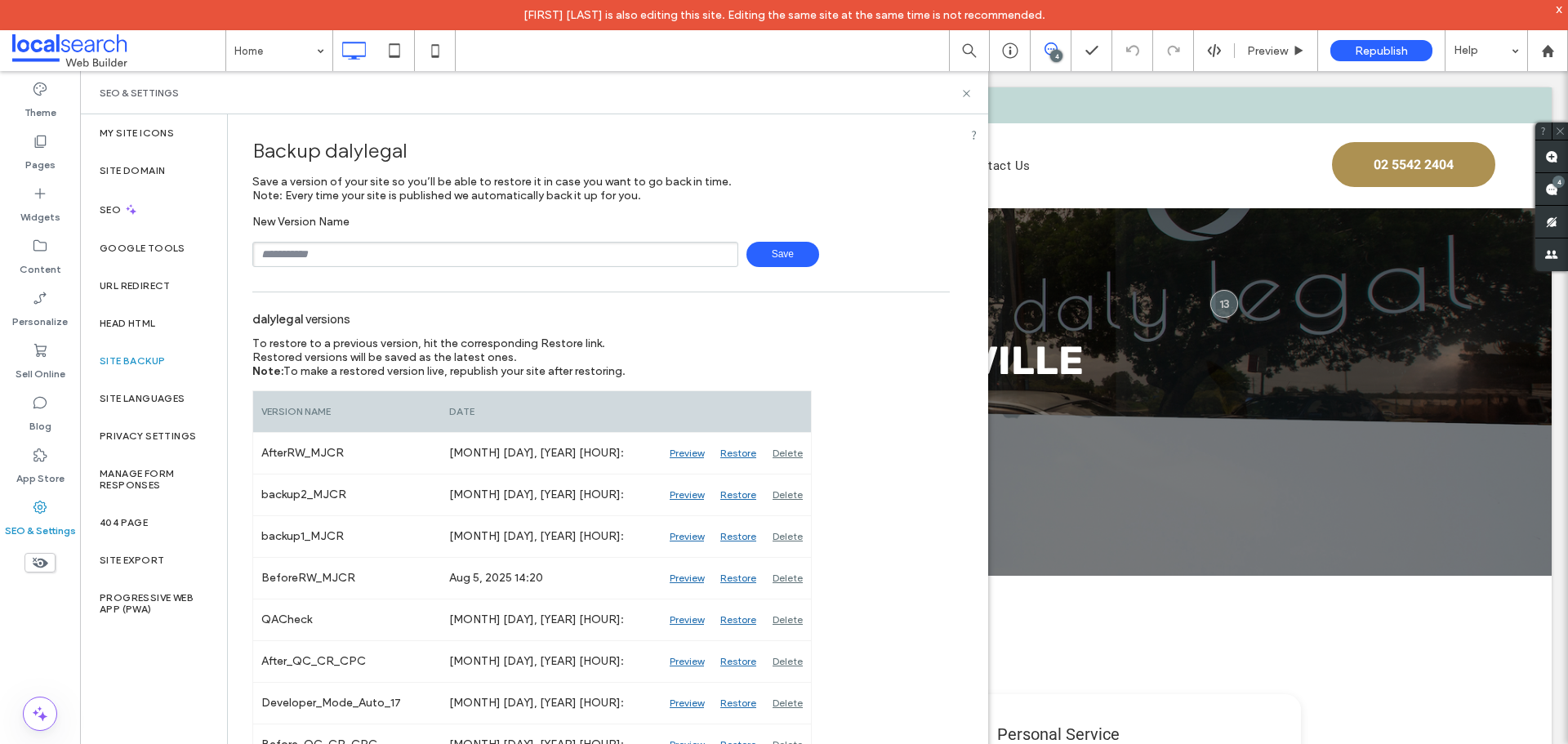 click at bounding box center (495, 254) 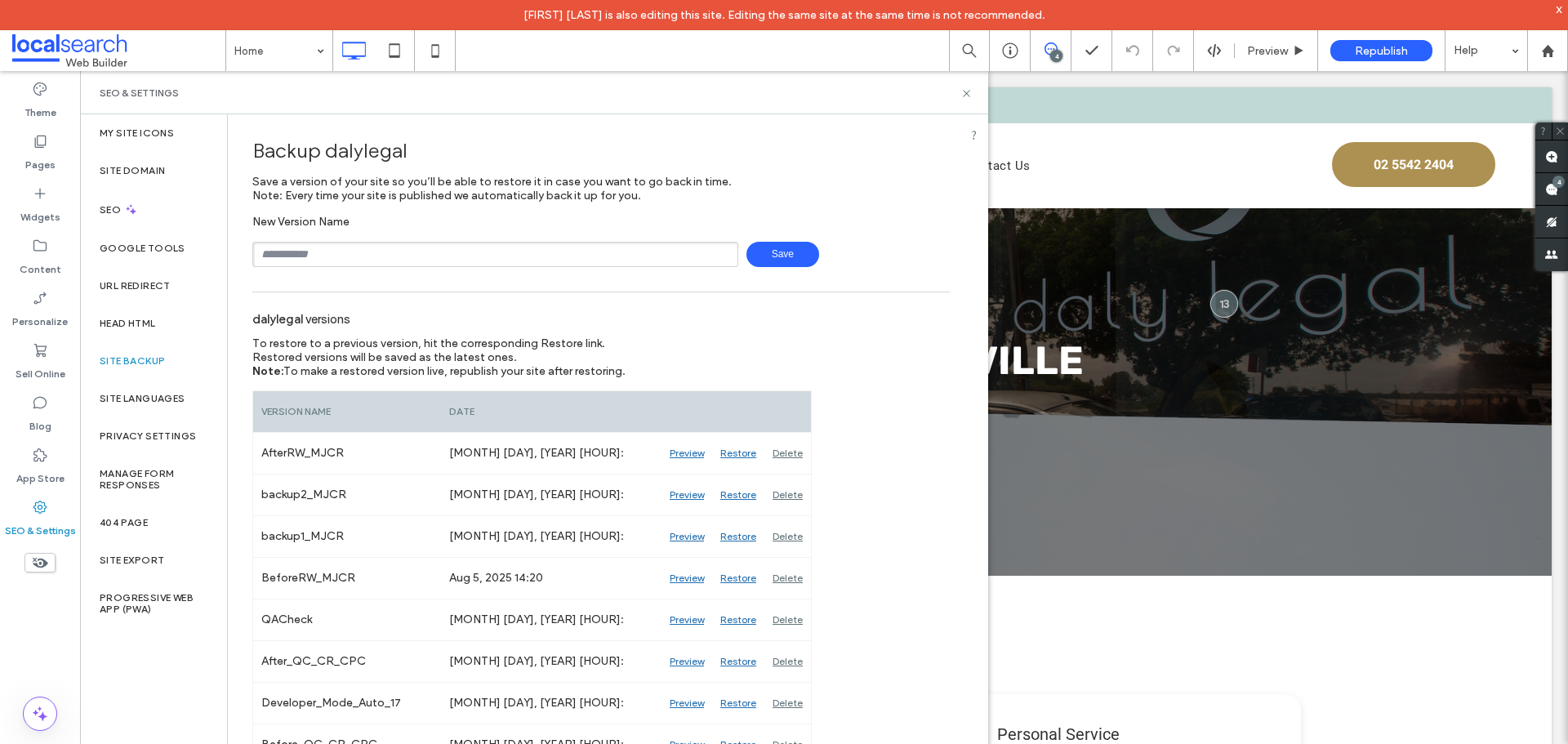type on "**********" 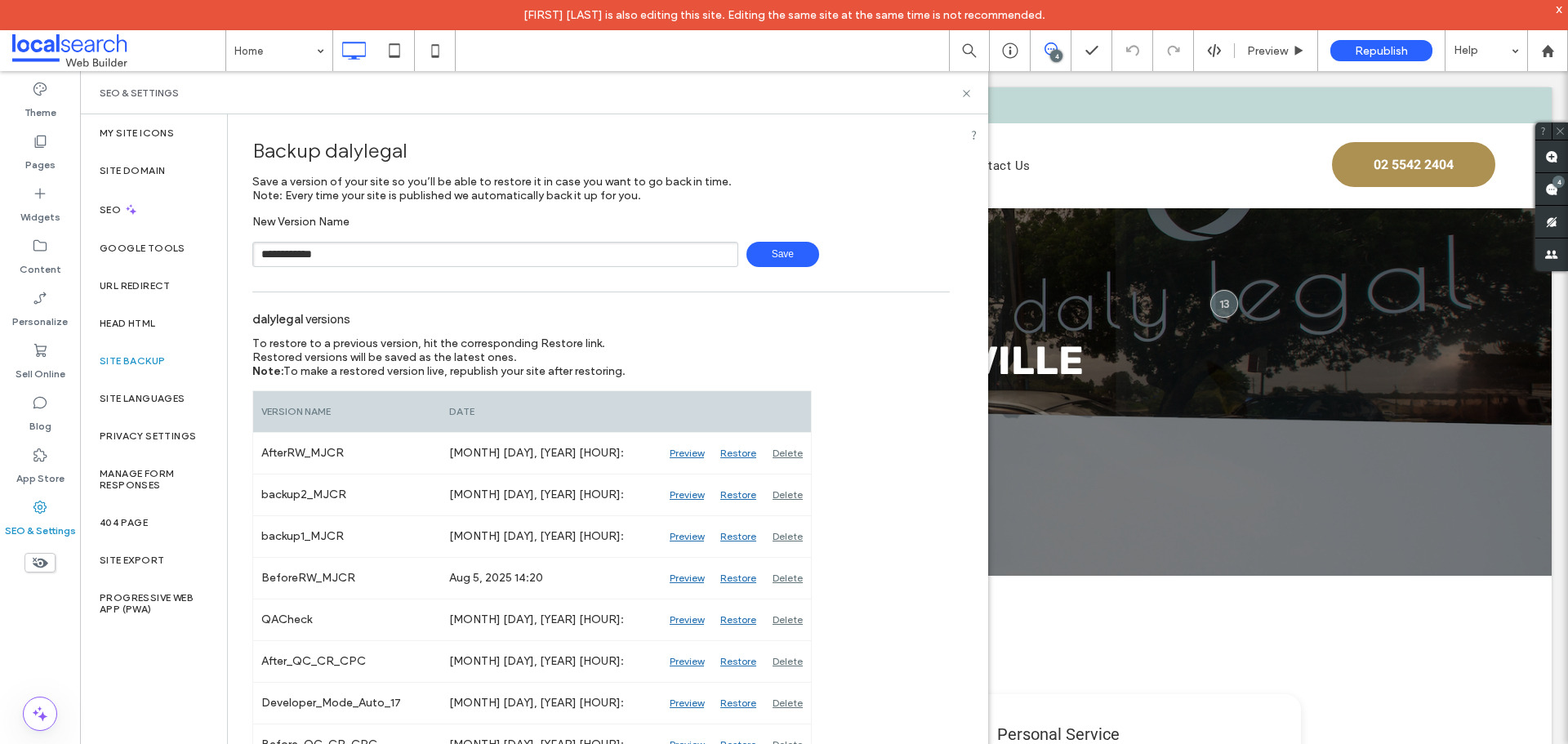 click on "Save" at bounding box center (782, 254) 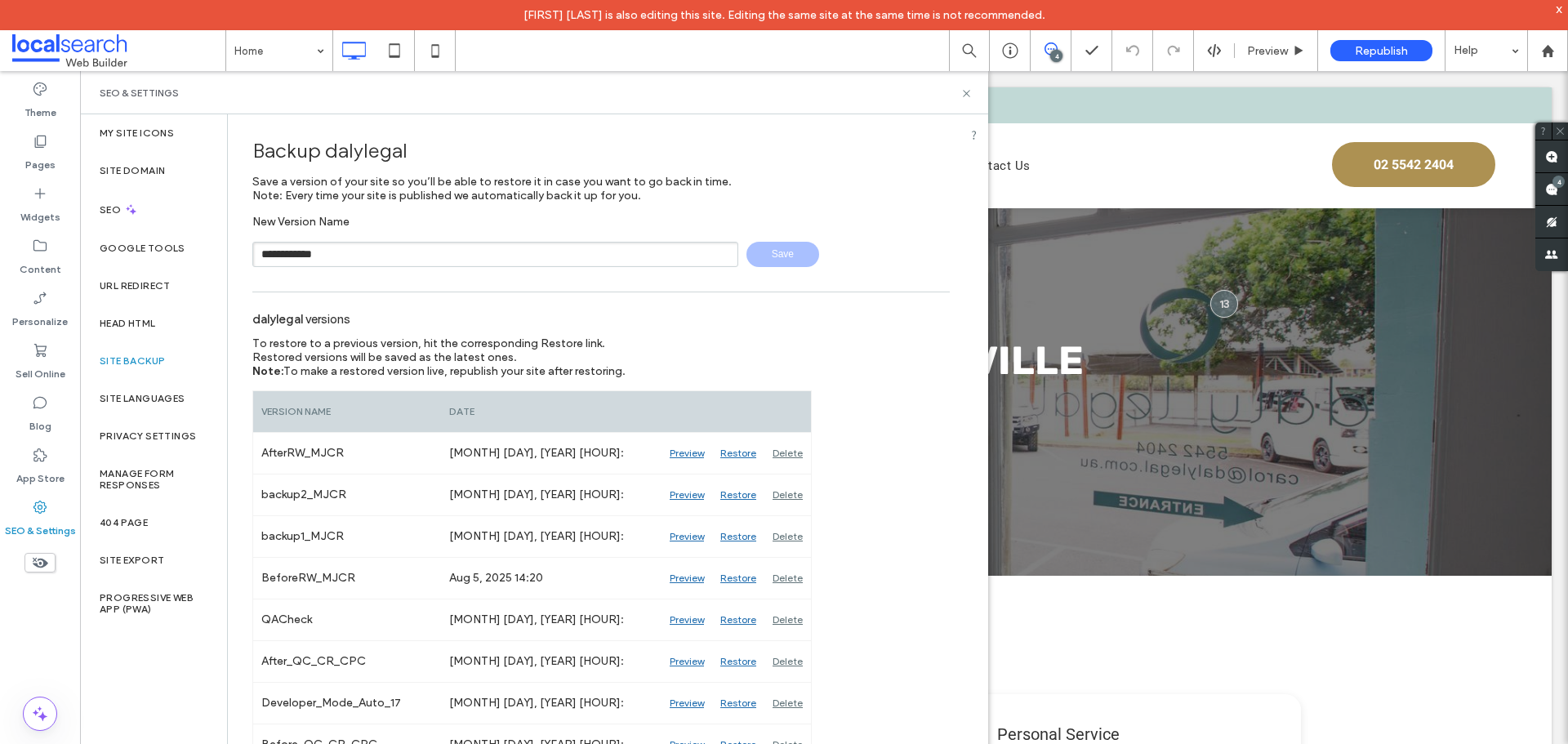 type 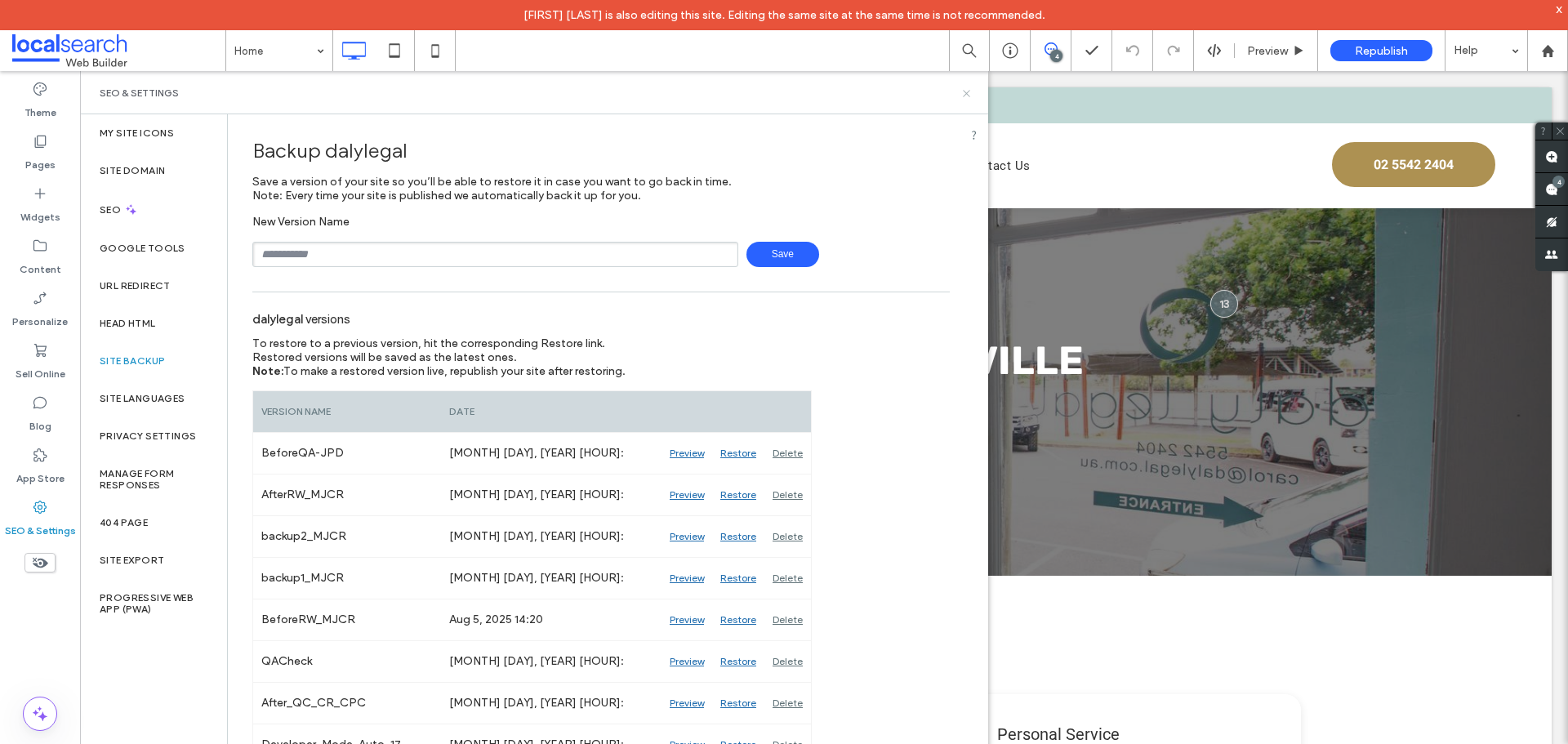 drag, startPoint x: 965, startPoint y: 97, endPoint x: 698, endPoint y: 152, distance: 272.60594 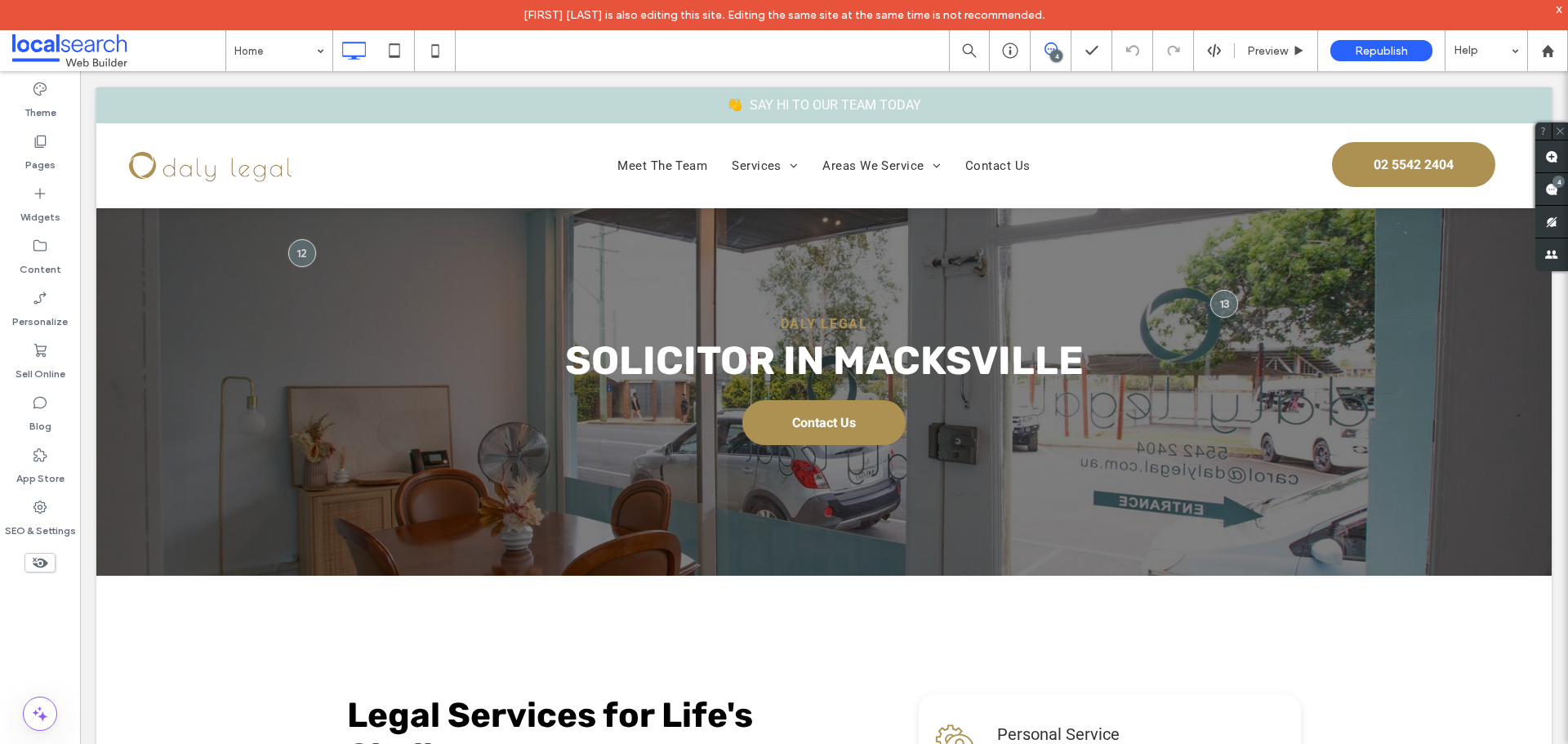 click 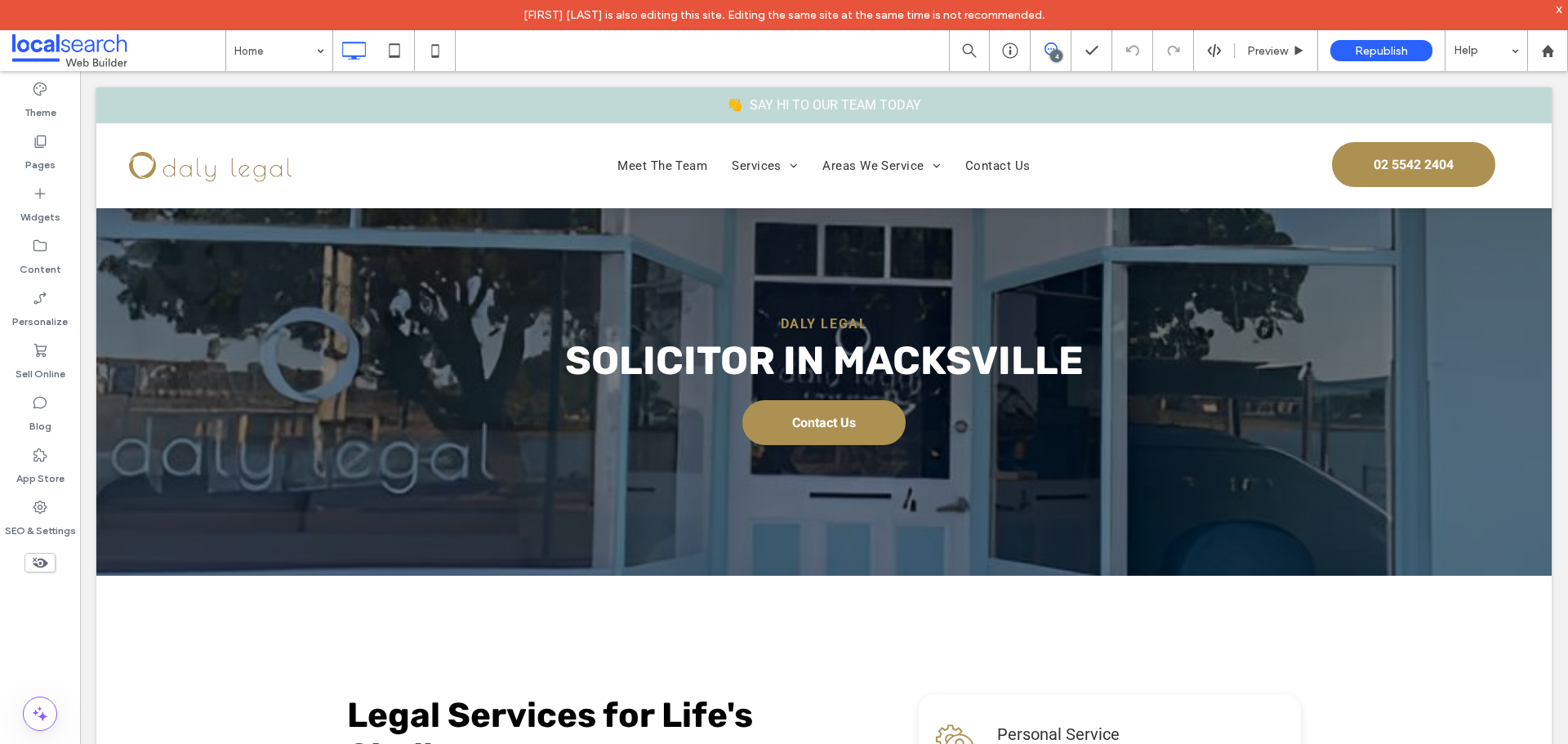 click at bounding box center (1050, 49) 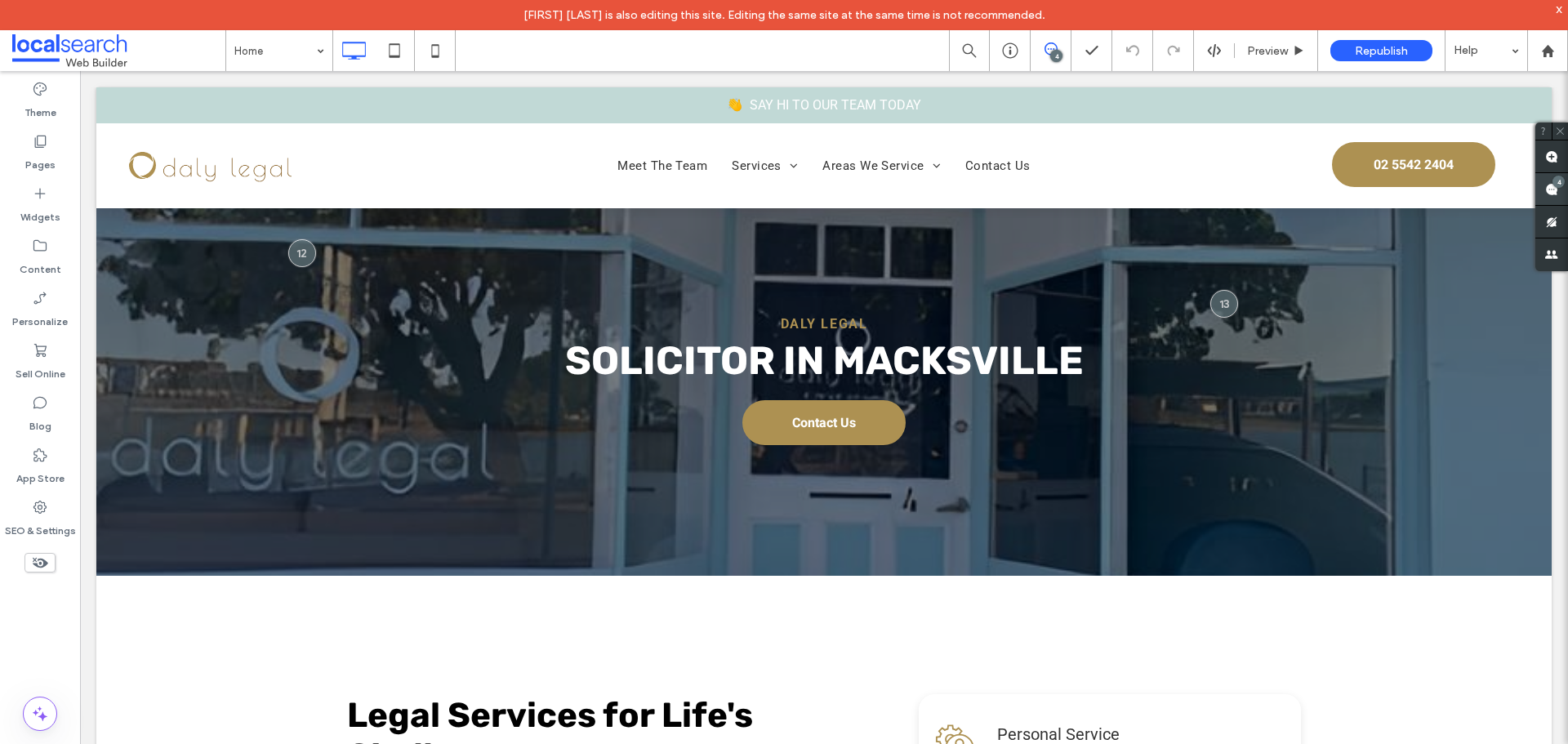 click at bounding box center (1552, 189) 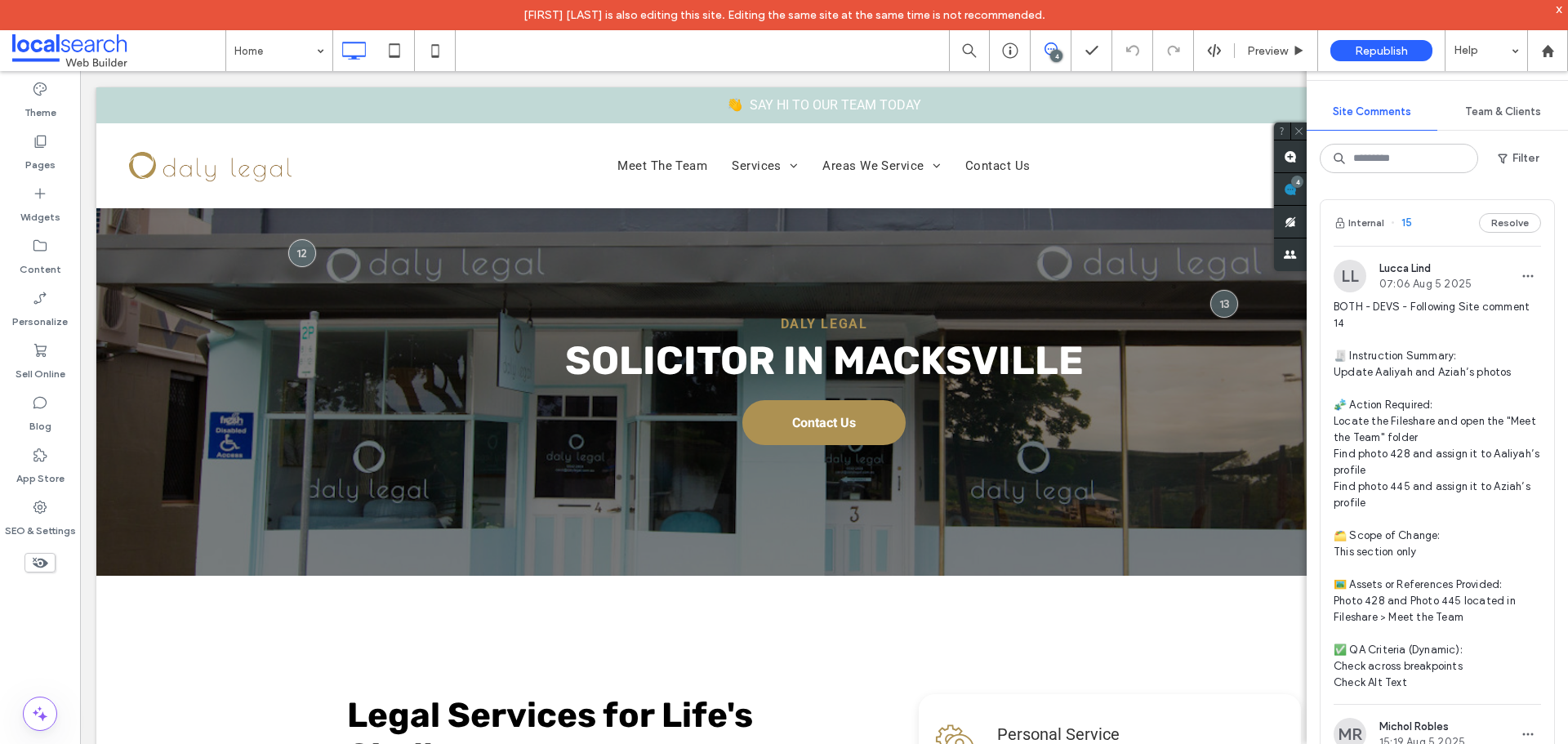 click on "Internal 15 Resolve" at bounding box center [1437, 223] 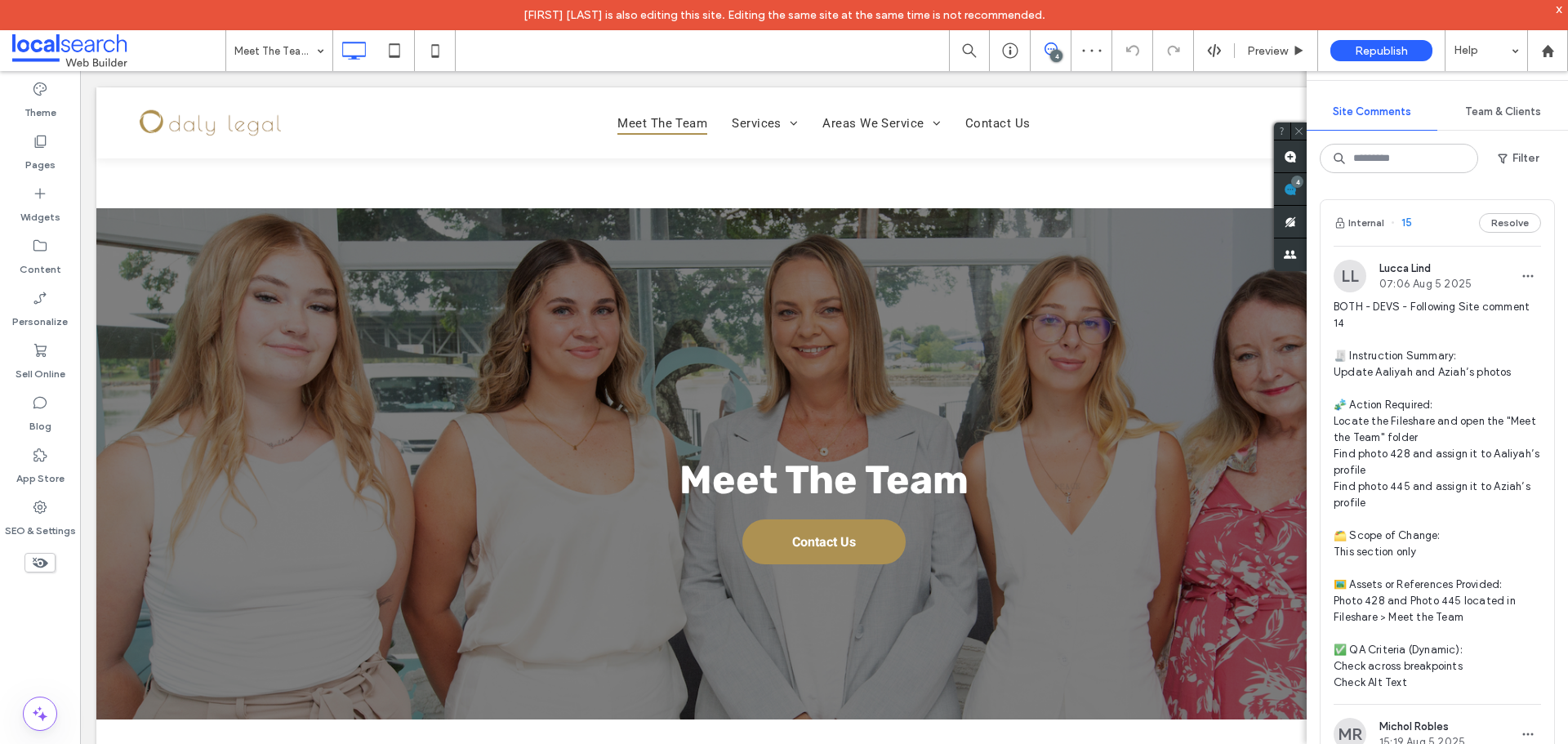 scroll, scrollTop: 1210, scrollLeft: 0, axis: vertical 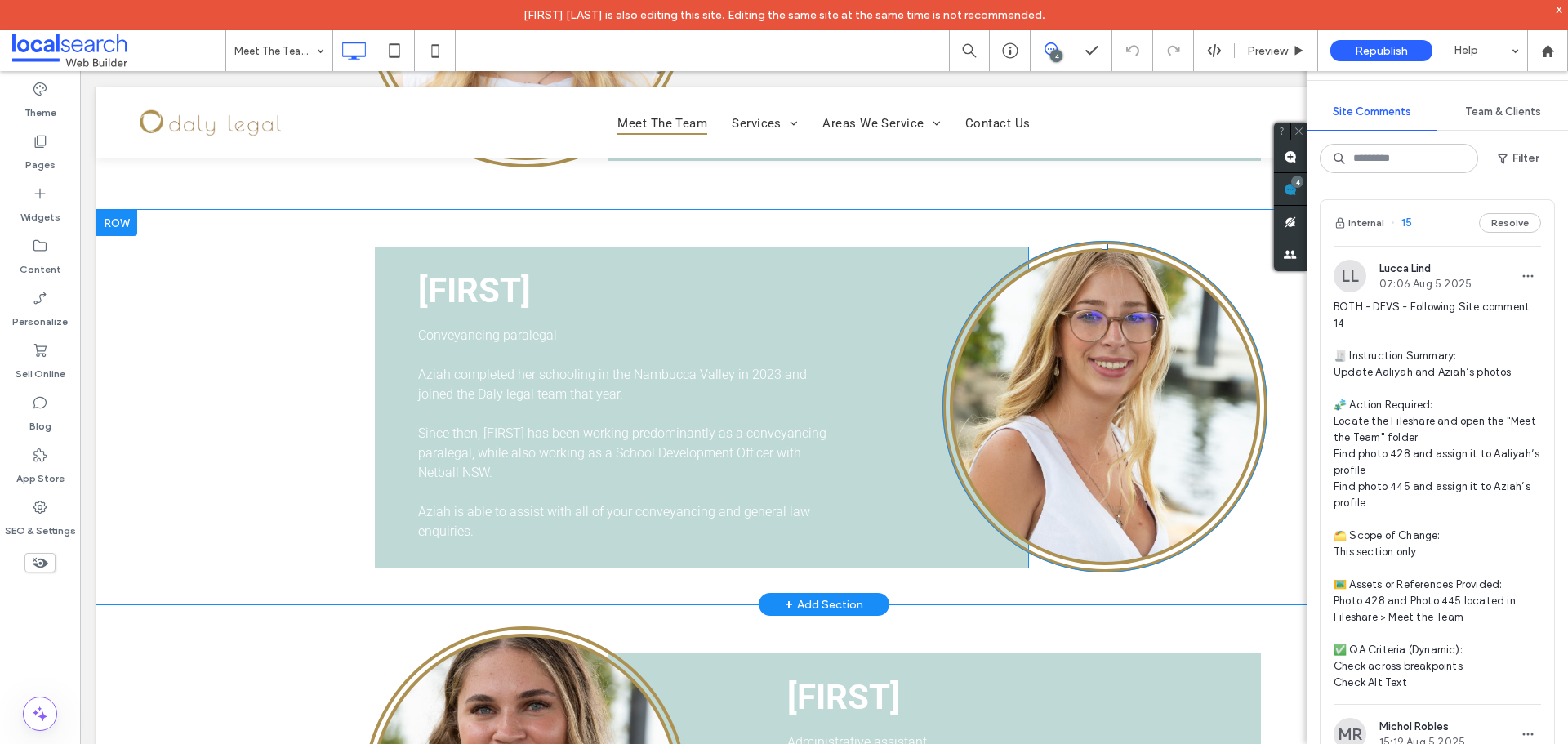 click at bounding box center (1105, 407) 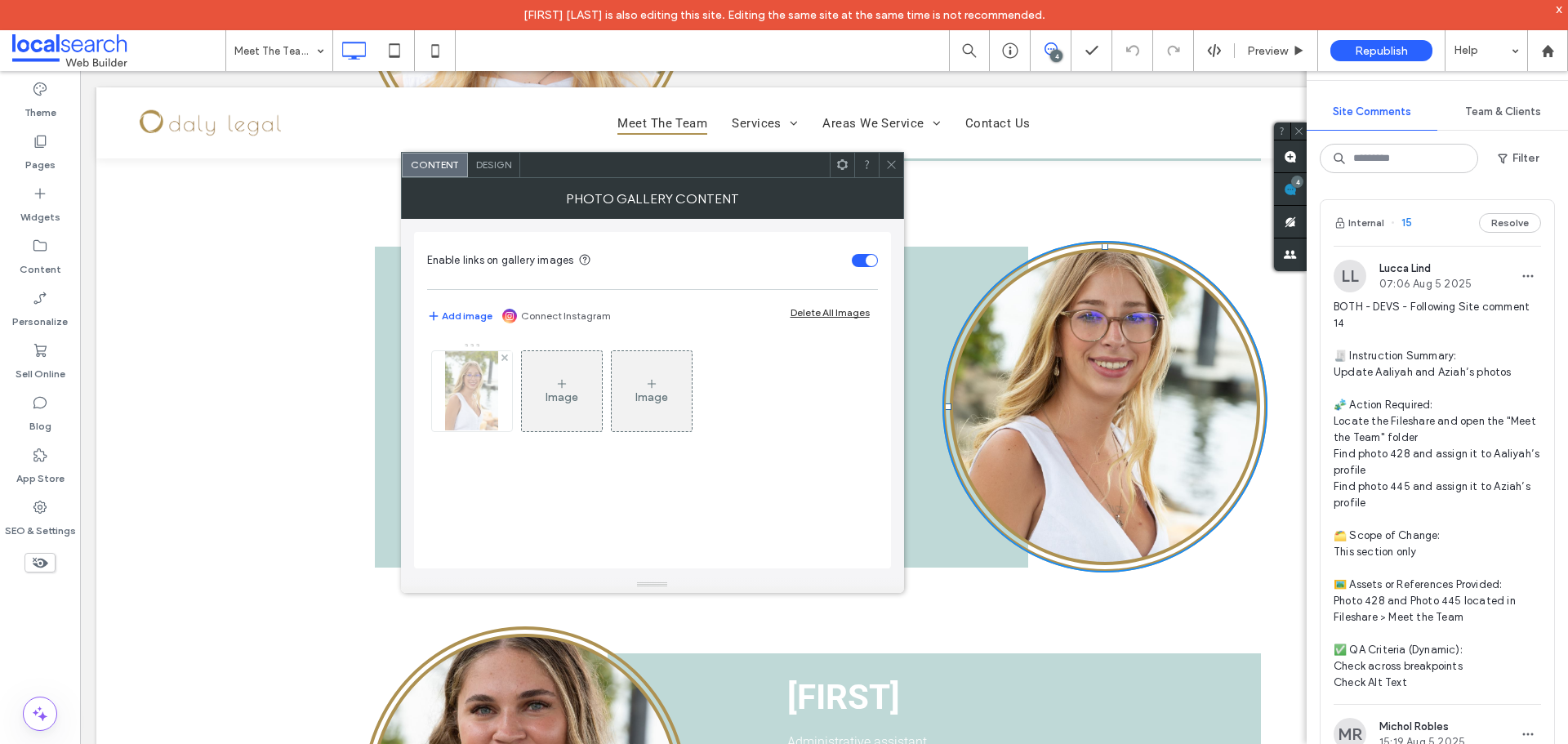 click at bounding box center [471, 391] 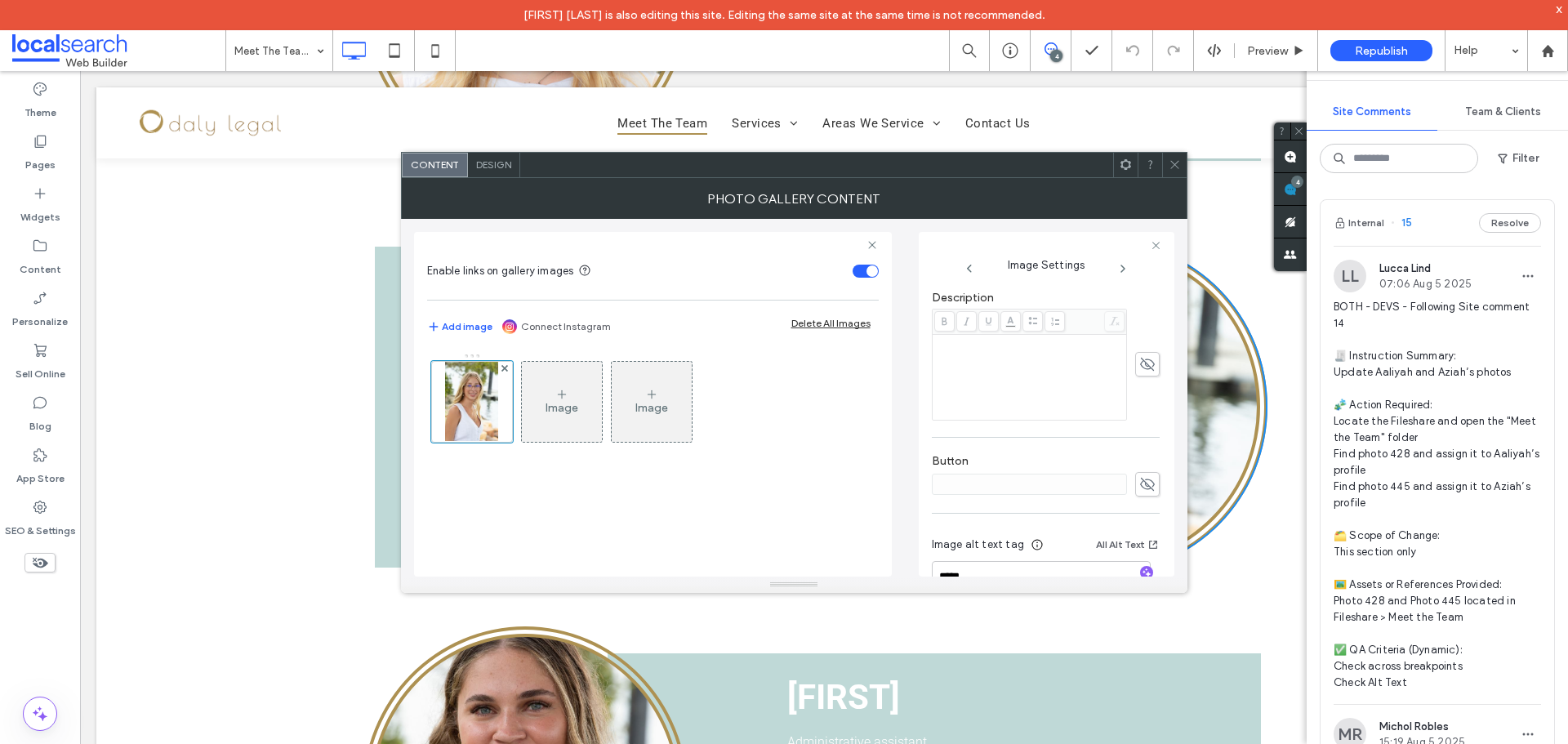 scroll, scrollTop: 466, scrollLeft: 0, axis: vertical 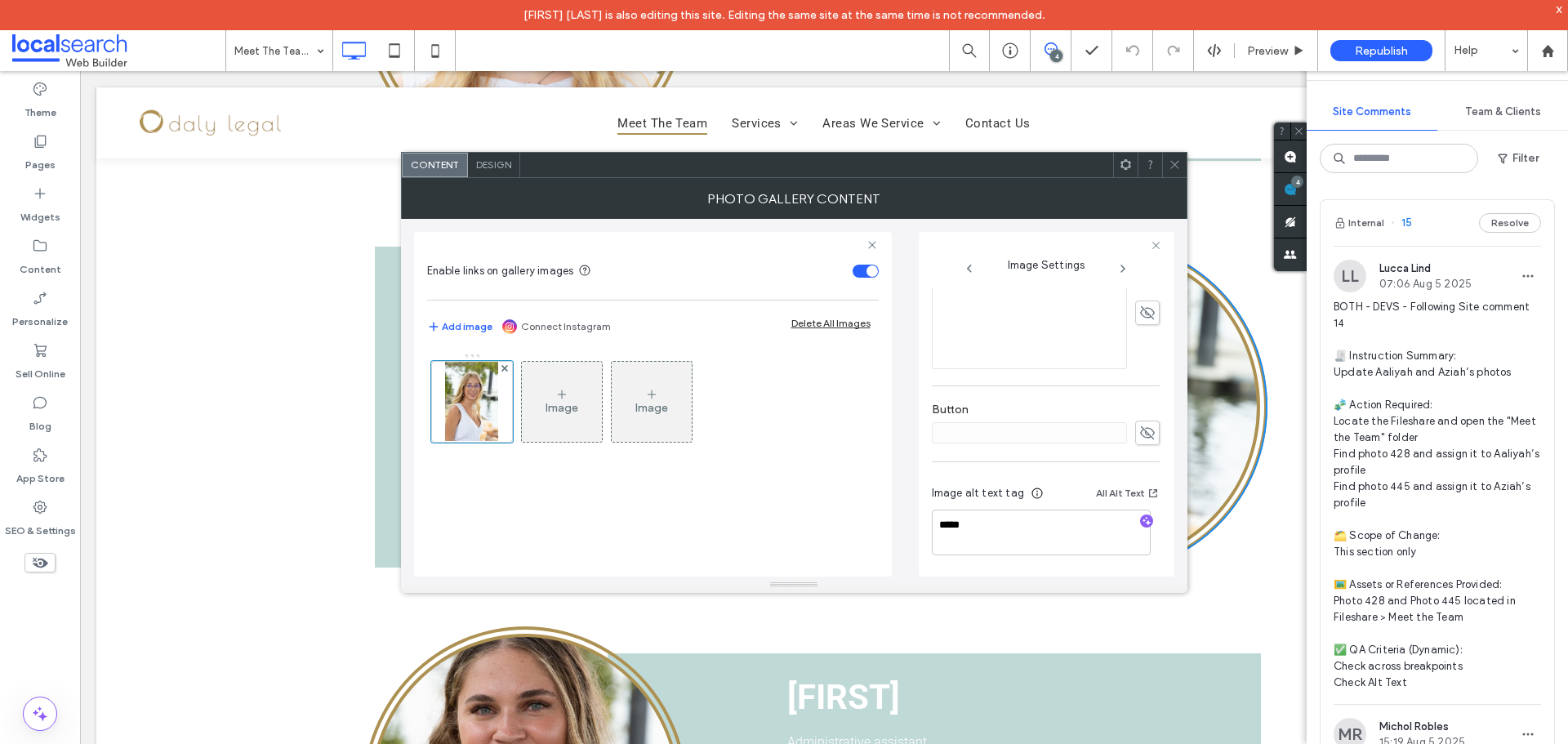click 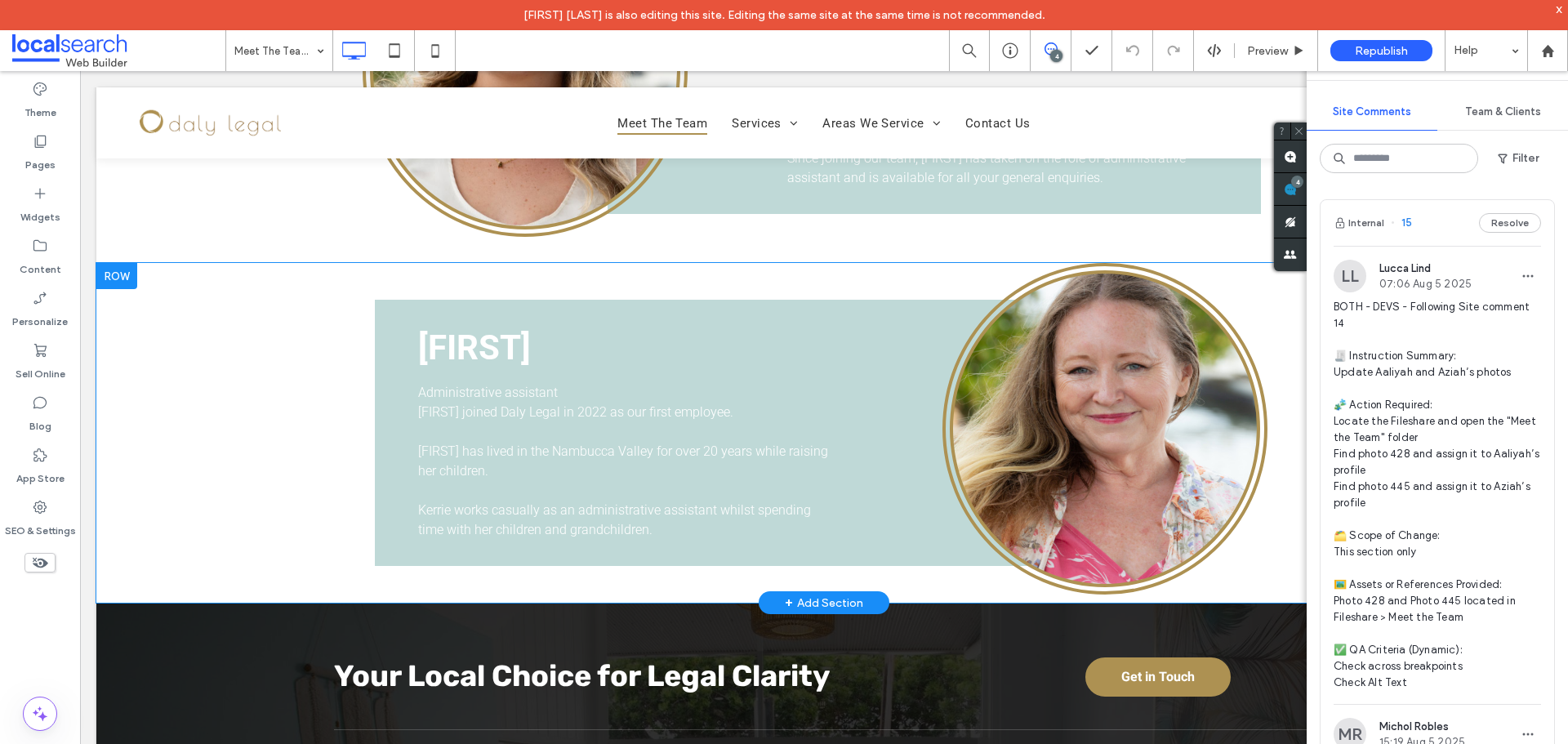 scroll, scrollTop: 2925, scrollLeft: 0, axis: vertical 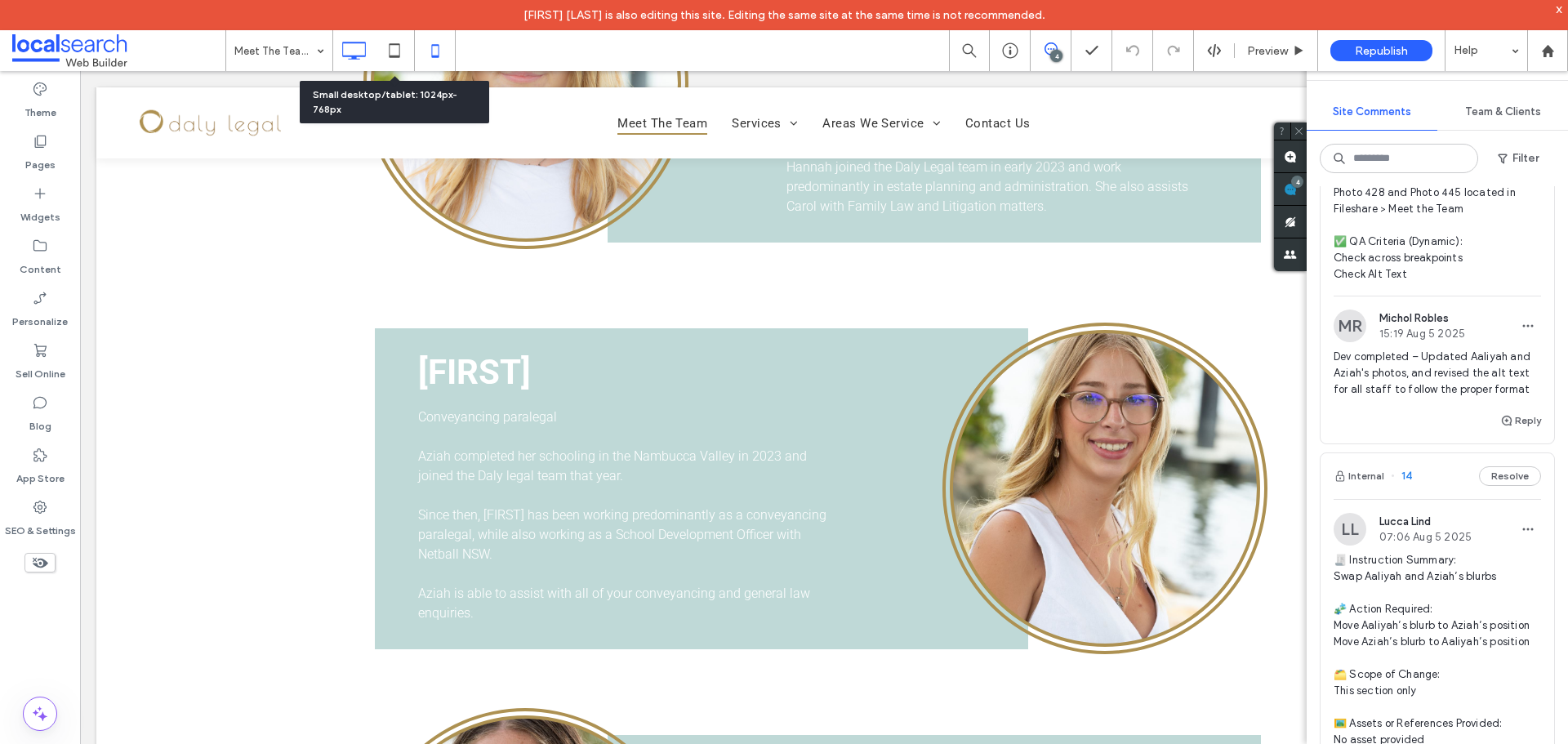 click 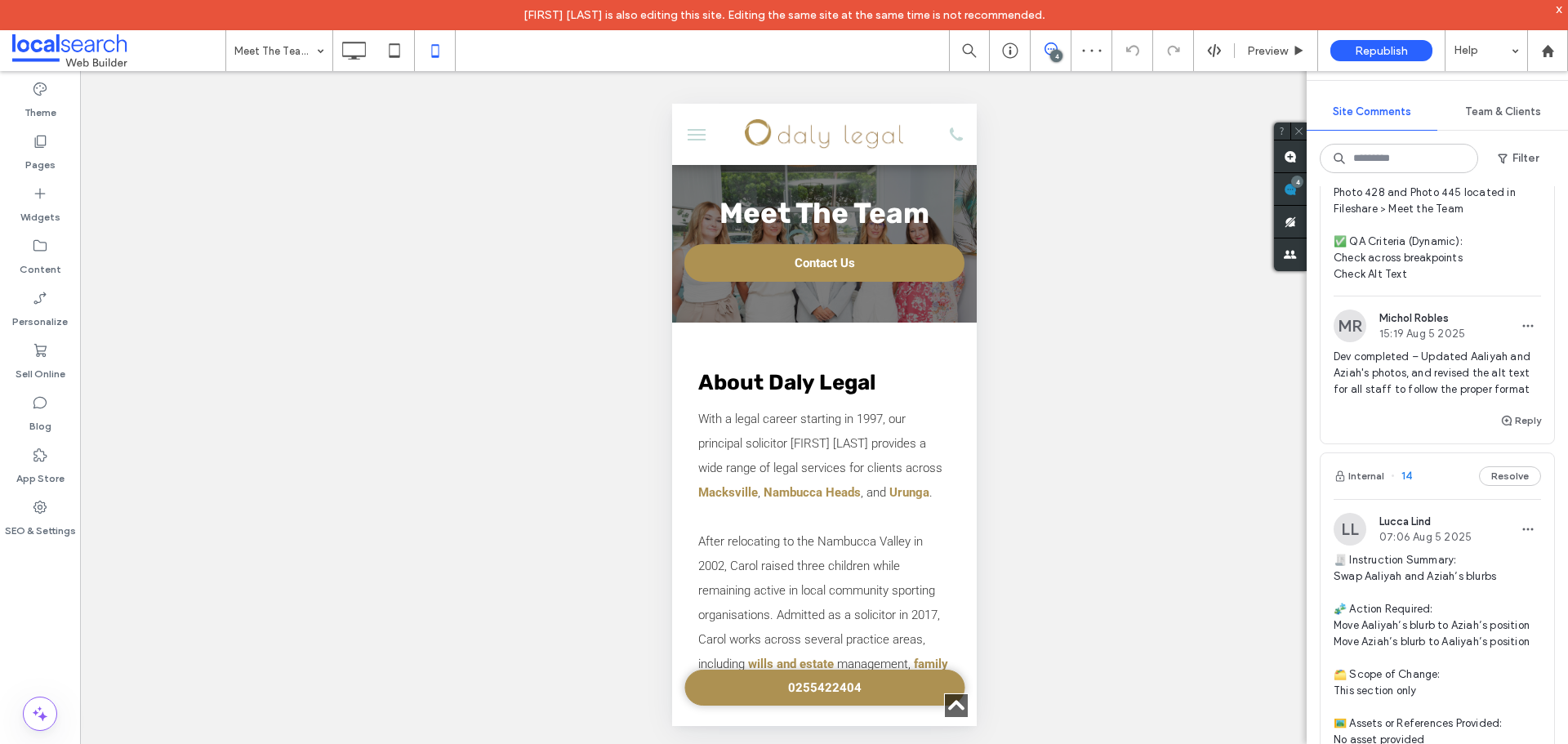 scroll, scrollTop: 1470, scrollLeft: 0, axis: vertical 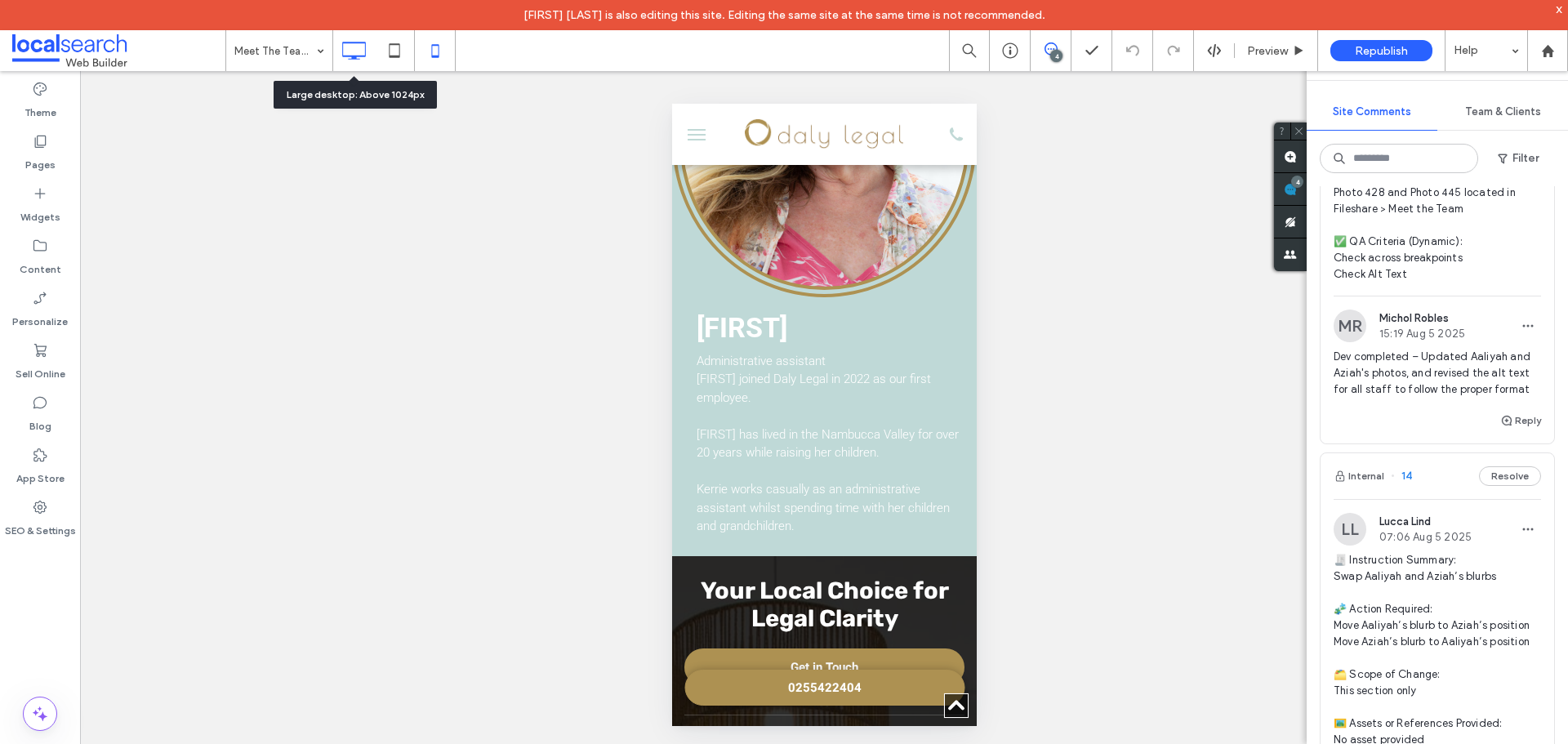 click 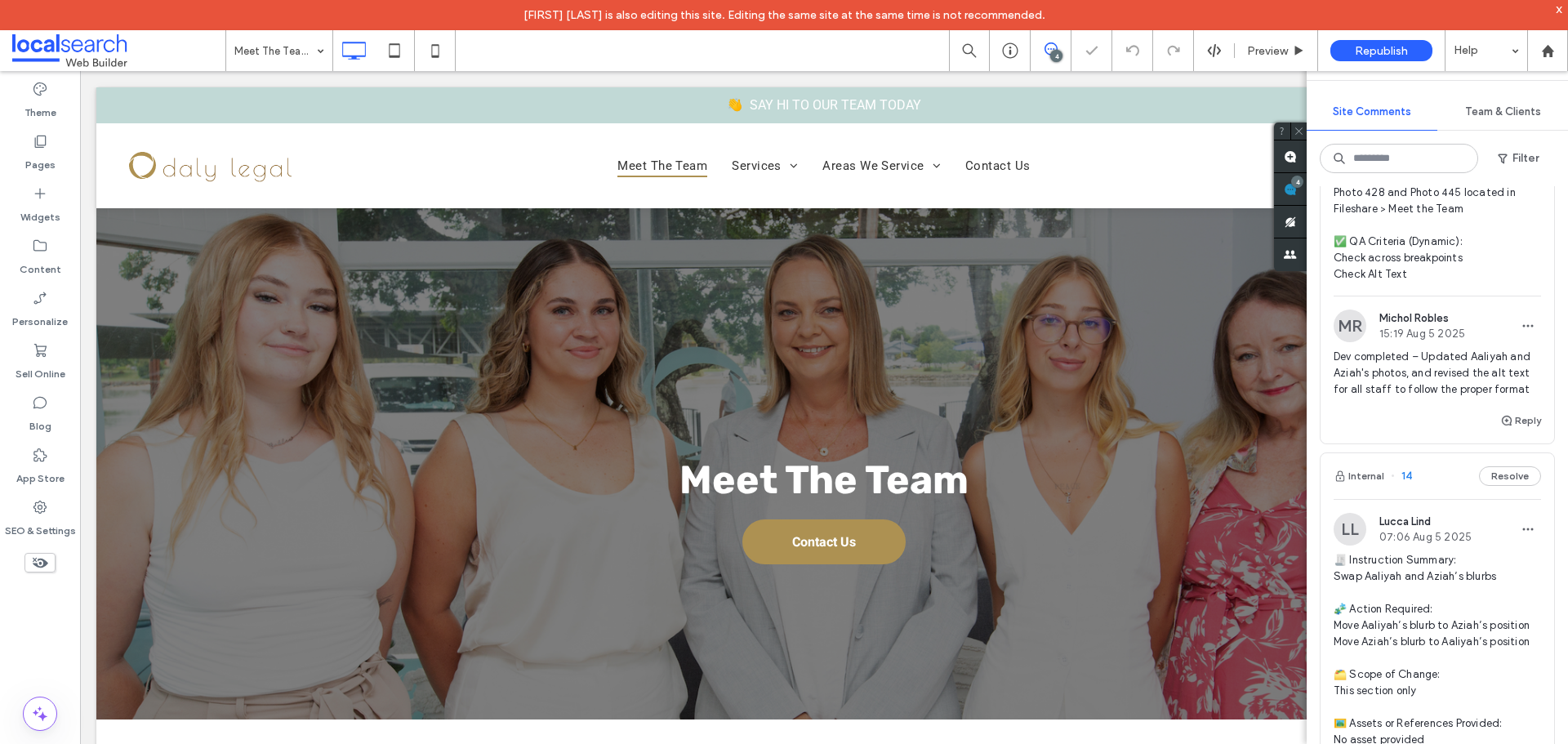scroll, scrollTop: 0, scrollLeft: 0, axis: both 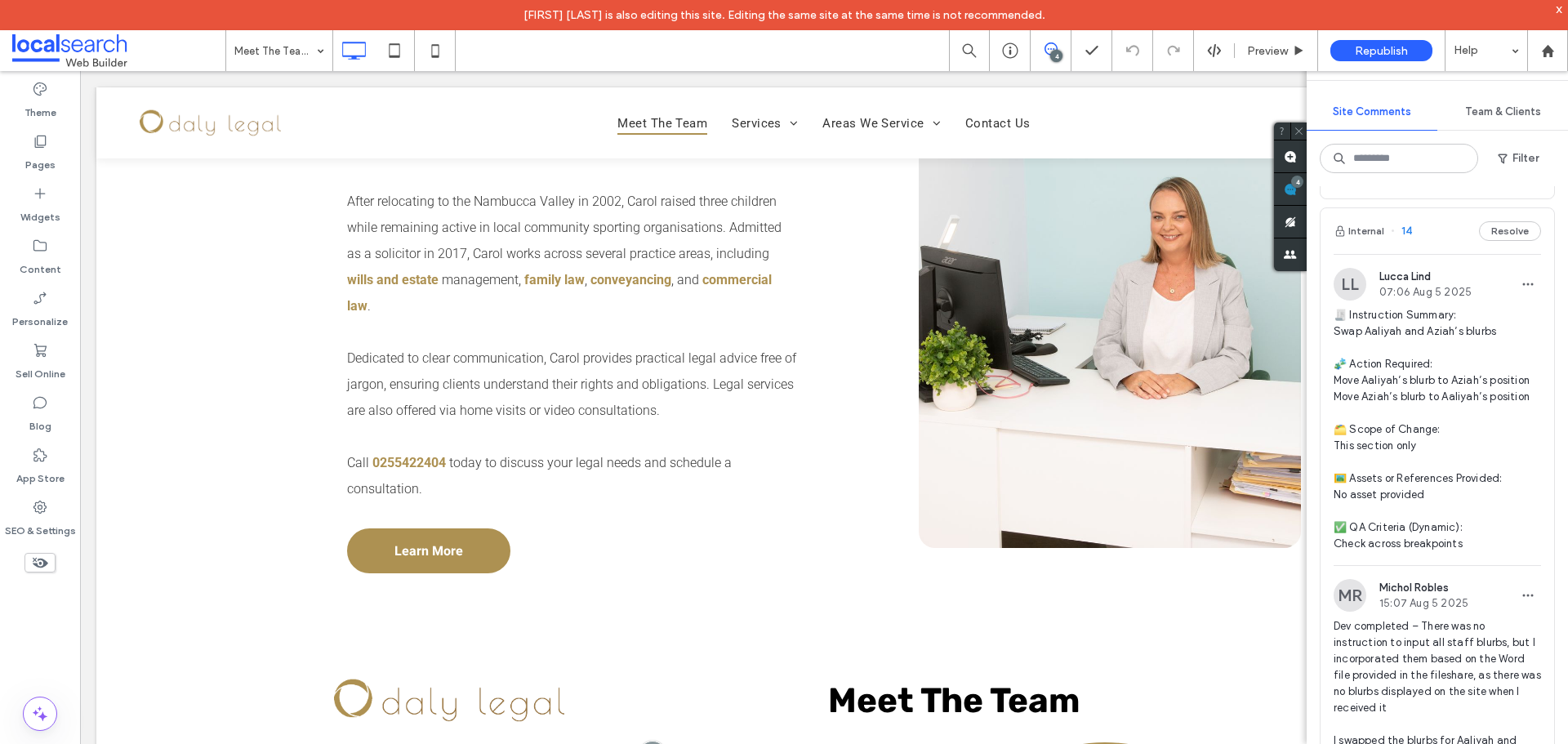 click on "Internal 14 Resolve" at bounding box center [1437, 231] 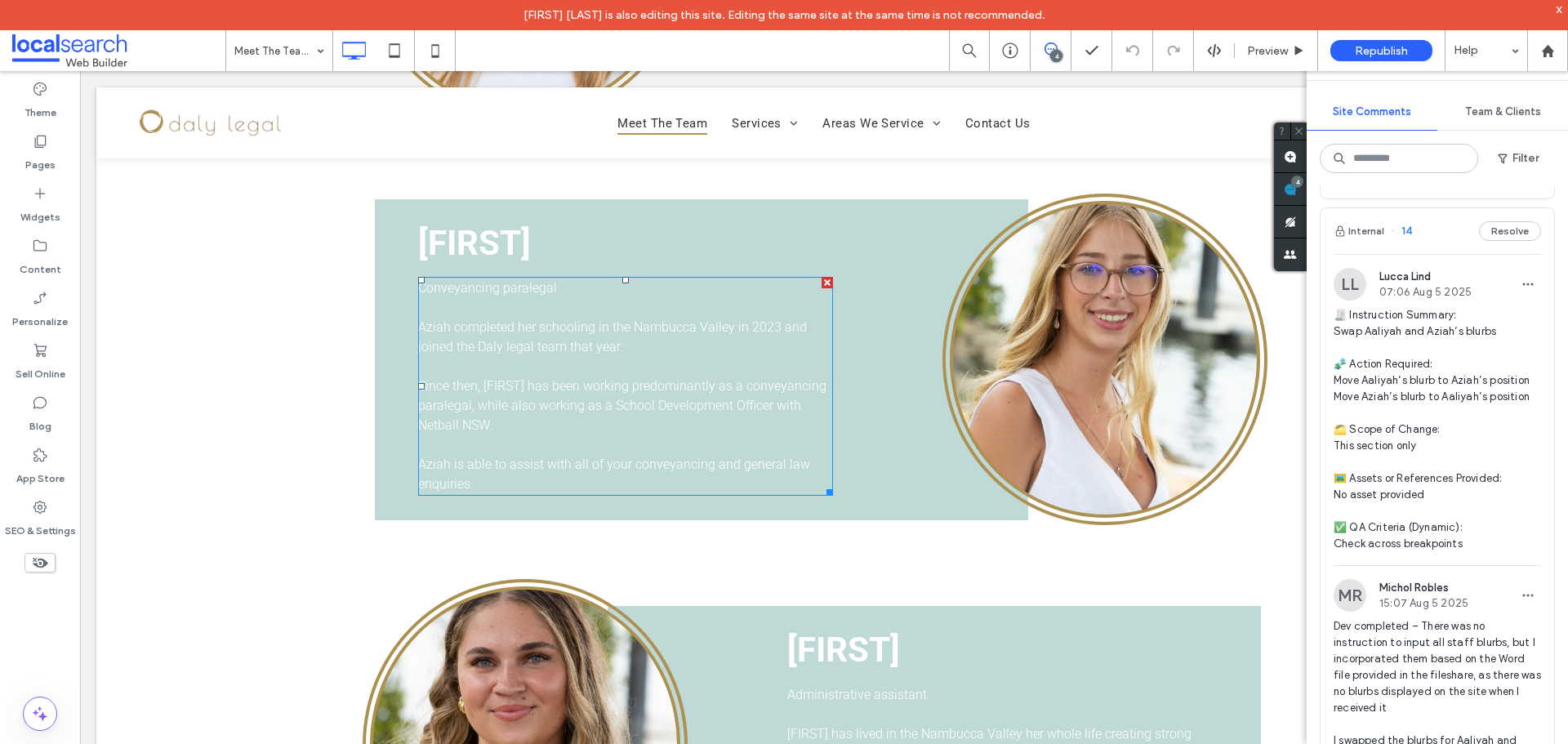 scroll, scrollTop: 2598, scrollLeft: 0, axis: vertical 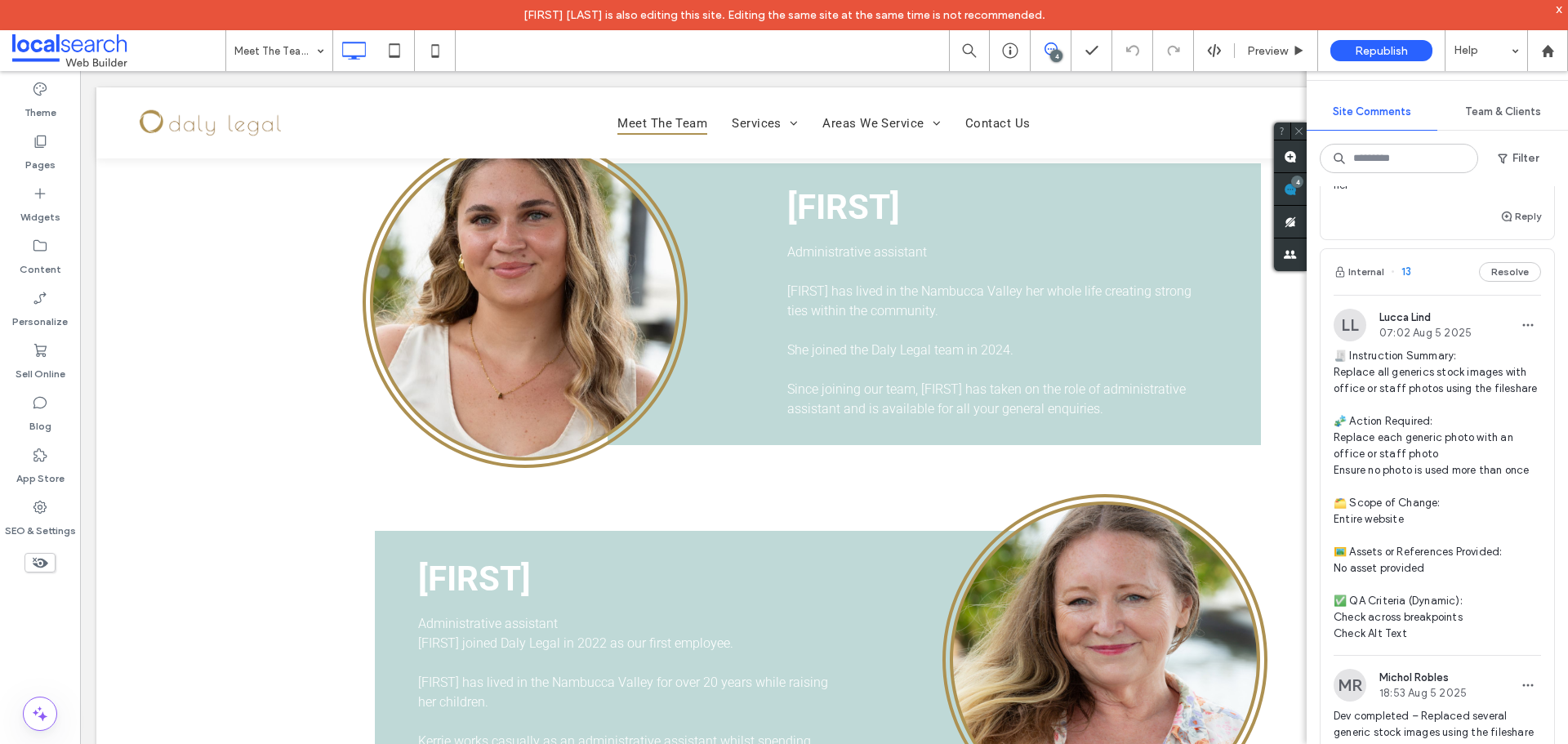 click on "Internal 13 Resolve" at bounding box center [1437, 272] 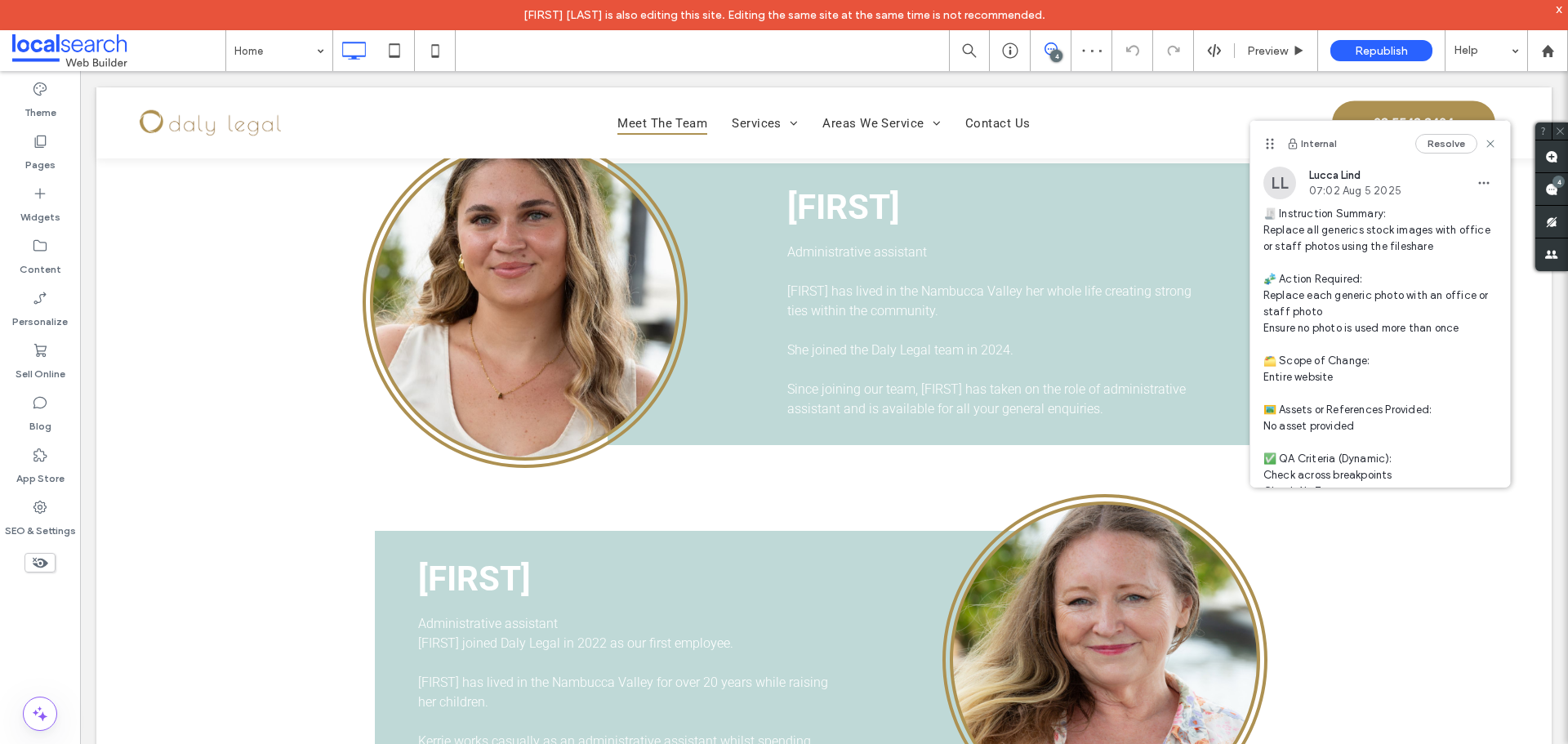 scroll, scrollTop: 0, scrollLeft: 0, axis: both 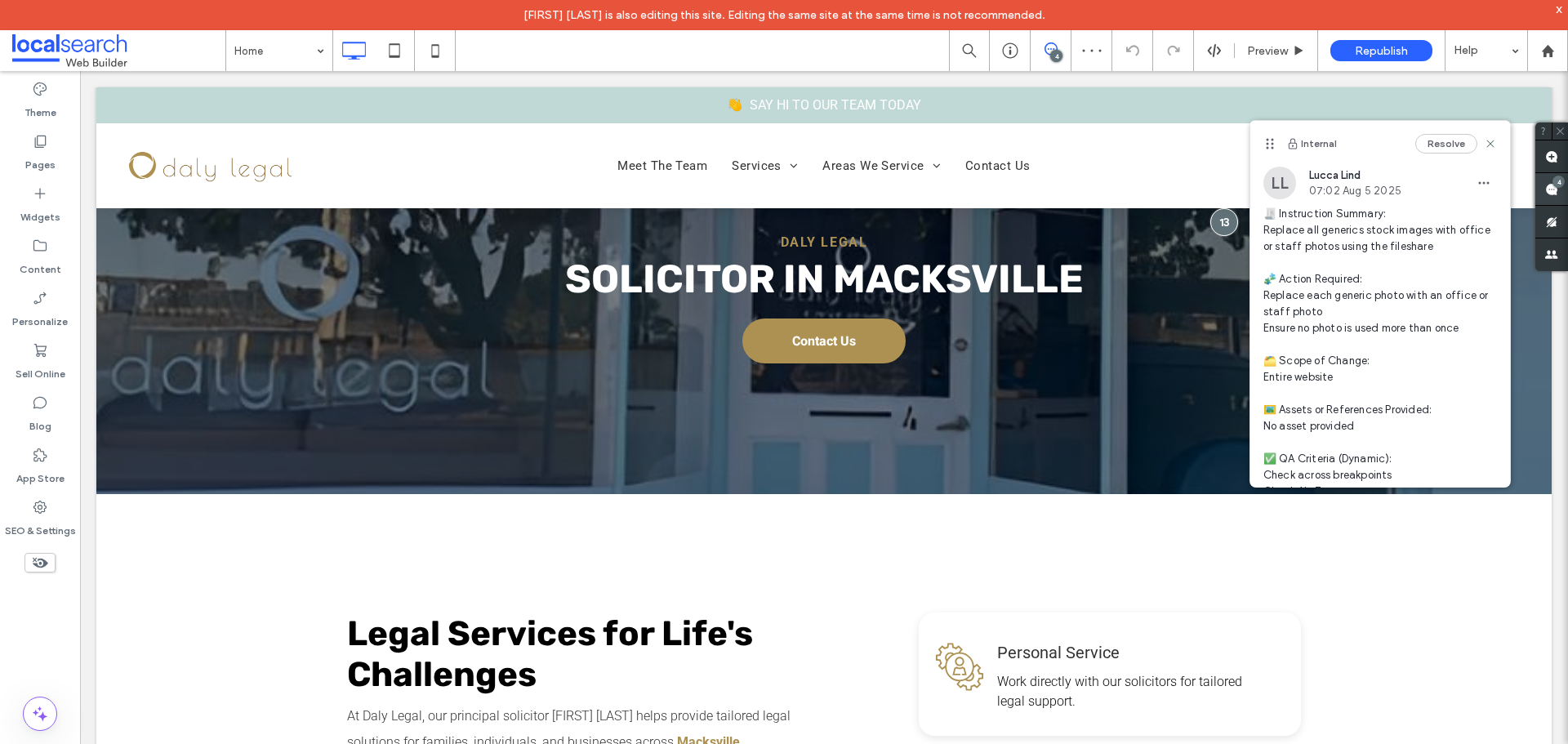 click on "4" at bounding box center (1558, 181) 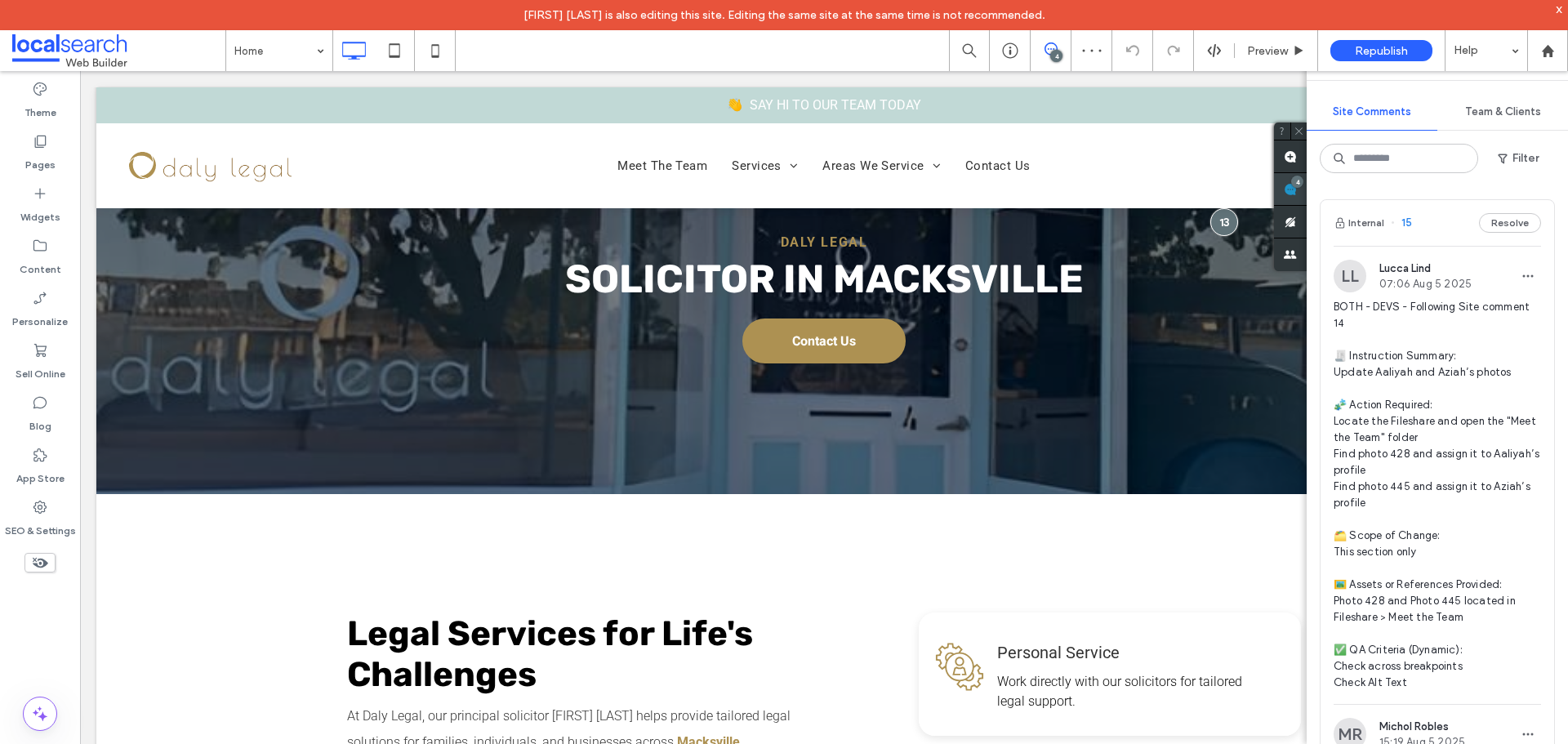 scroll, scrollTop: 0, scrollLeft: 0, axis: both 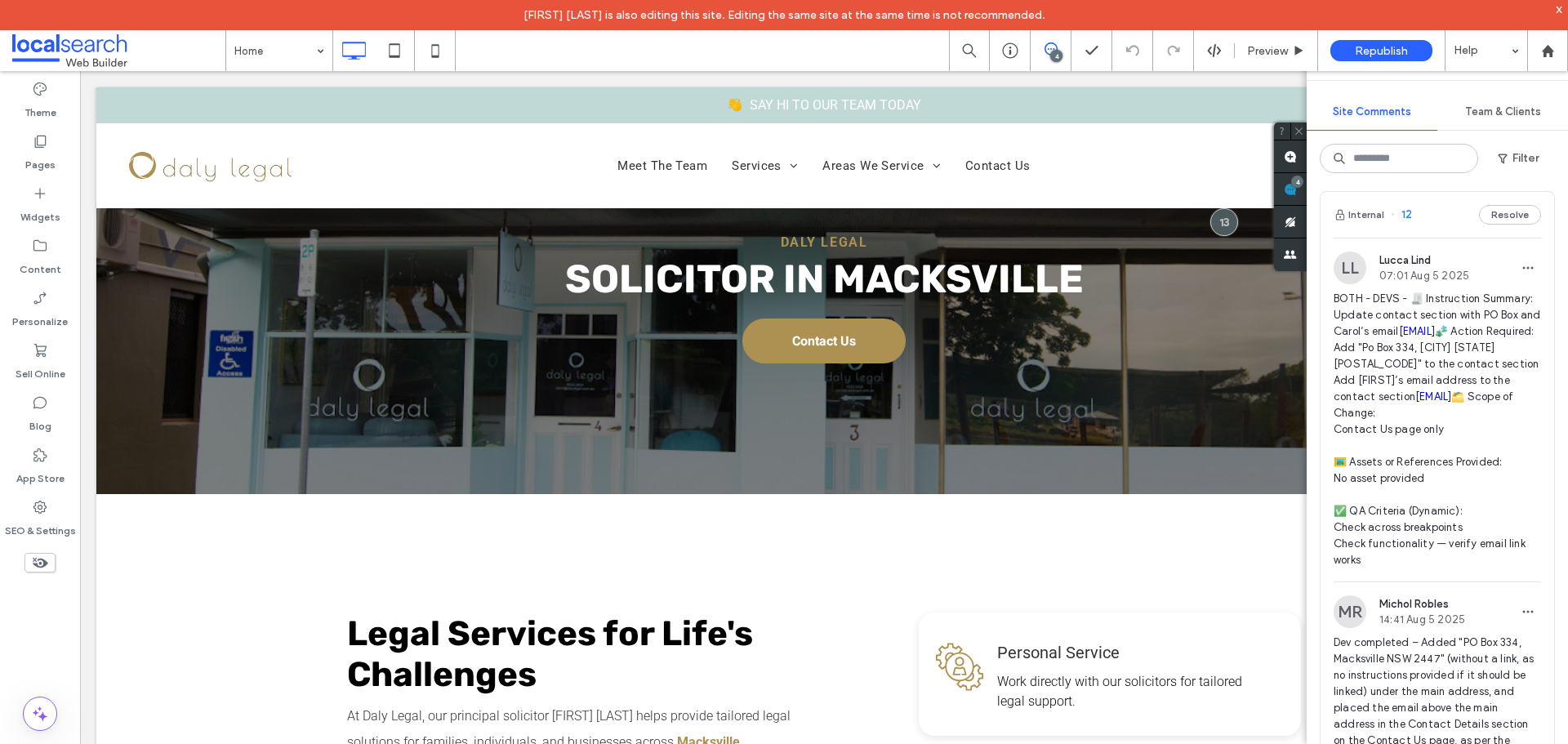 click on "Internal 12 Resolve" at bounding box center [1437, 215] 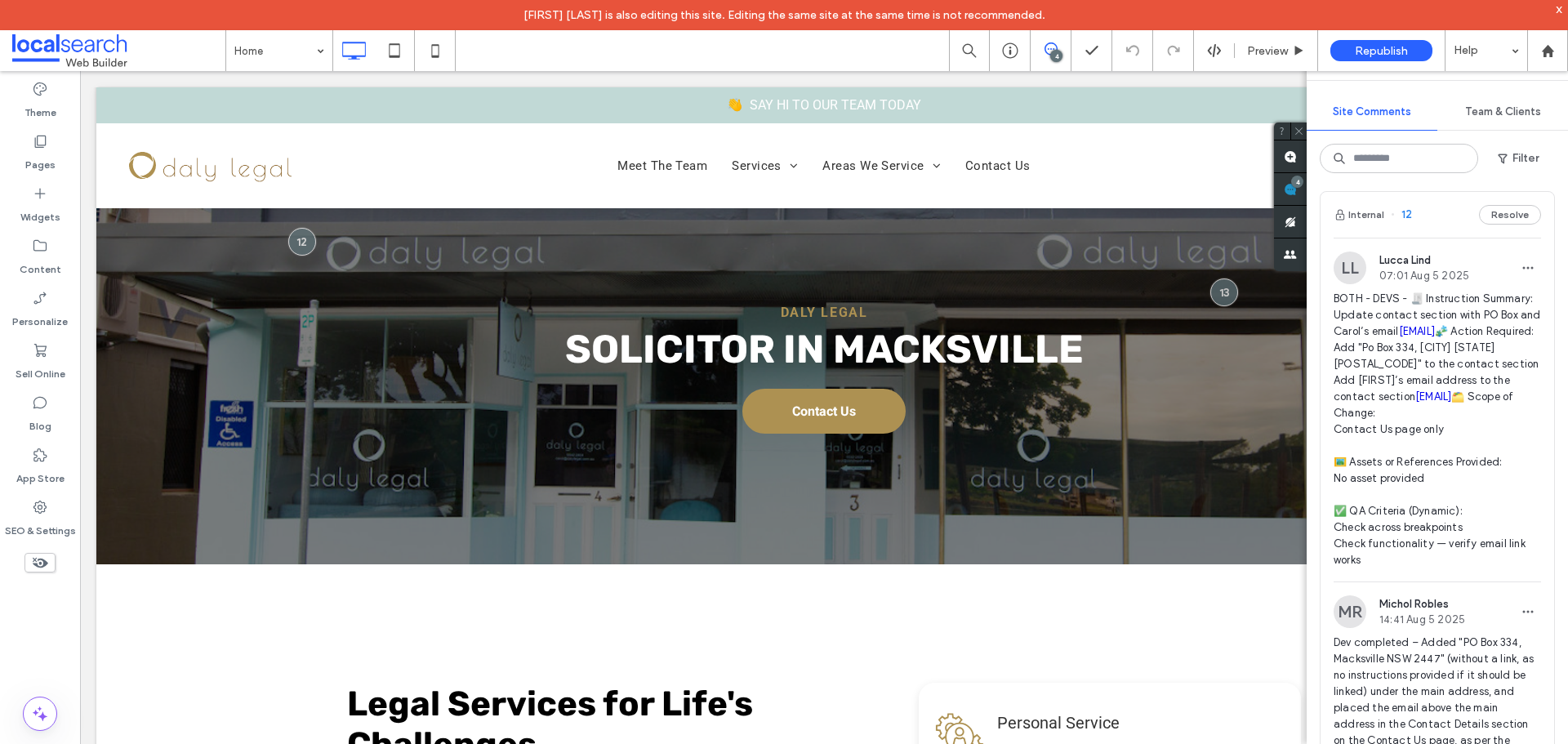 scroll, scrollTop: 0, scrollLeft: 0, axis: both 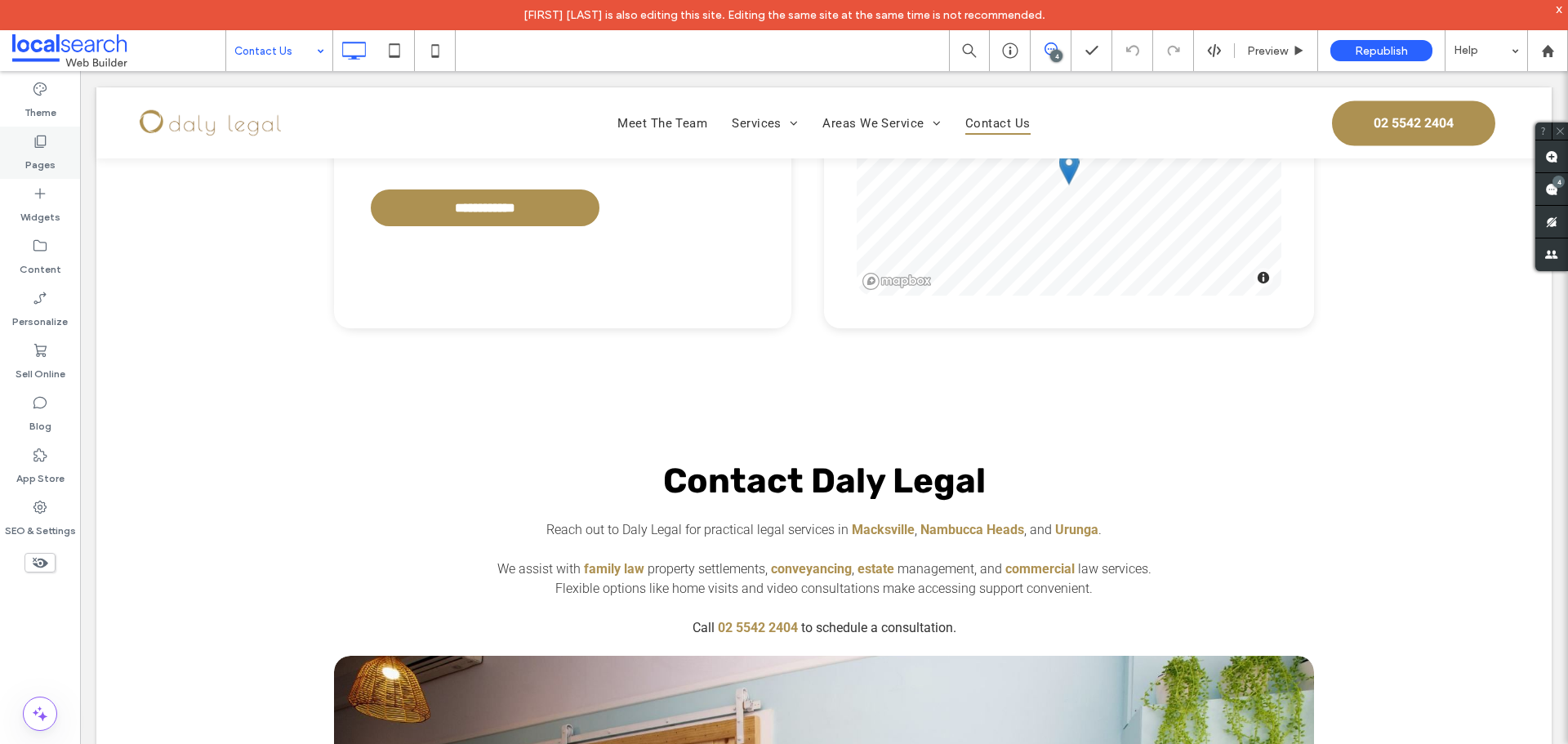 click on "Pages" at bounding box center [40, 161] 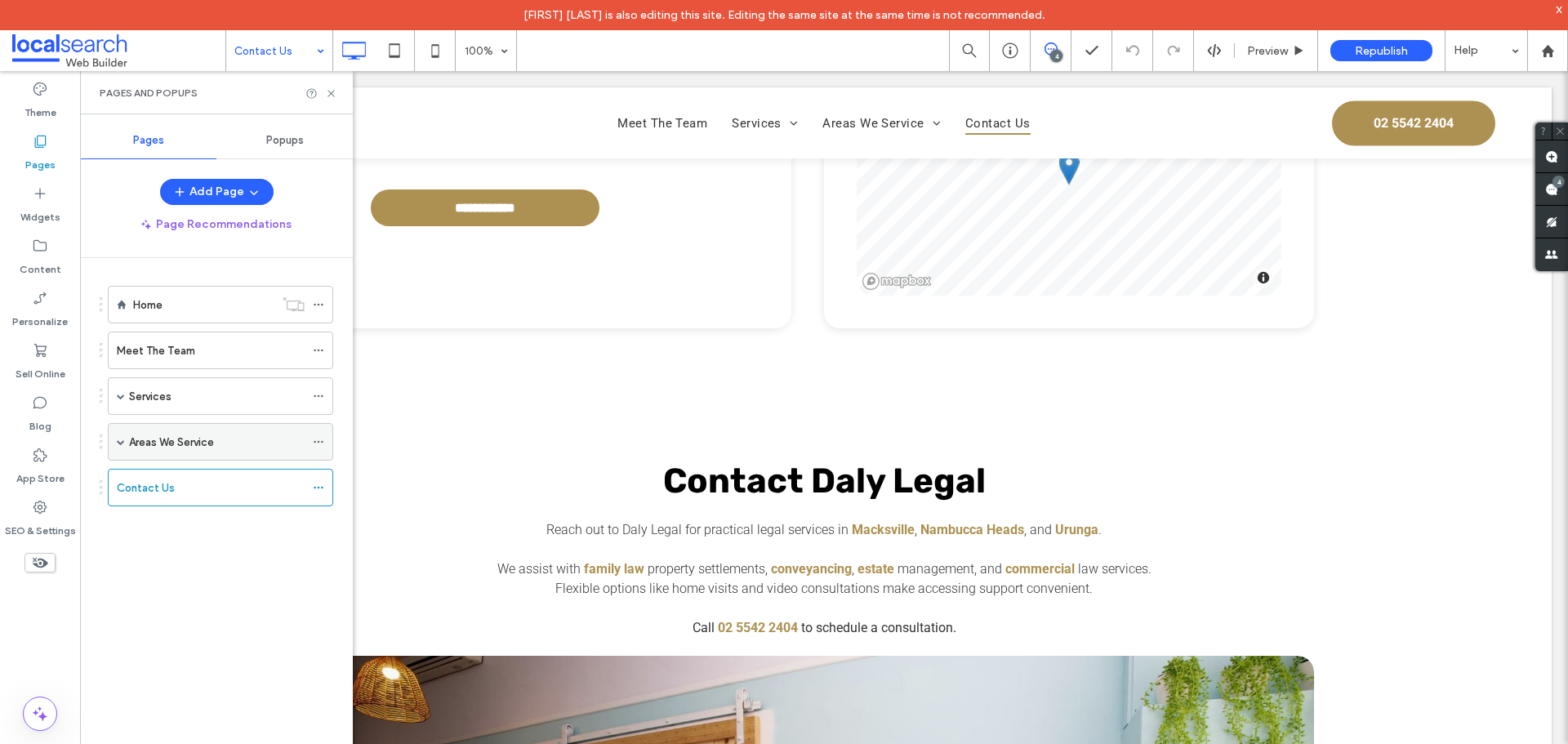 click at bounding box center [121, 442] 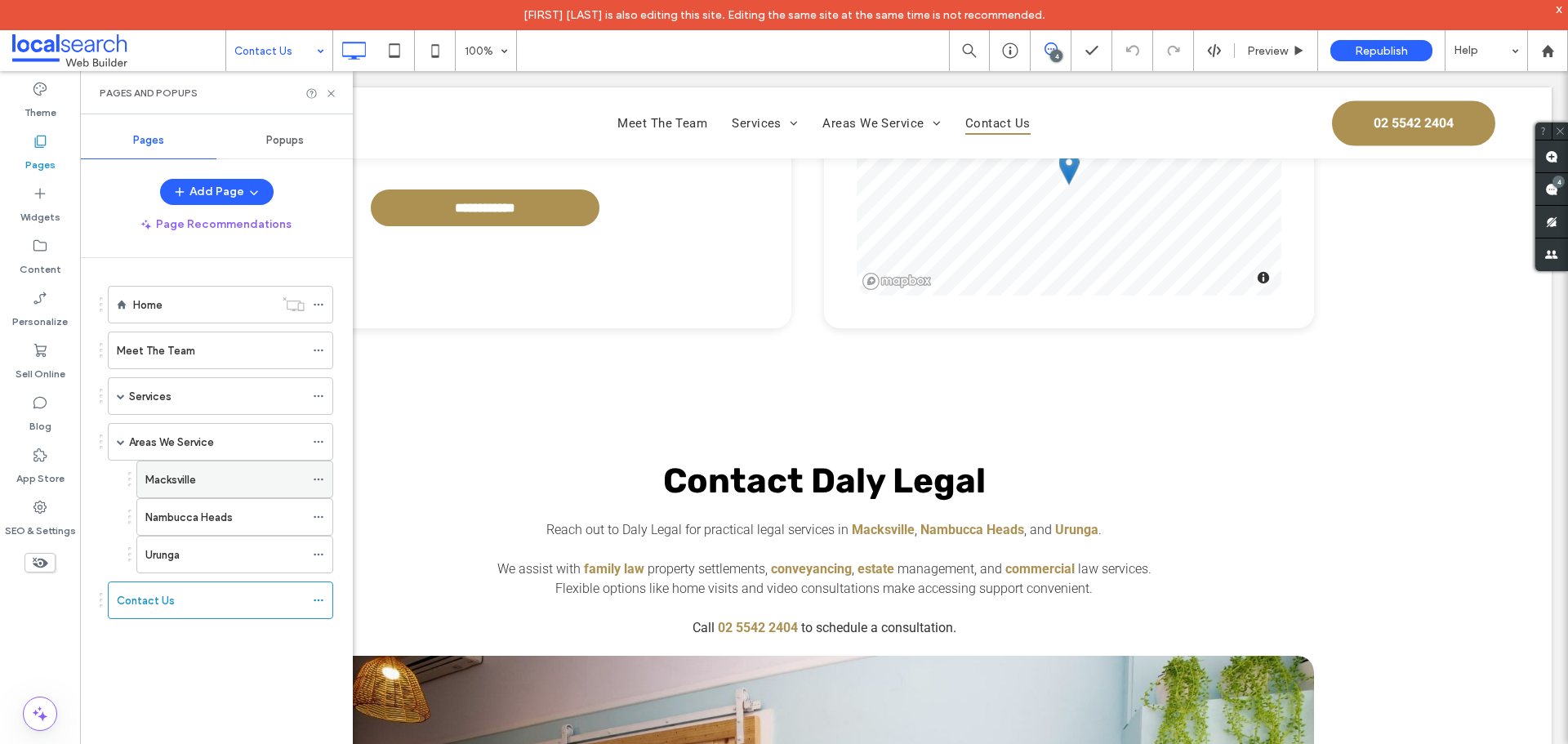 click on "Macksville" at bounding box center (171, 479) 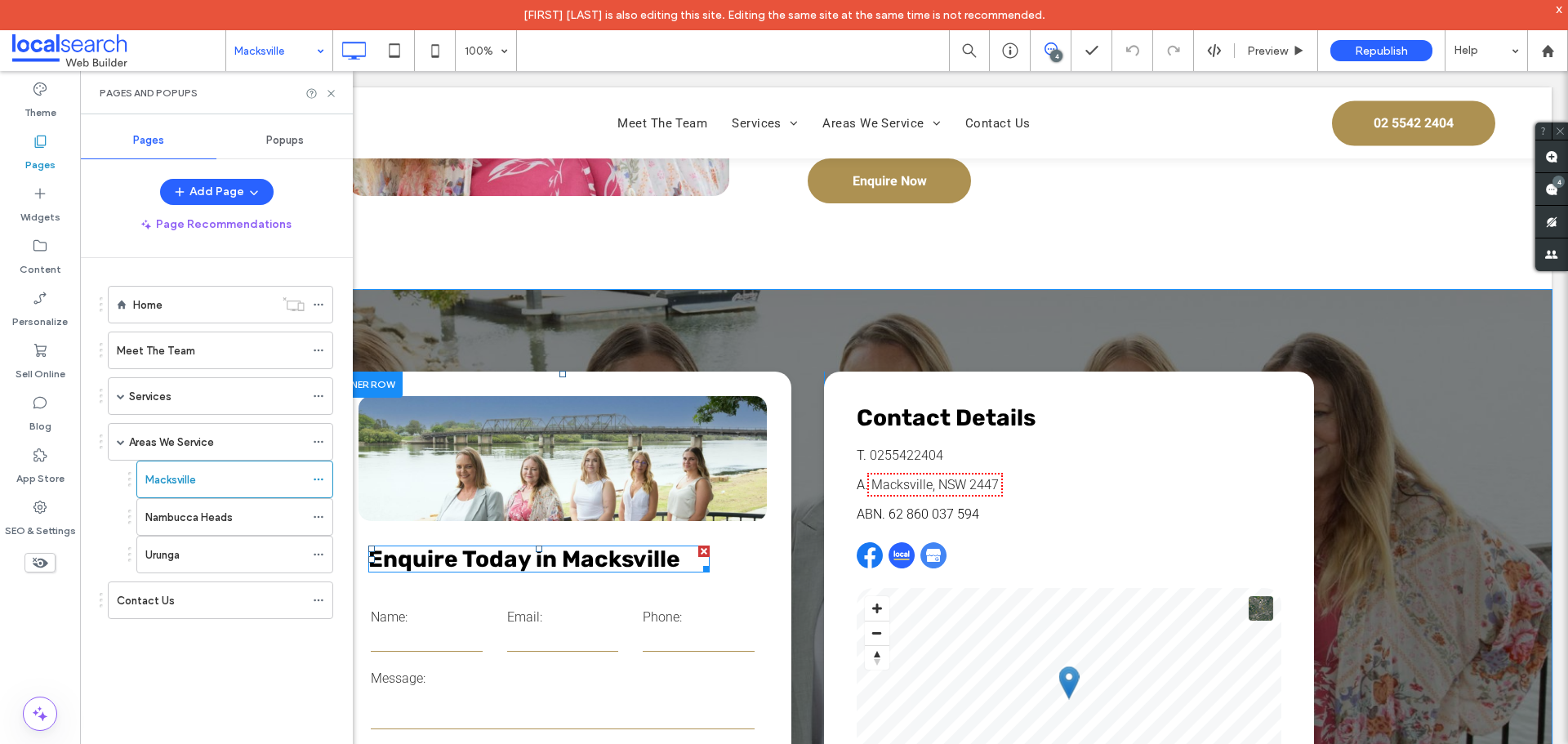 scroll, scrollTop: 2858, scrollLeft: 0, axis: vertical 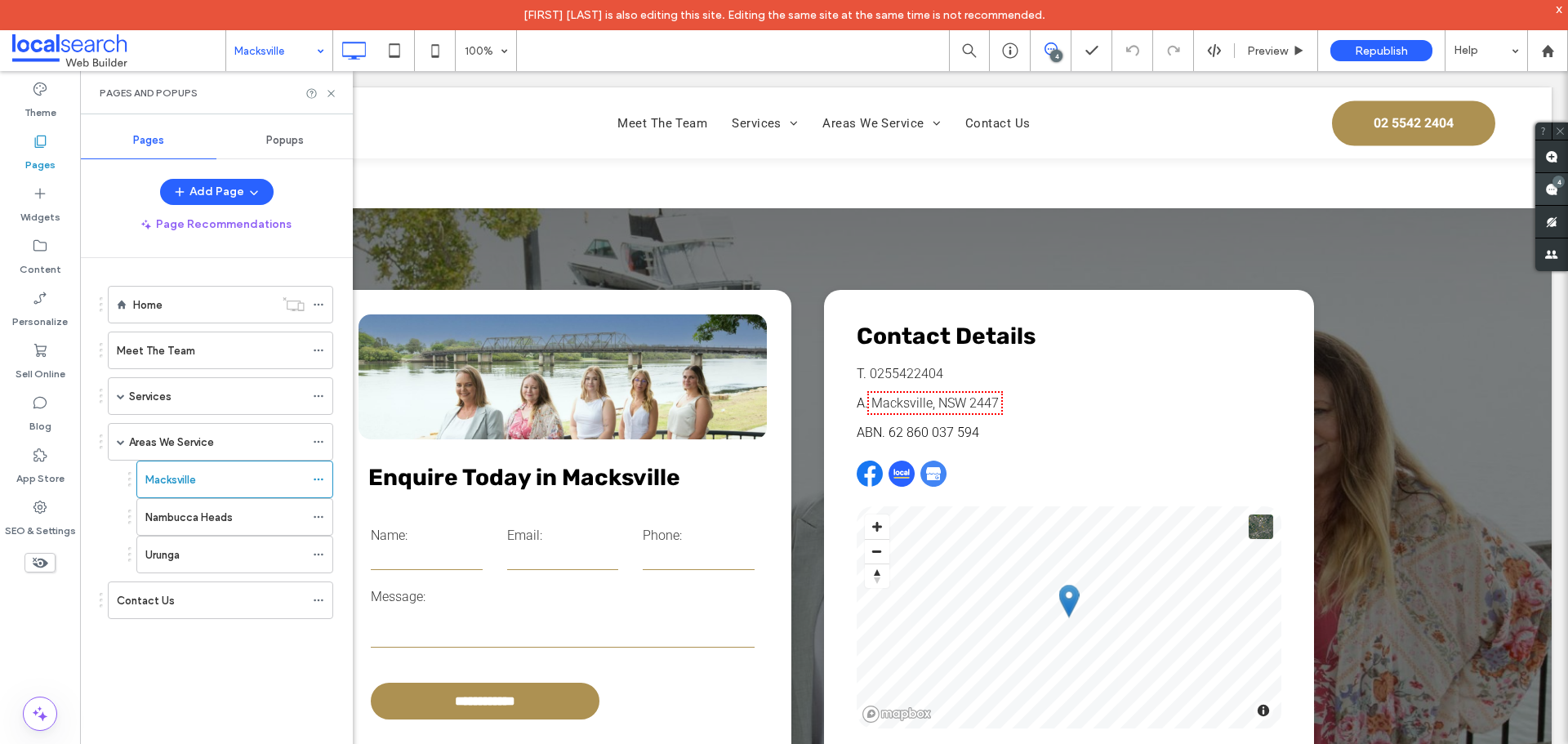 click on "4" at bounding box center [1558, 181] 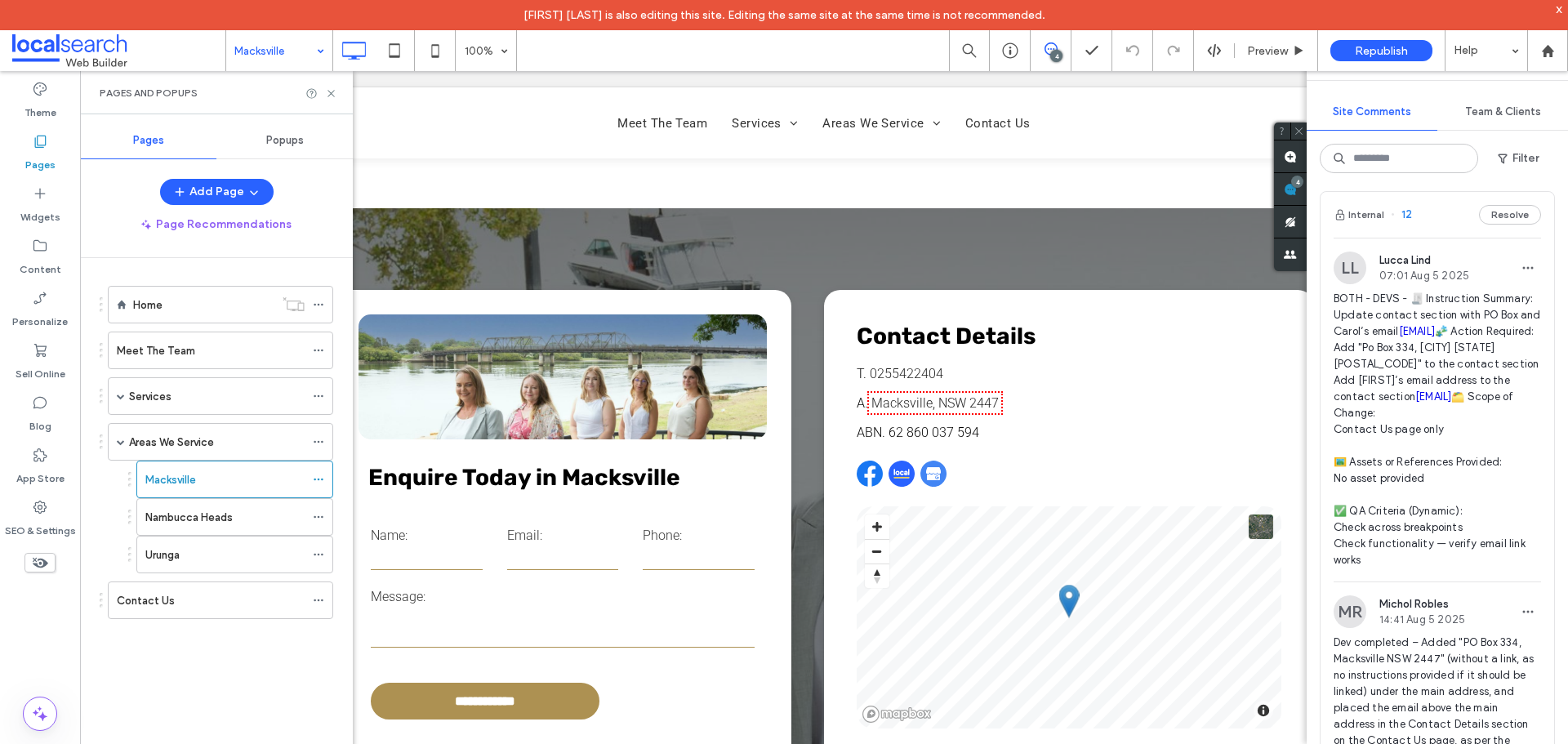scroll, scrollTop: 2287, scrollLeft: 0, axis: vertical 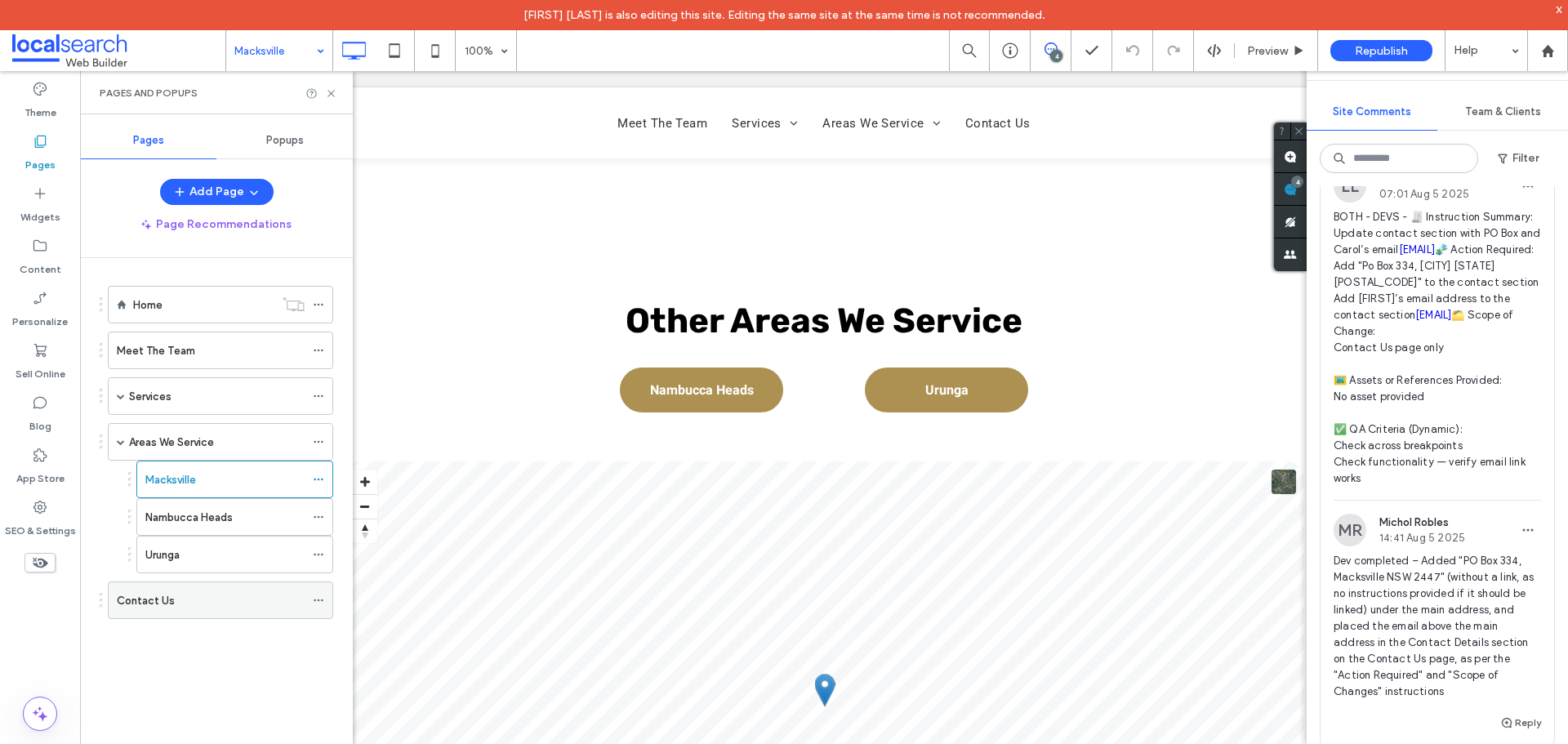 click on "Contact Us" at bounding box center (211, 600) 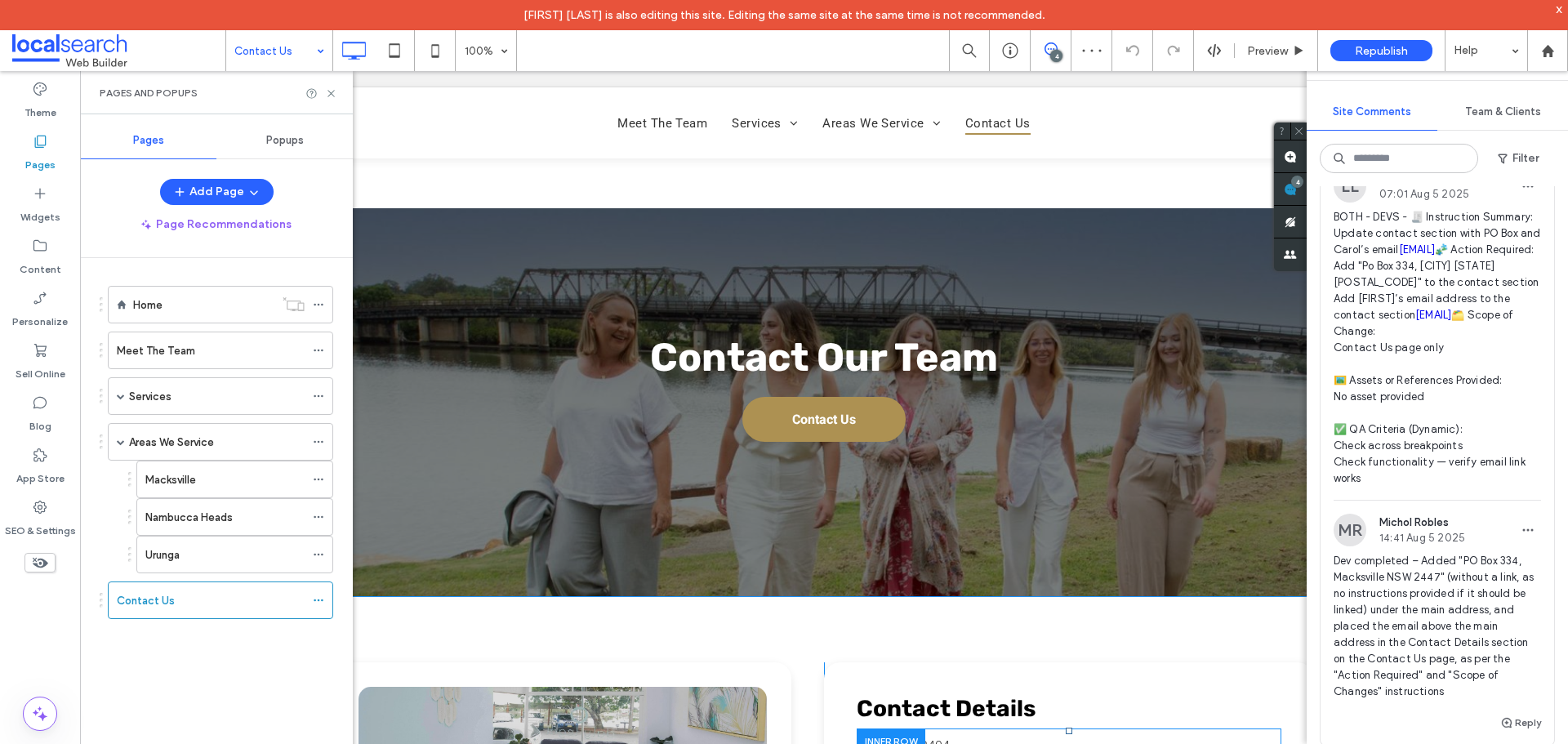 scroll, scrollTop: 327, scrollLeft: 0, axis: vertical 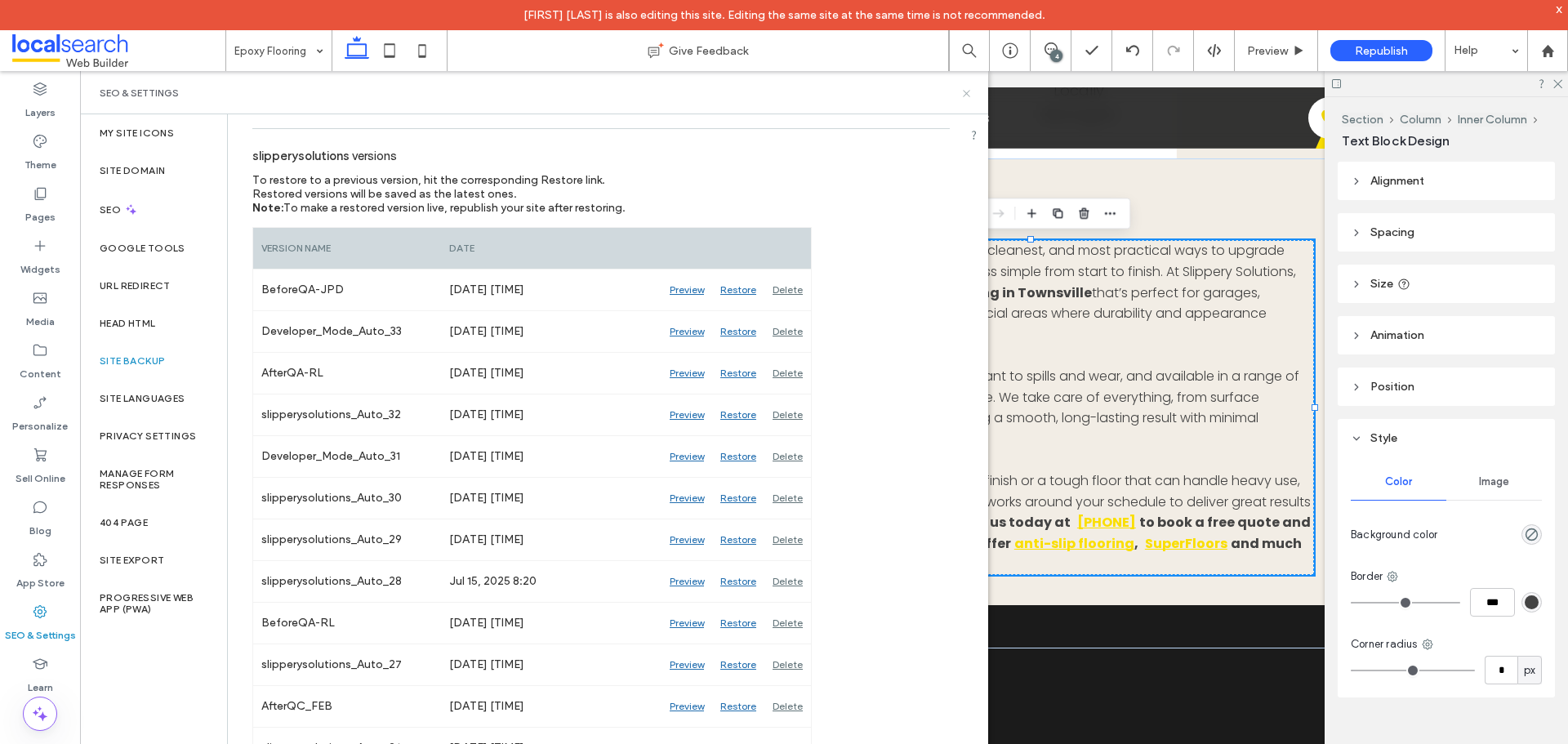click 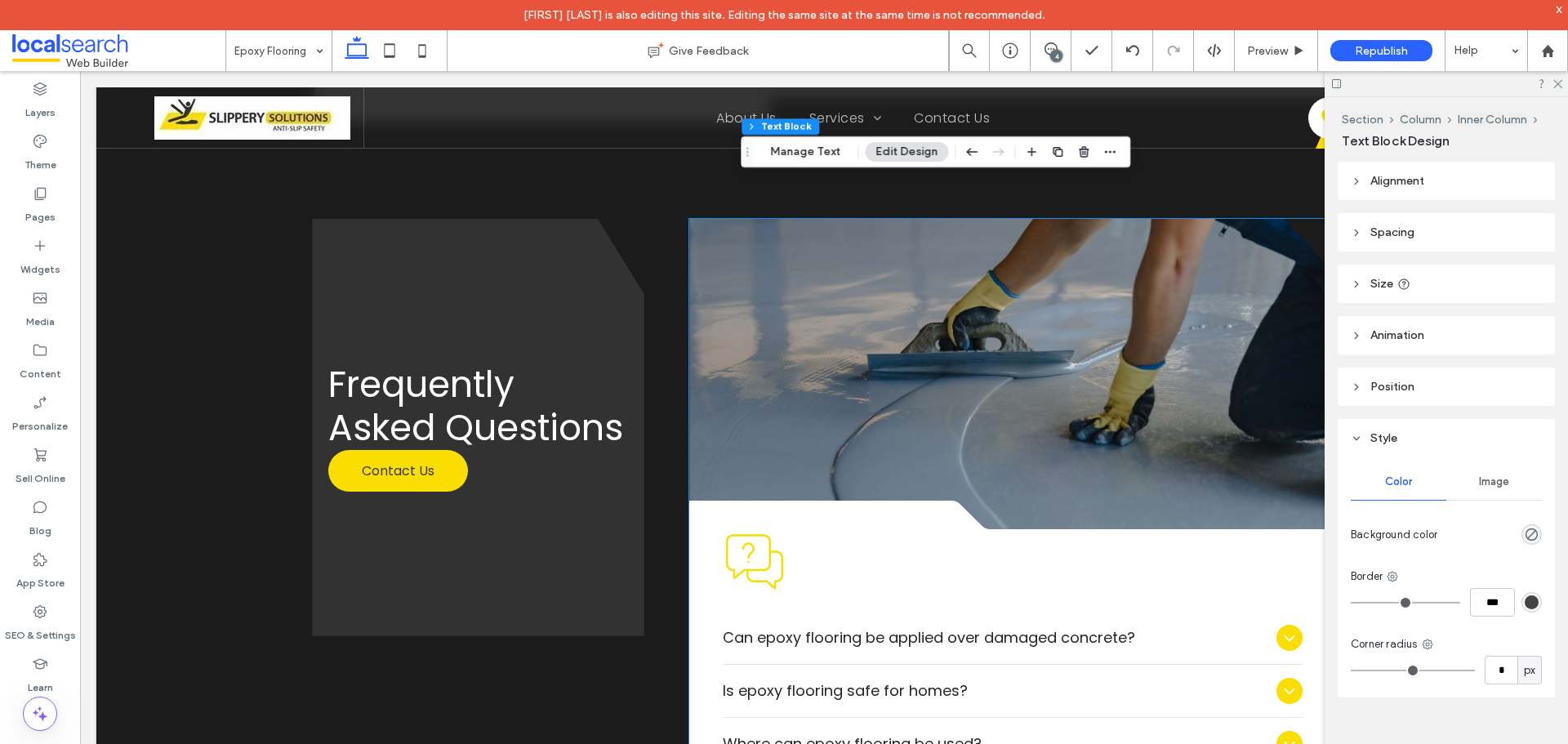 scroll, scrollTop: 2368, scrollLeft: 0, axis: vertical 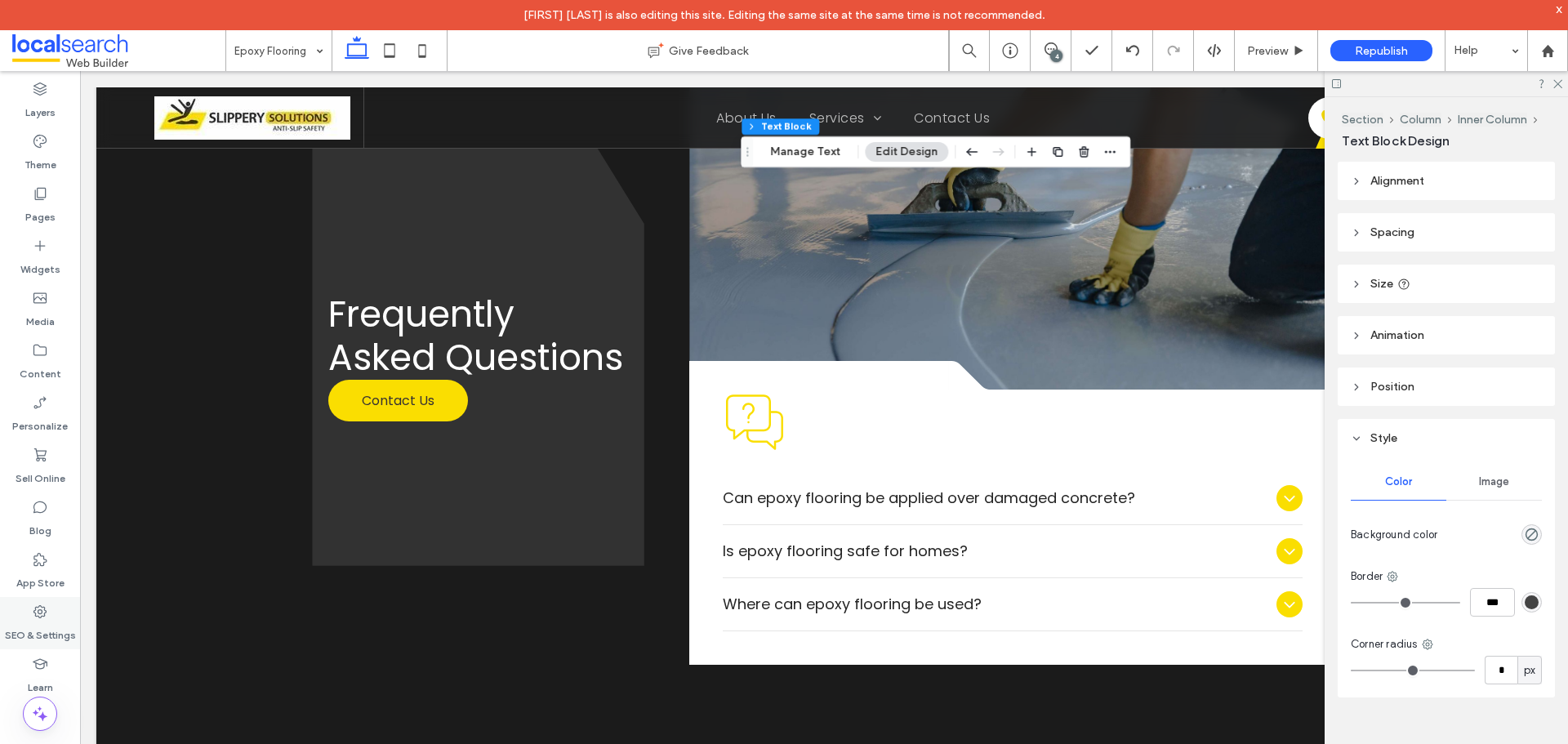 click on "SEO & Settings" at bounding box center [40, 631] 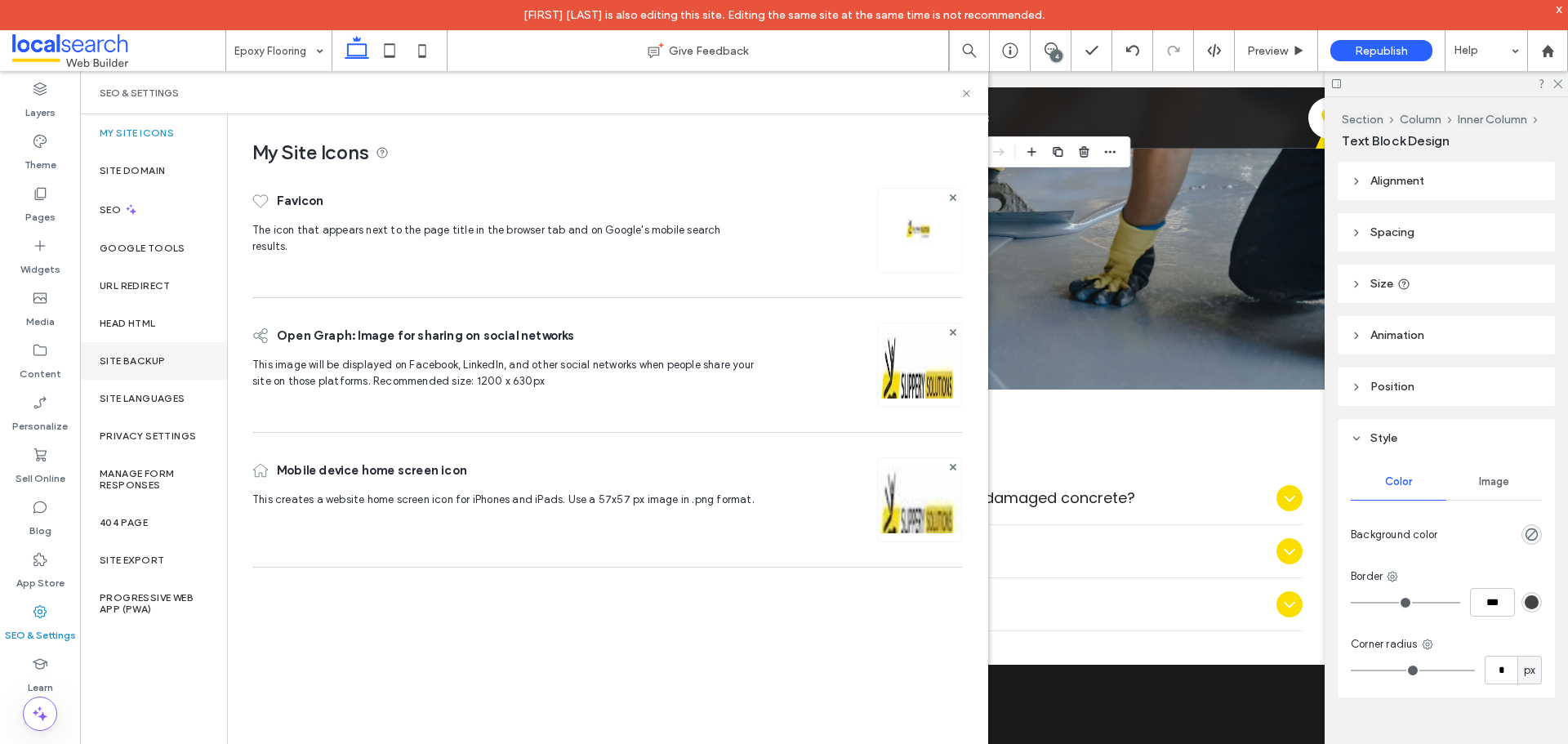 click on "Site Backup" at bounding box center [132, 361] 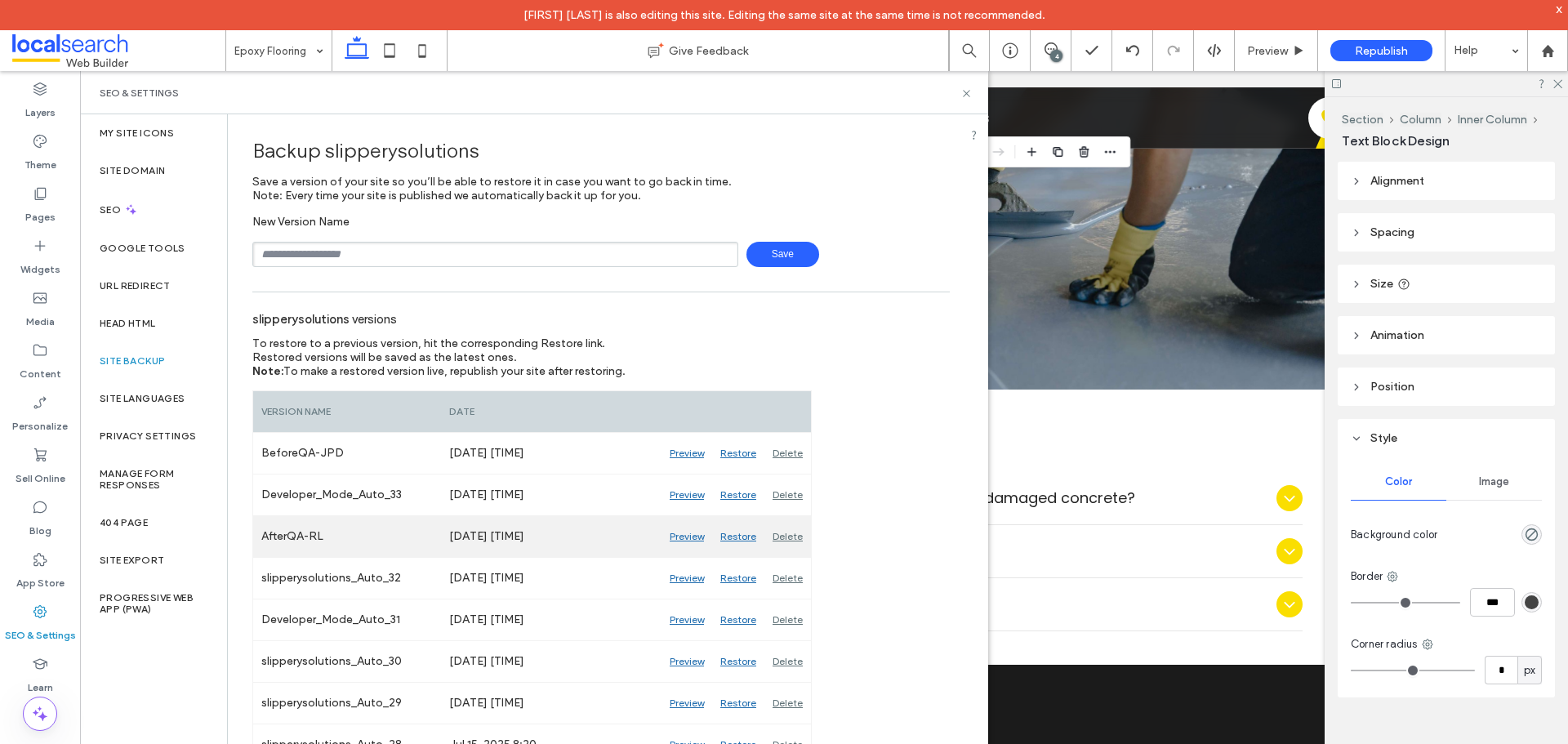 click on "Preview" at bounding box center [687, 537] 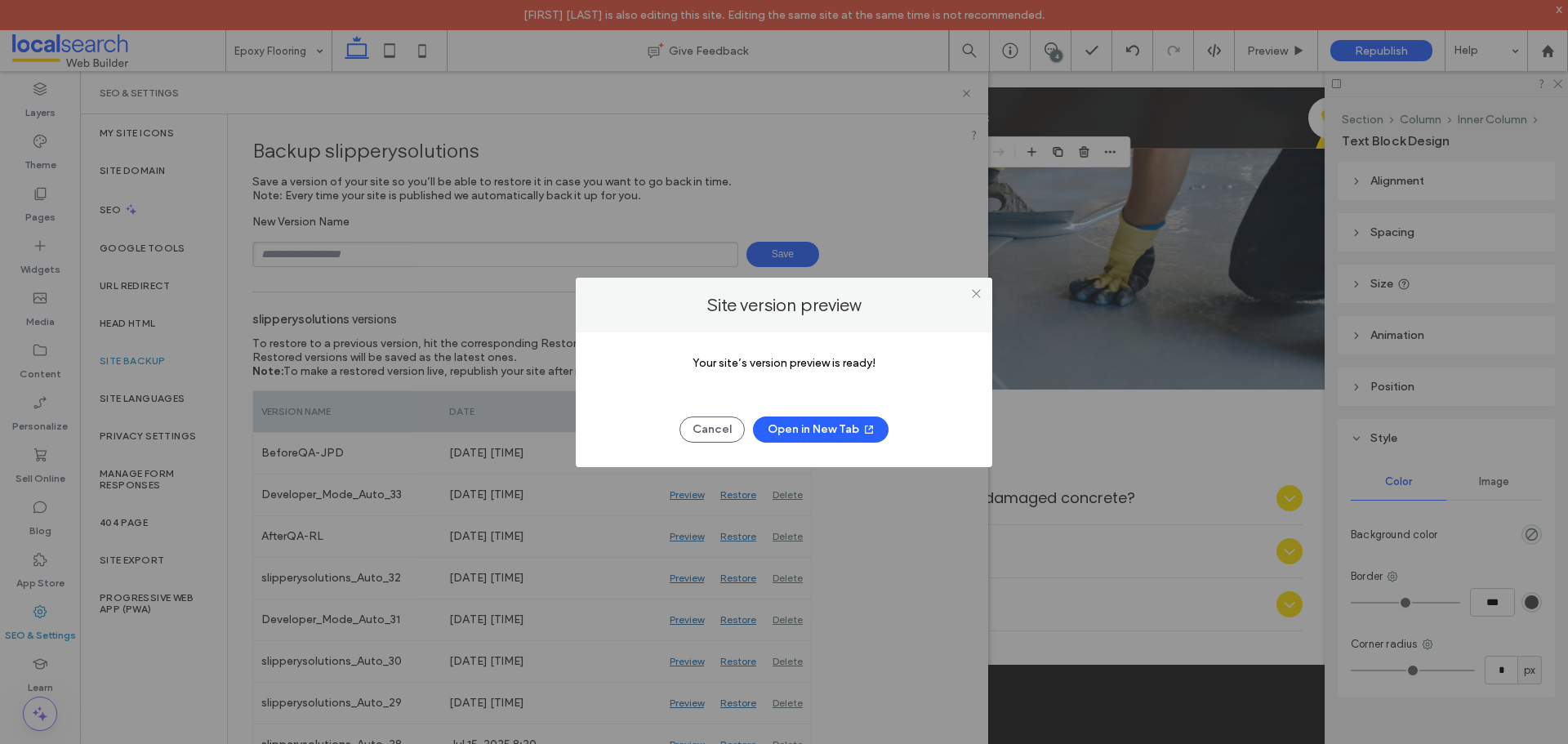 click on "Open in New Tab" at bounding box center (821, 430) 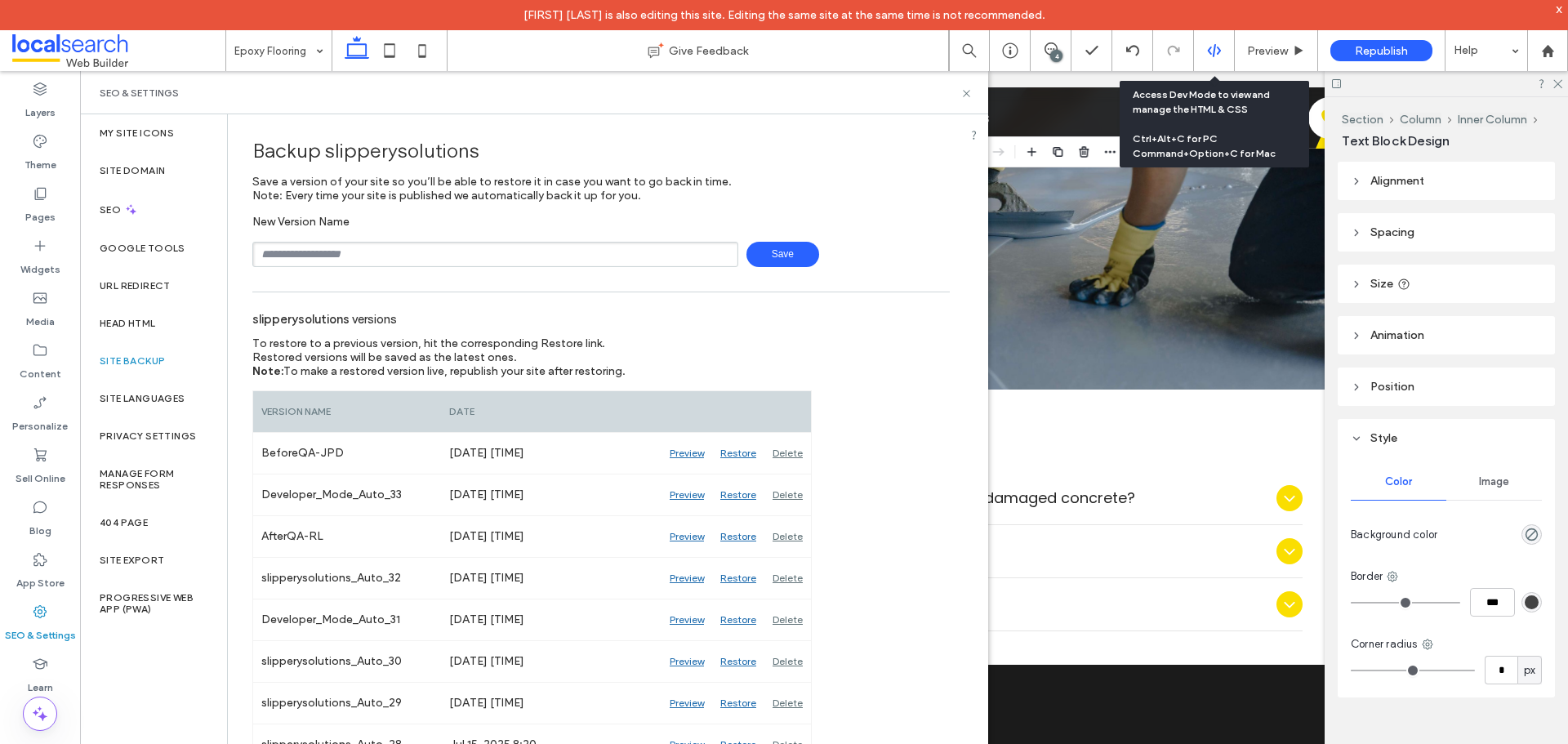 click 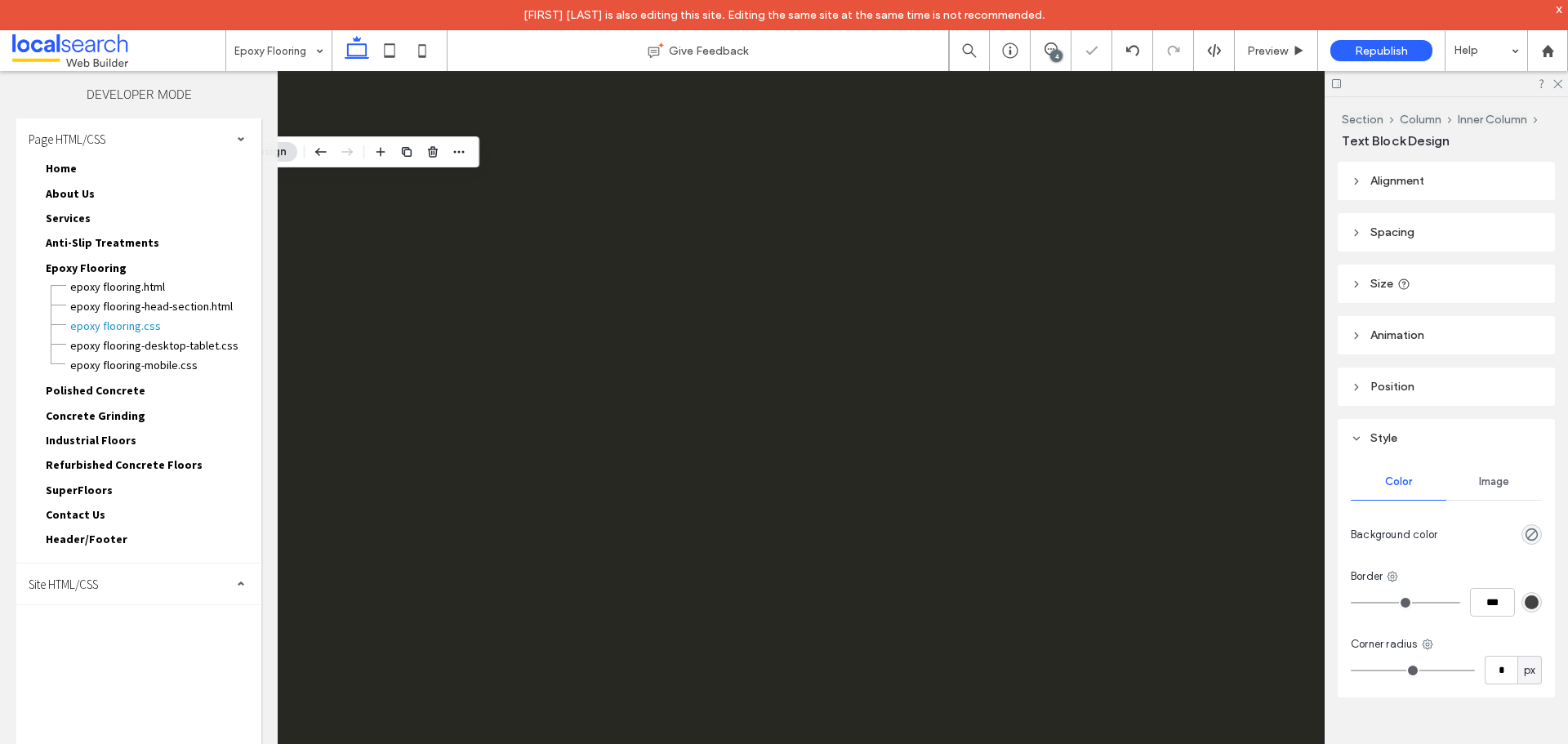 scroll, scrollTop: 0, scrollLeft: 0, axis: both 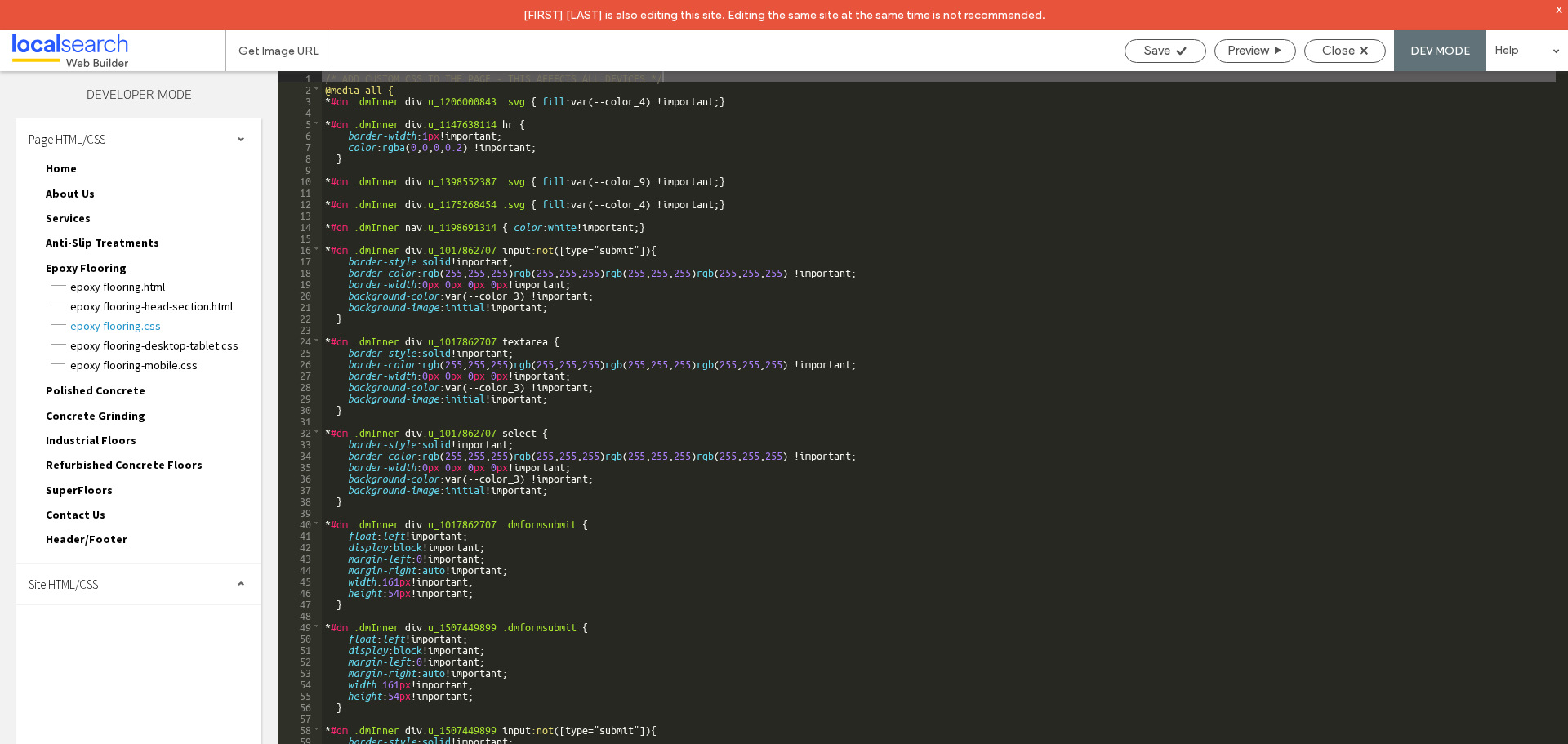 click on "Site HTML/CSS" at bounding box center [139, 584] 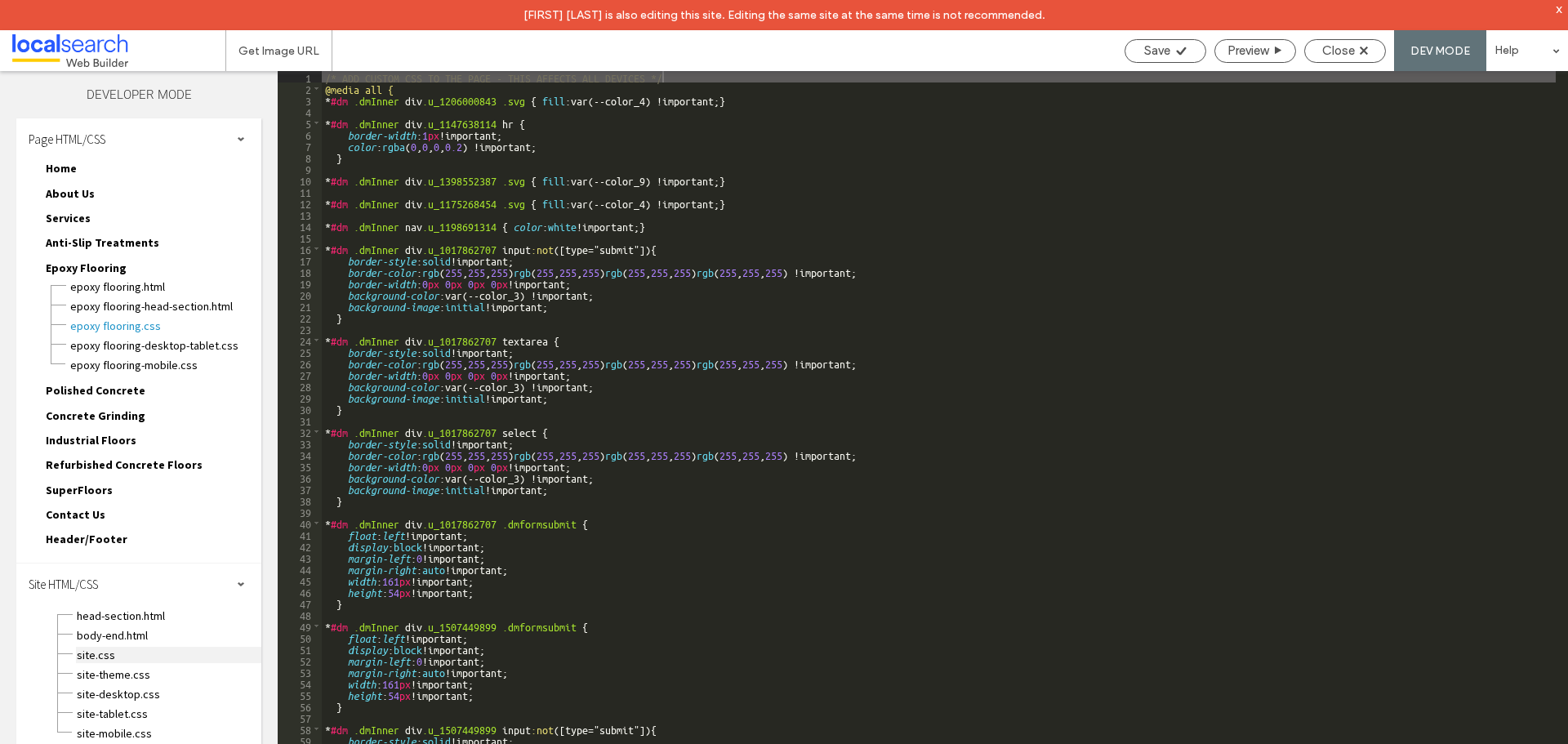 click on "site.css" at bounding box center [168, 655] 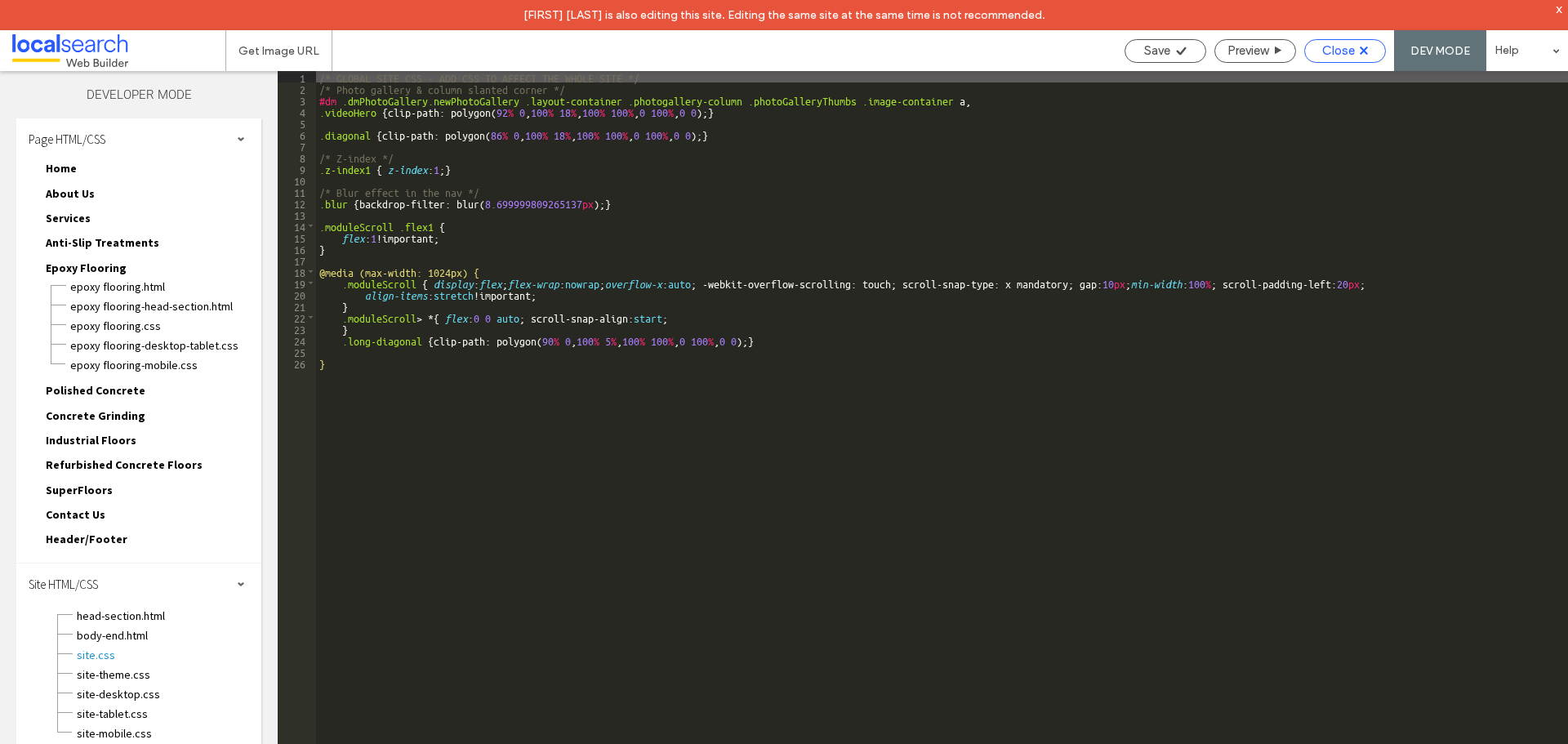 click on "Close" at bounding box center [1339, 51] 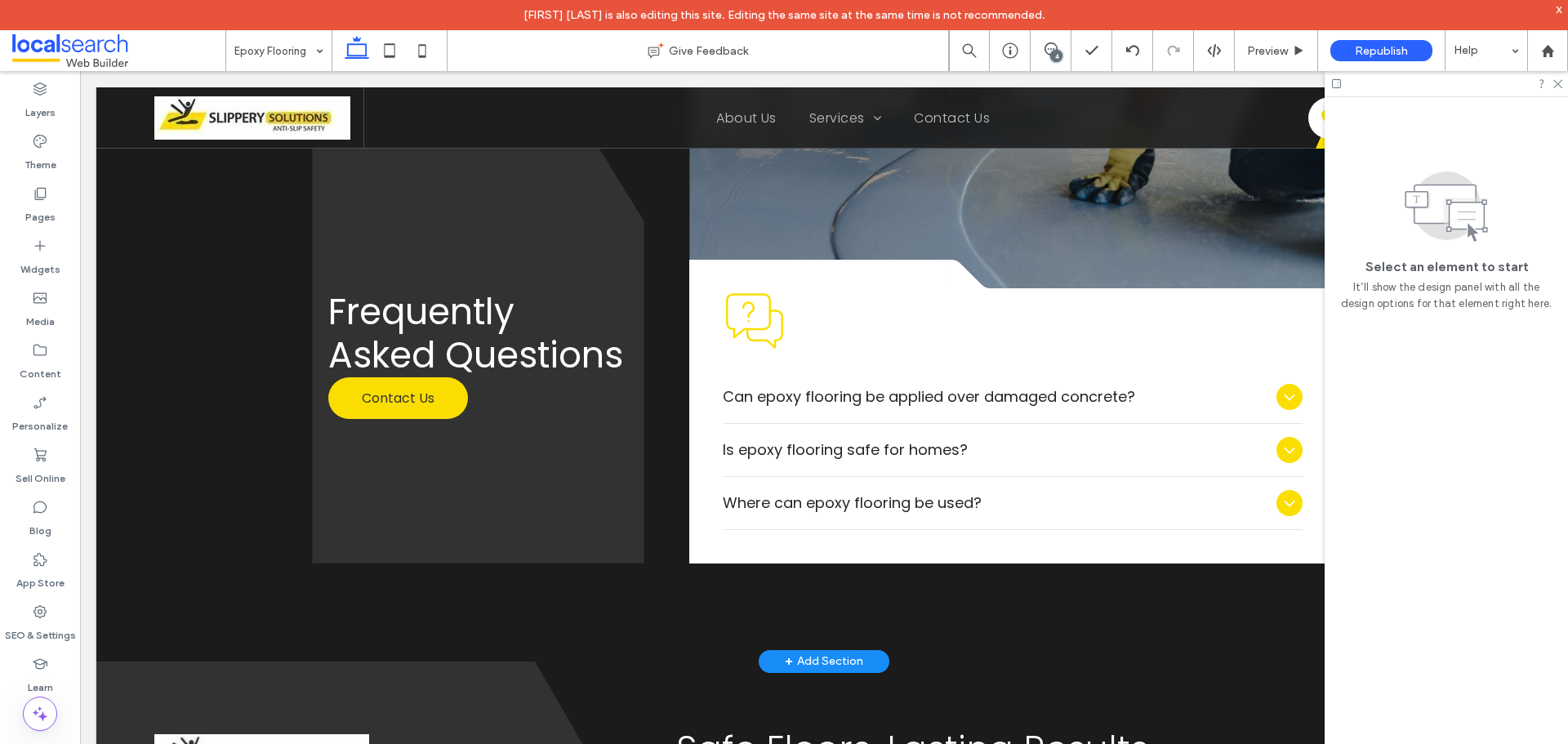 scroll, scrollTop: 2450, scrollLeft: 0, axis: vertical 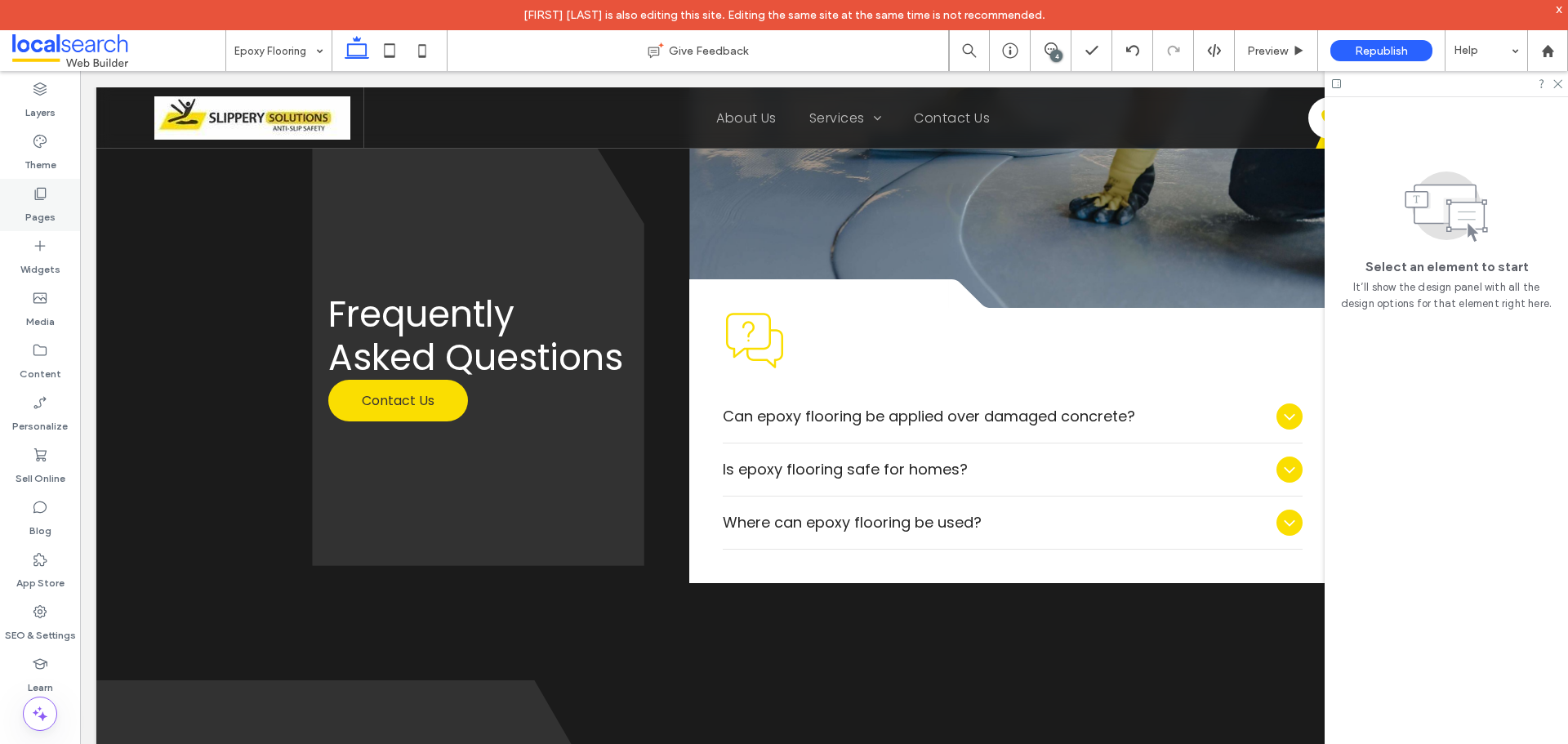 click on "Pages" at bounding box center [40, 205] 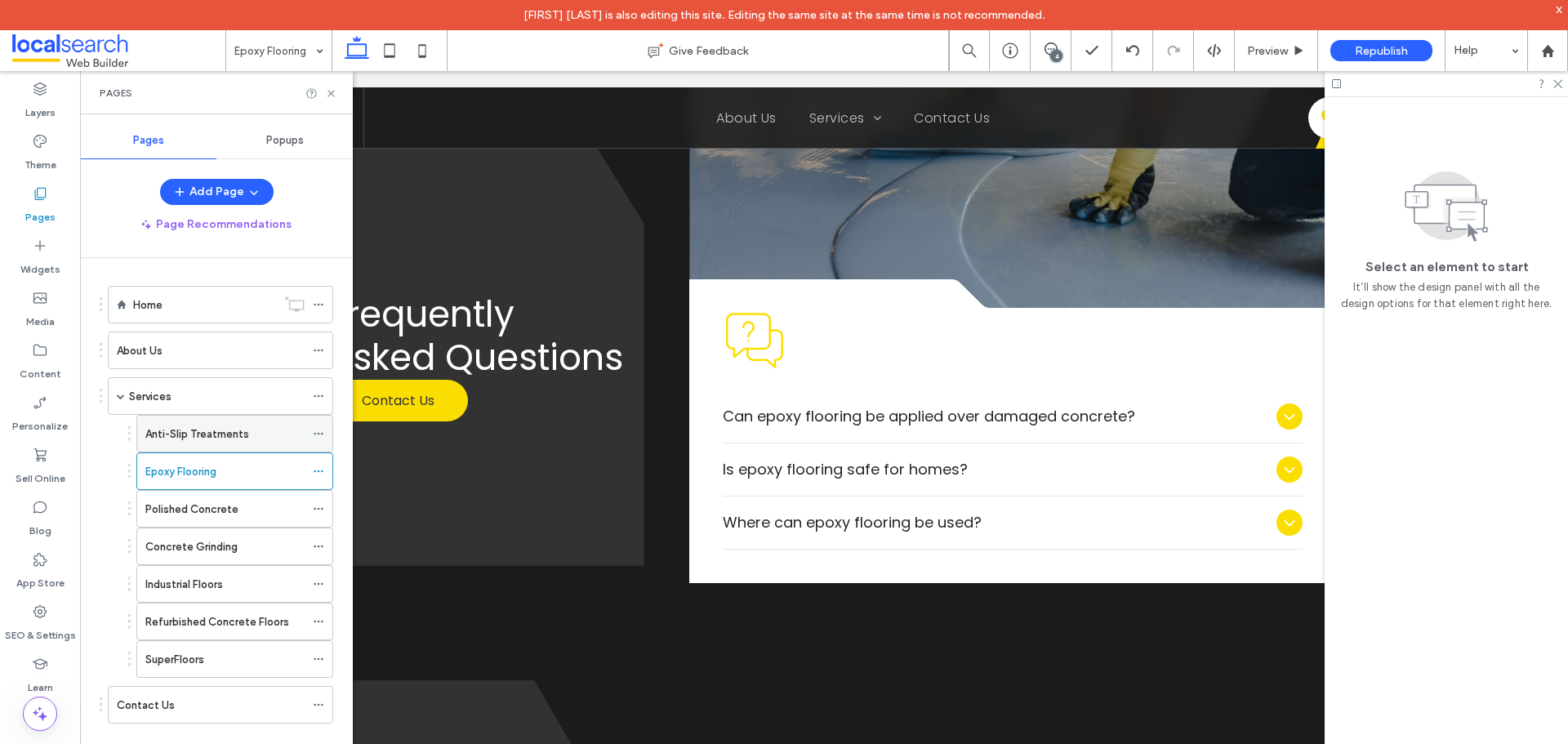click on "Anti-Slip Treatments" at bounding box center [197, 434] 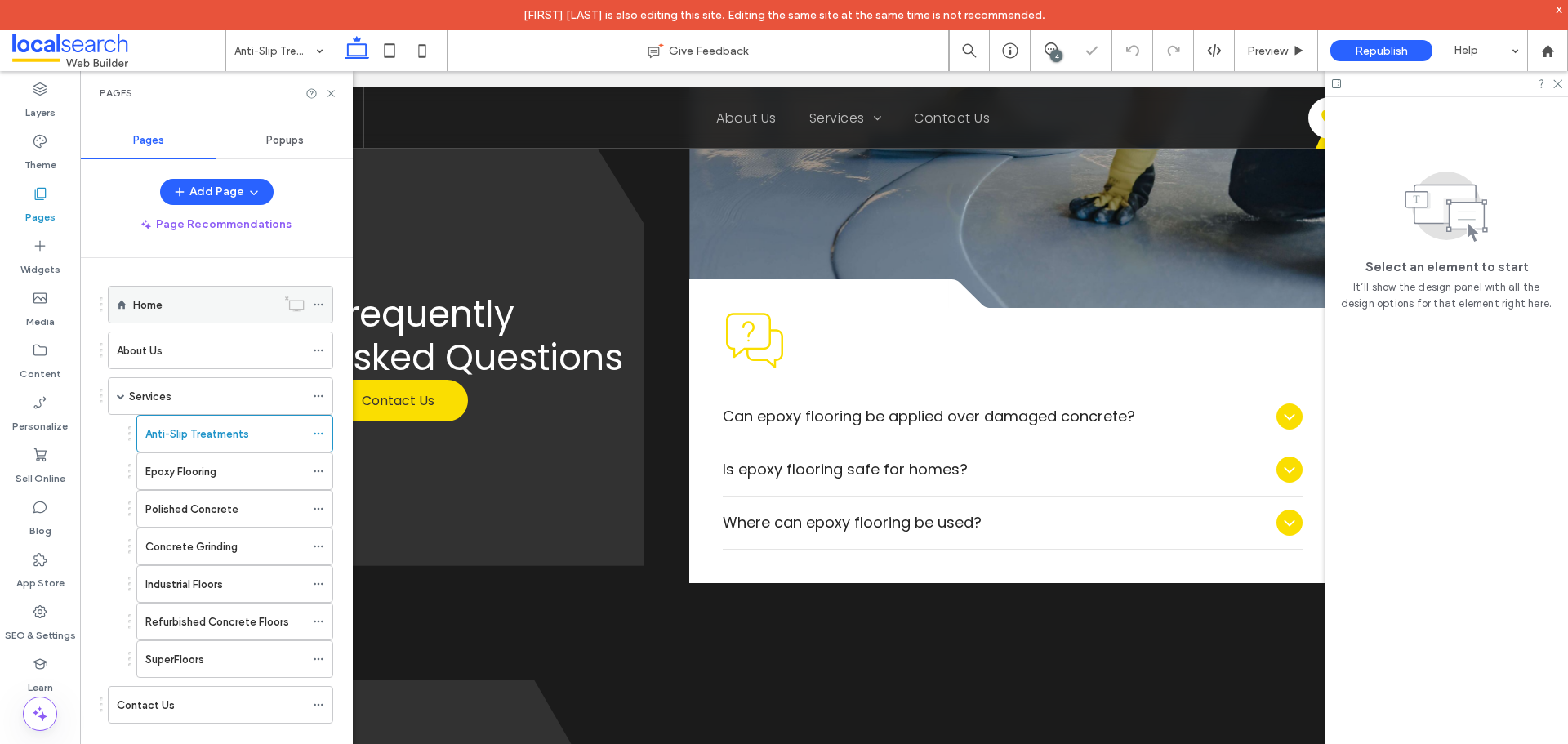 click on "Theme" at bounding box center (40, 161) 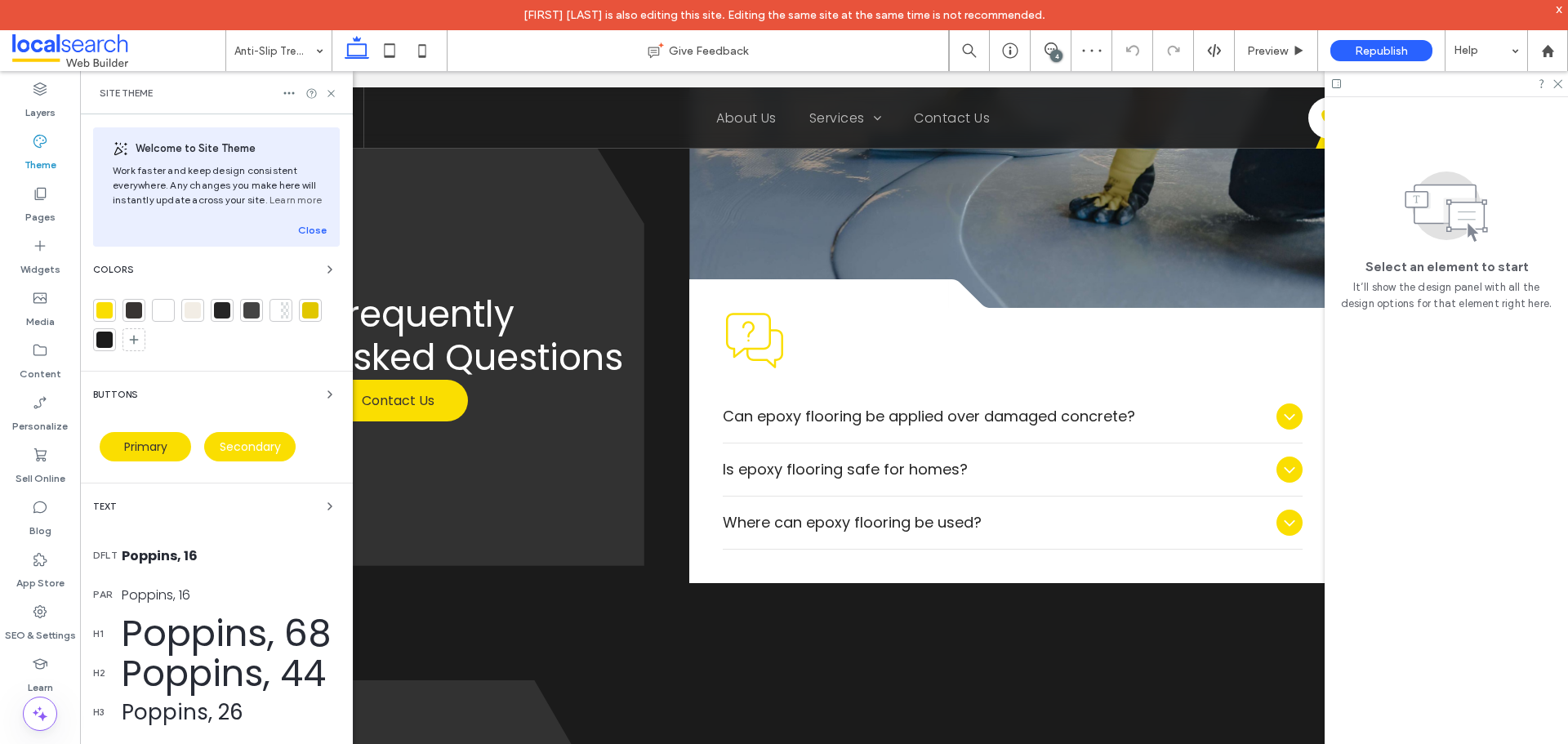 click on "Text" at bounding box center (216, 506) 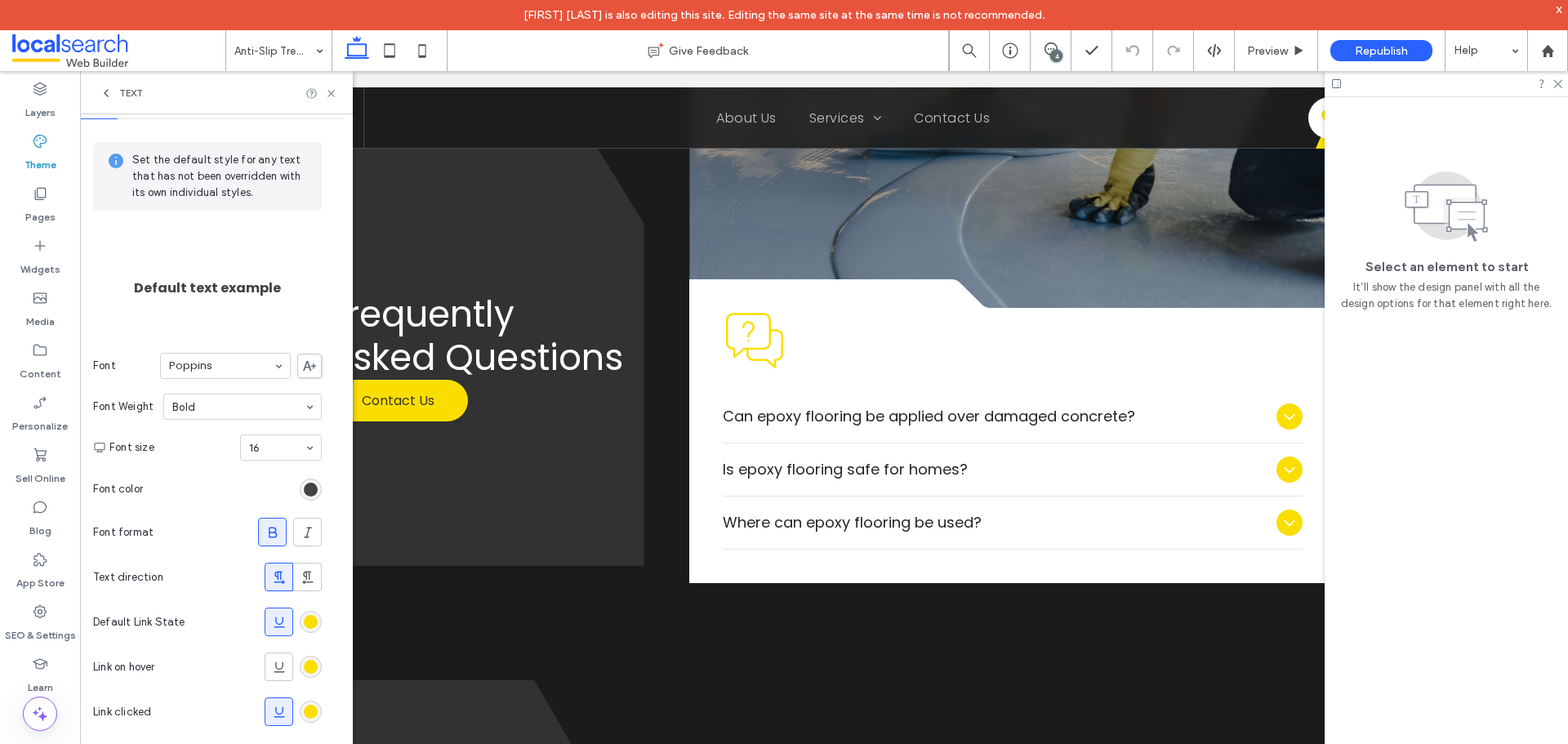 scroll, scrollTop: 68, scrollLeft: 0, axis: vertical 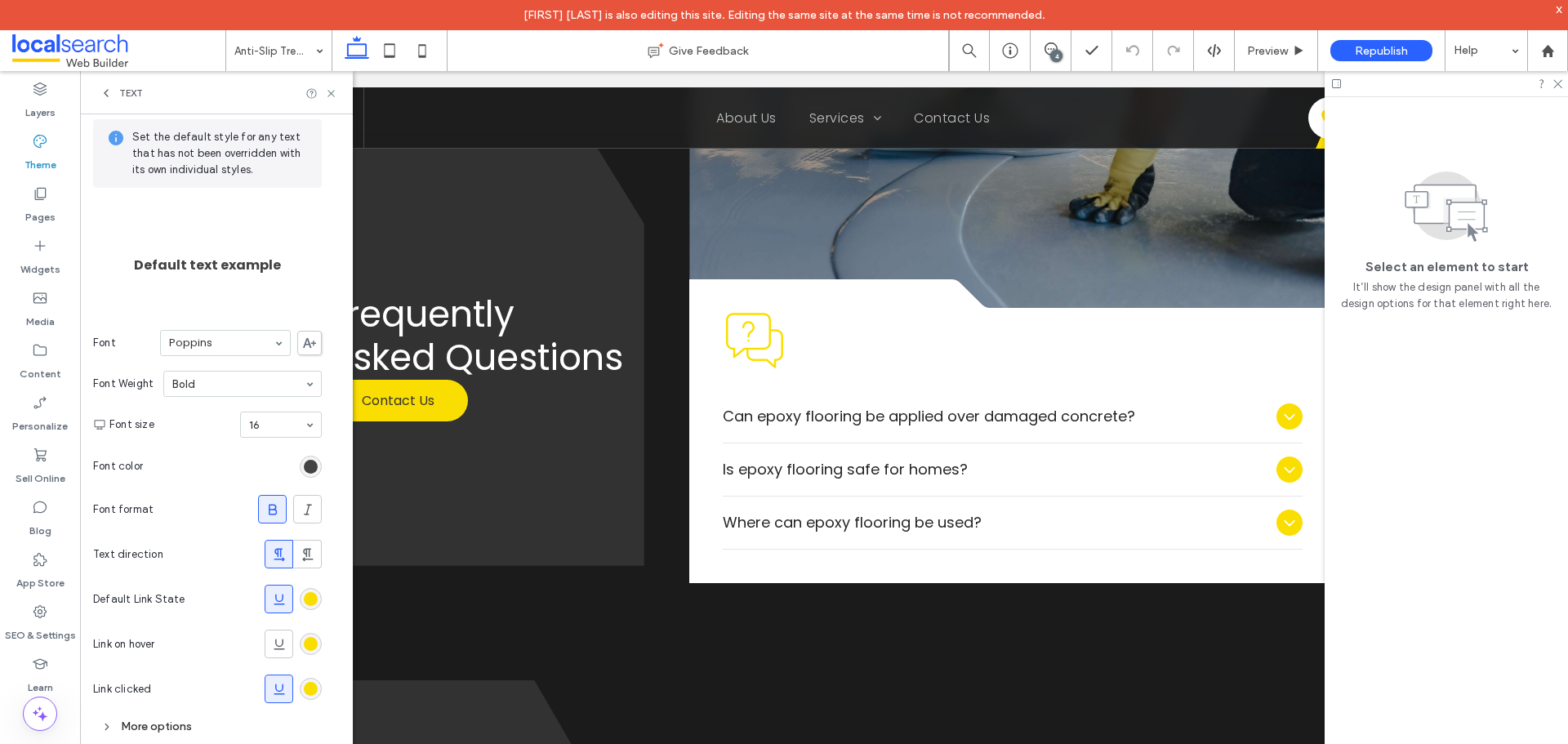 click 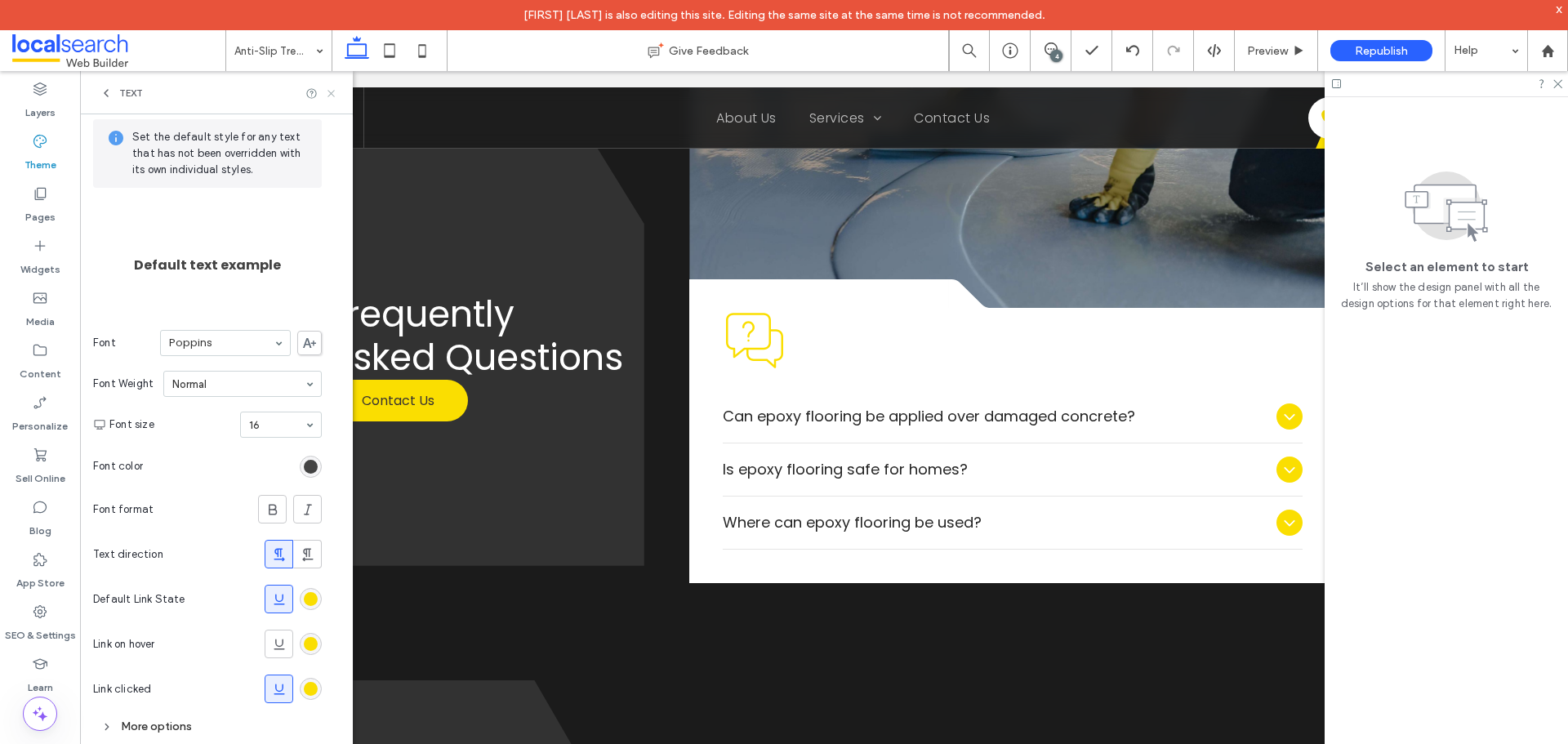 click 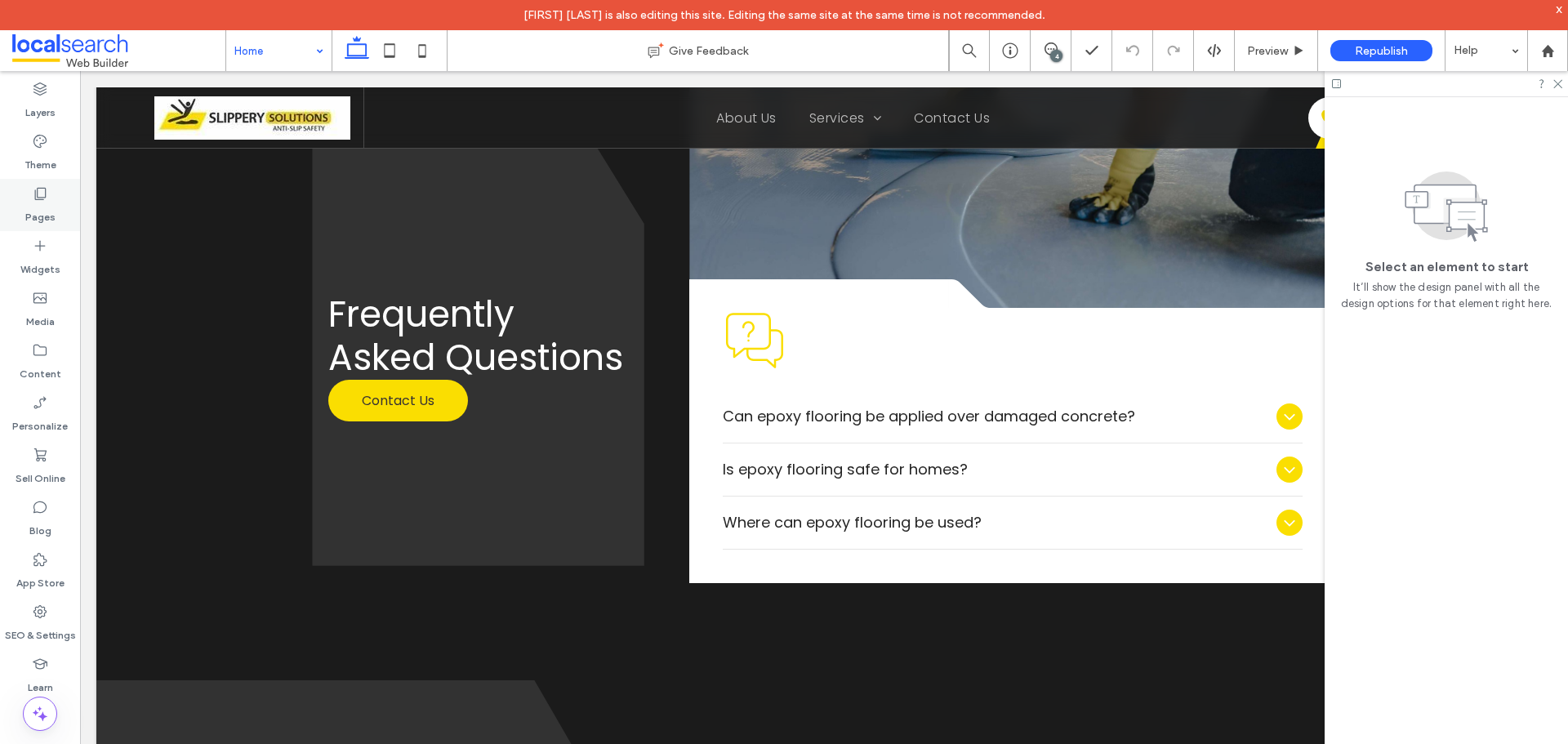click 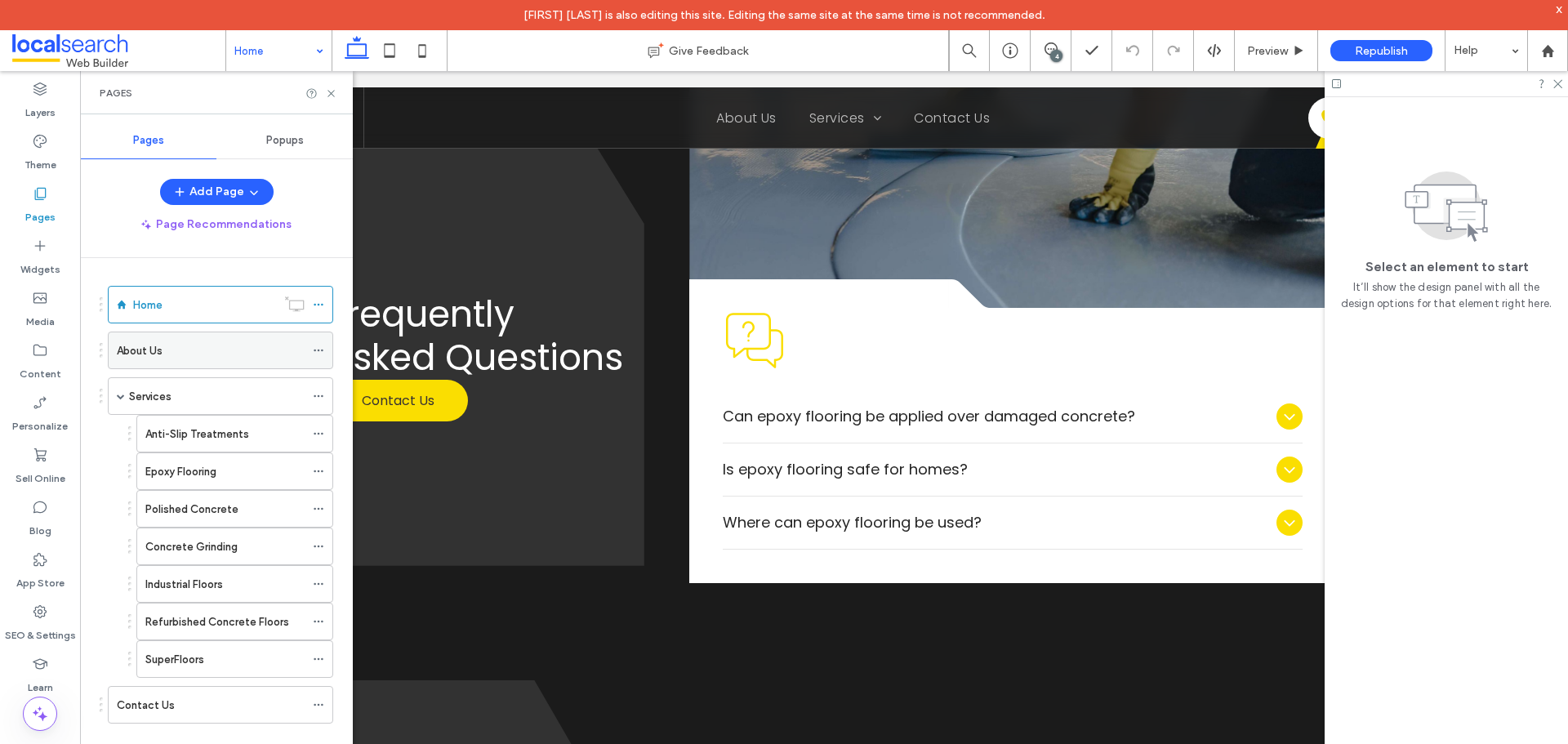 click on "About Us" at bounding box center (140, 350) 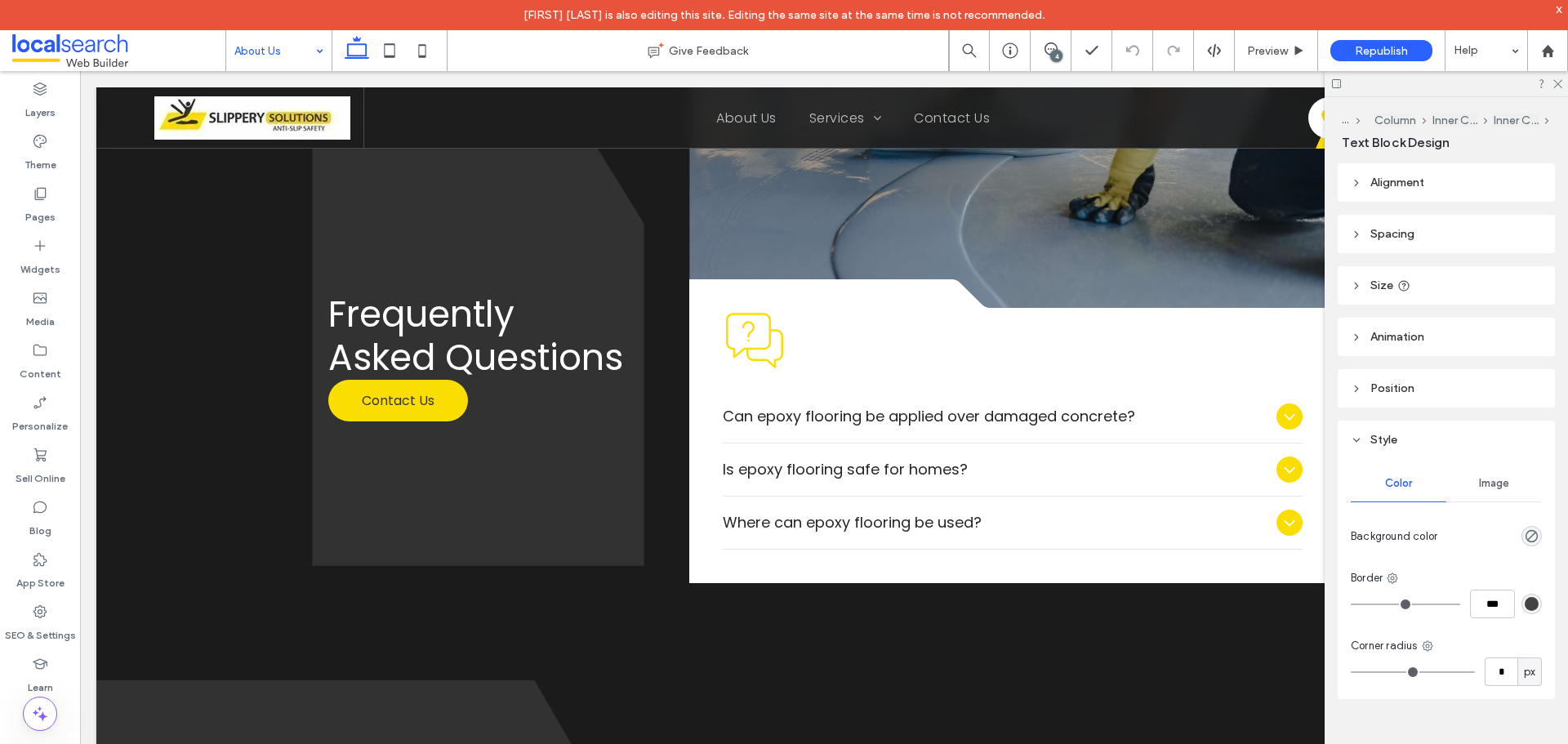 type on "*******" 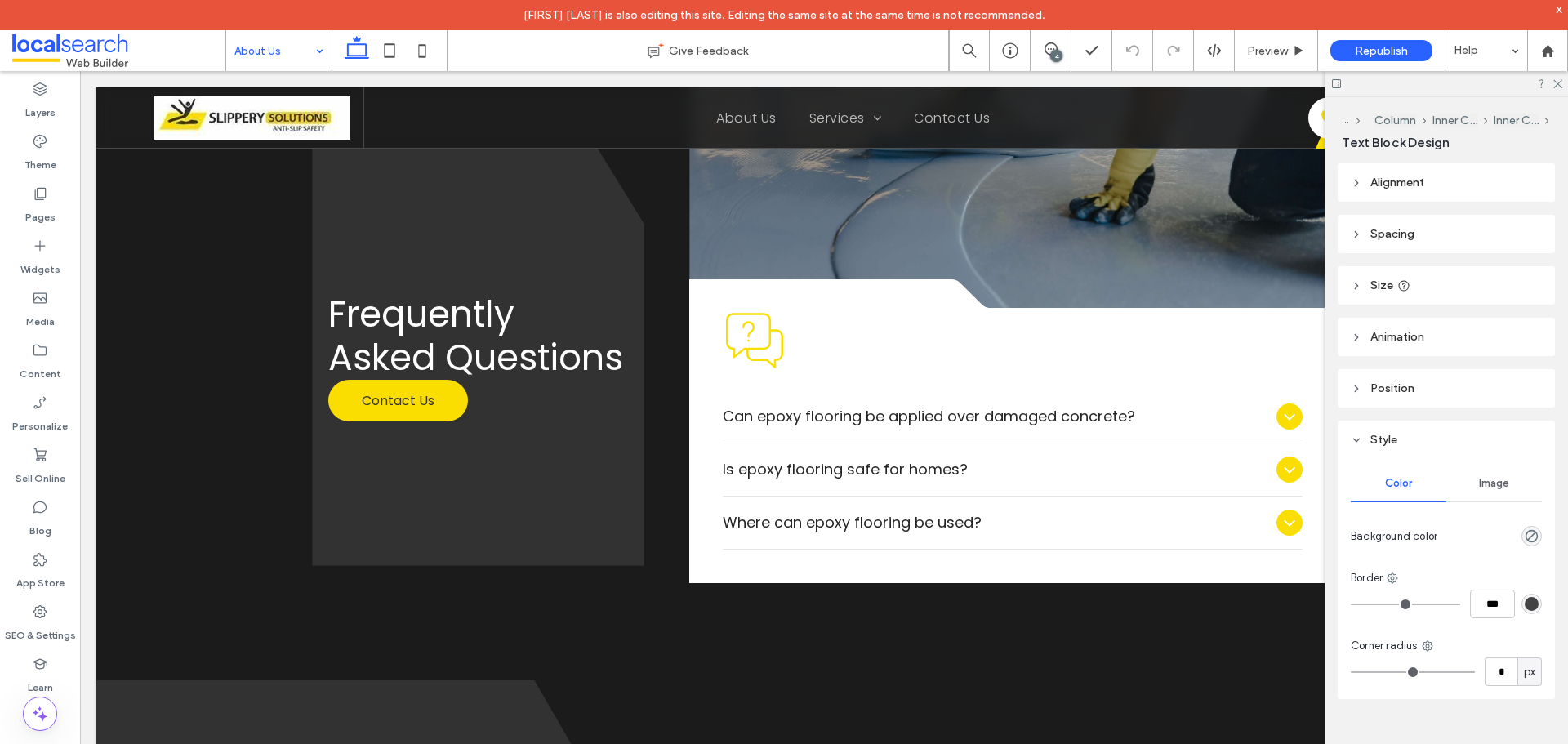 type on "**" 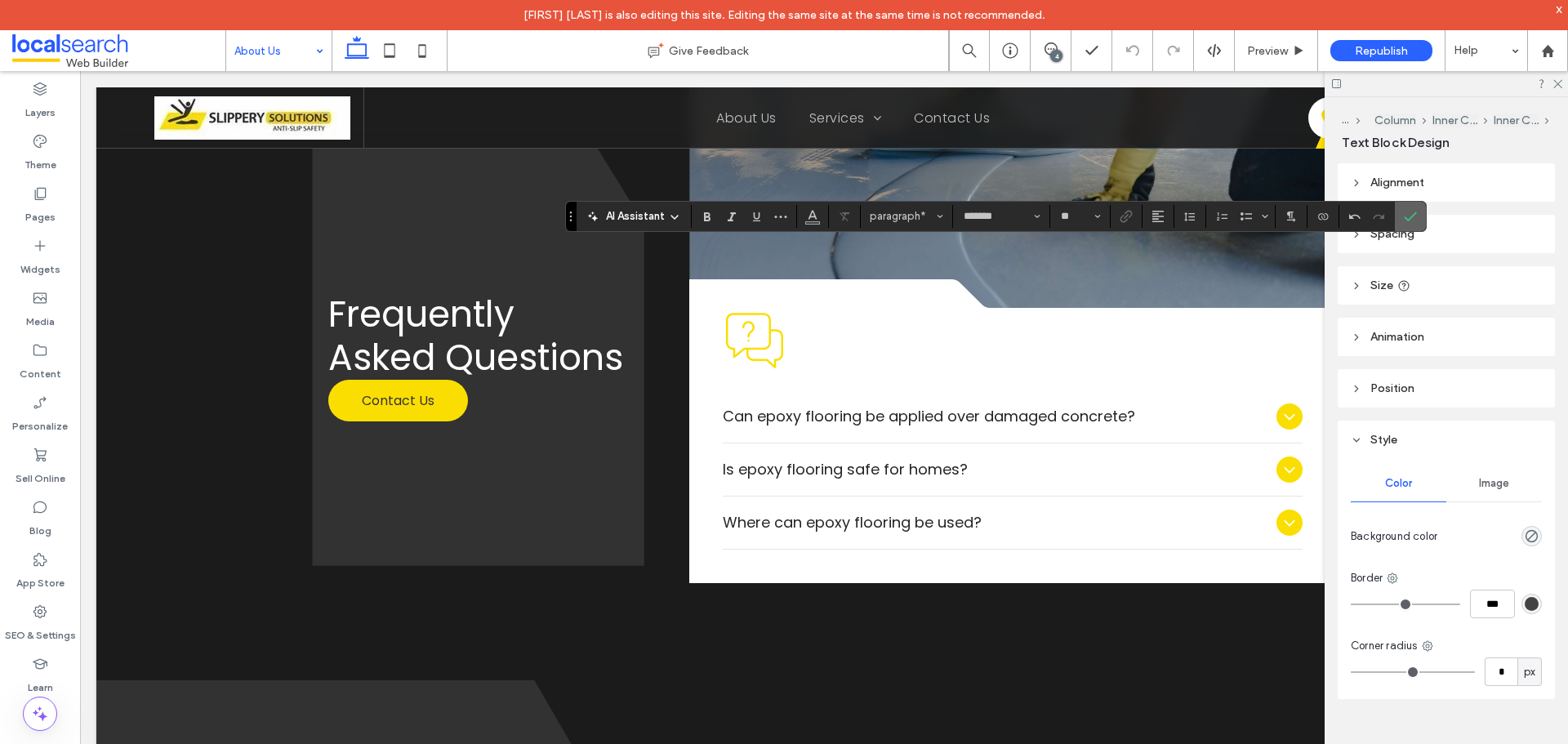 click at bounding box center [1410, 216] 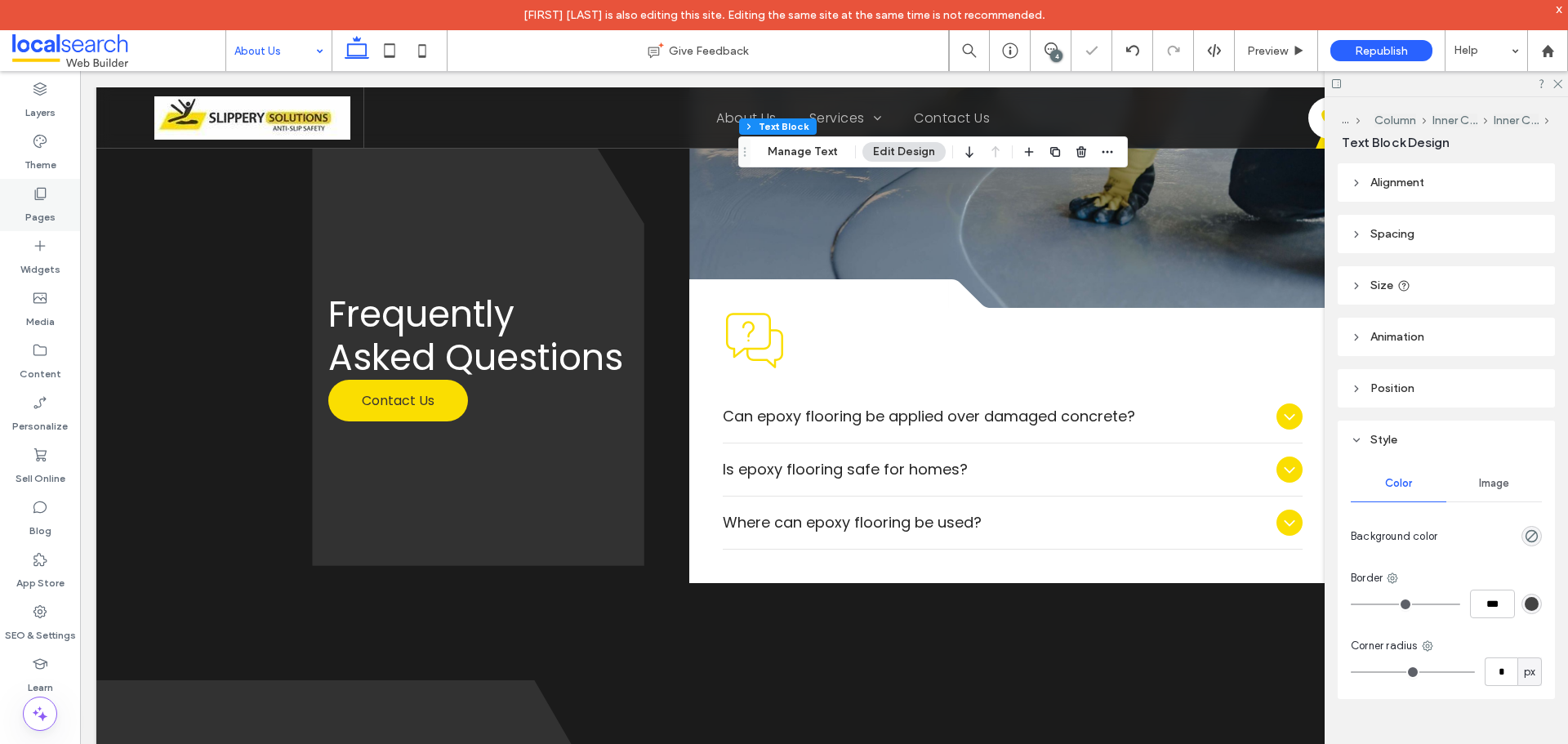 click on "Pages" at bounding box center (40, 213) 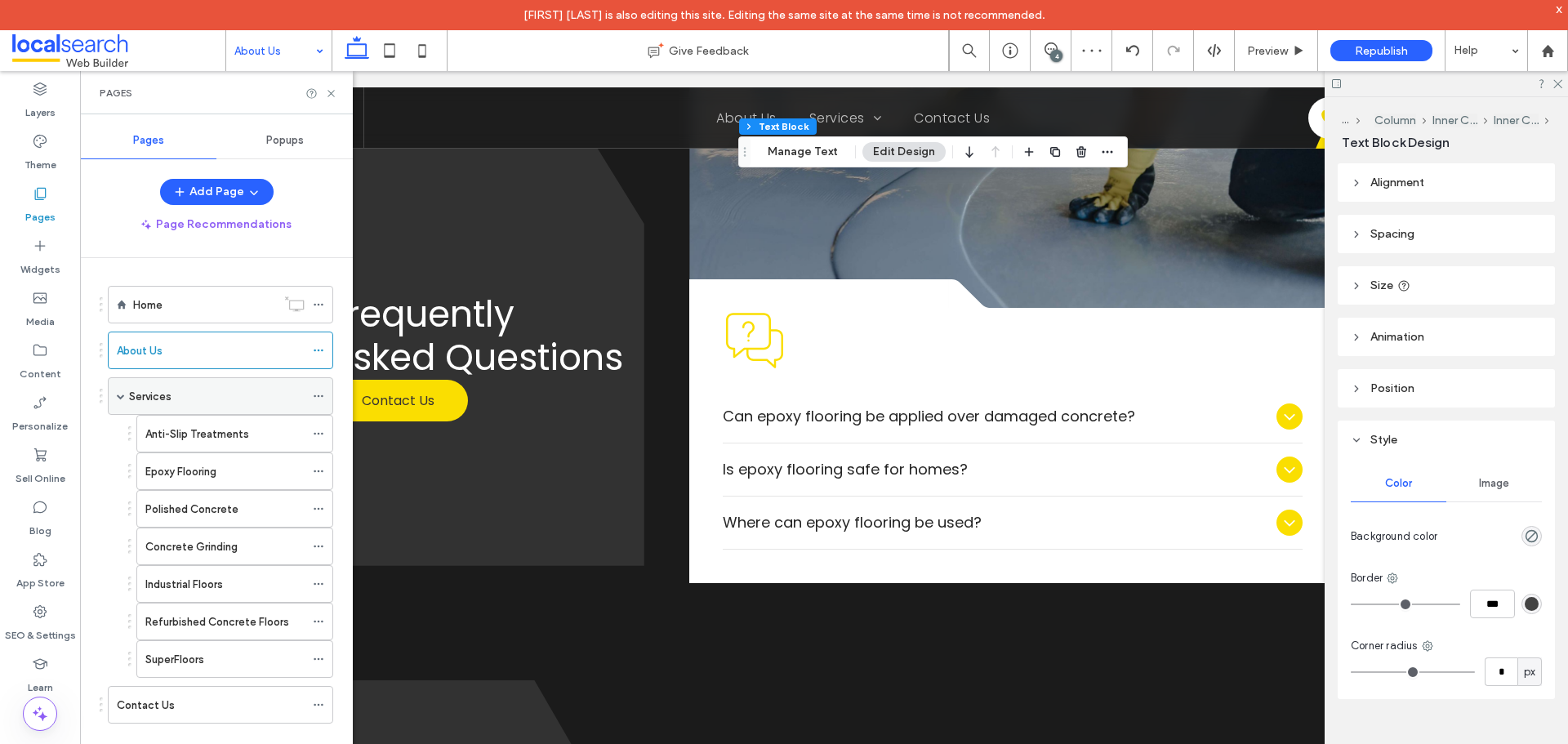 click on "Services" at bounding box center (216, 396) 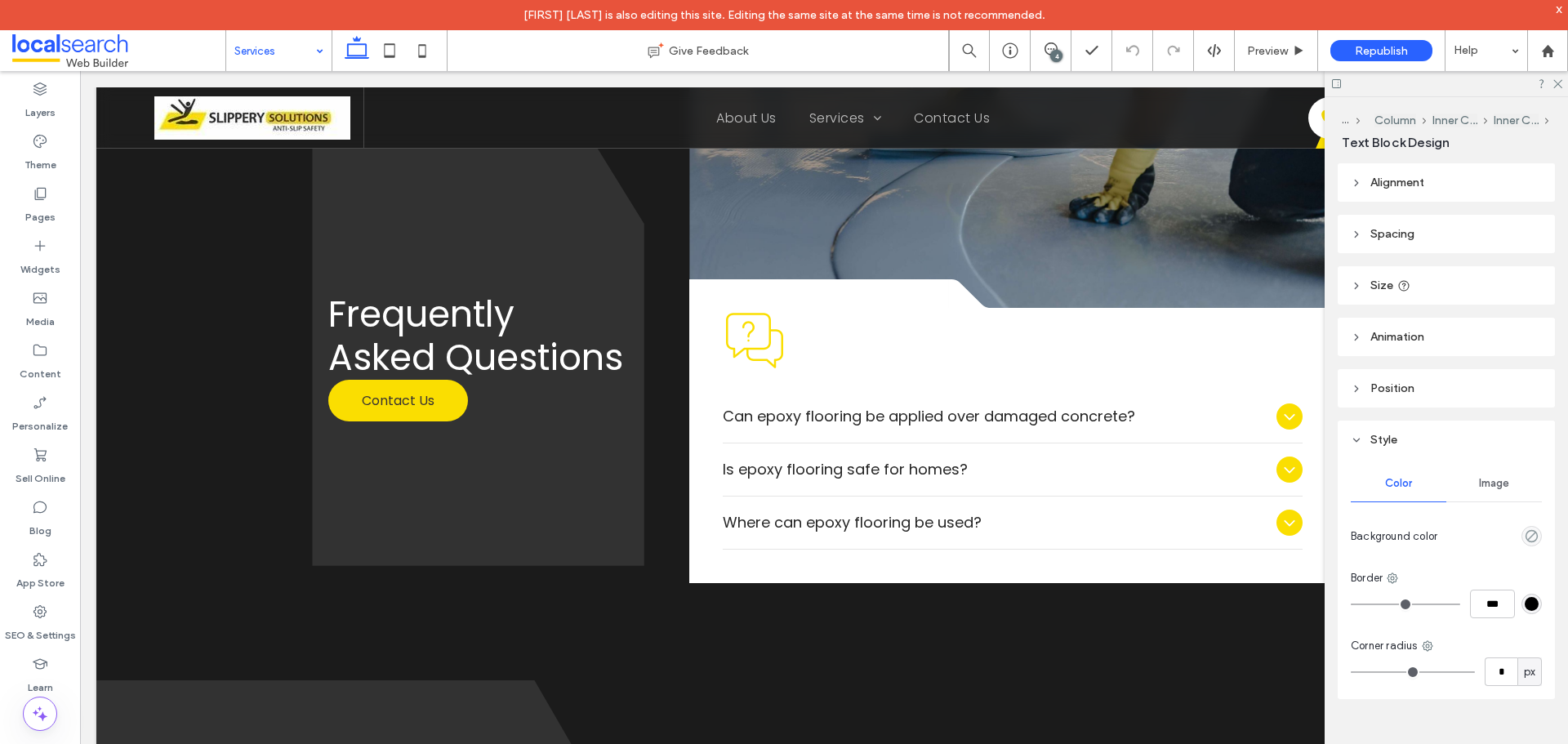 type on "*******" 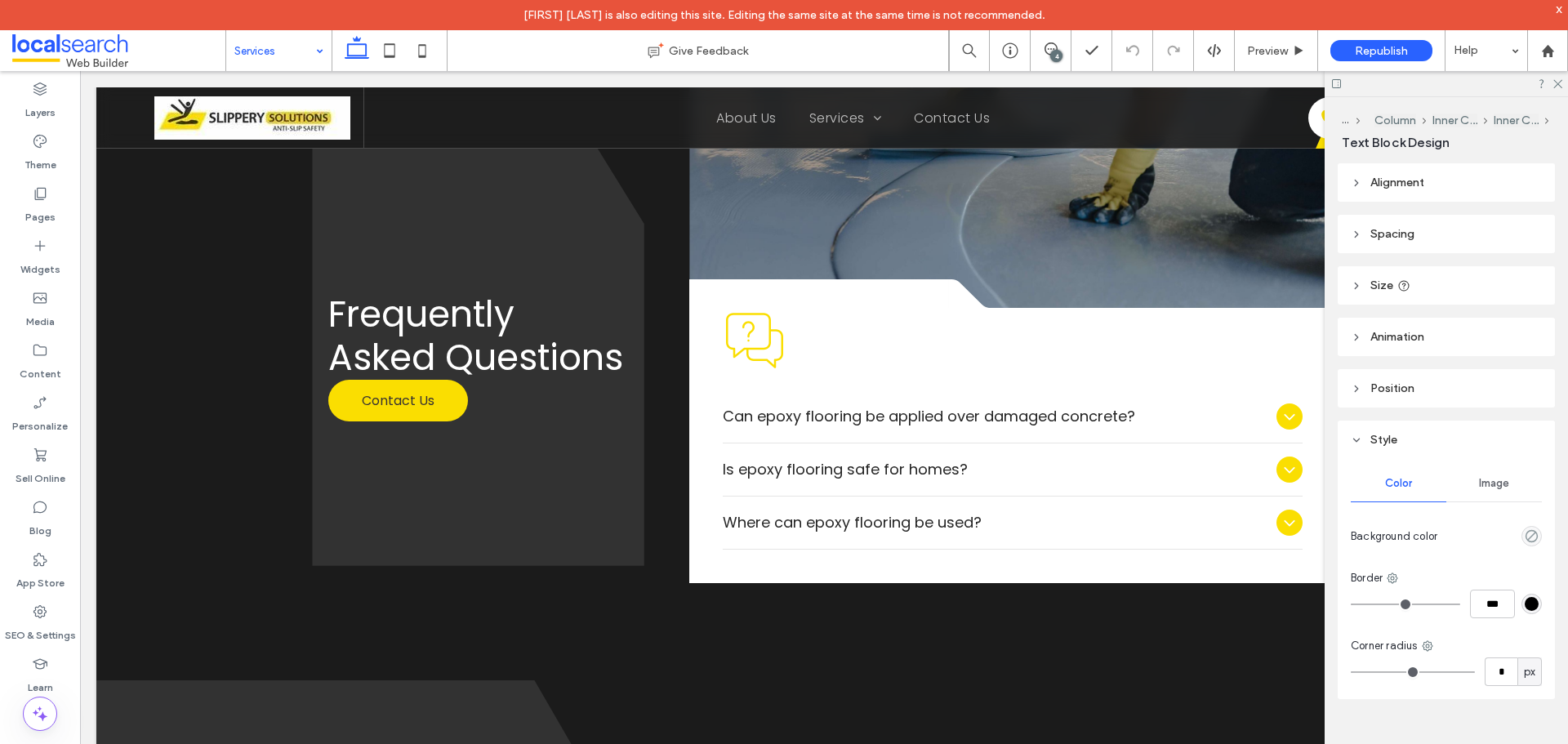 type on "**" 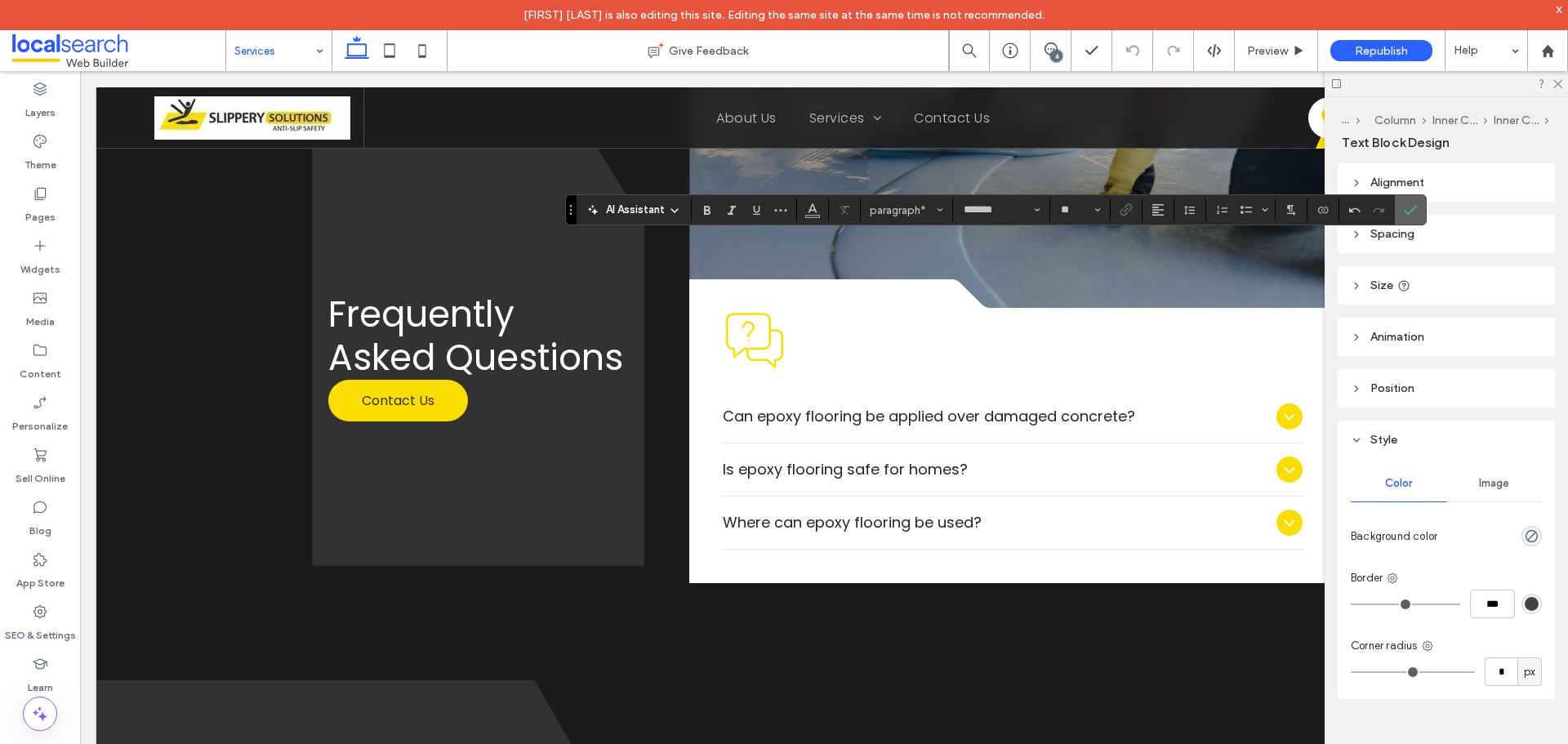 click 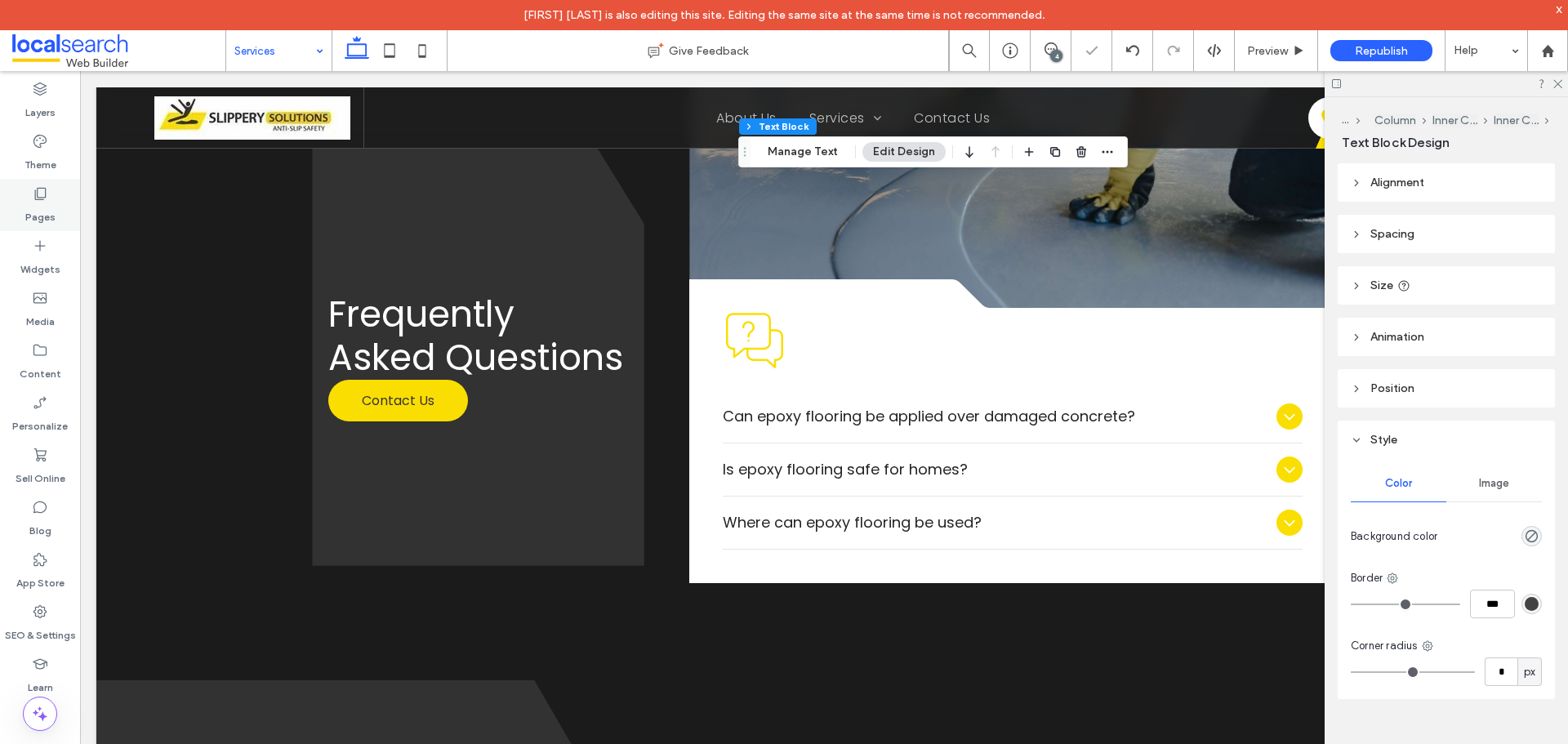 click on "Pages" at bounding box center [40, 213] 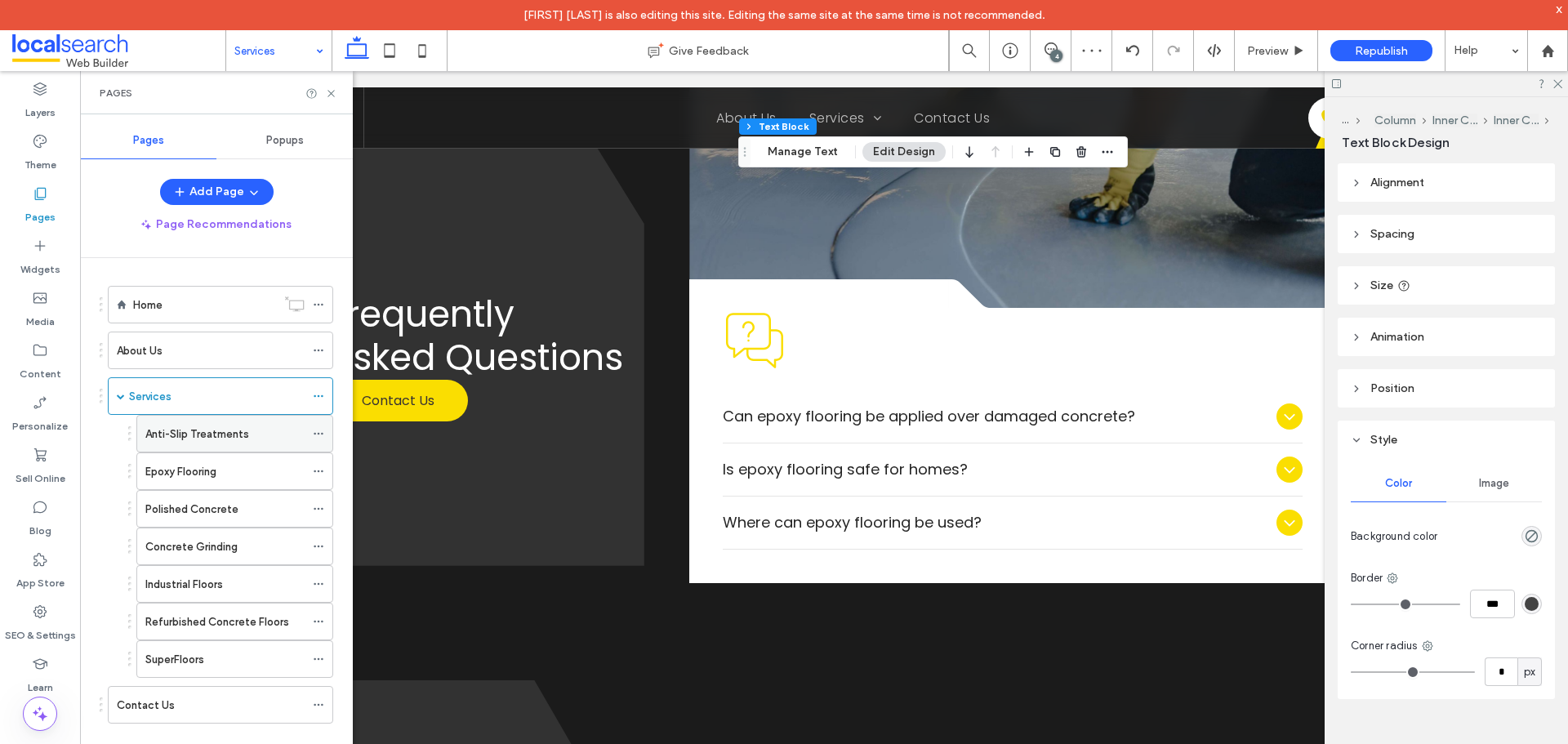 click on "Anti-Slip Treatments" at bounding box center [197, 434] 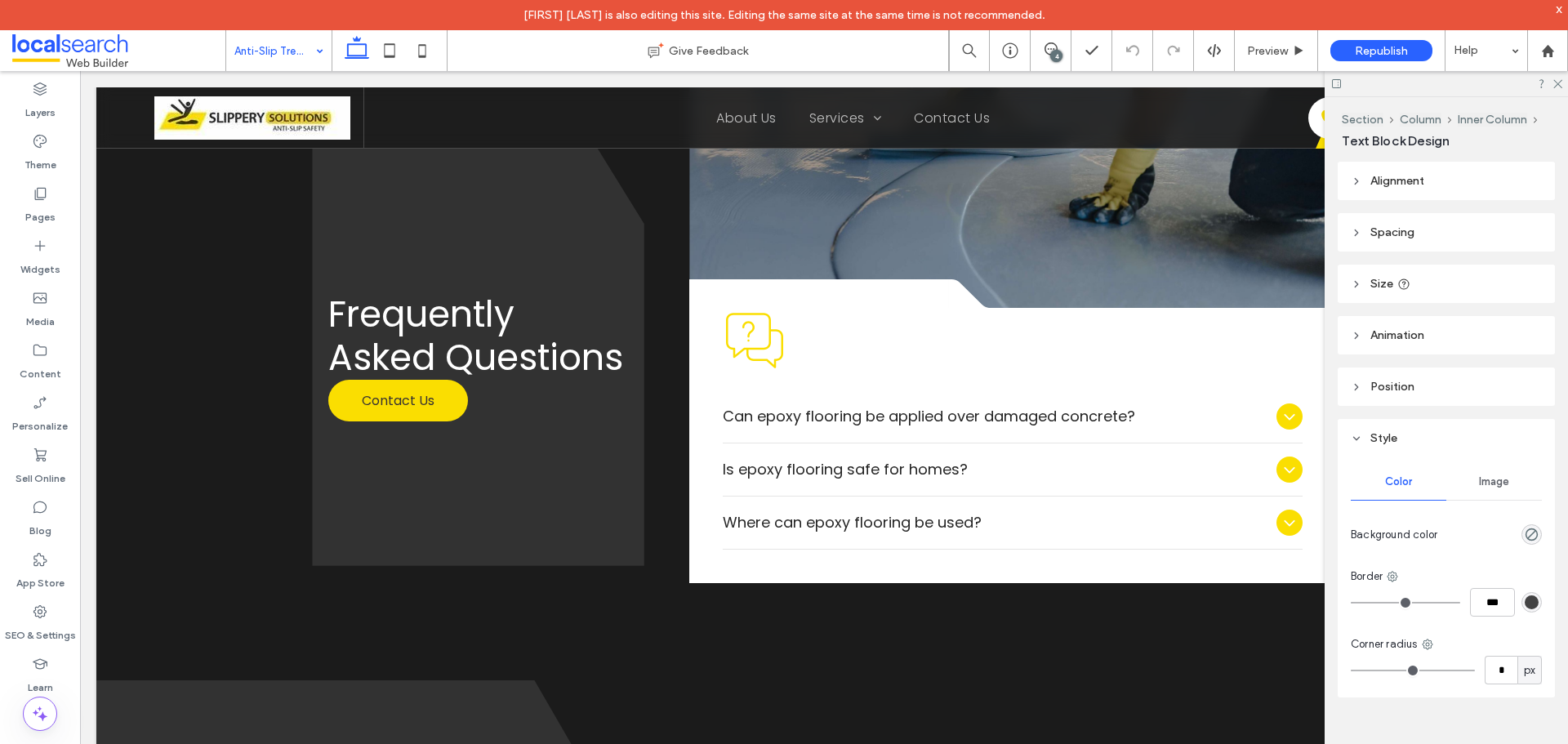 type on "*******" 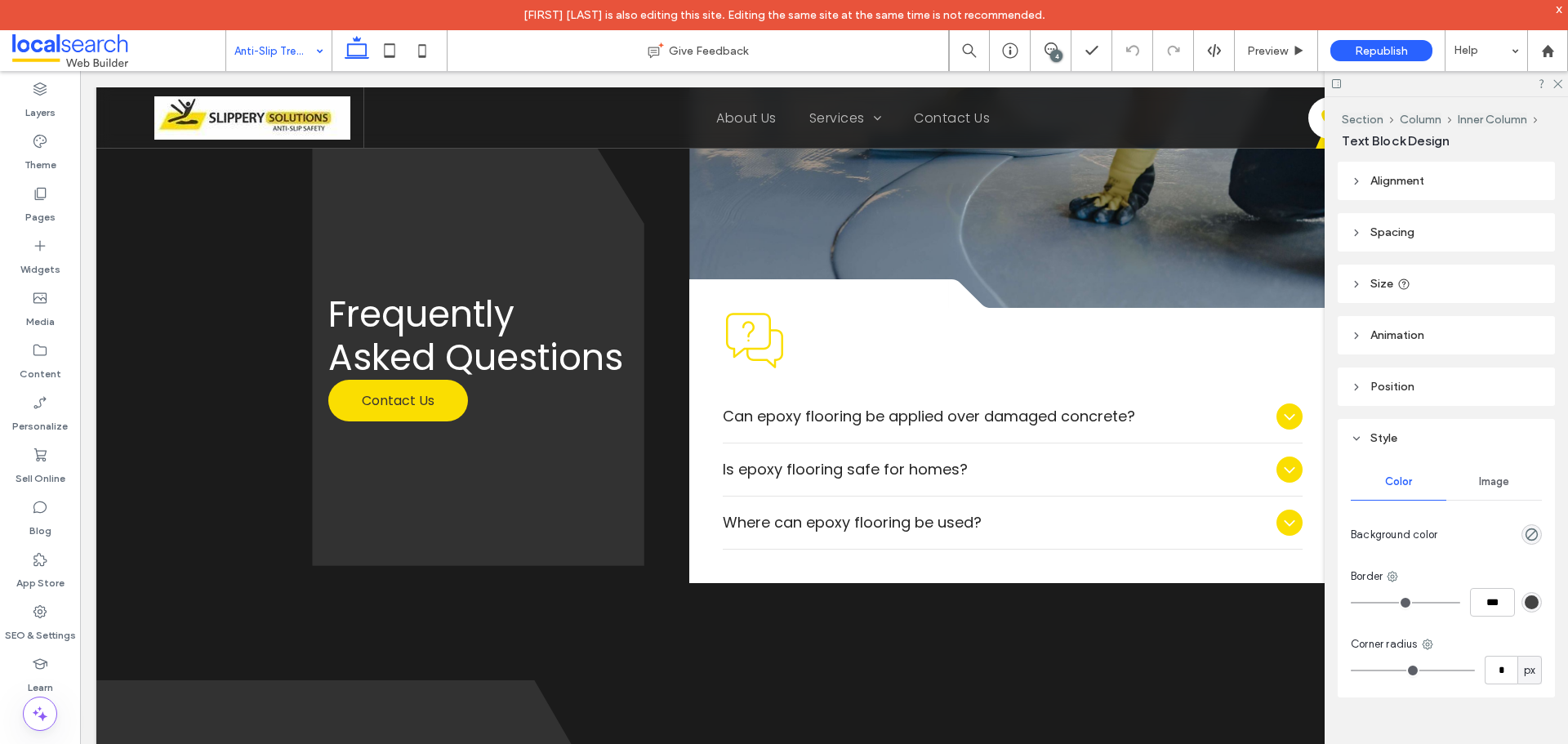 type on "**" 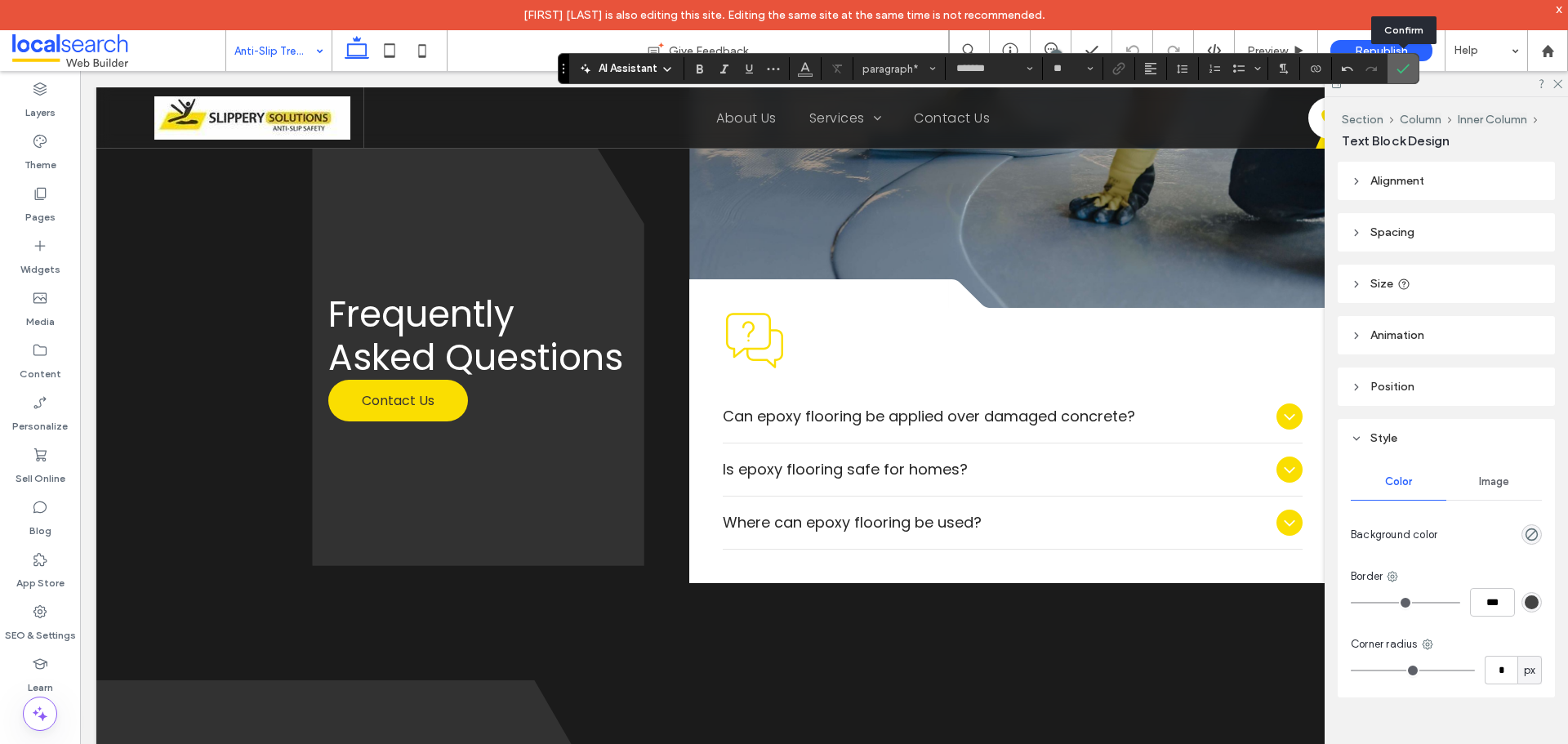 click at bounding box center [1403, 69] 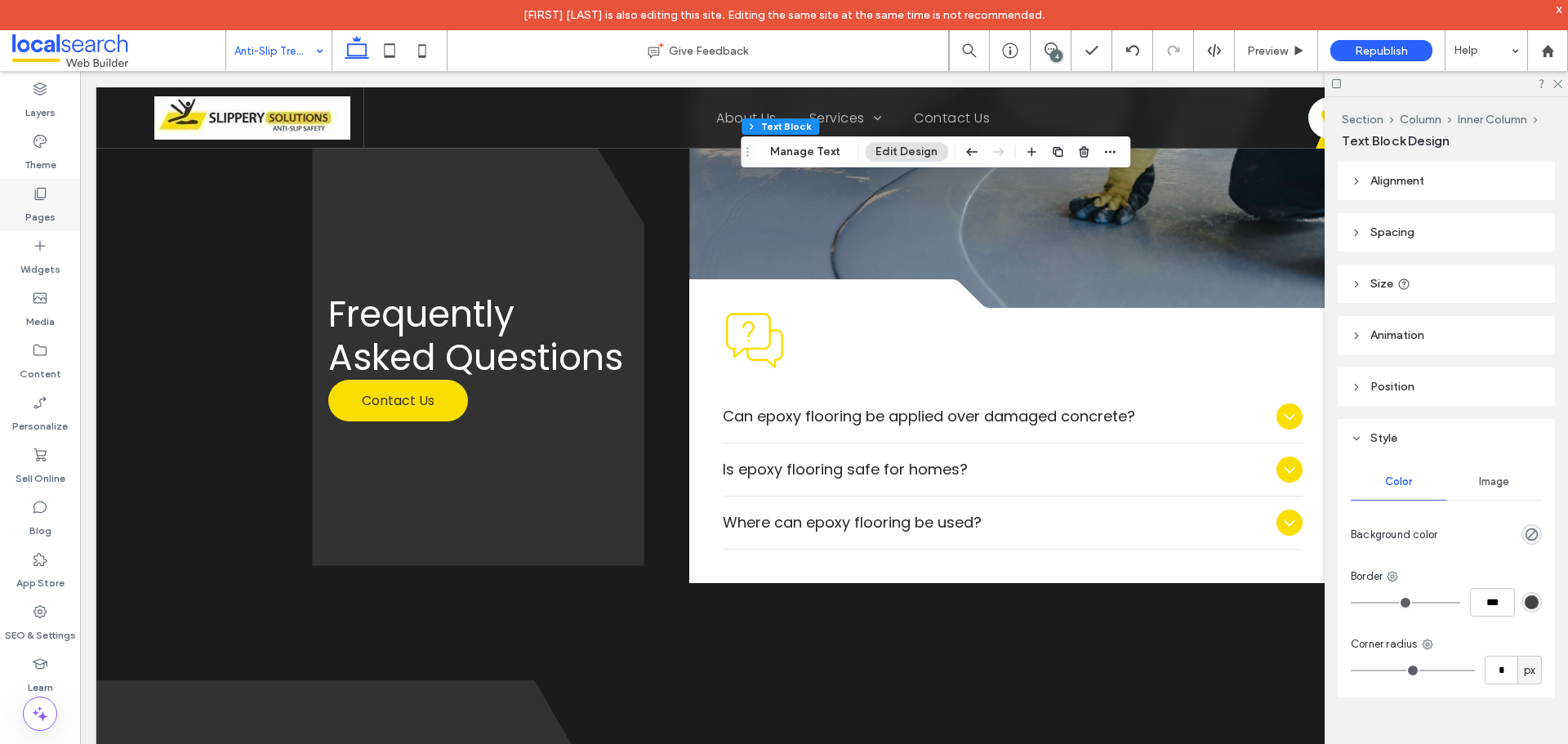 click on "Pages" at bounding box center [40, 205] 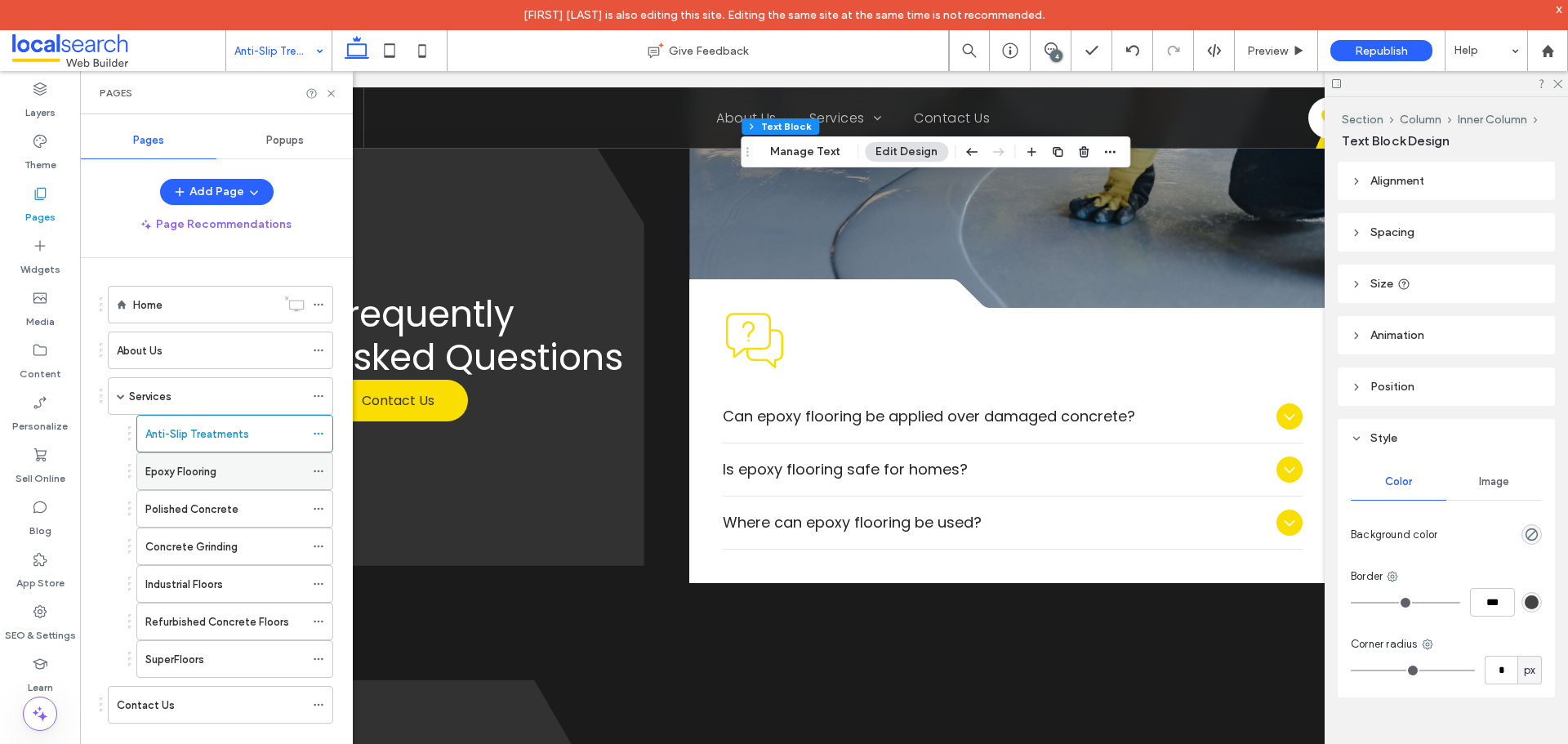 click on "Epoxy Flooring" at bounding box center (180, 471) 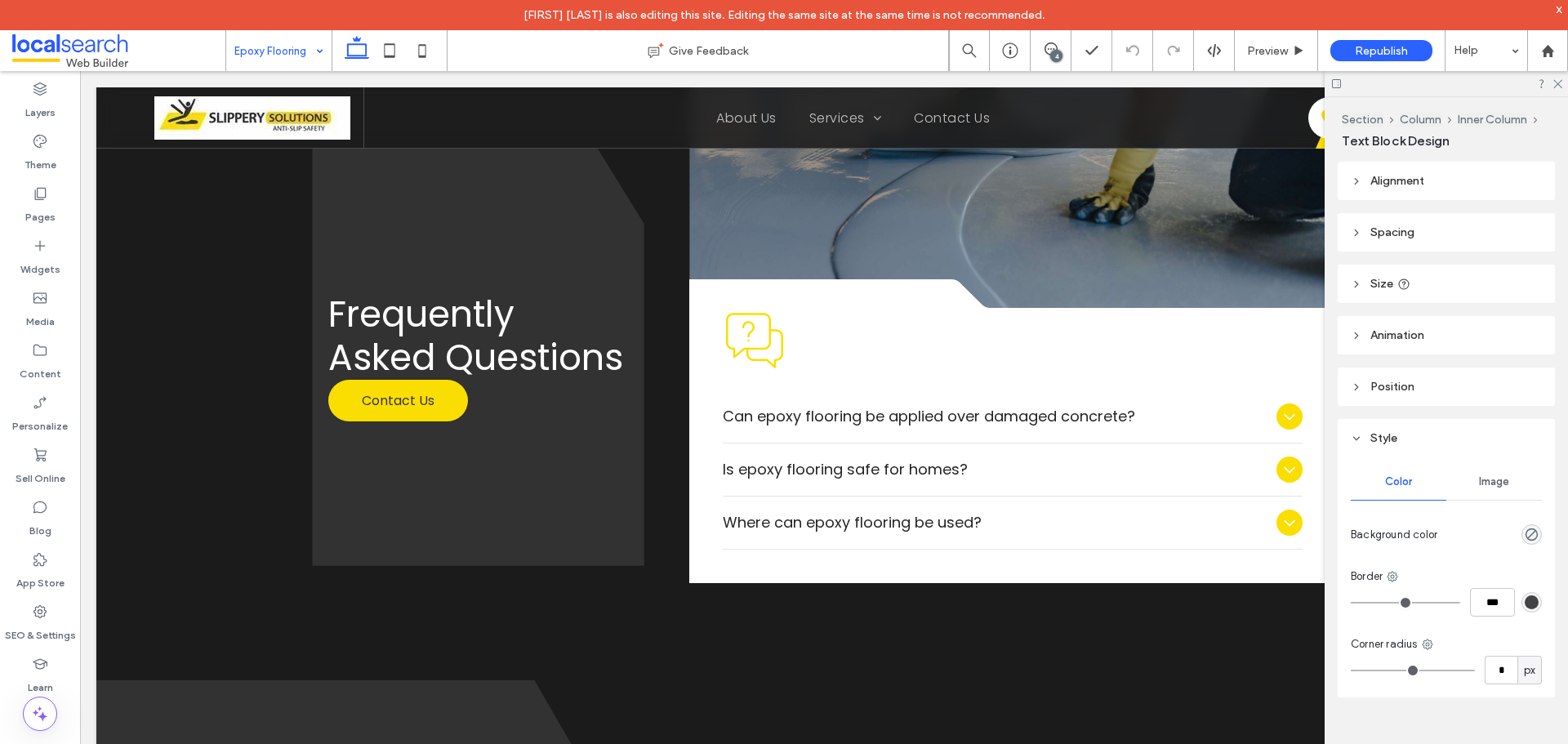 type on "*******" 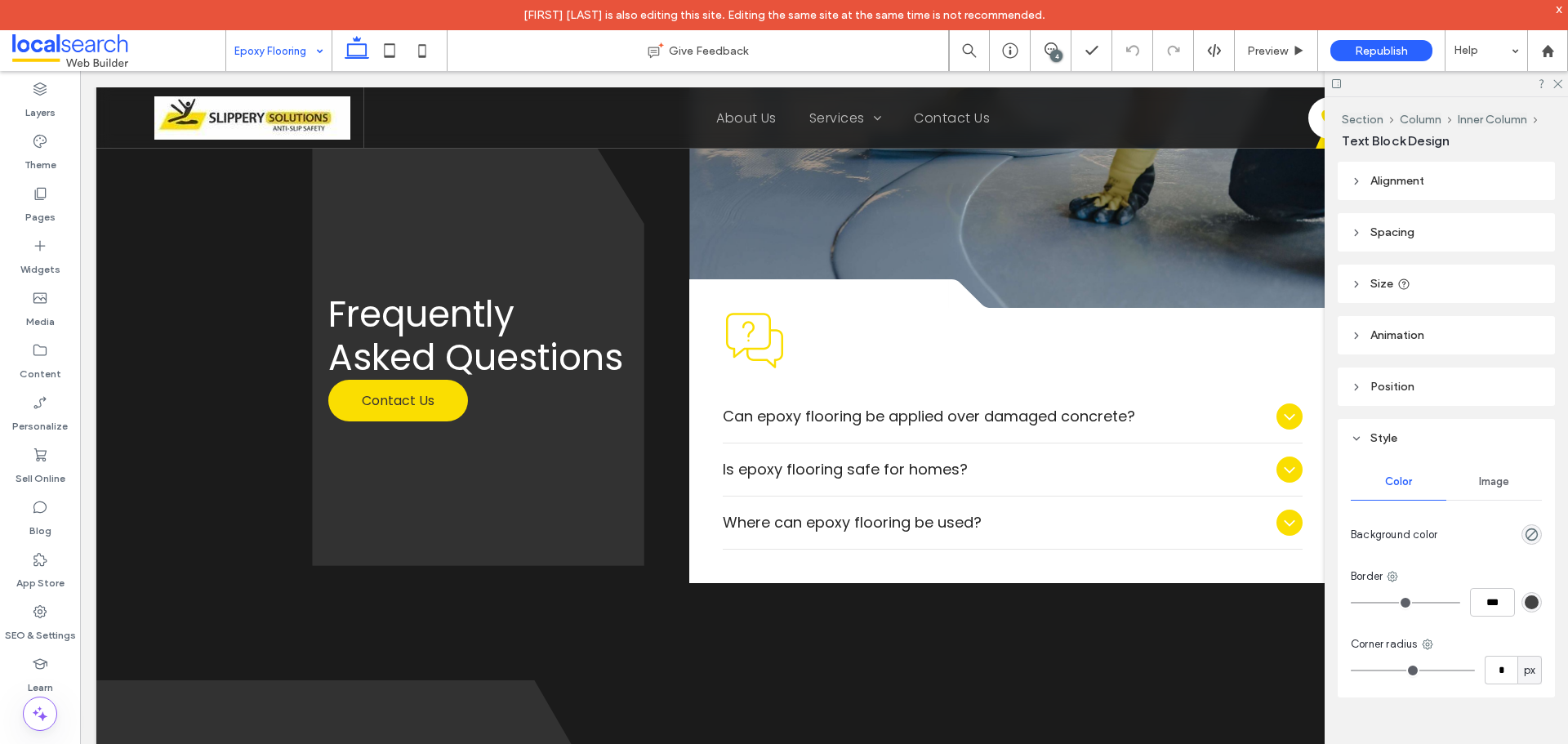 type on "**" 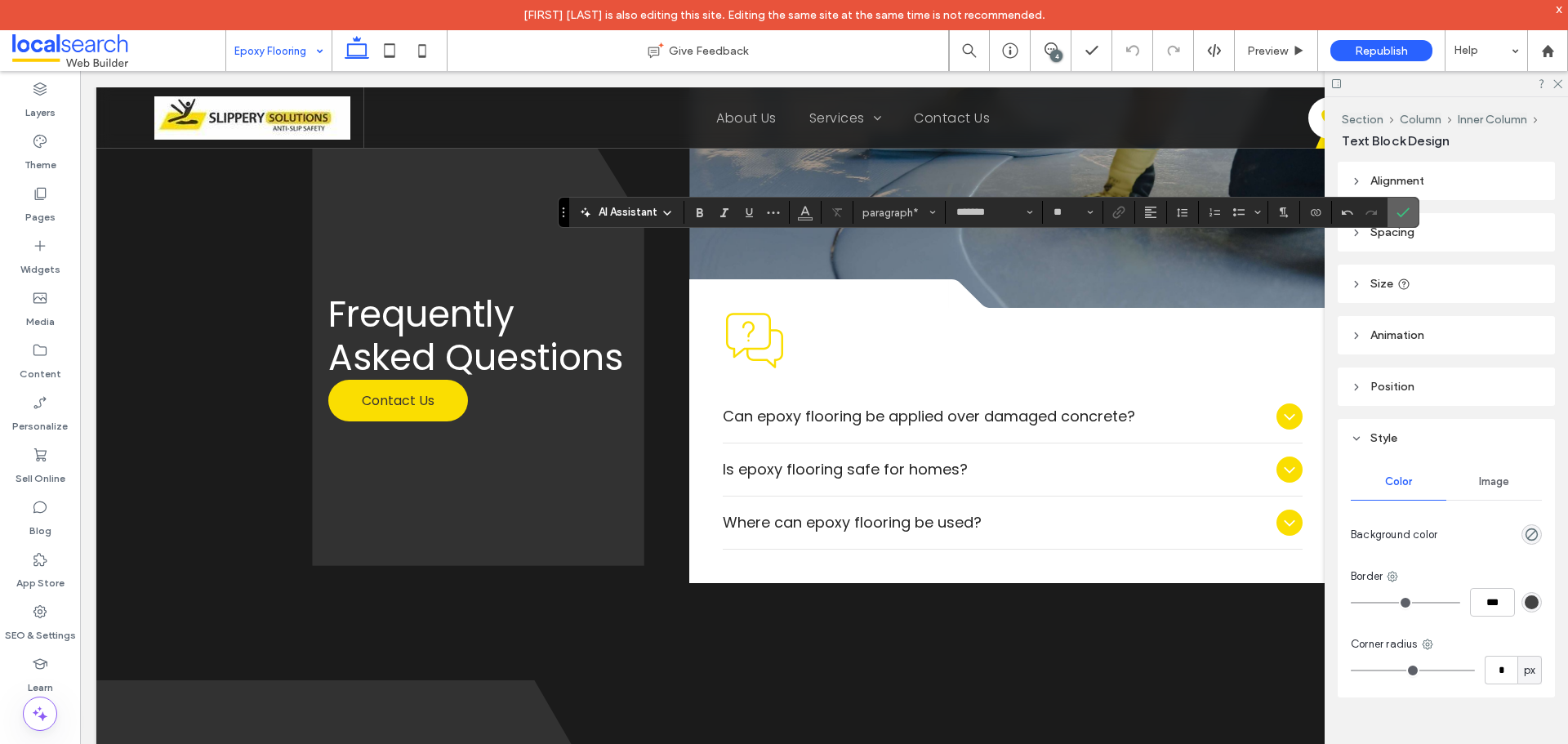 click 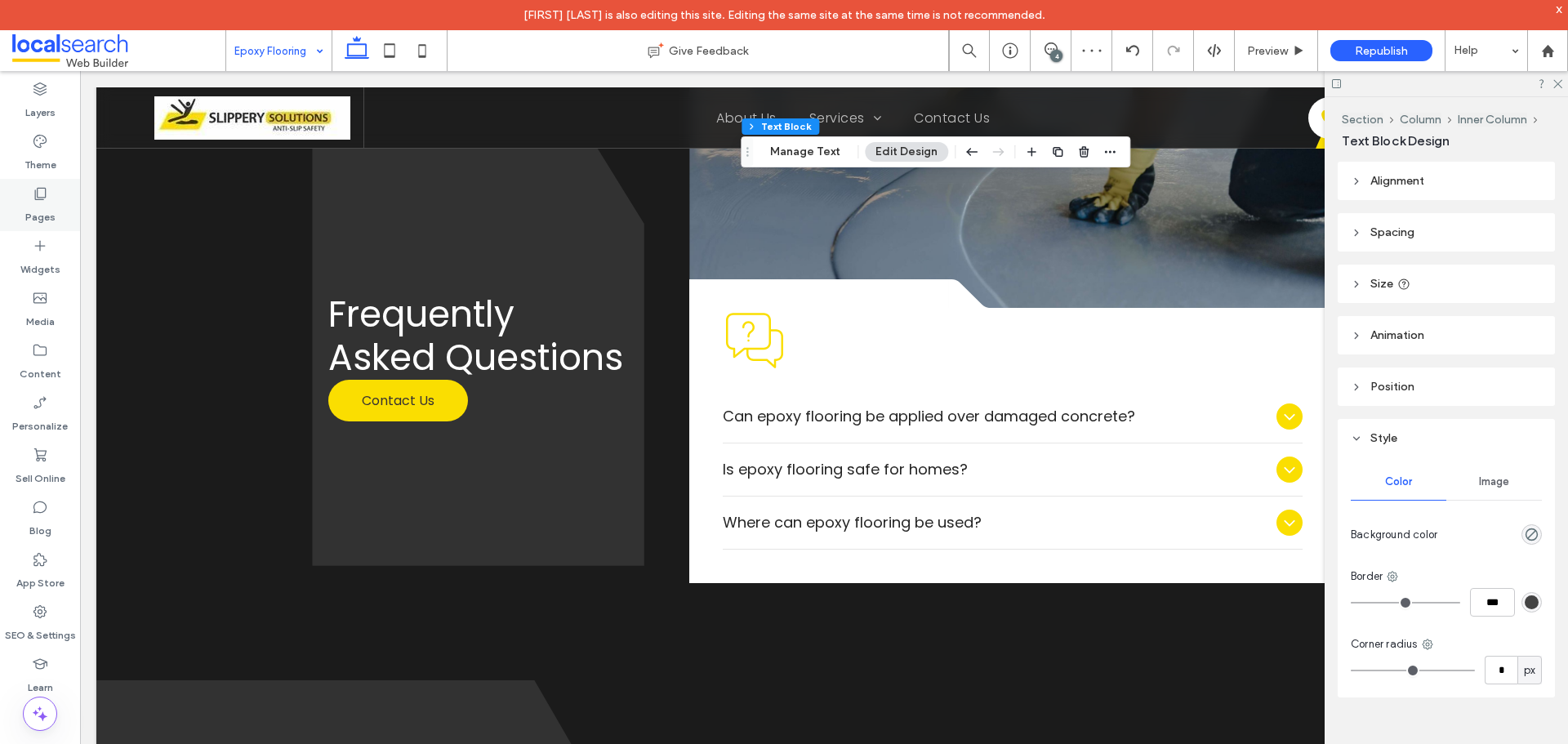 click on "Pages" at bounding box center [40, 213] 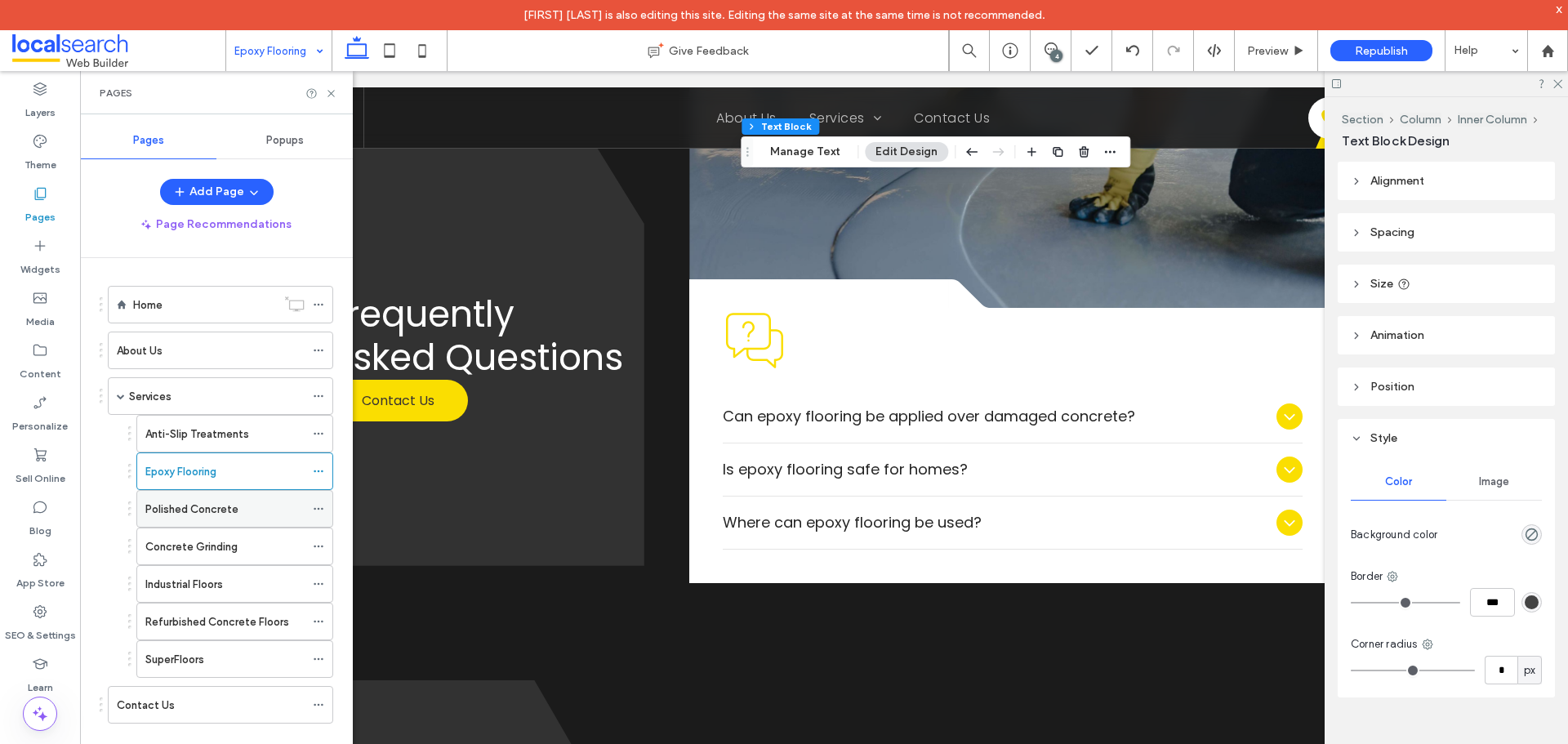 click on "Polished Concrete" at bounding box center [225, 509] 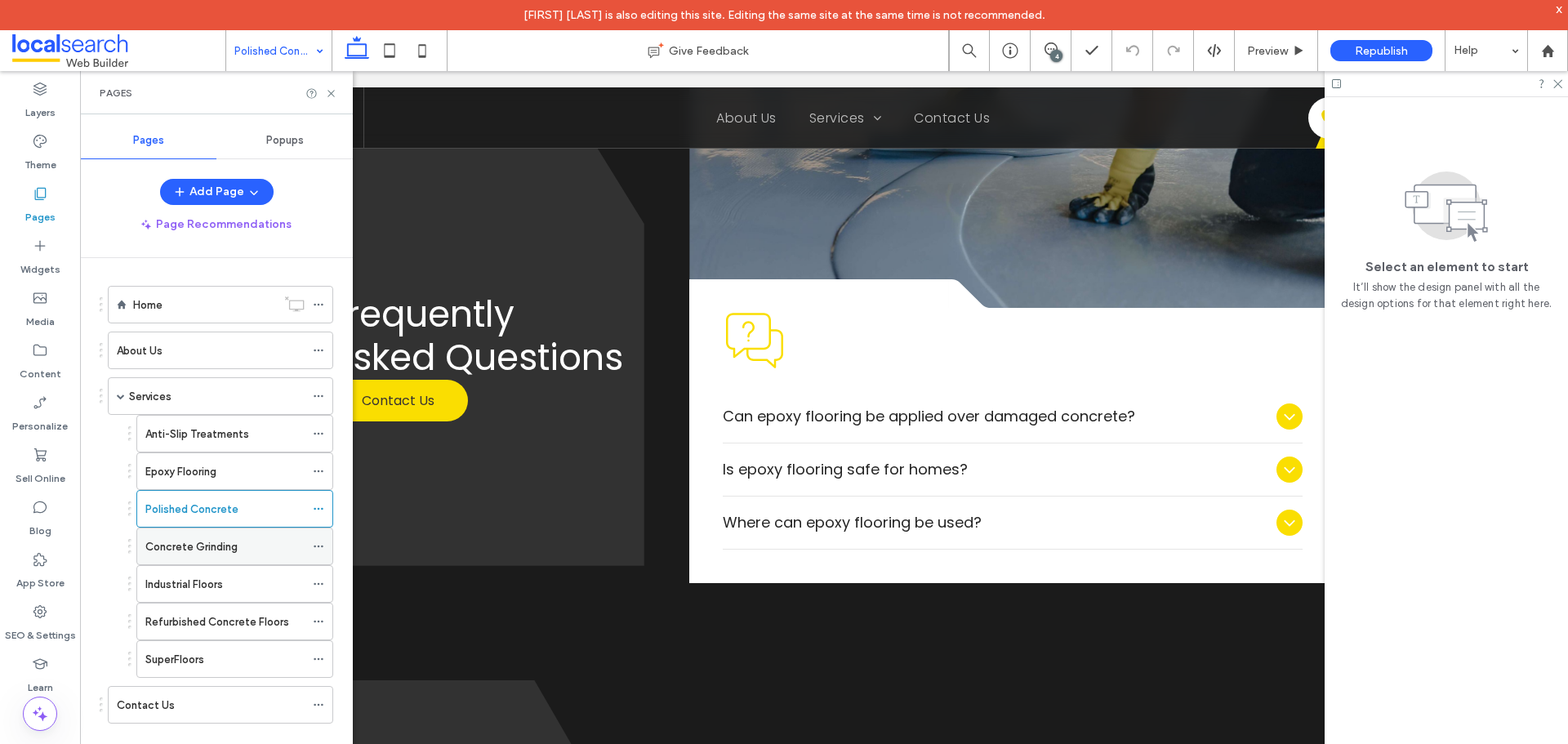 click on "Concrete Grinding" at bounding box center (225, 546) 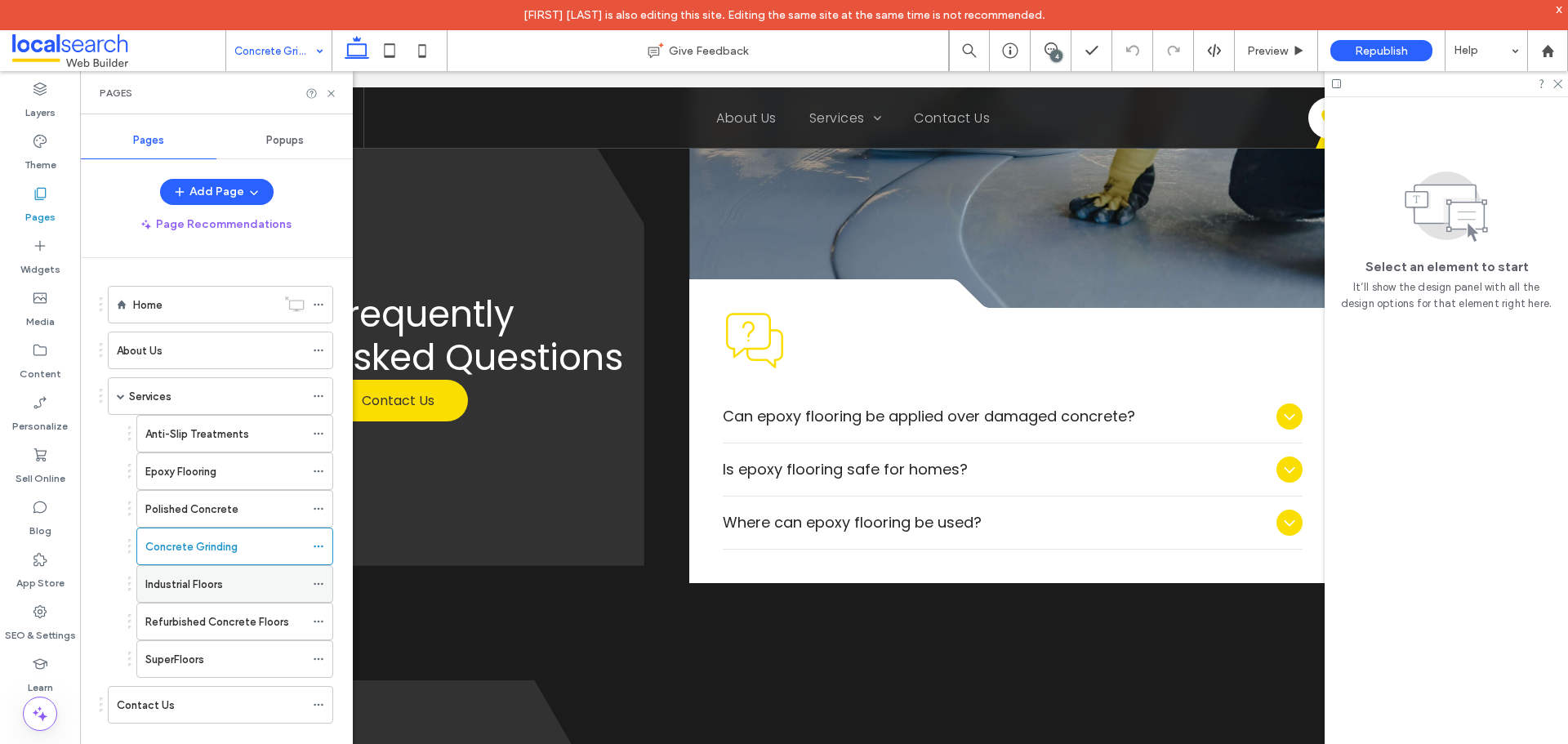 click on "Industrial Floors" at bounding box center [225, 584] 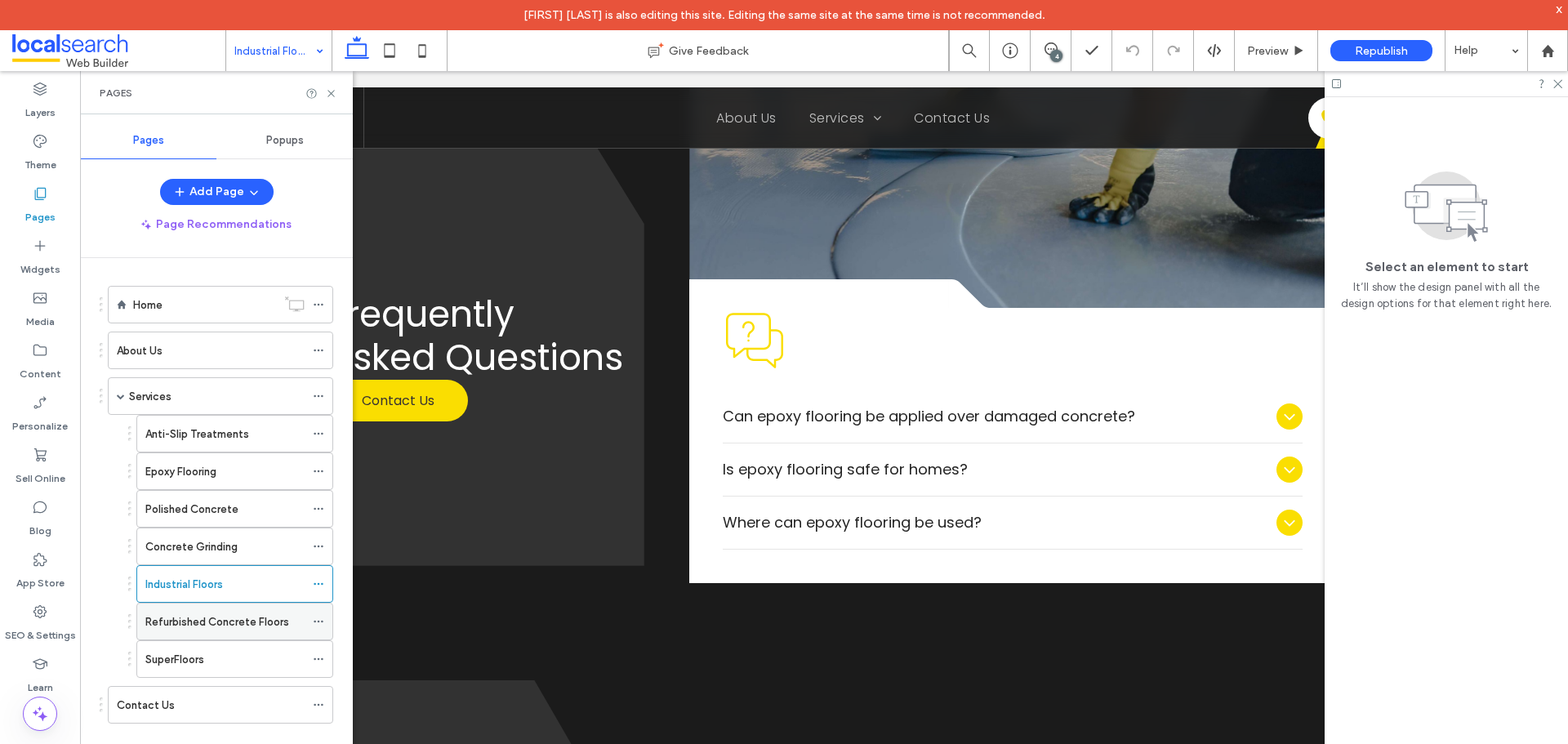 click on "Refurbished Concrete Floors" at bounding box center [217, 621] 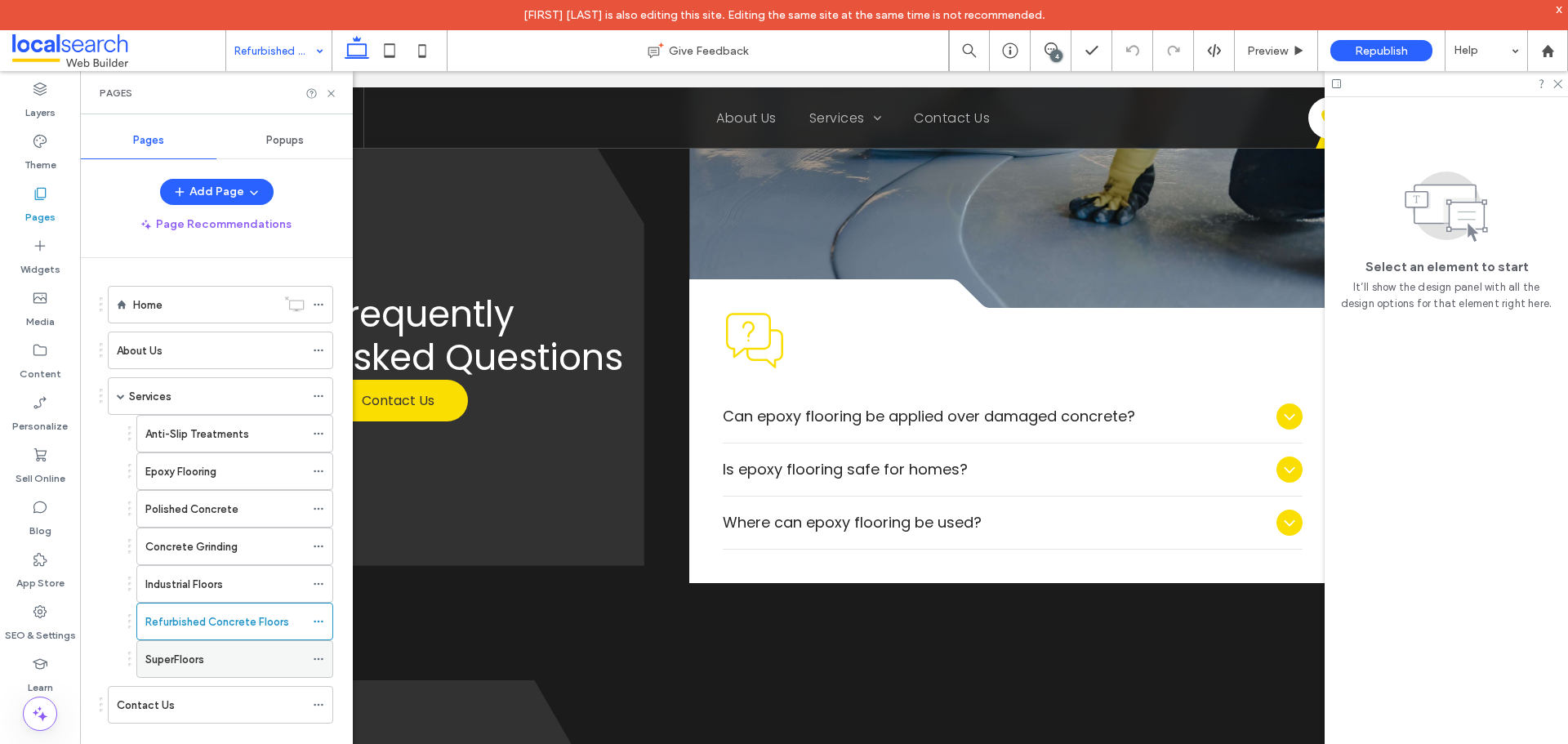 click on "SuperFloors" at bounding box center (225, 659) 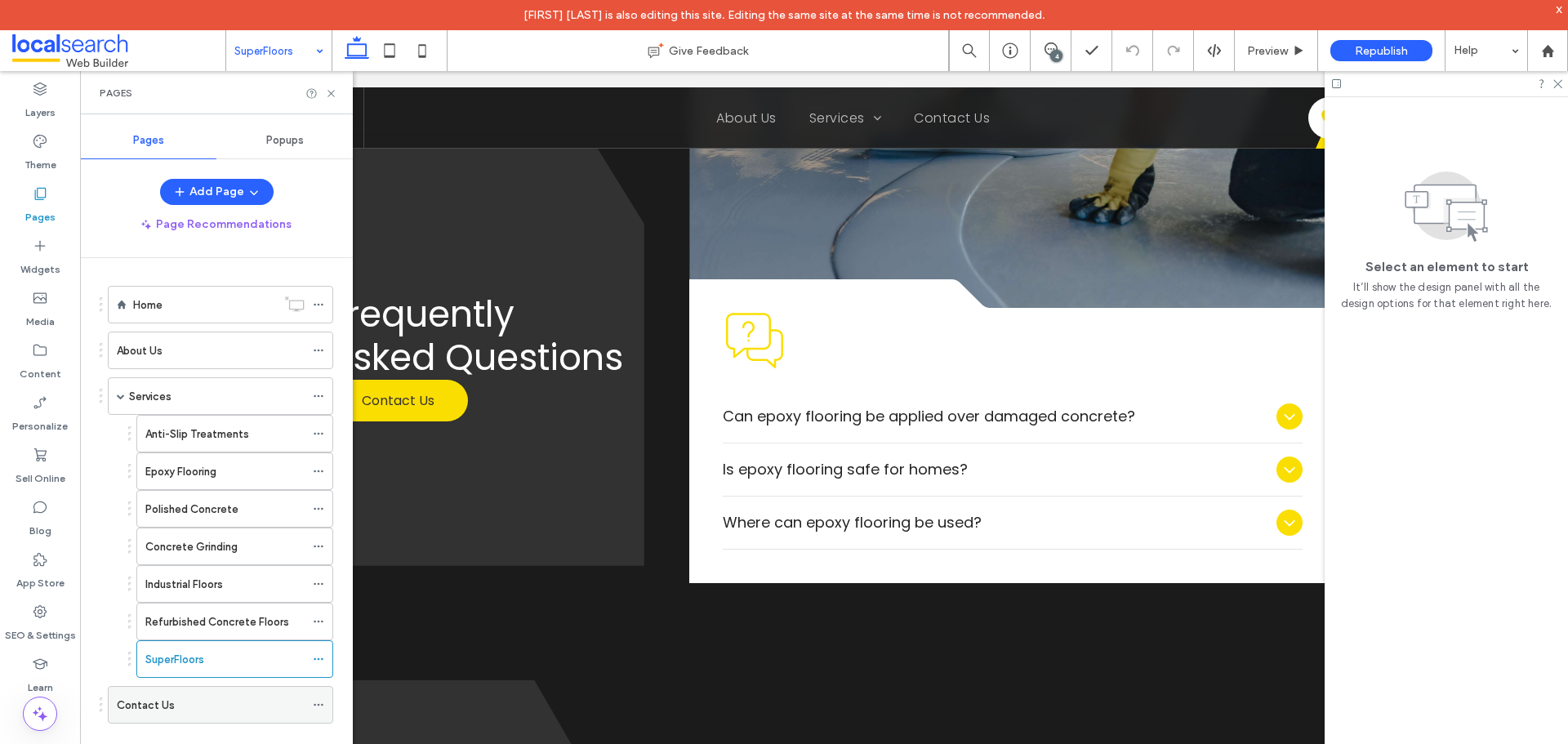click on "Contact Us" at bounding box center [211, 705] 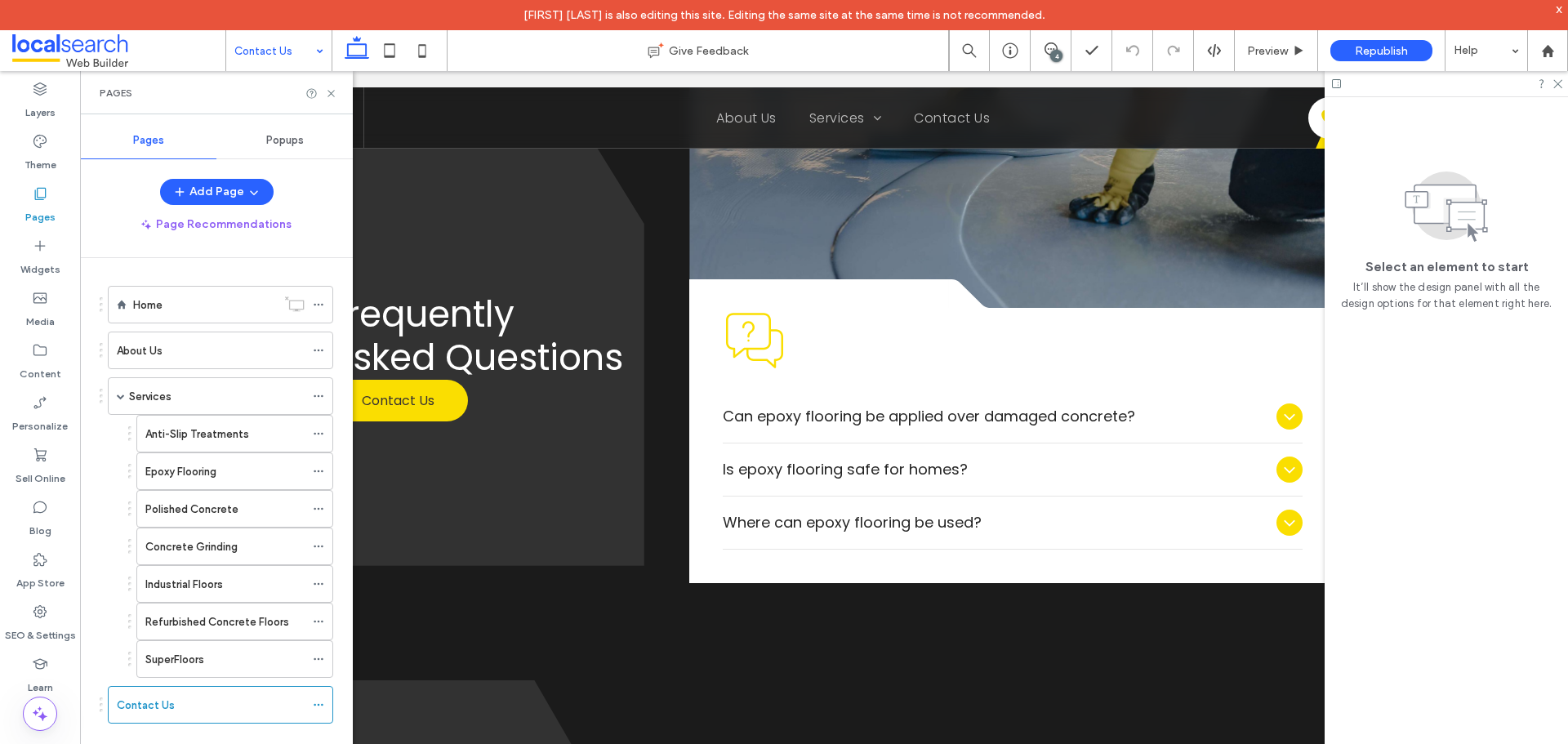 click on "4" at bounding box center [1056, 56] 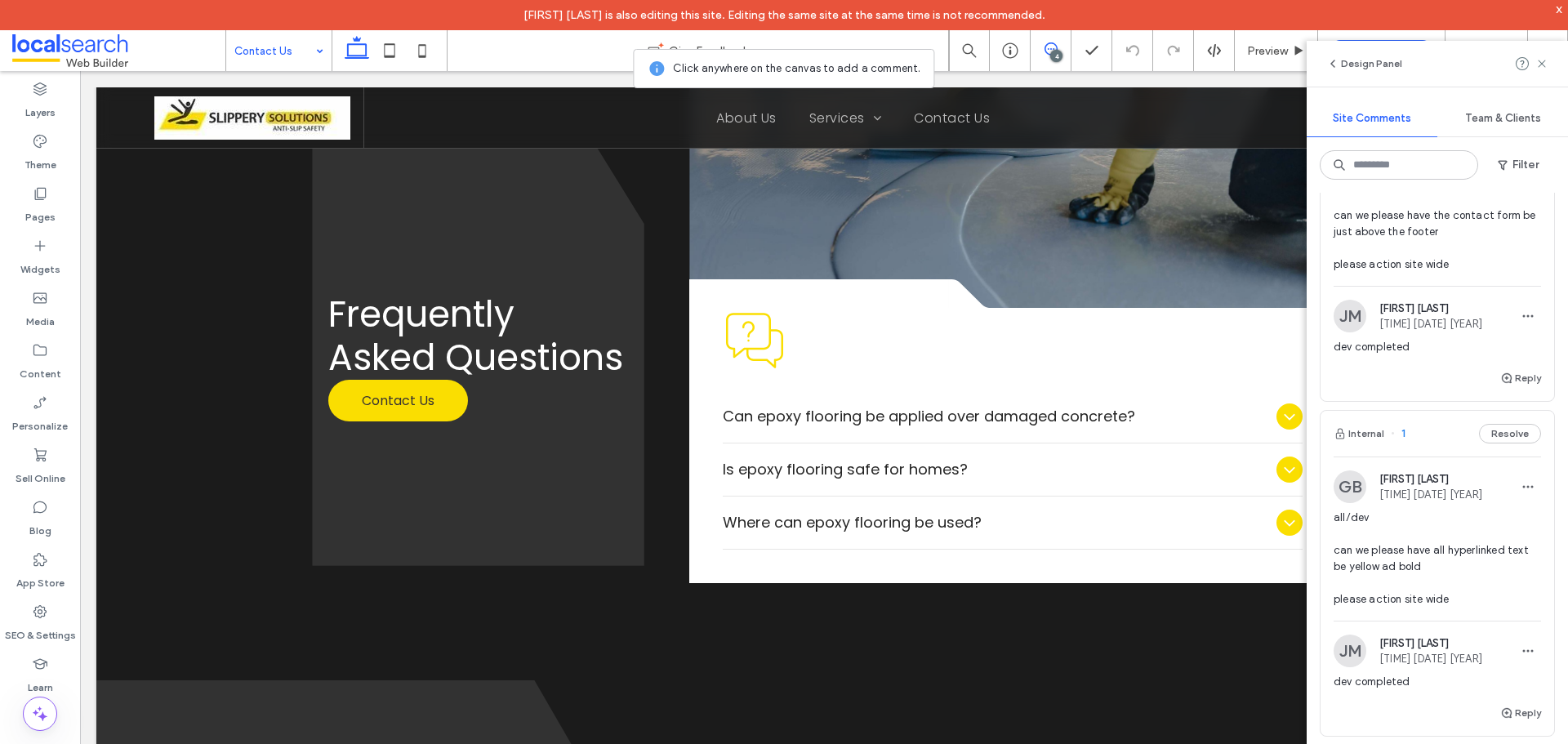 scroll, scrollTop: 1003, scrollLeft: 0, axis: vertical 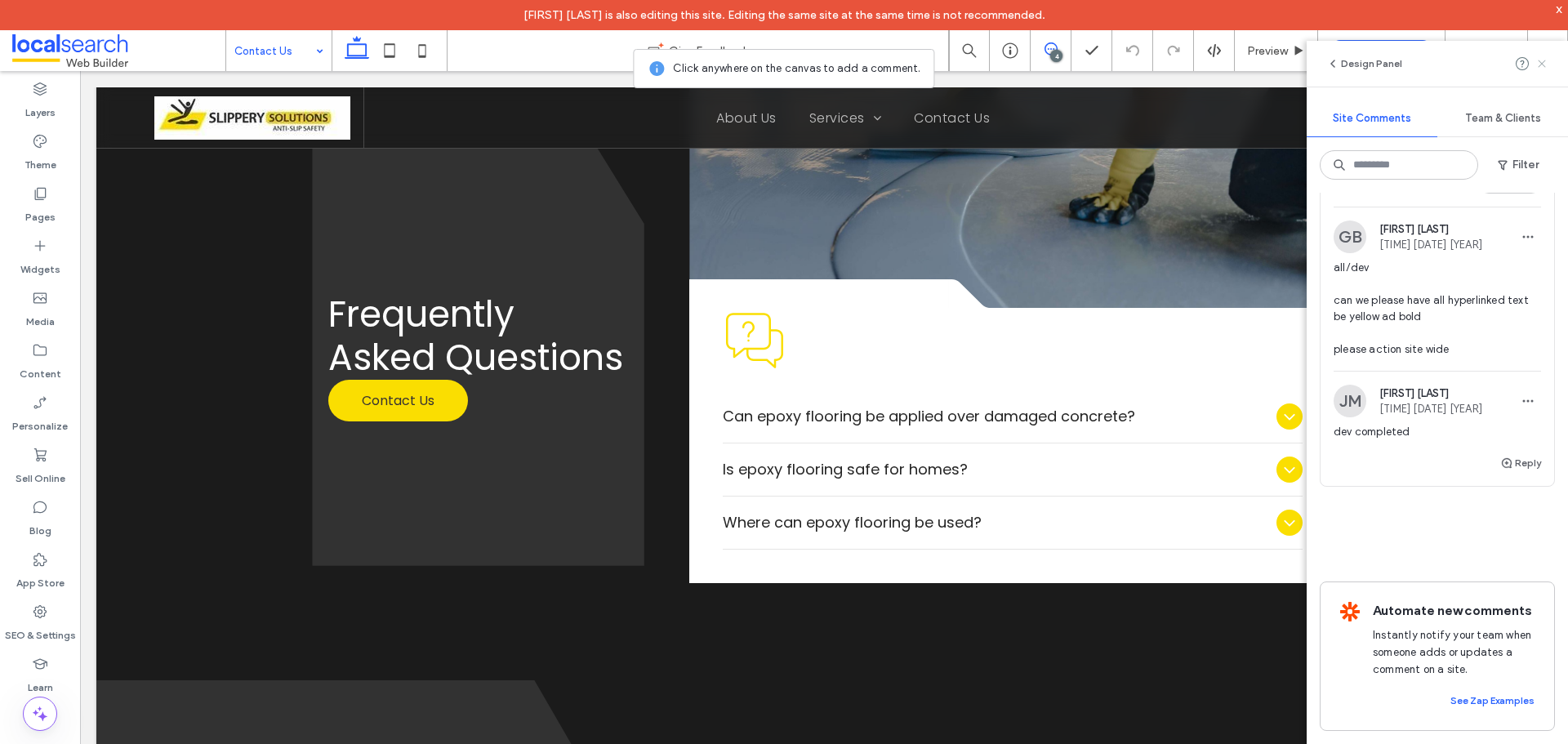 click 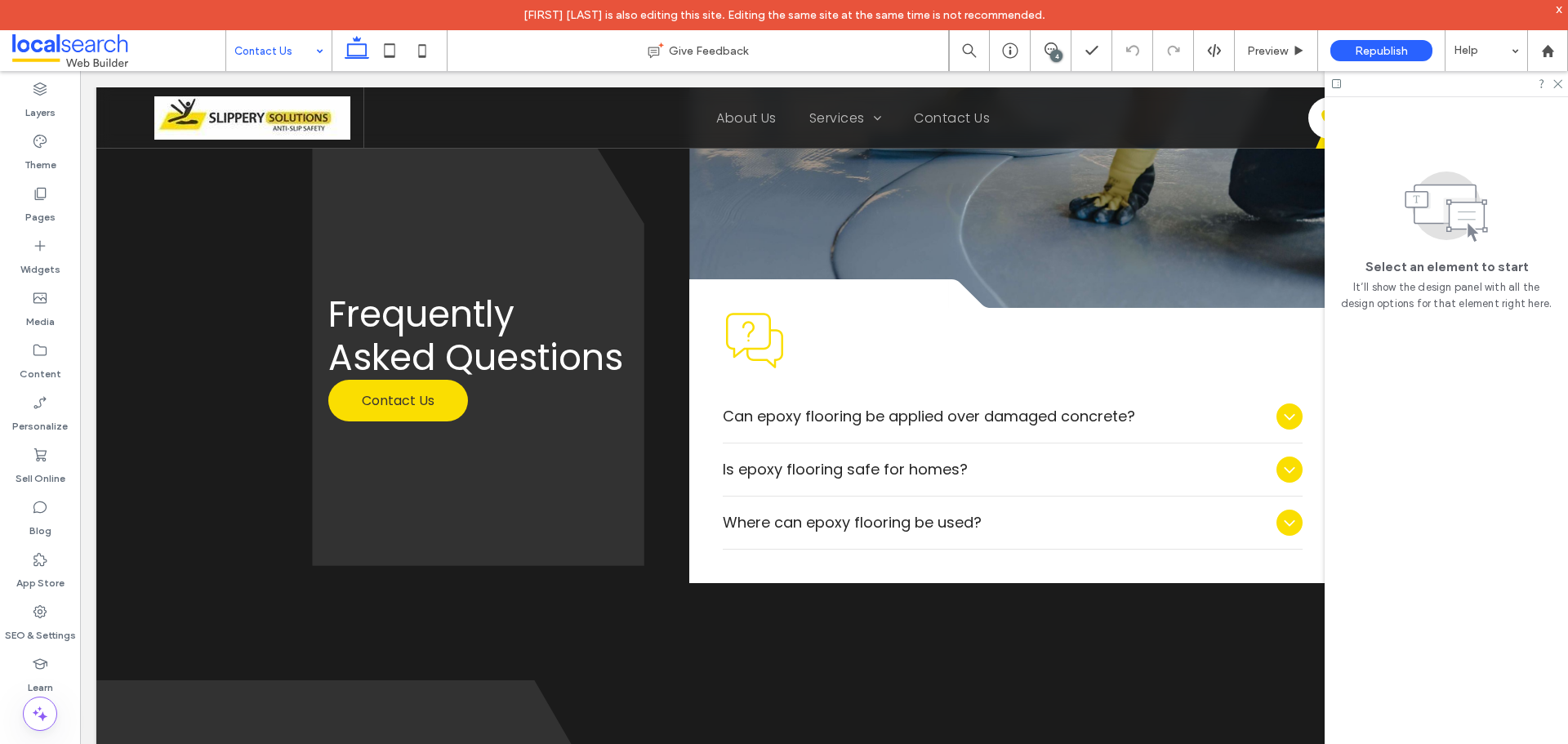 scroll, scrollTop: 0, scrollLeft: 0, axis: both 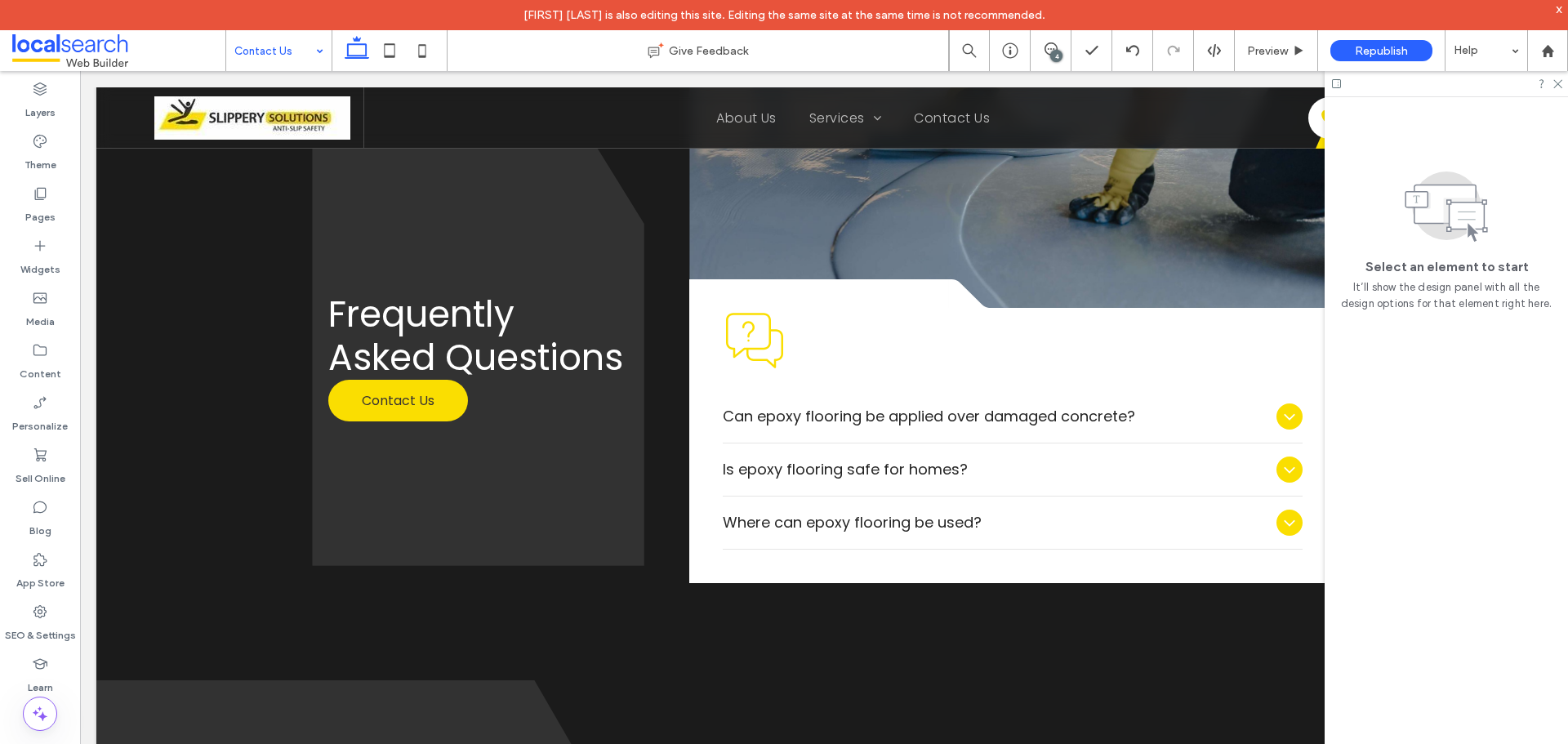 click on "4" at bounding box center [1056, 56] 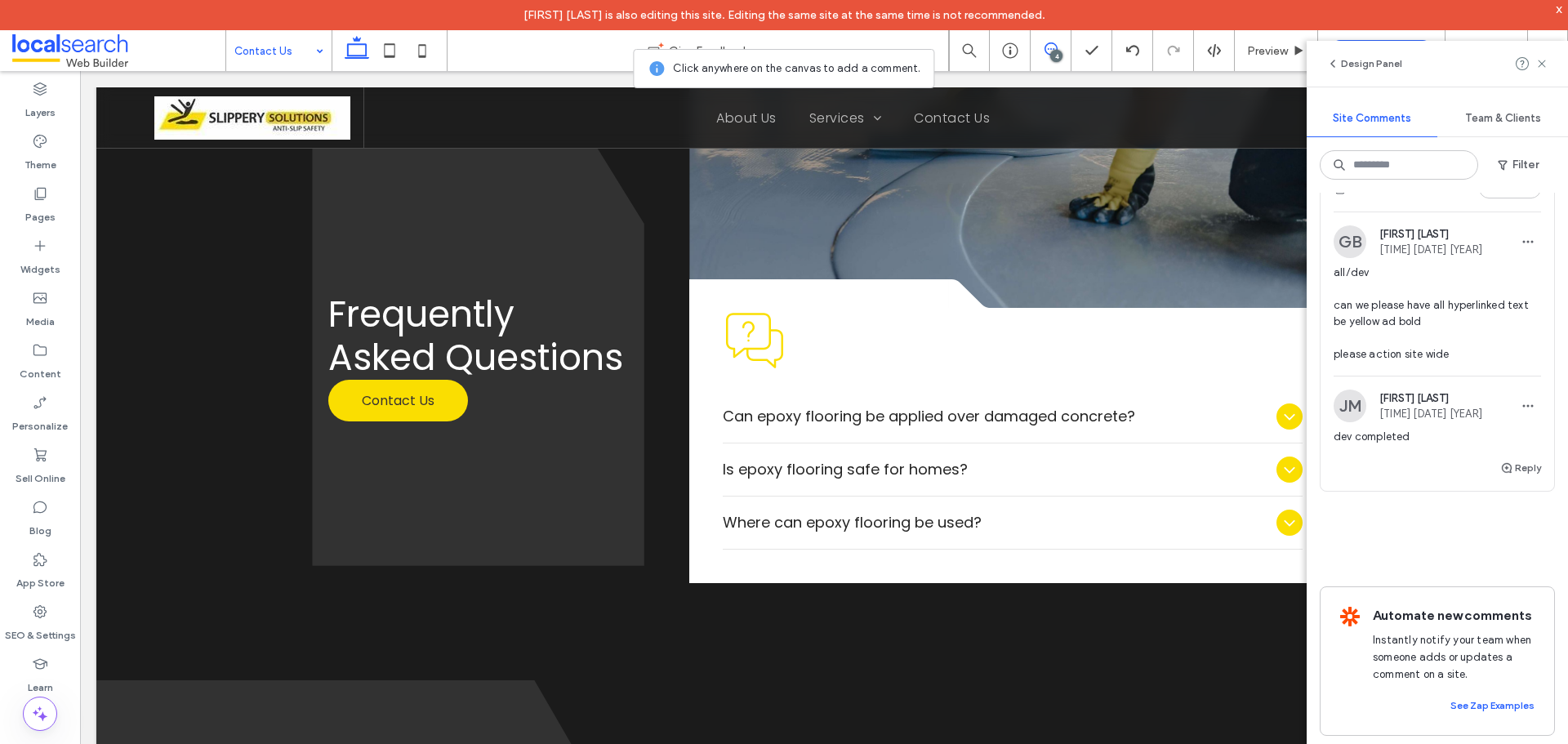 scroll, scrollTop: 898, scrollLeft: 0, axis: vertical 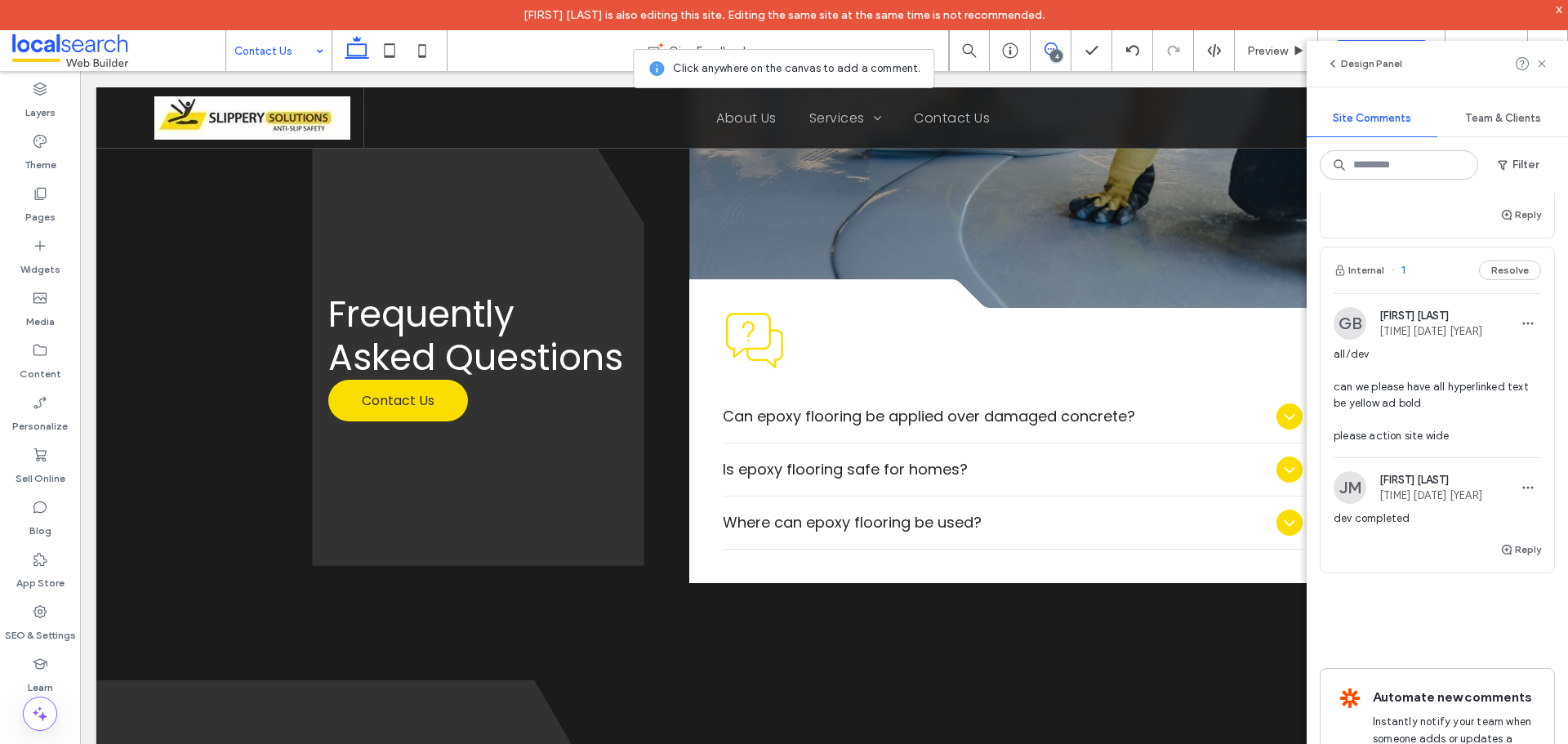 click on "Internal 1 Resolve" at bounding box center (1437, 270) 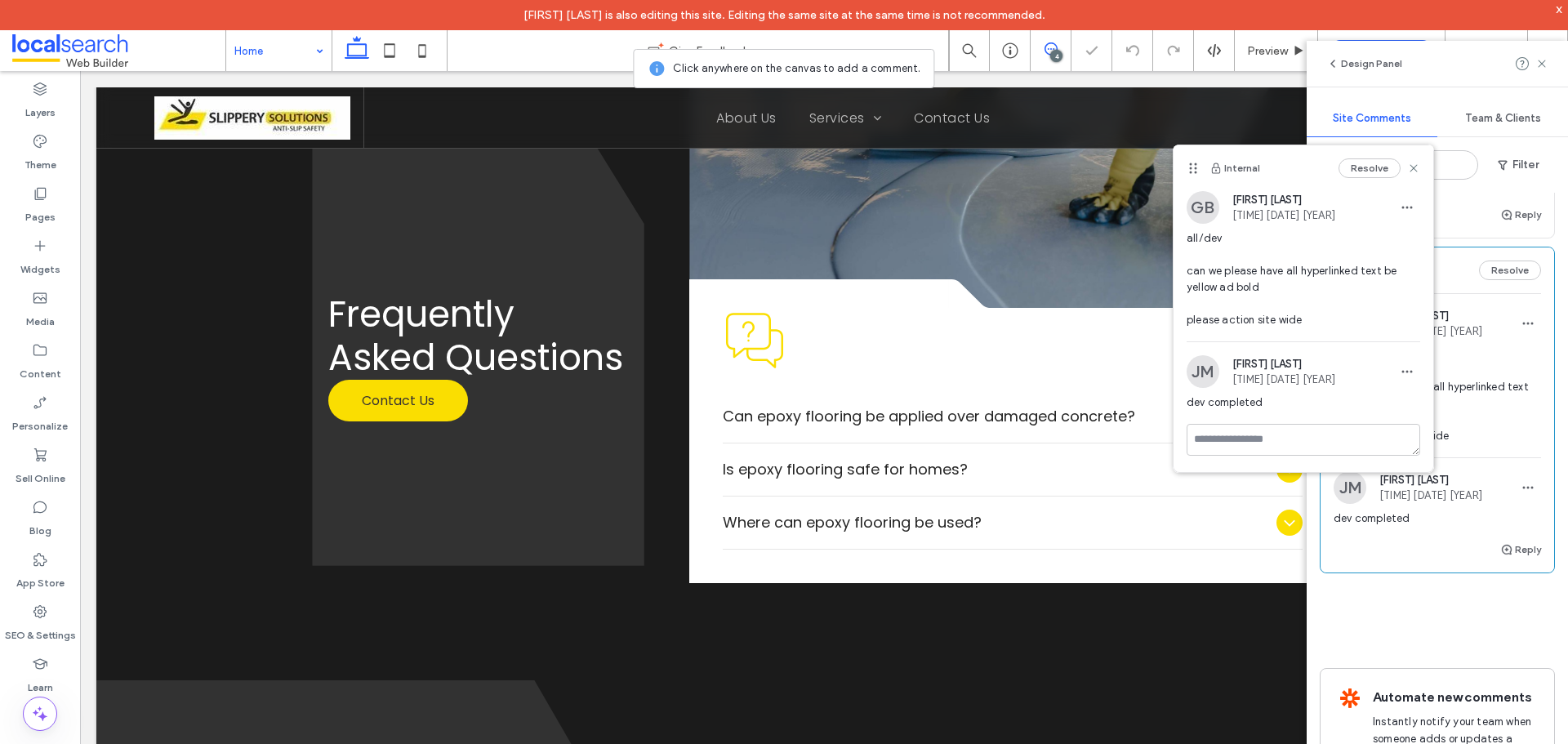 click 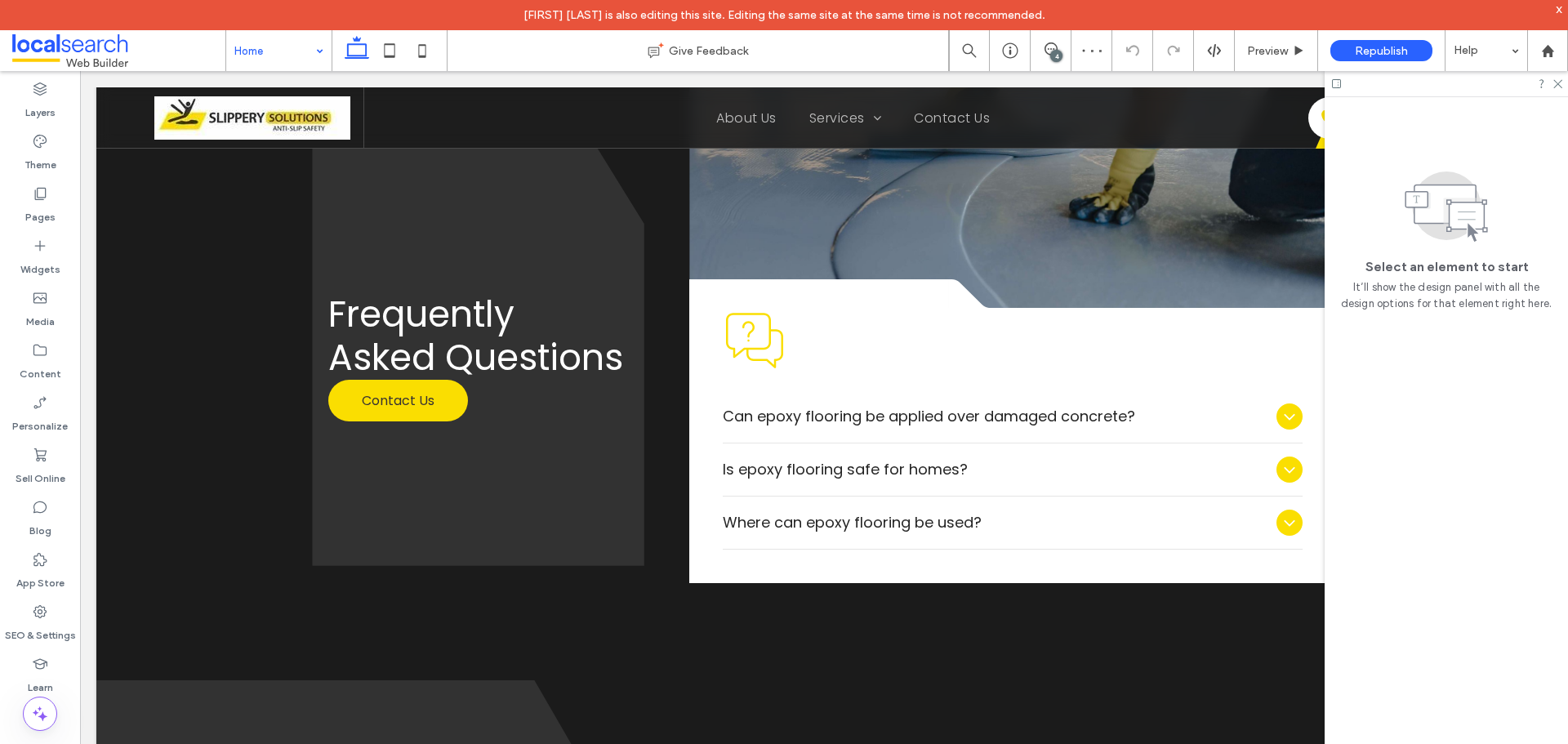 scroll, scrollTop: 0, scrollLeft: 0, axis: both 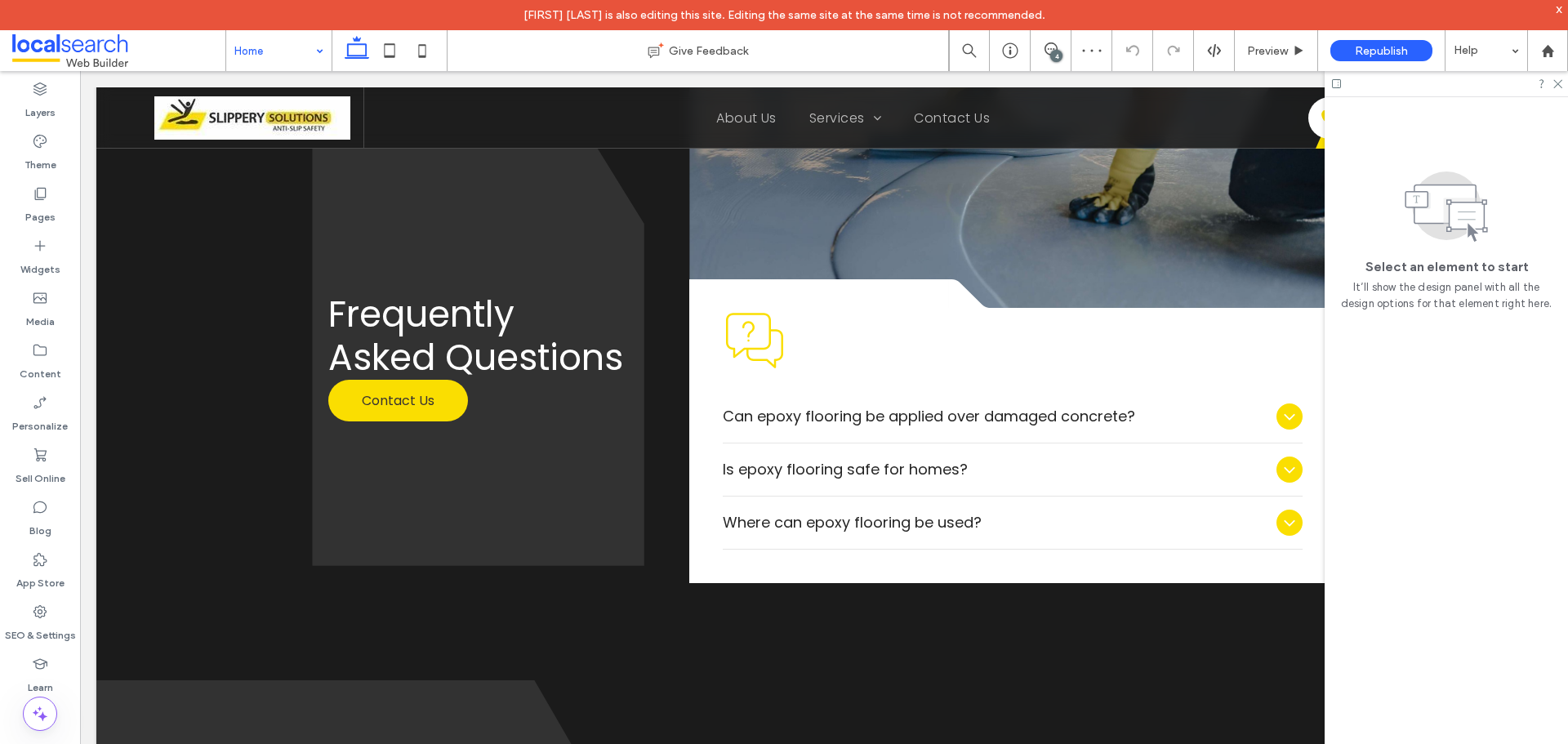 click on "4" at bounding box center [1056, 56] 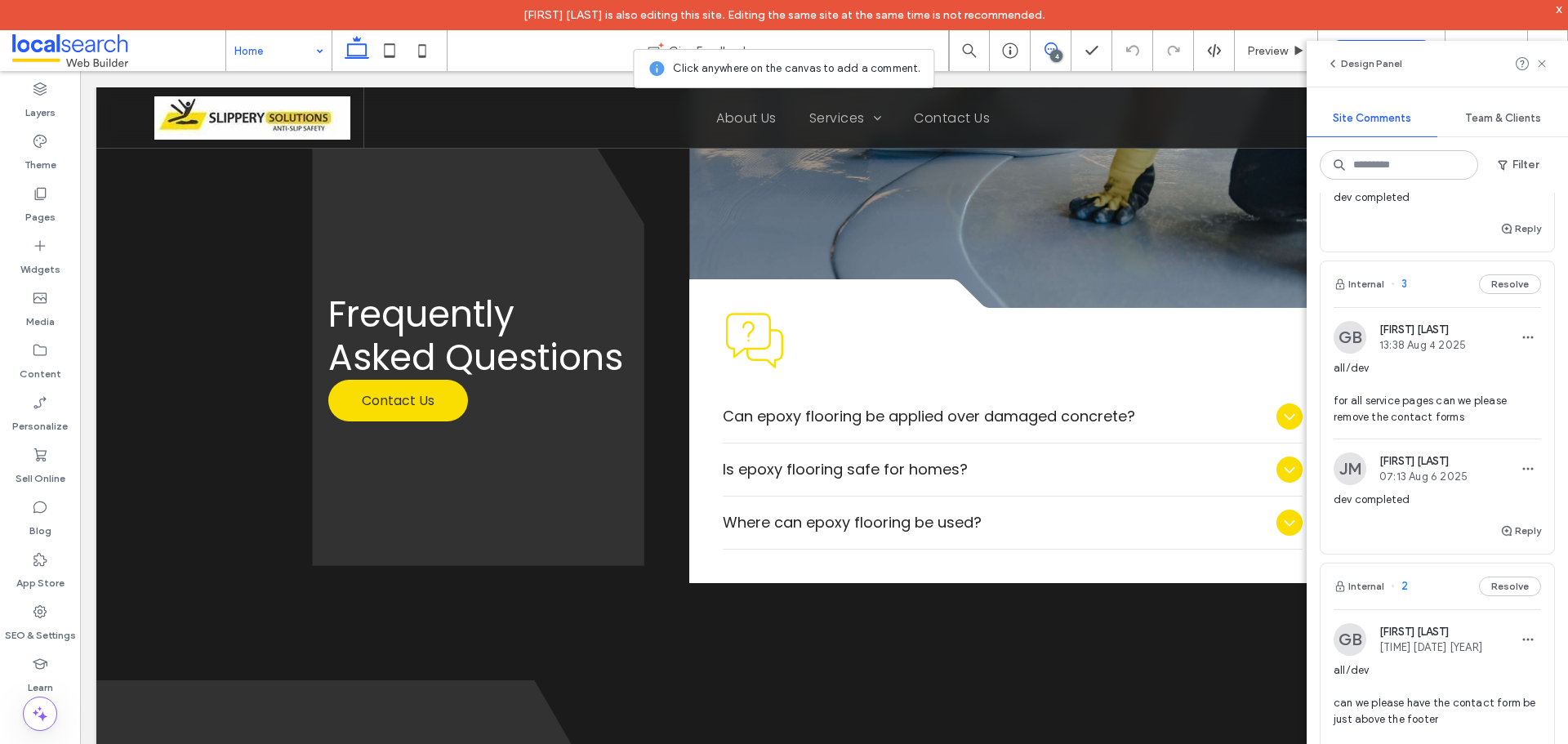 scroll, scrollTop: 327, scrollLeft: 0, axis: vertical 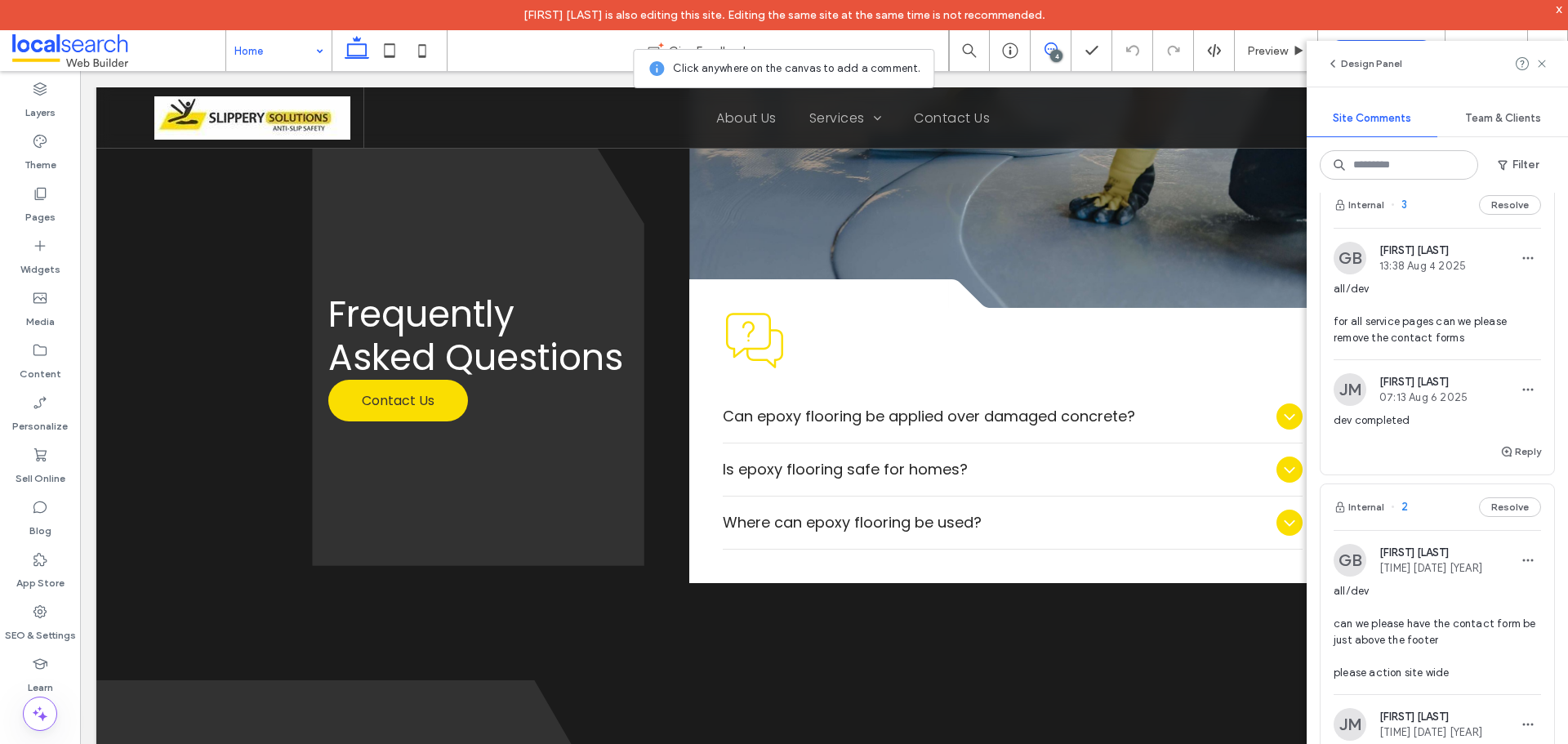 click on "Internal 2 Resolve" at bounding box center [1437, 507] 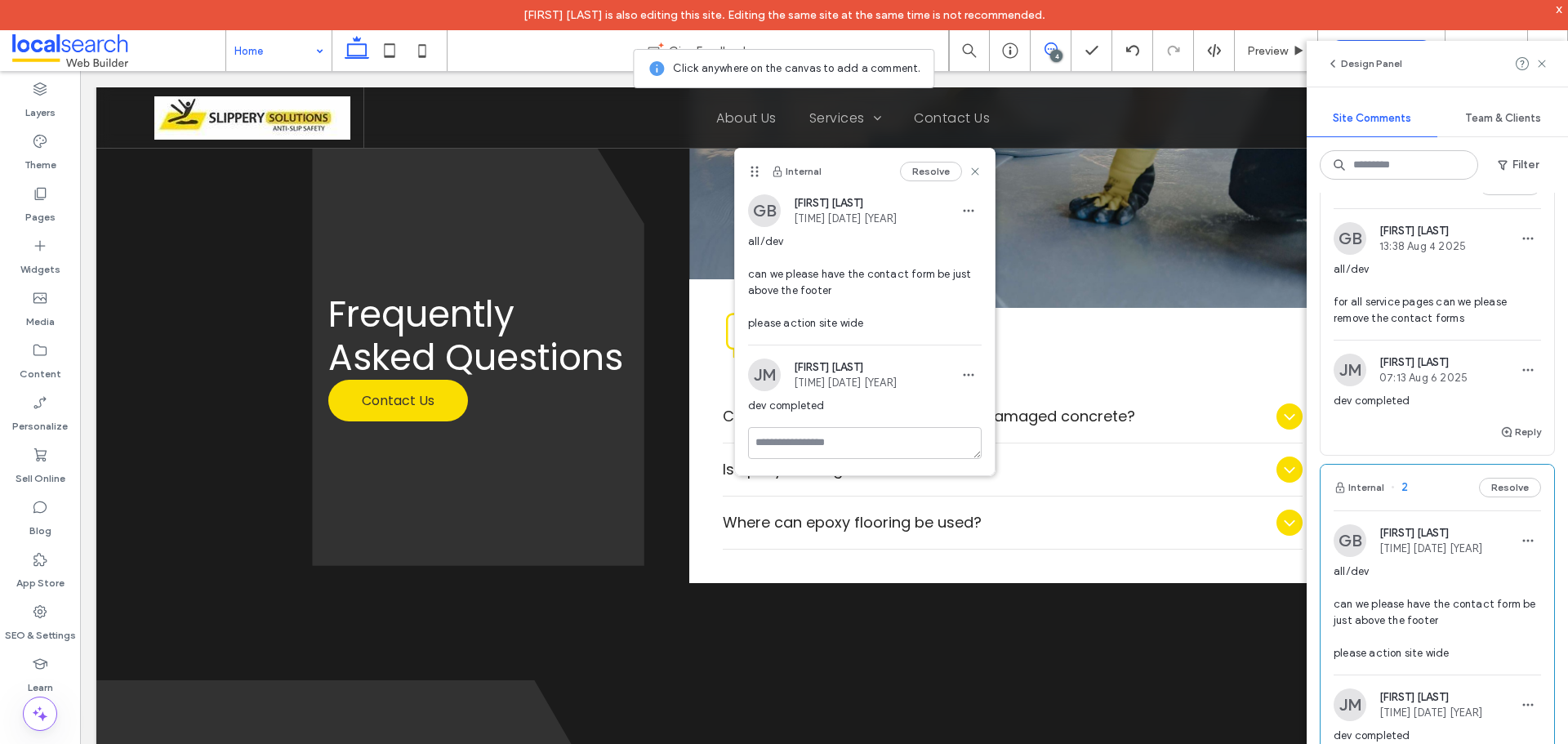 scroll, scrollTop: 408, scrollLeft: 0, axis: vertical 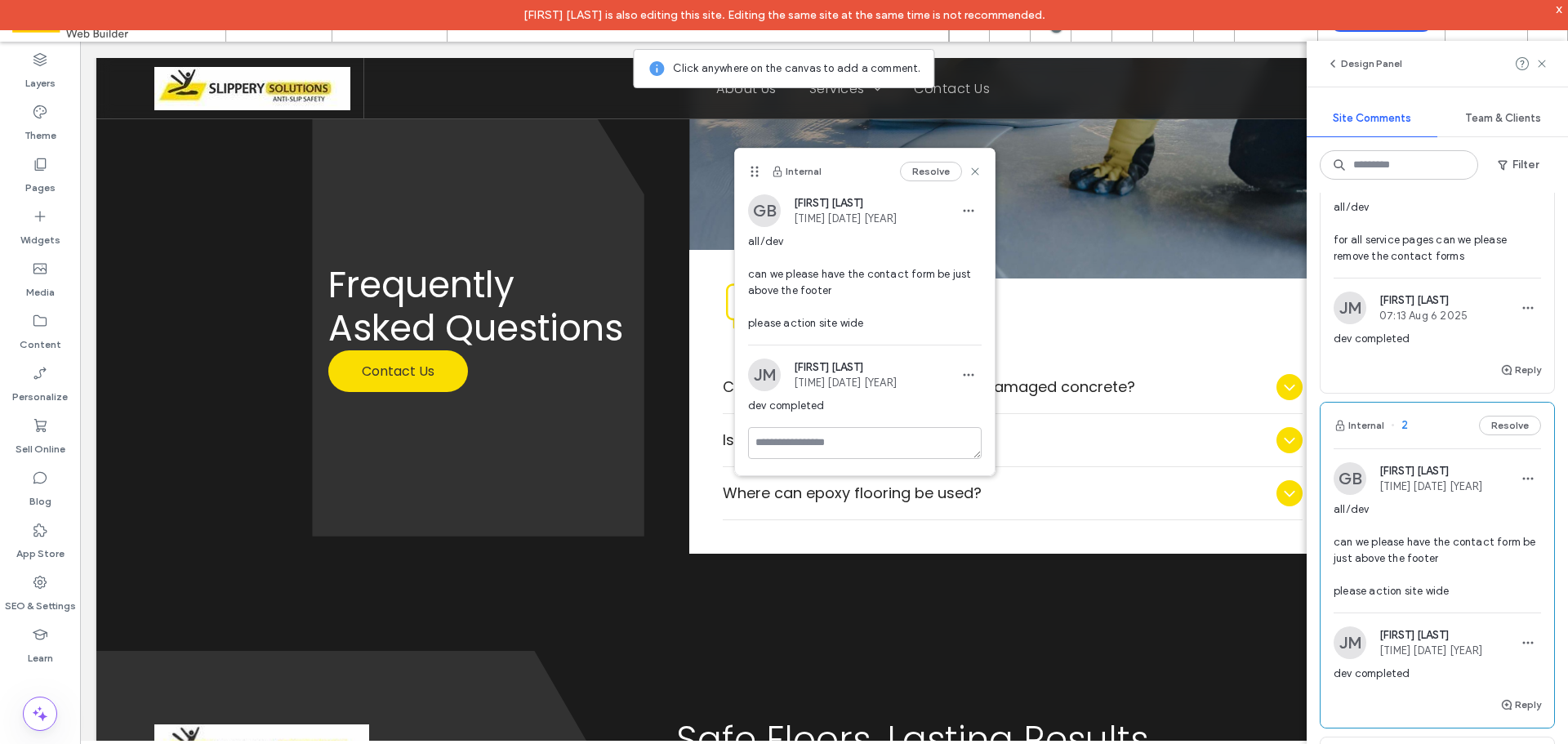 click on "x" at bounding box center (1559, 8) 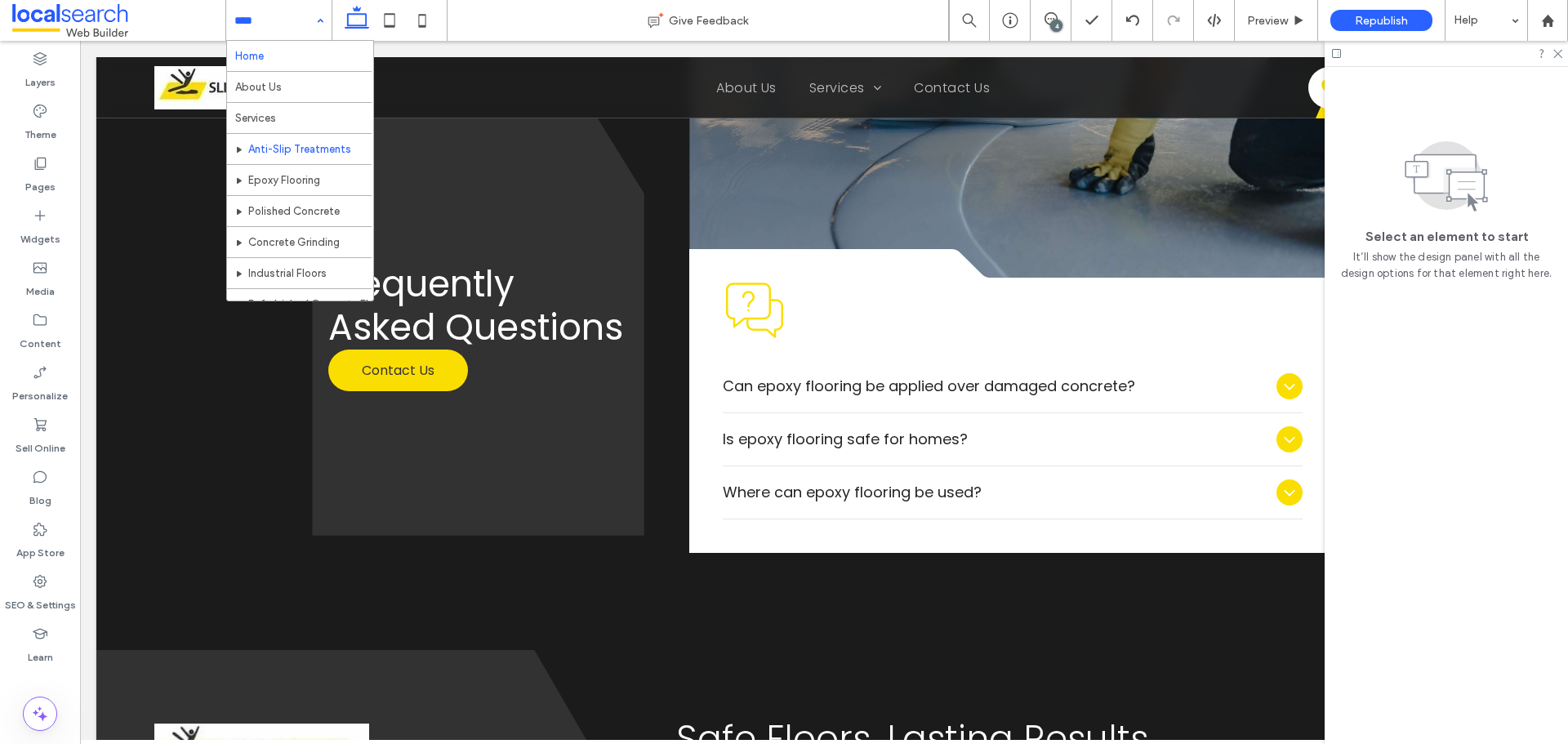 scroll, scrollTop: 0, scrollLeft: 0, axis: both 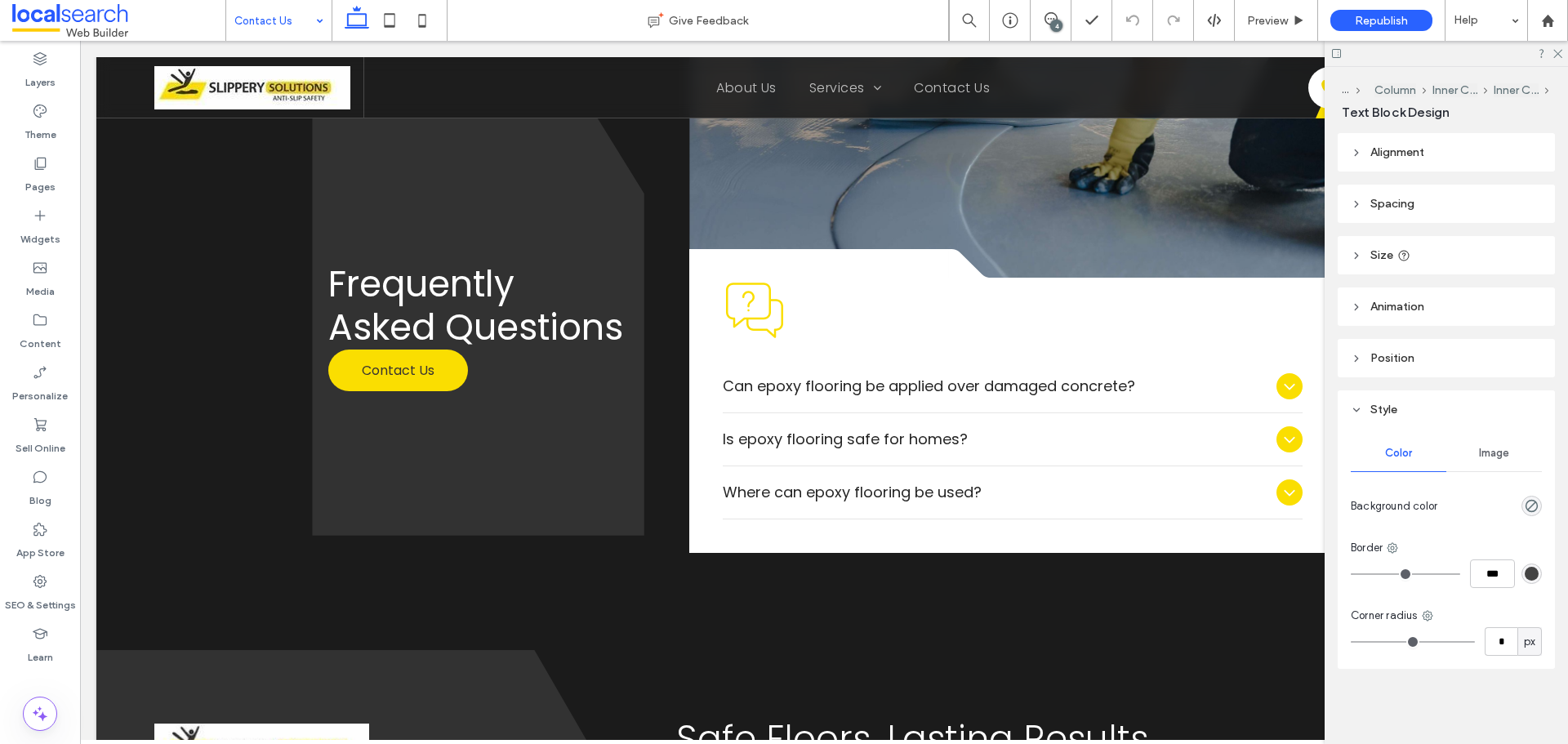 type on "*******" 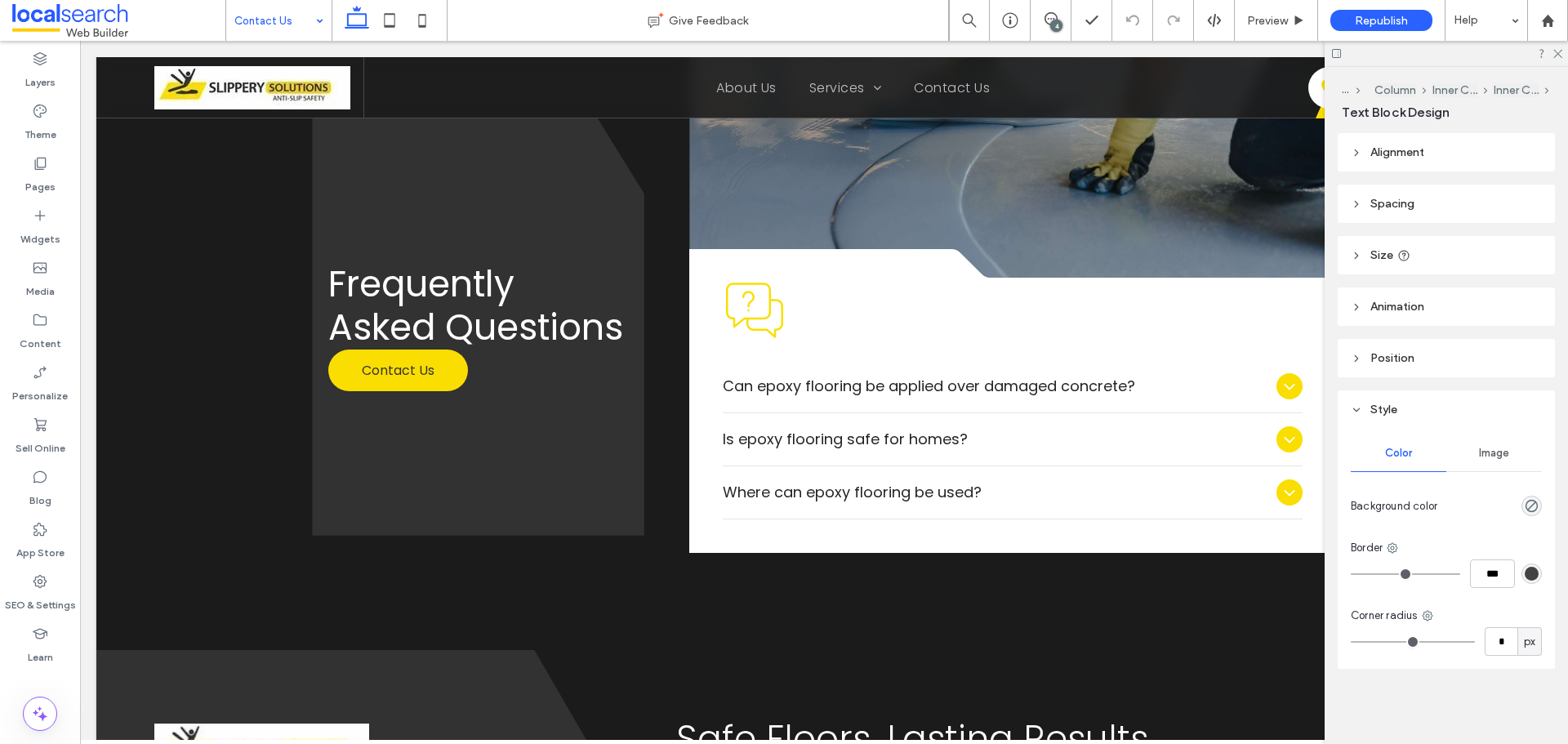 type on "**" 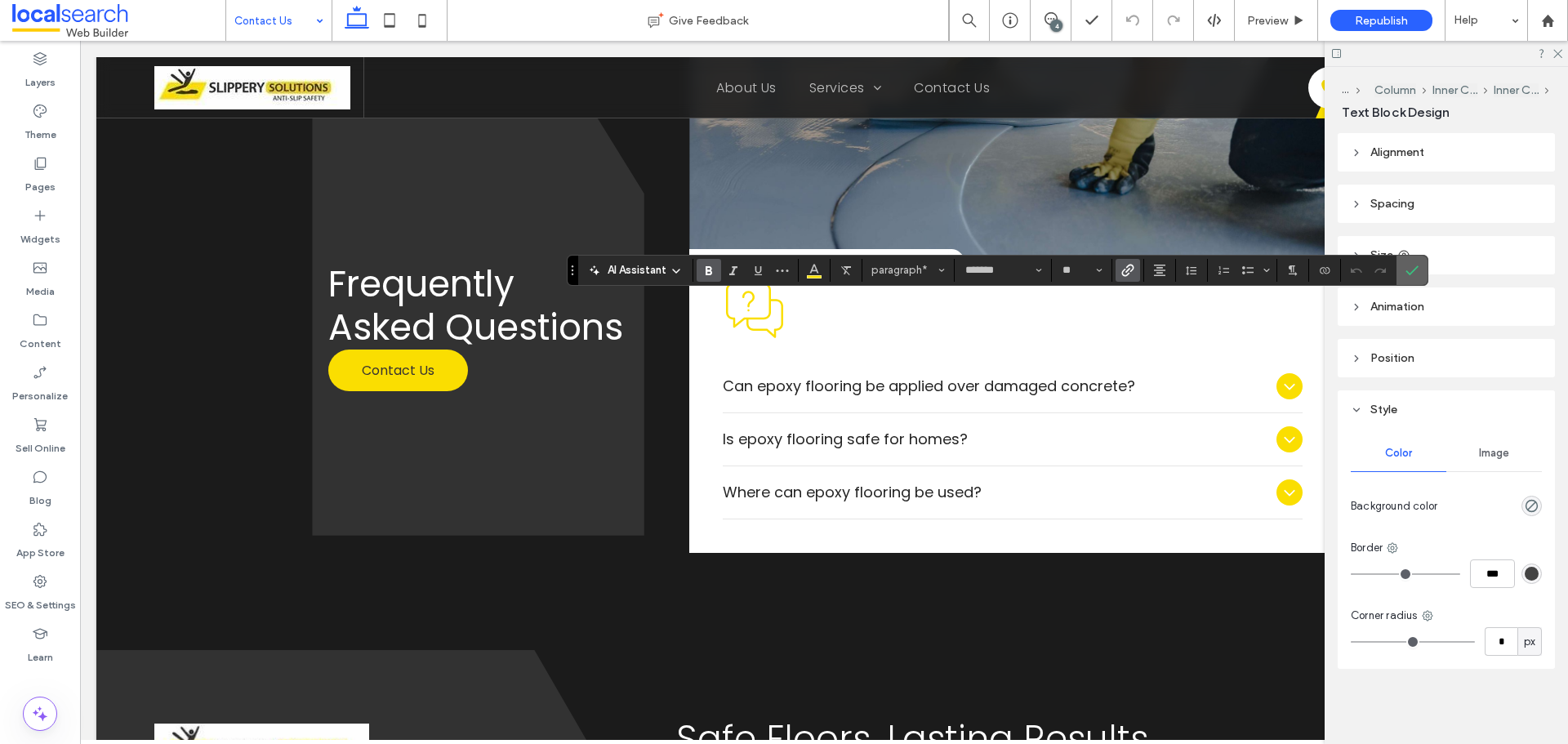 click 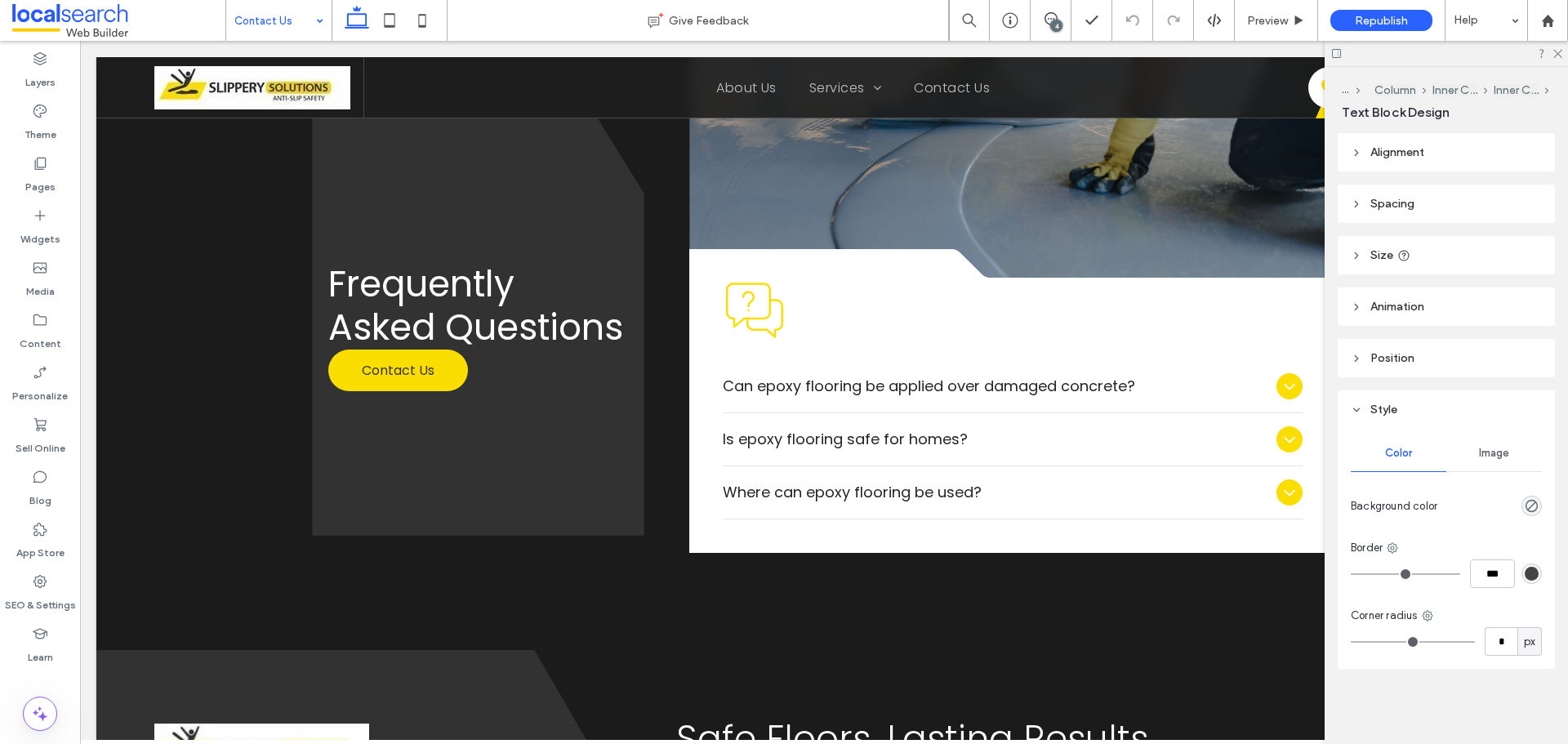 type on "*******" 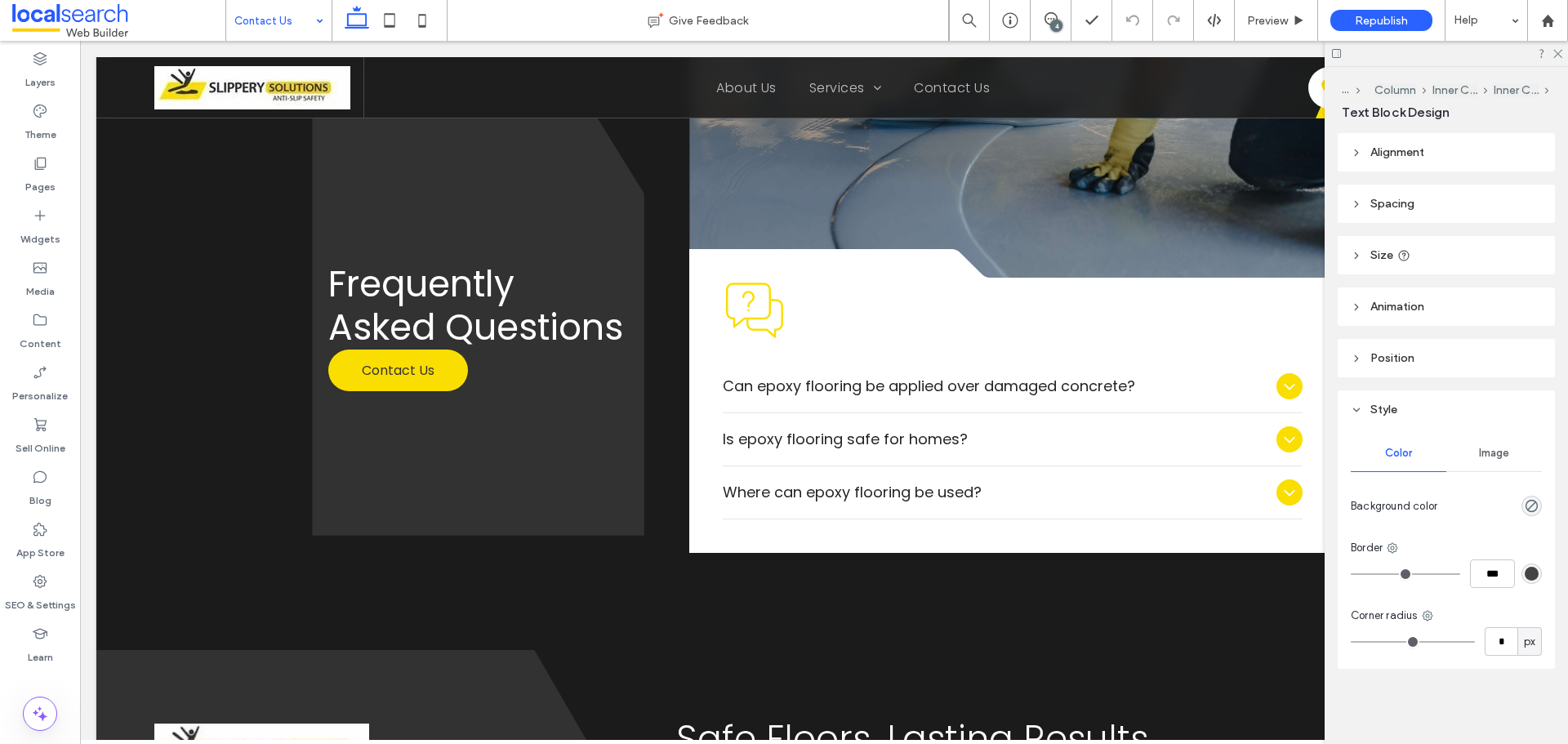 type on "**" 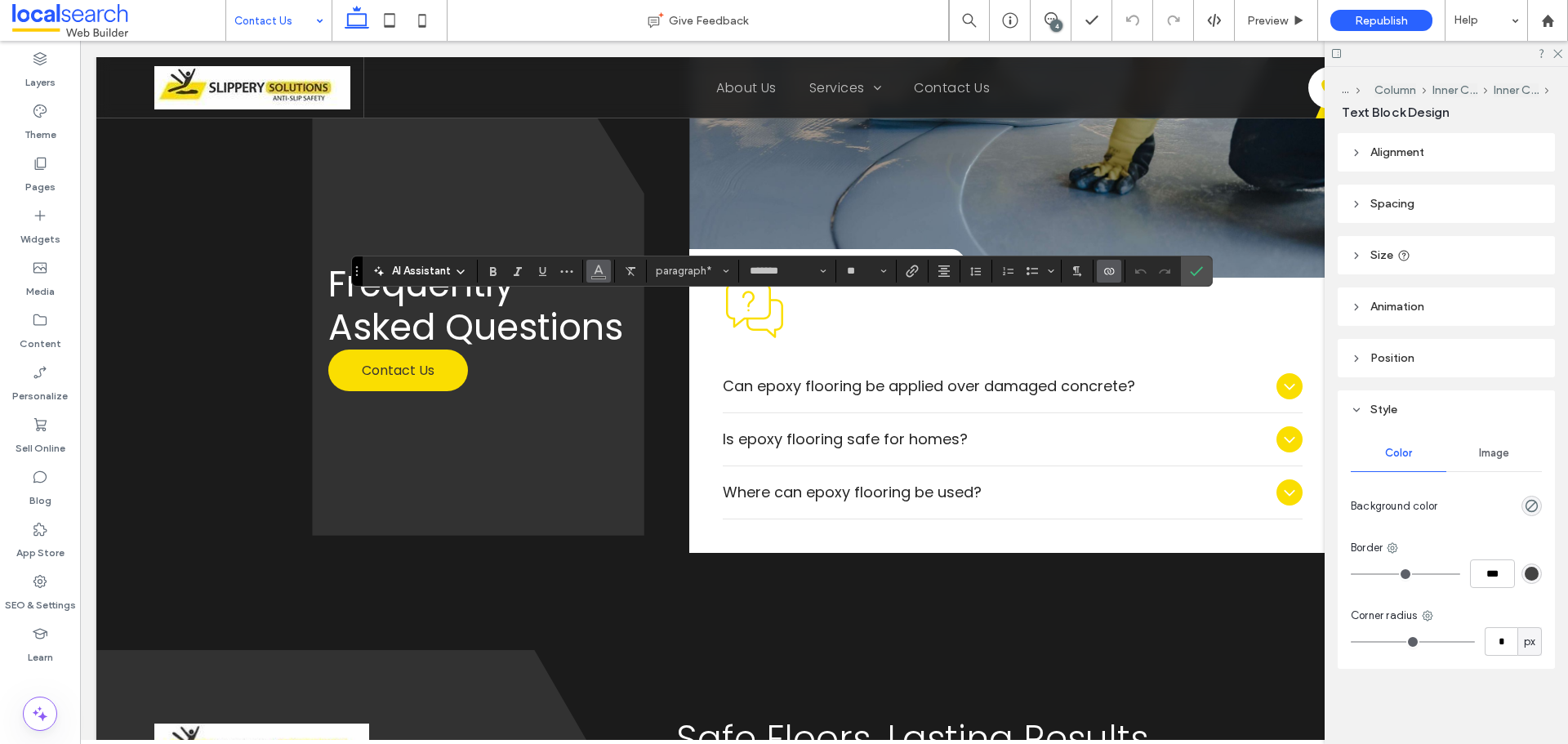 click 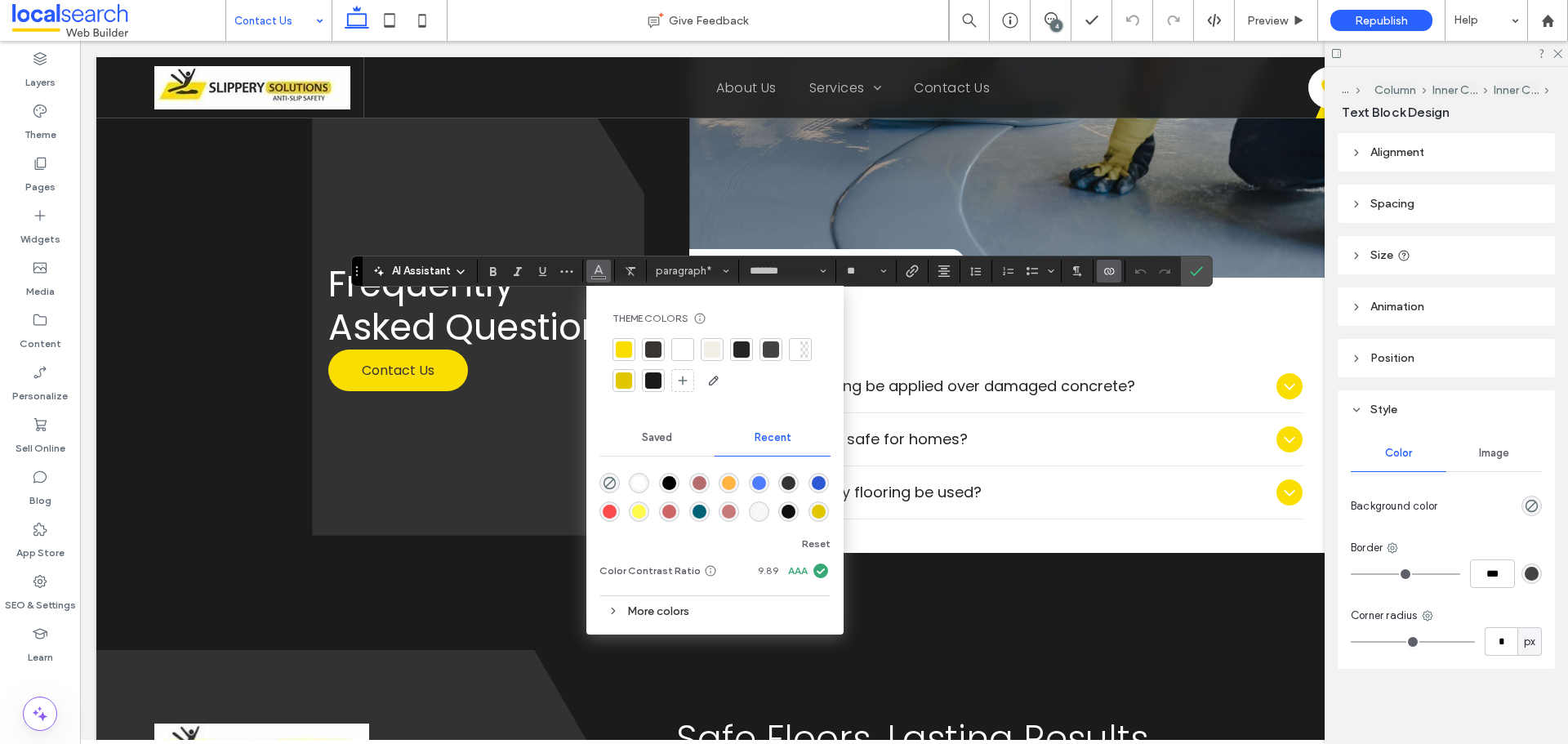 click on "More colors" at bounding box center (715, 611) 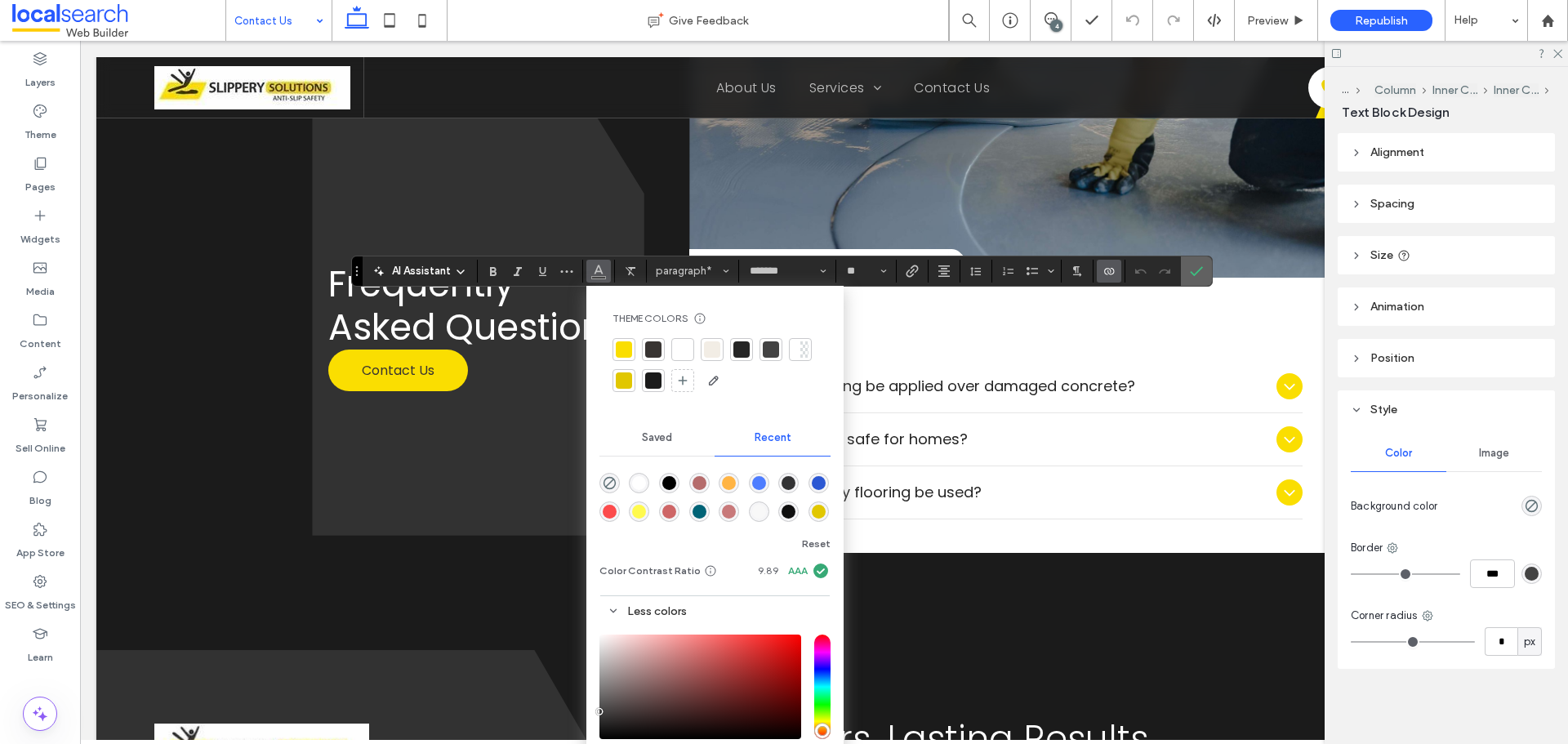 click 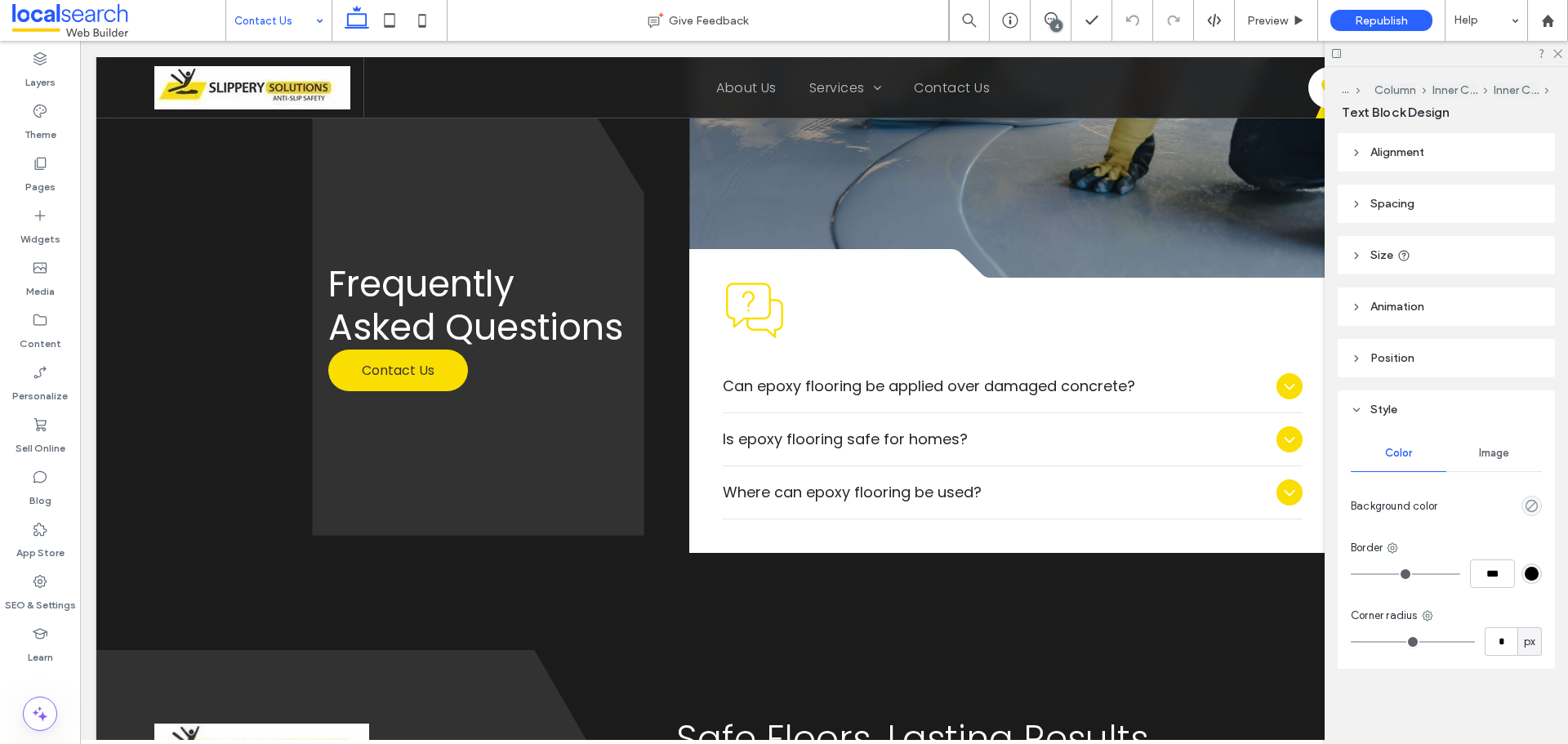 type on "*******" 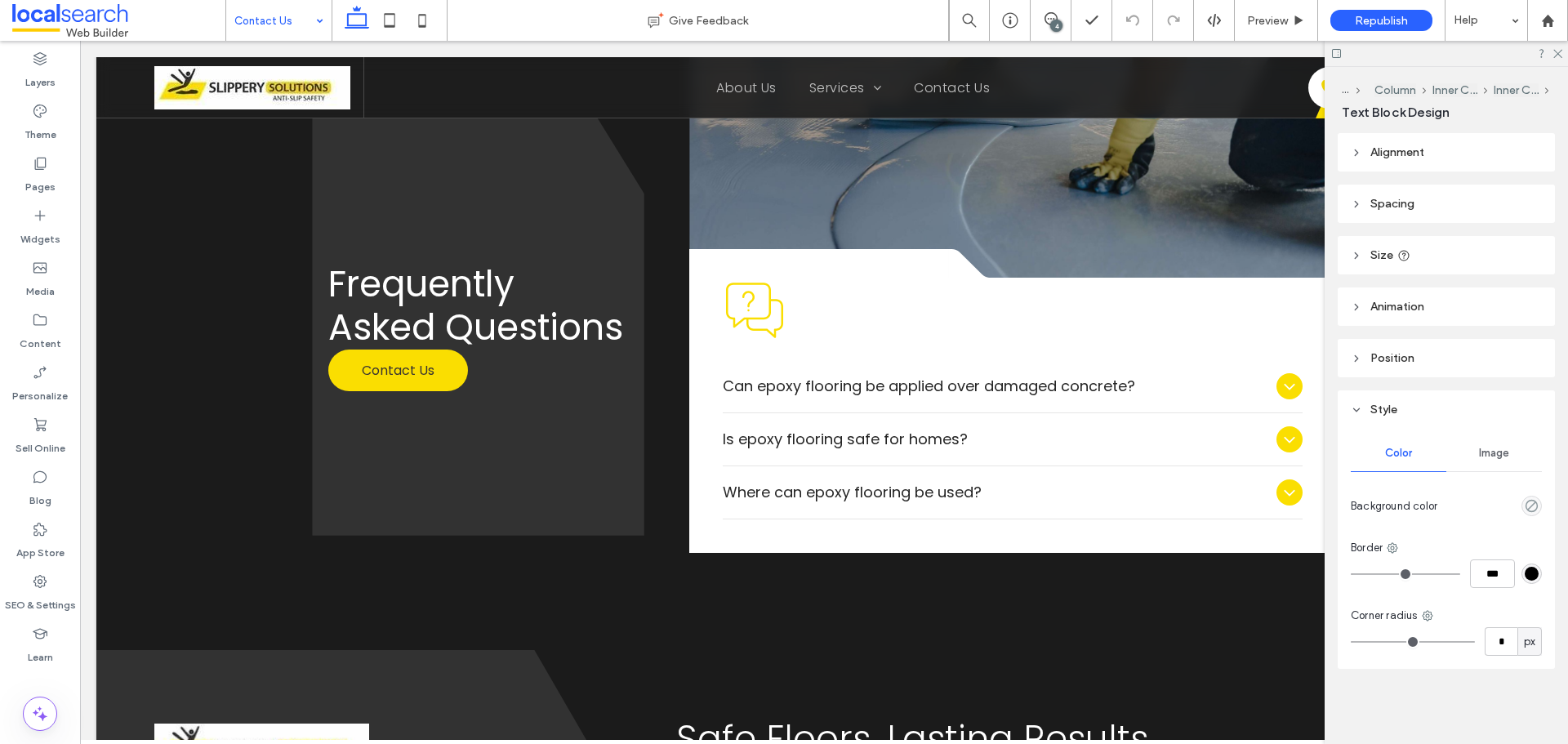 type on "**" 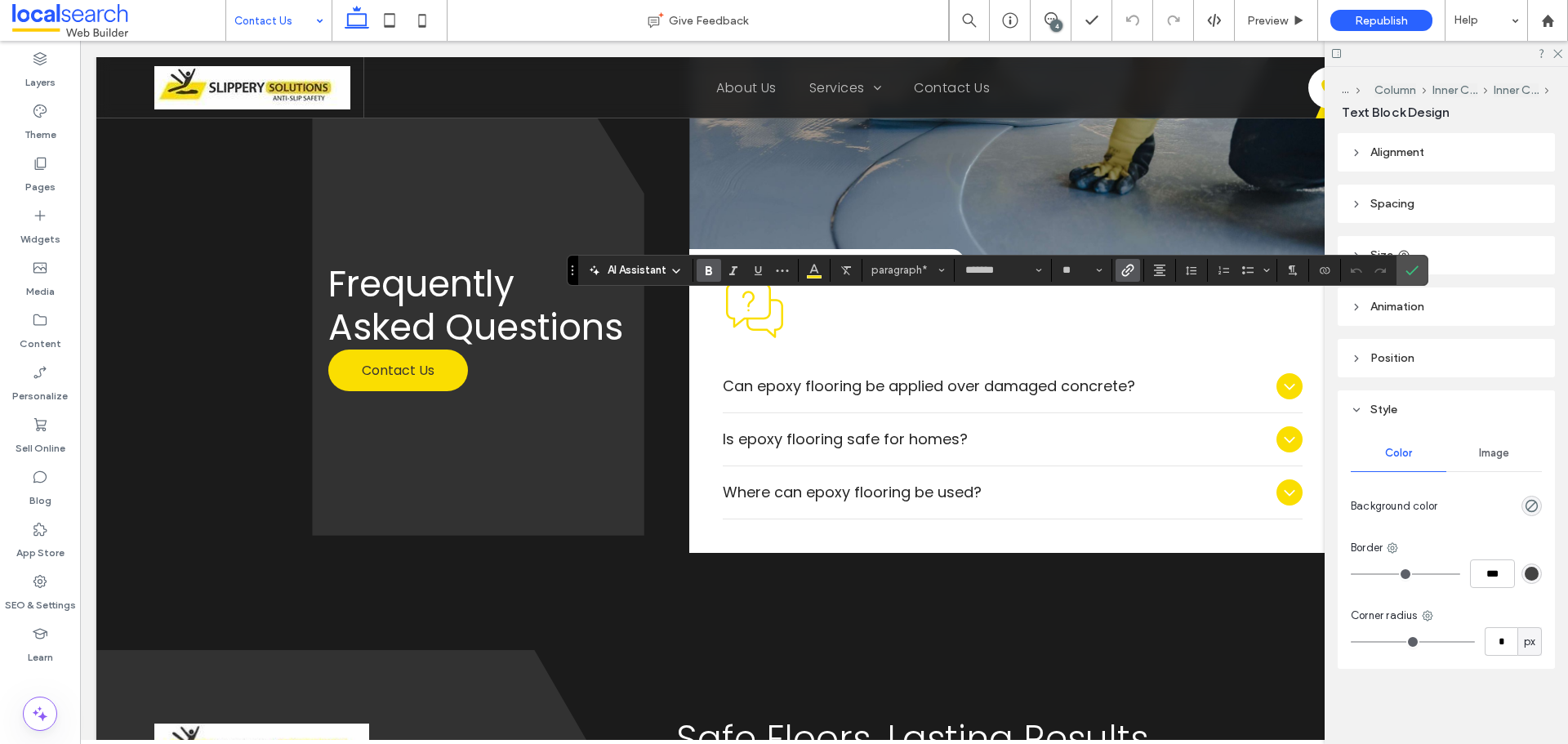 click 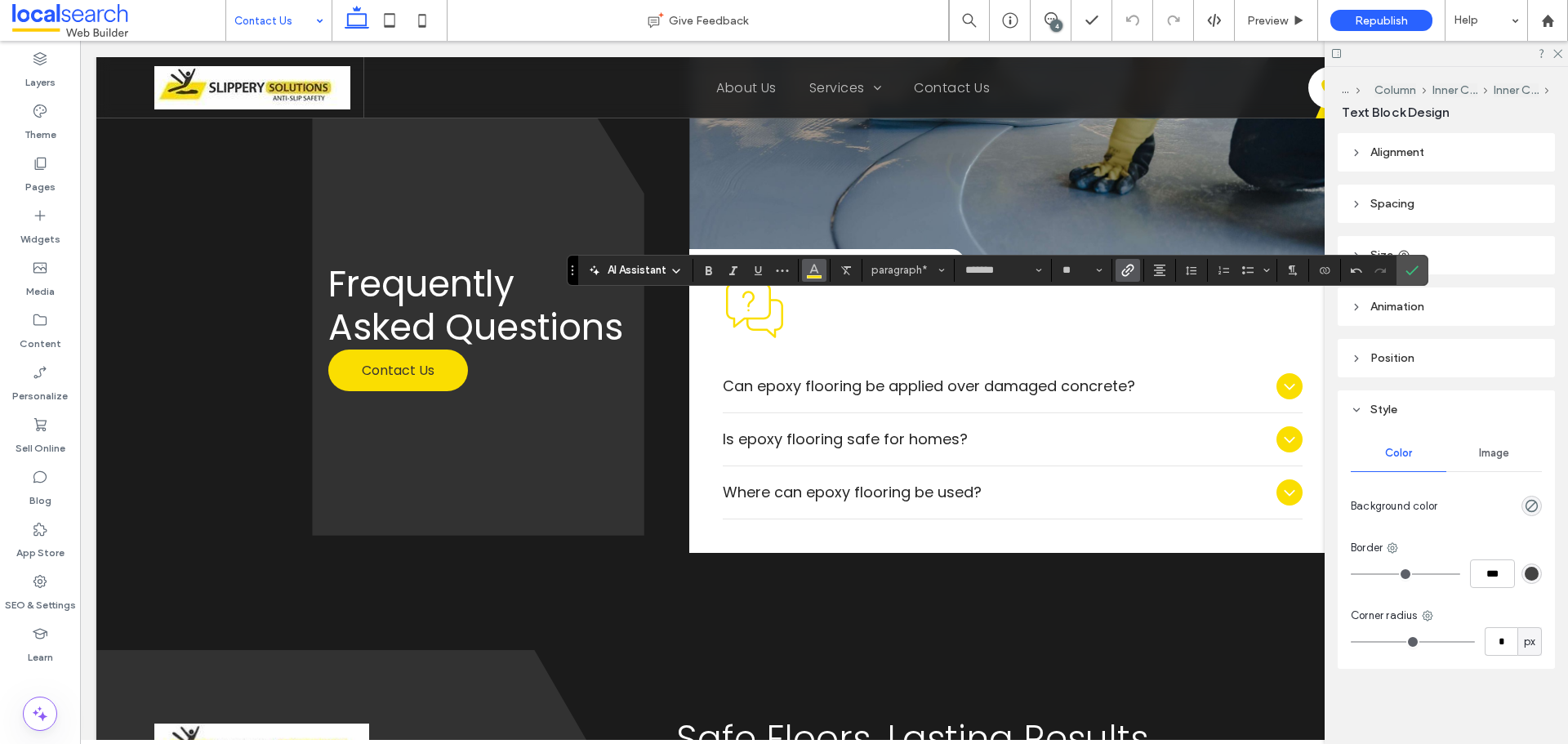 click 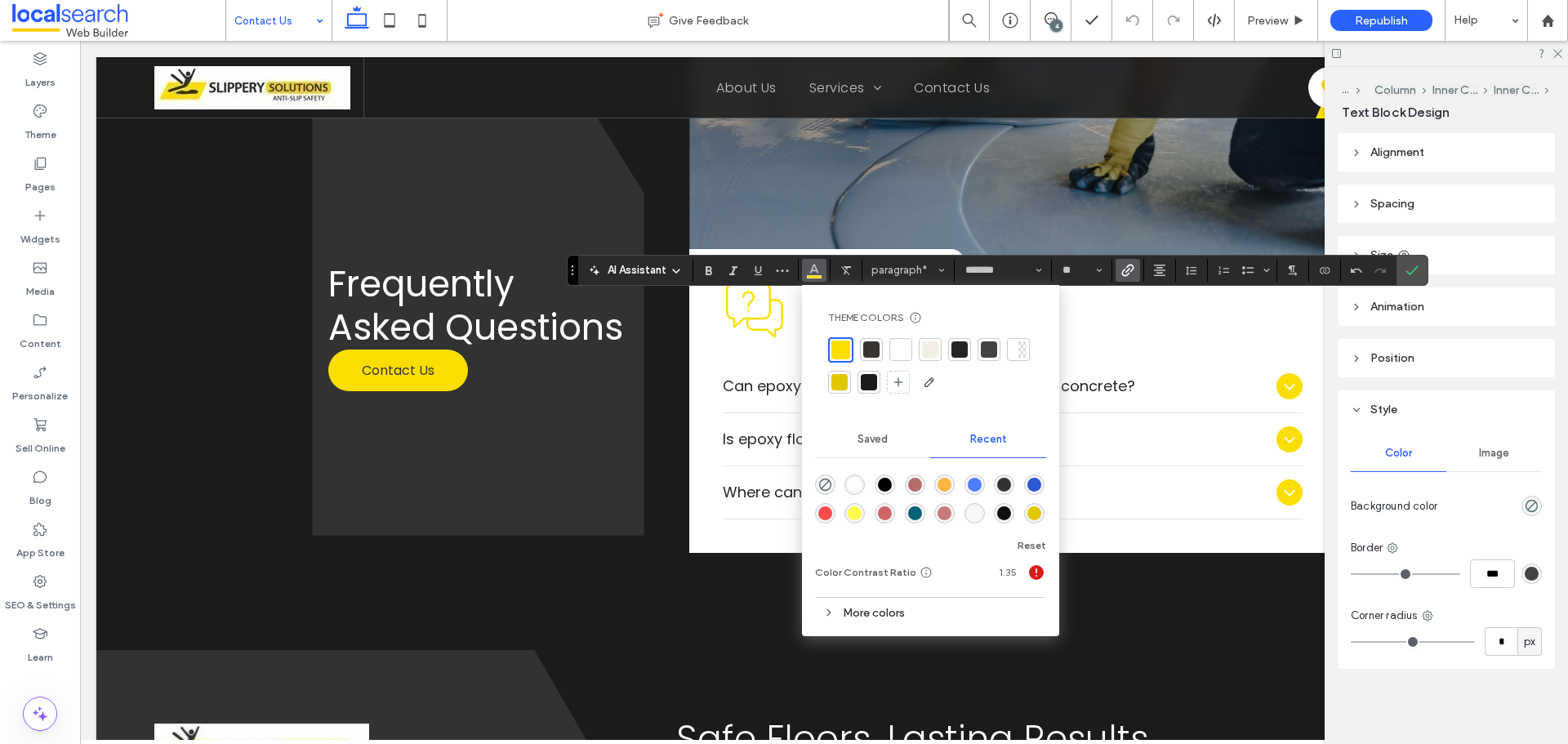 click at bounding box center [960, 350] 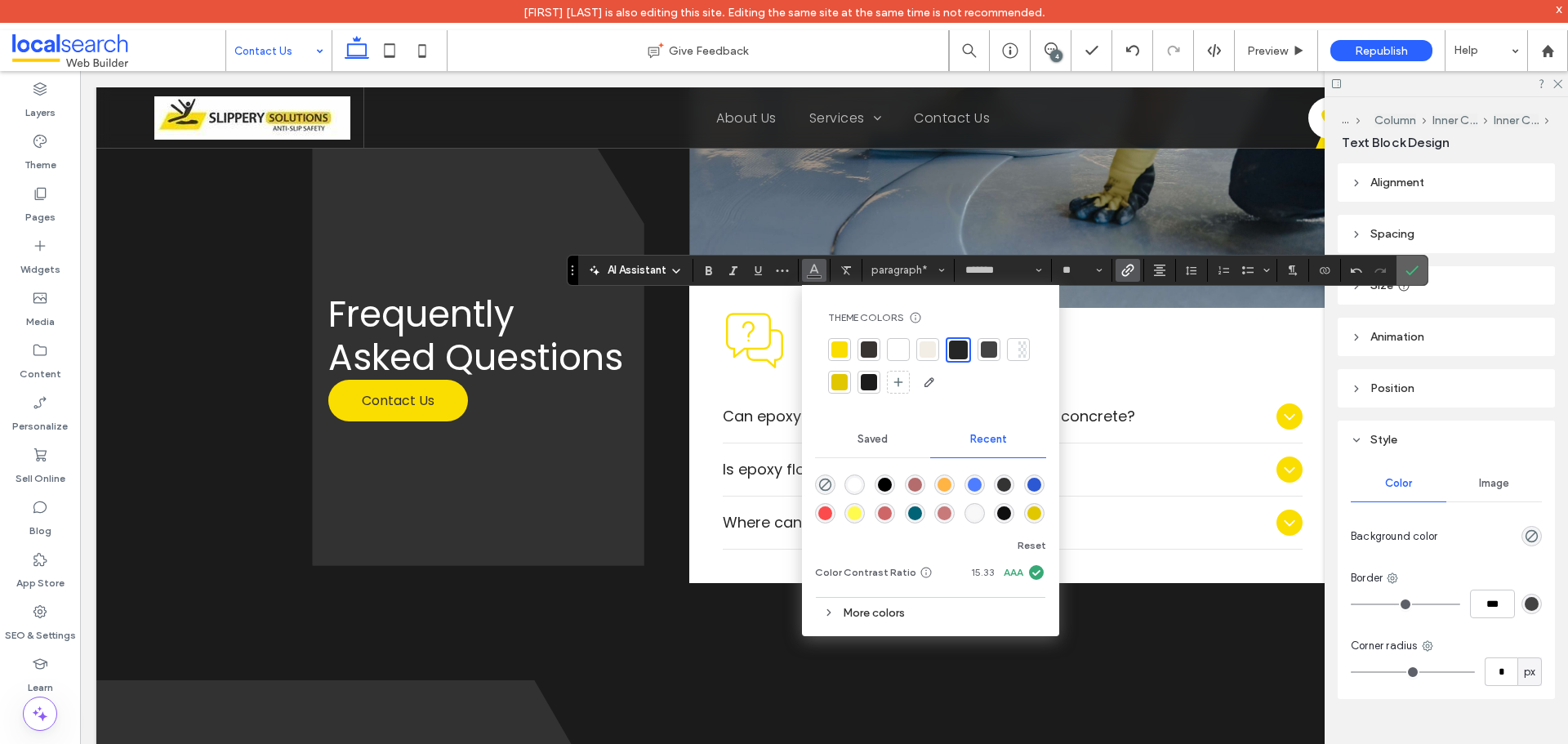 click at bounding box center (1409, 270) 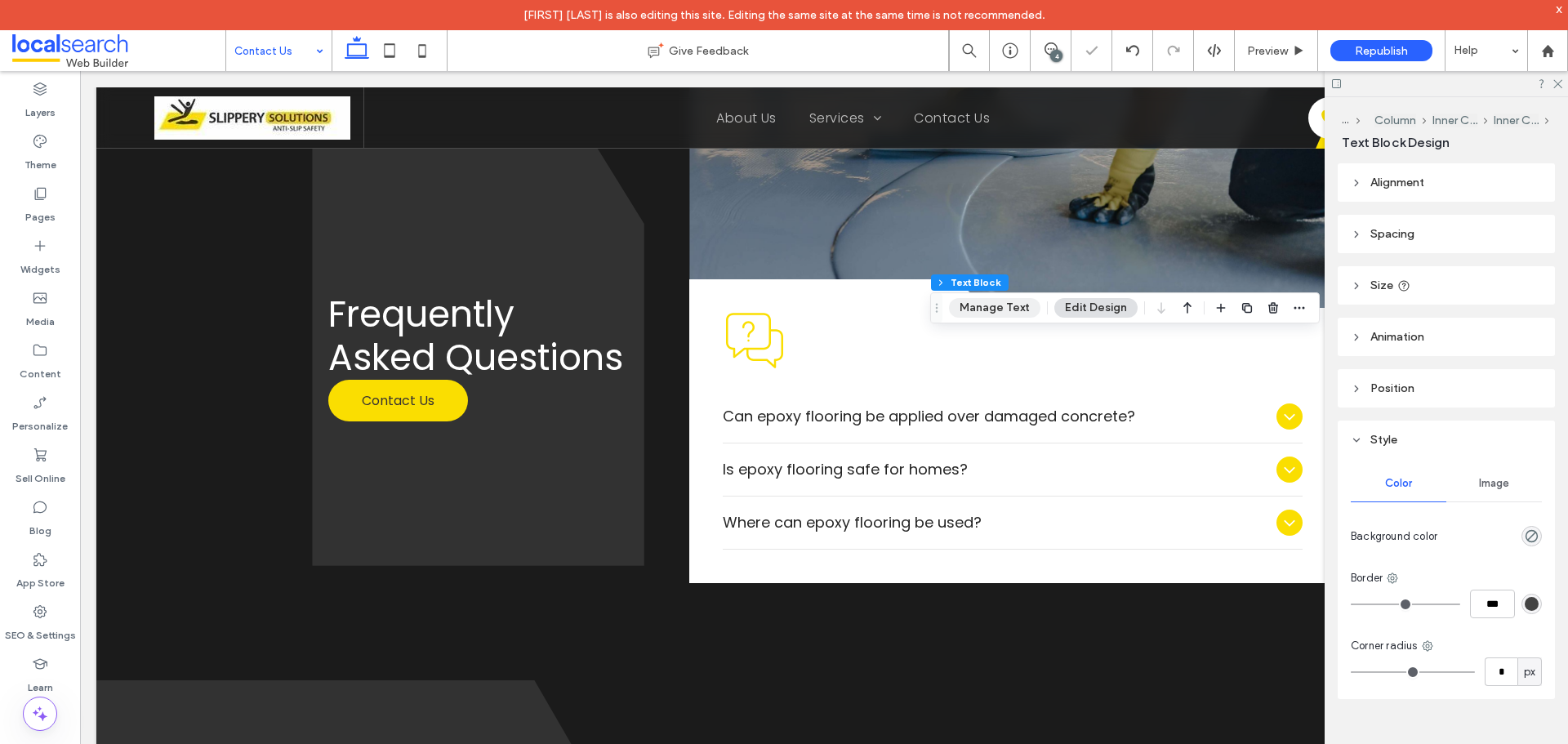 click on "Manage Text" at bounding box center [995, 308] 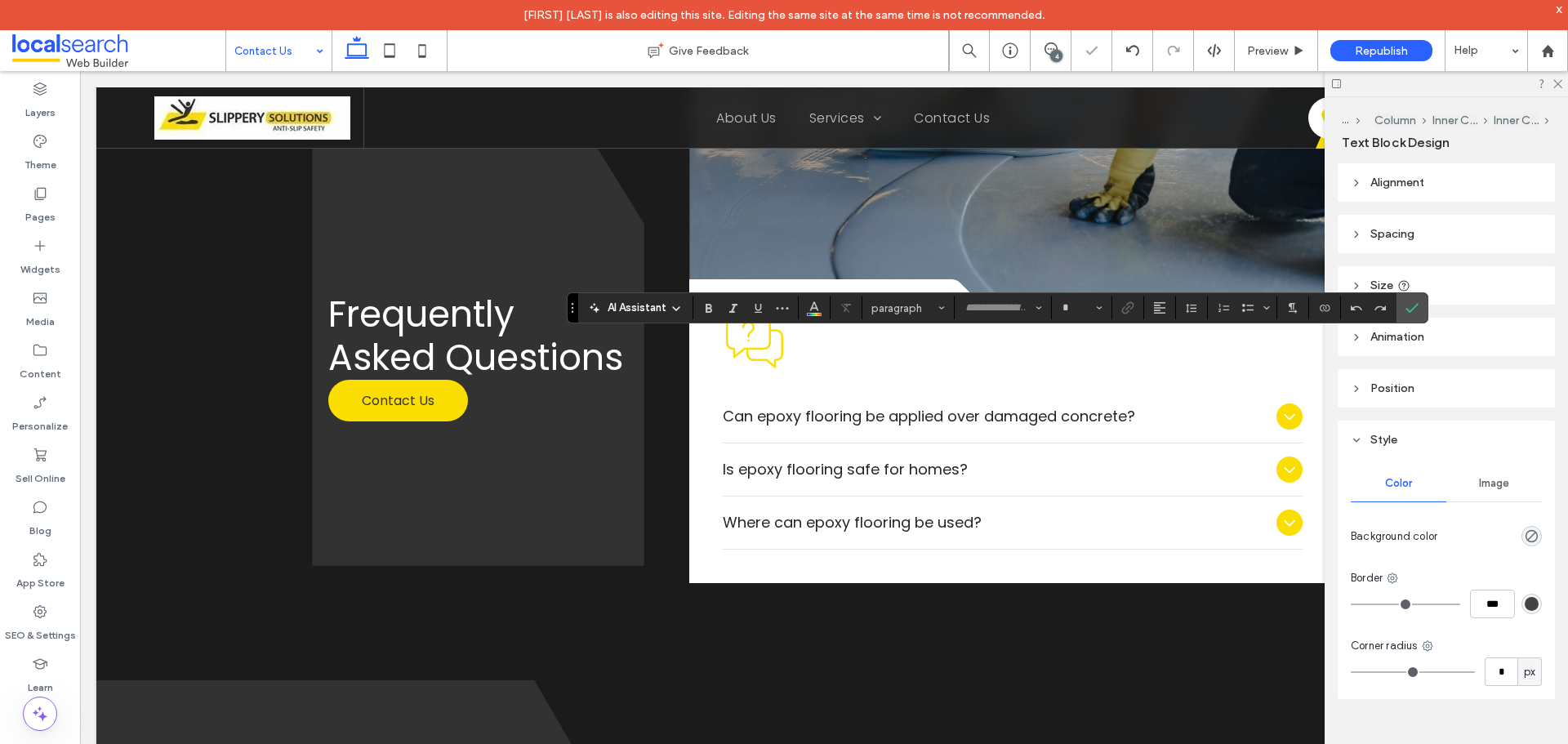type on "*******" 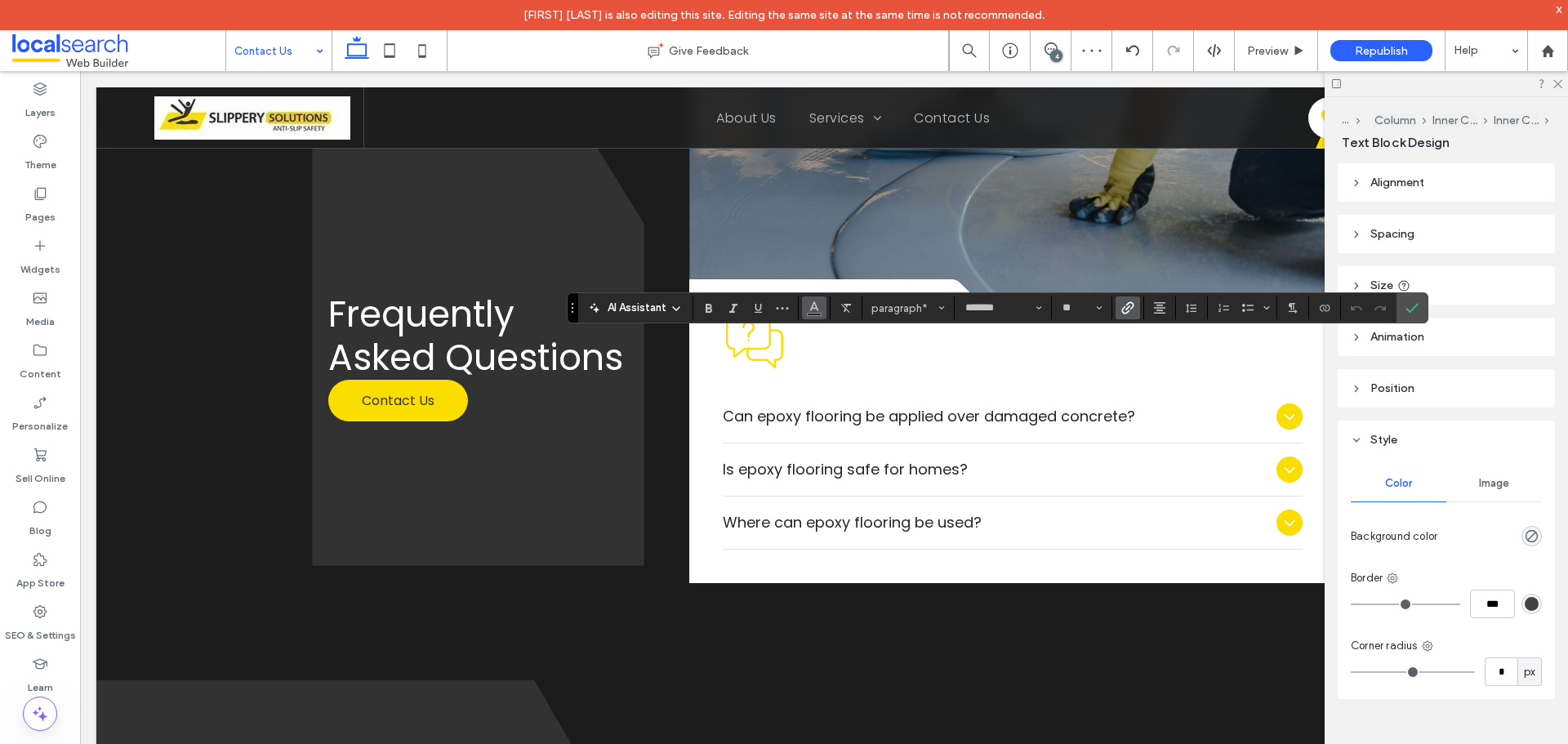 click at bounding box center (814, 306) 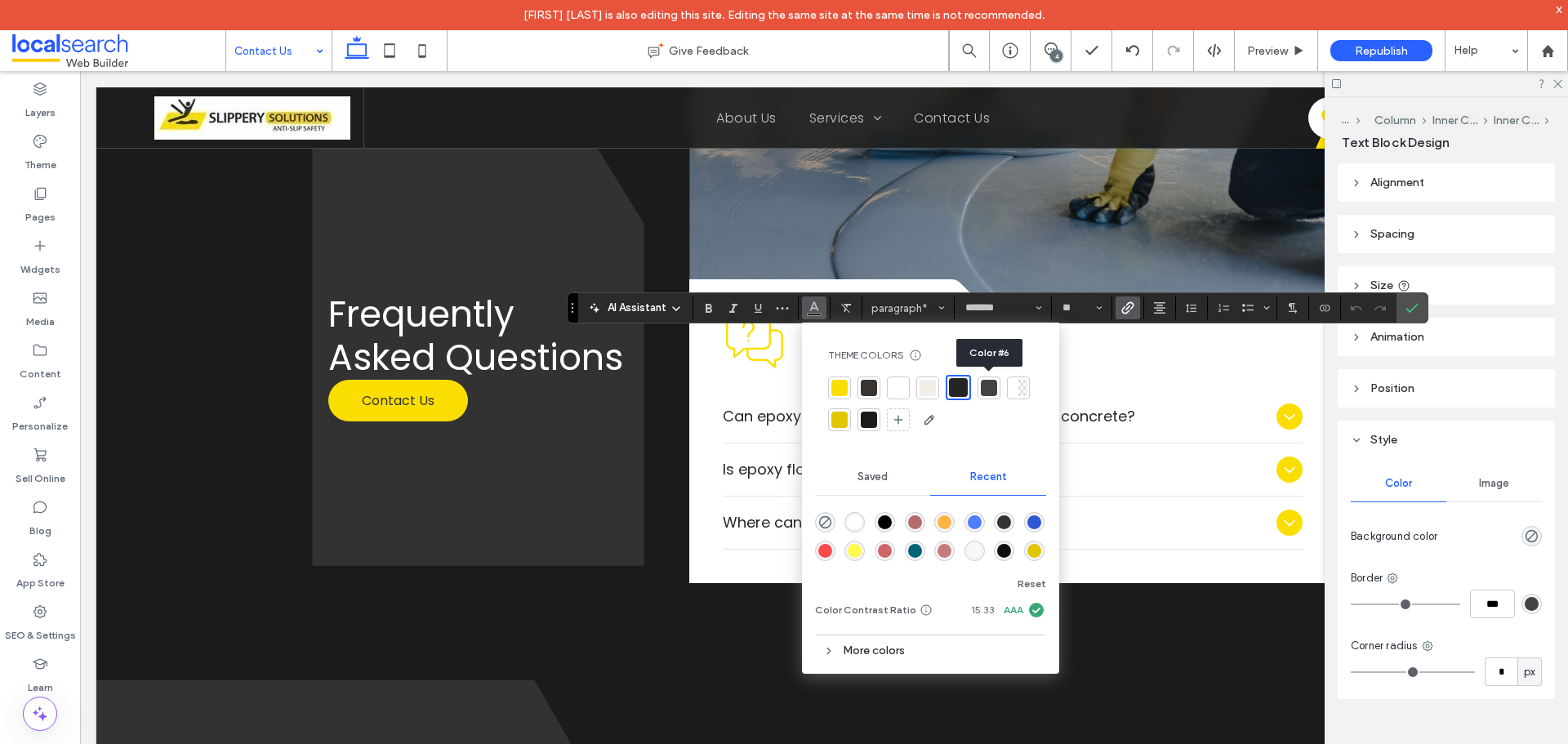click at bounding box center [989, 388] 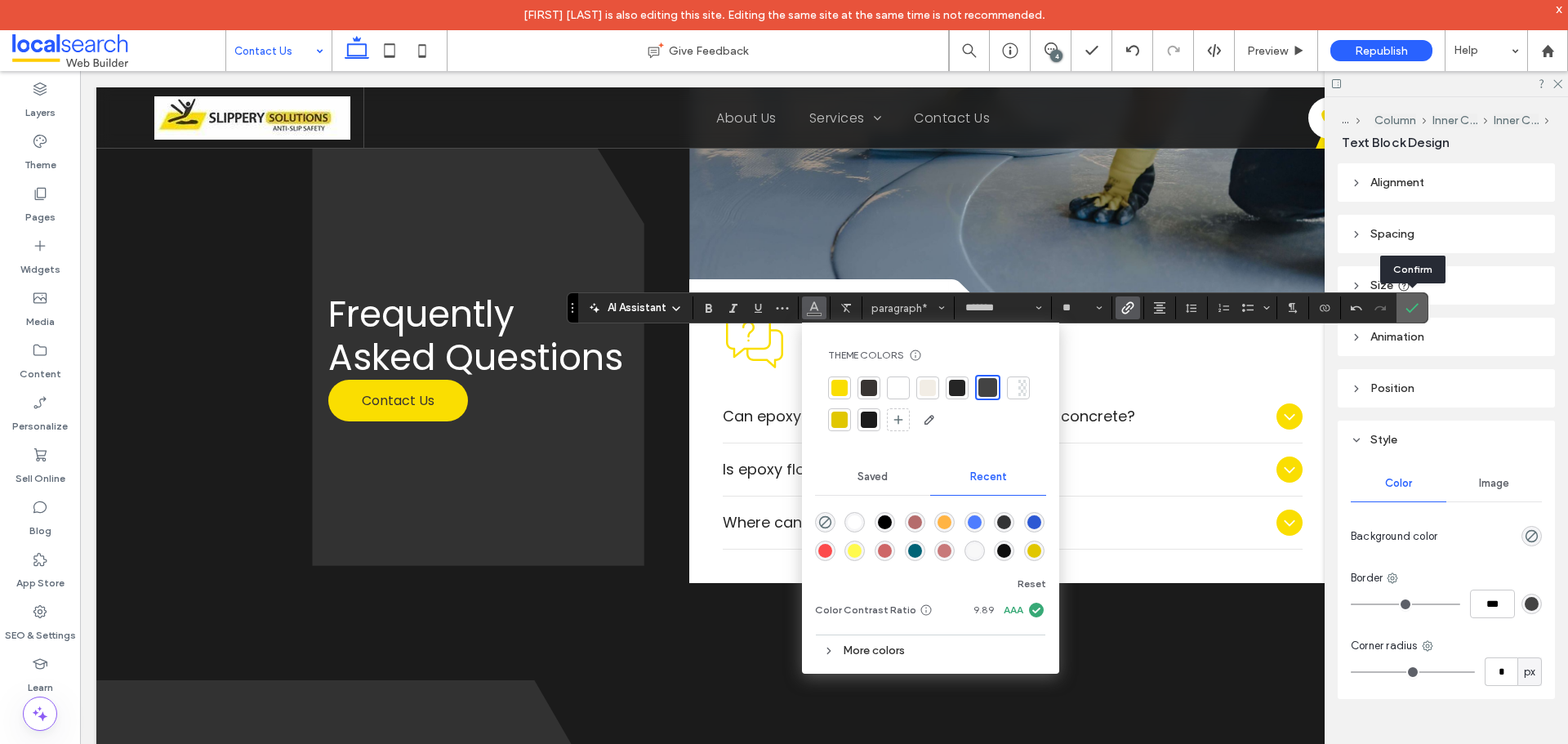click at bounding box center [1412, 308] 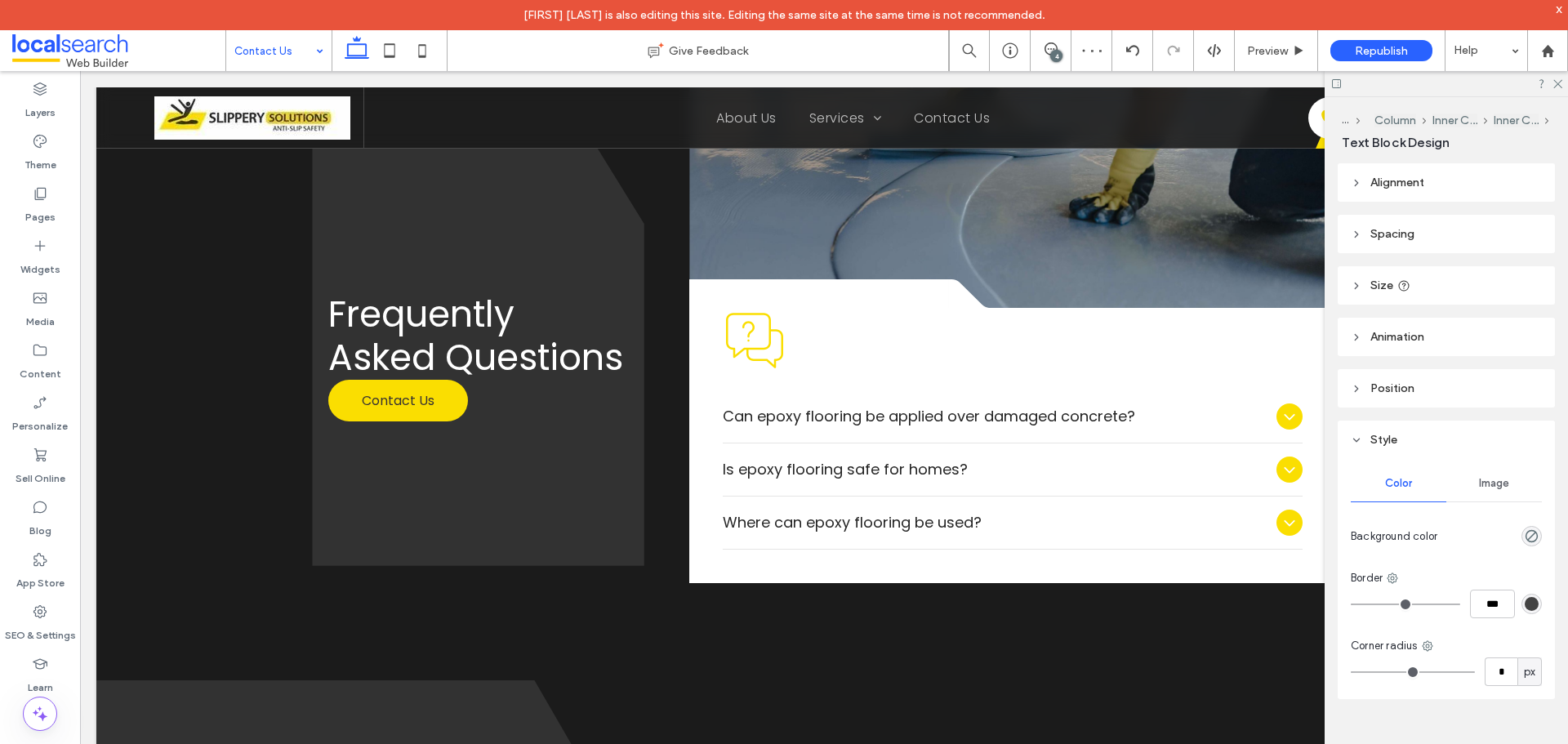 type on "*******" 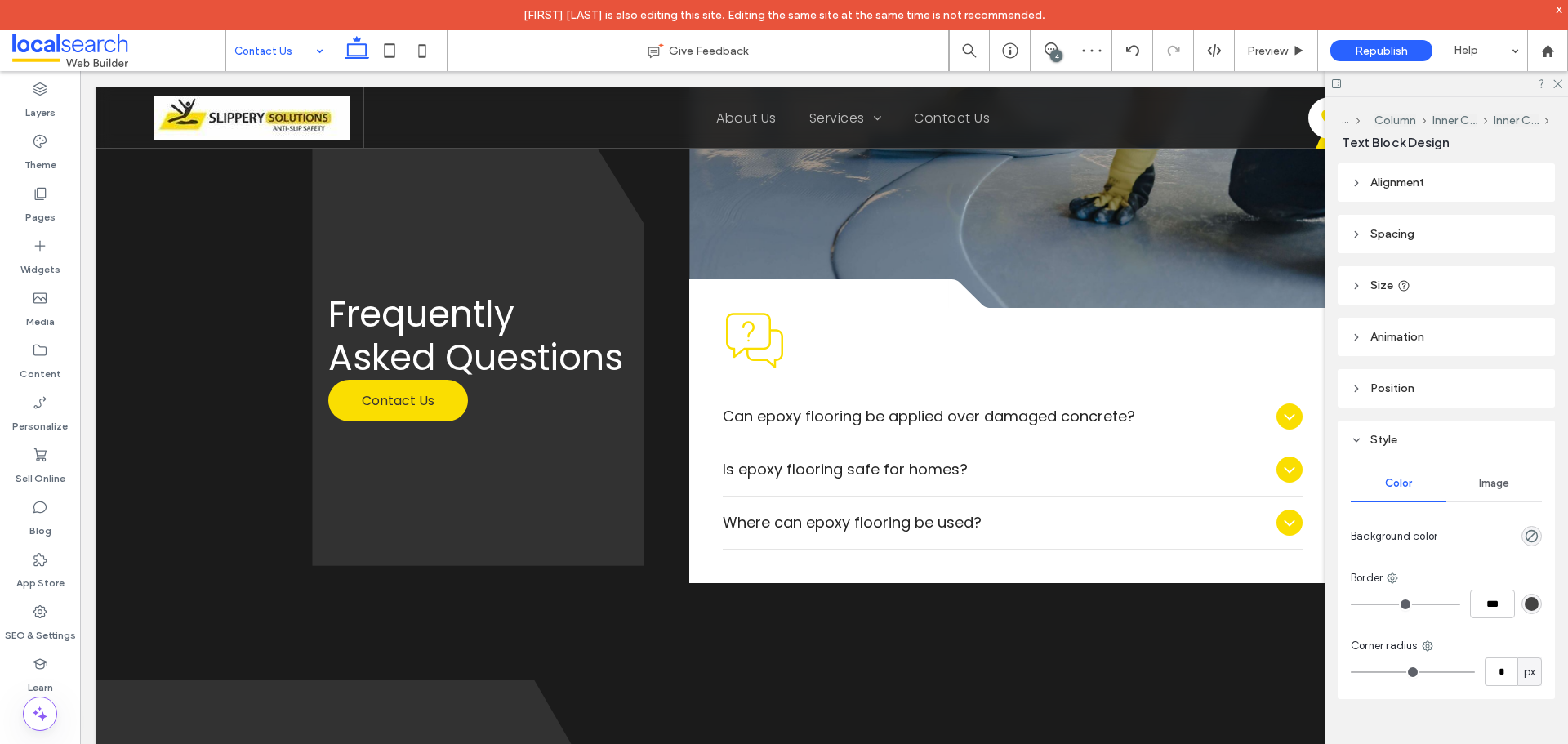 type on "**" 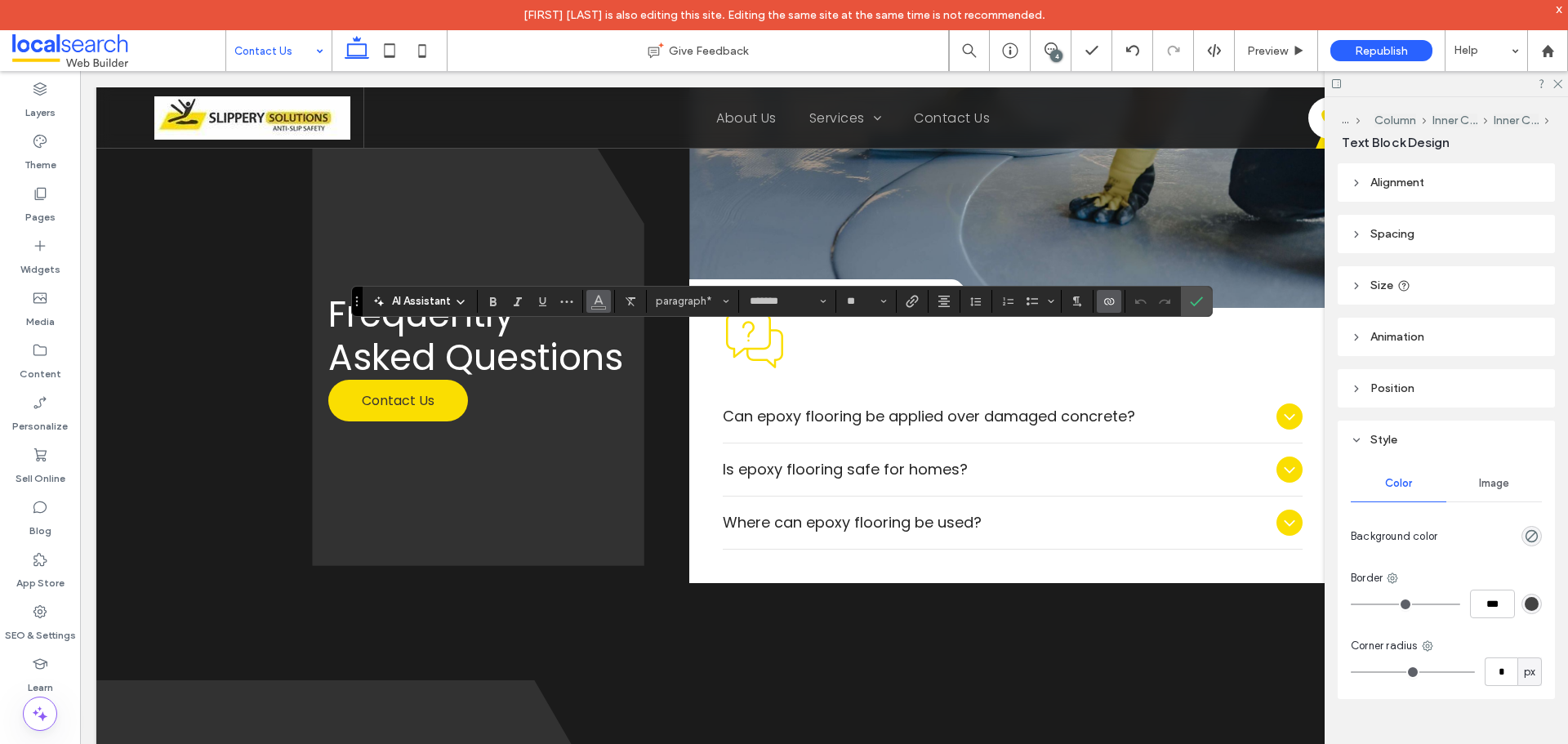 click 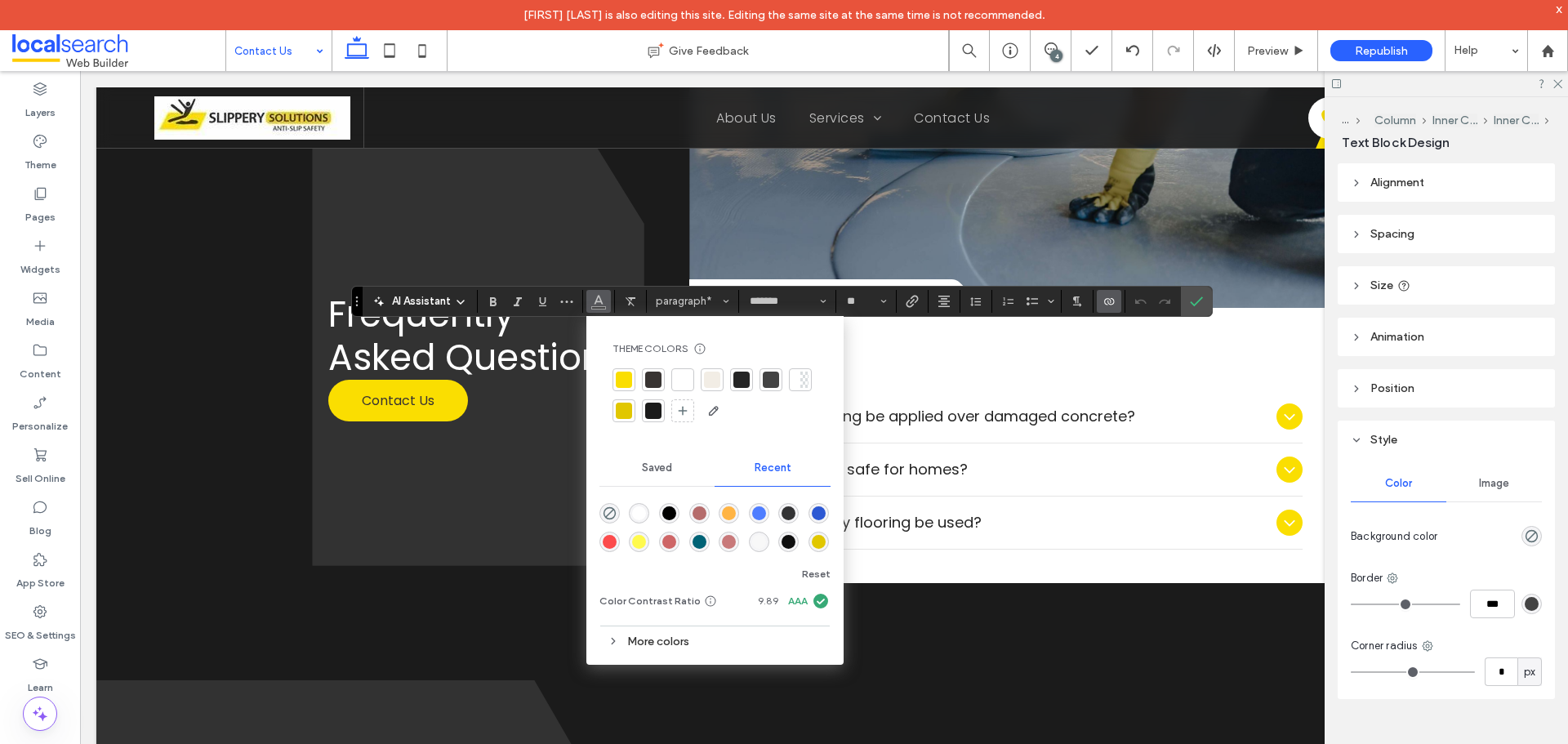 click on "More colors" at bounding box center (715, 641) 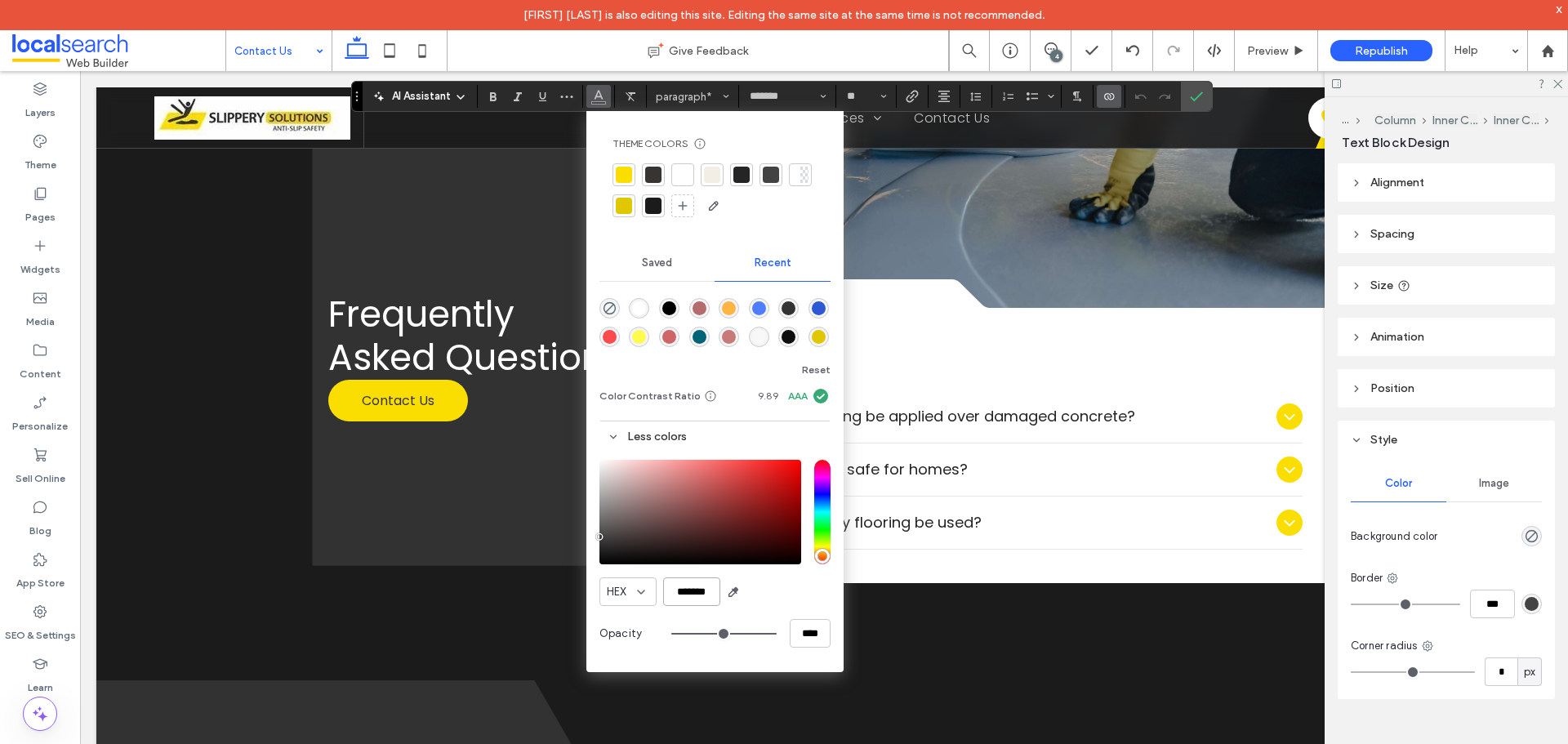 click on "*******" at bounding box center [692, 591] 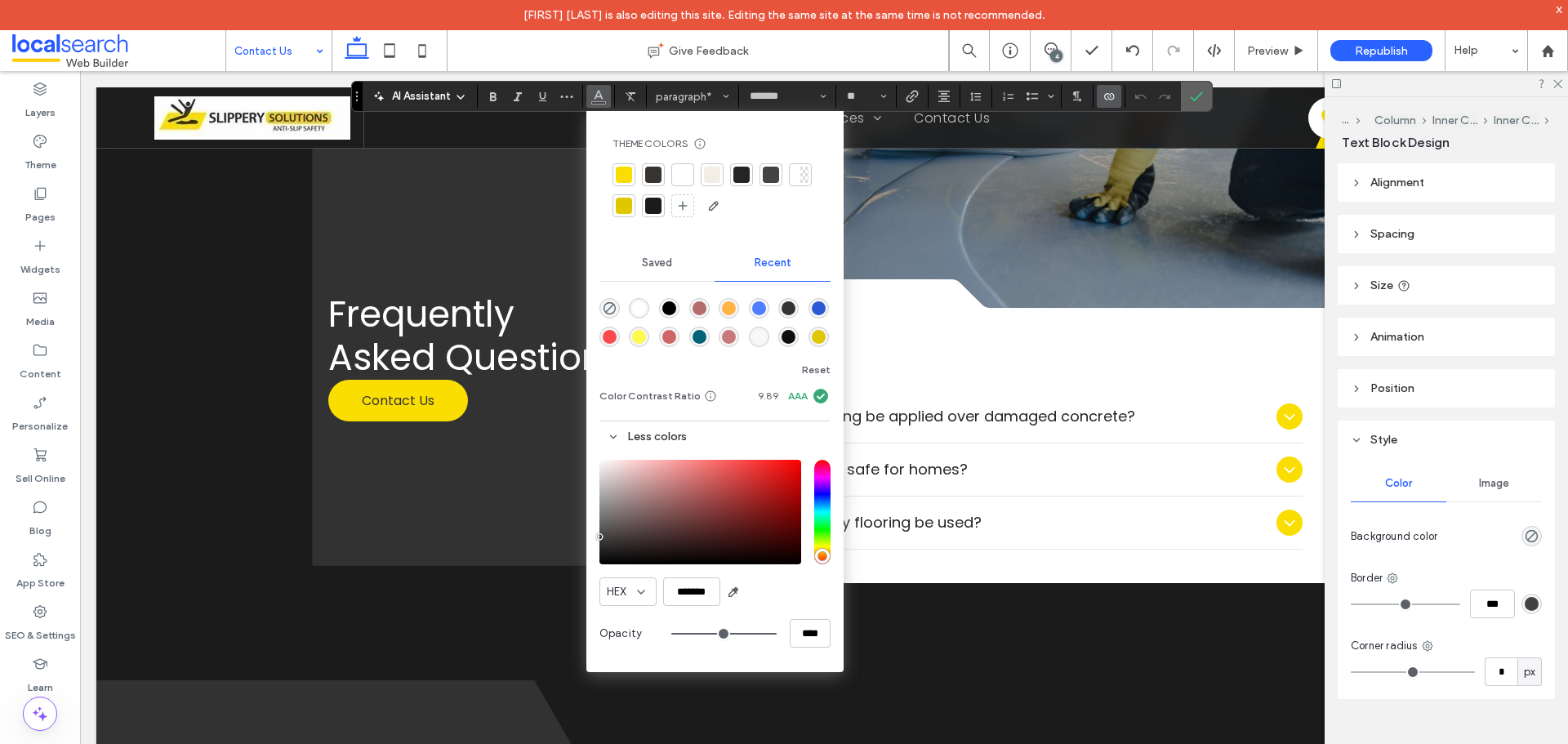 click 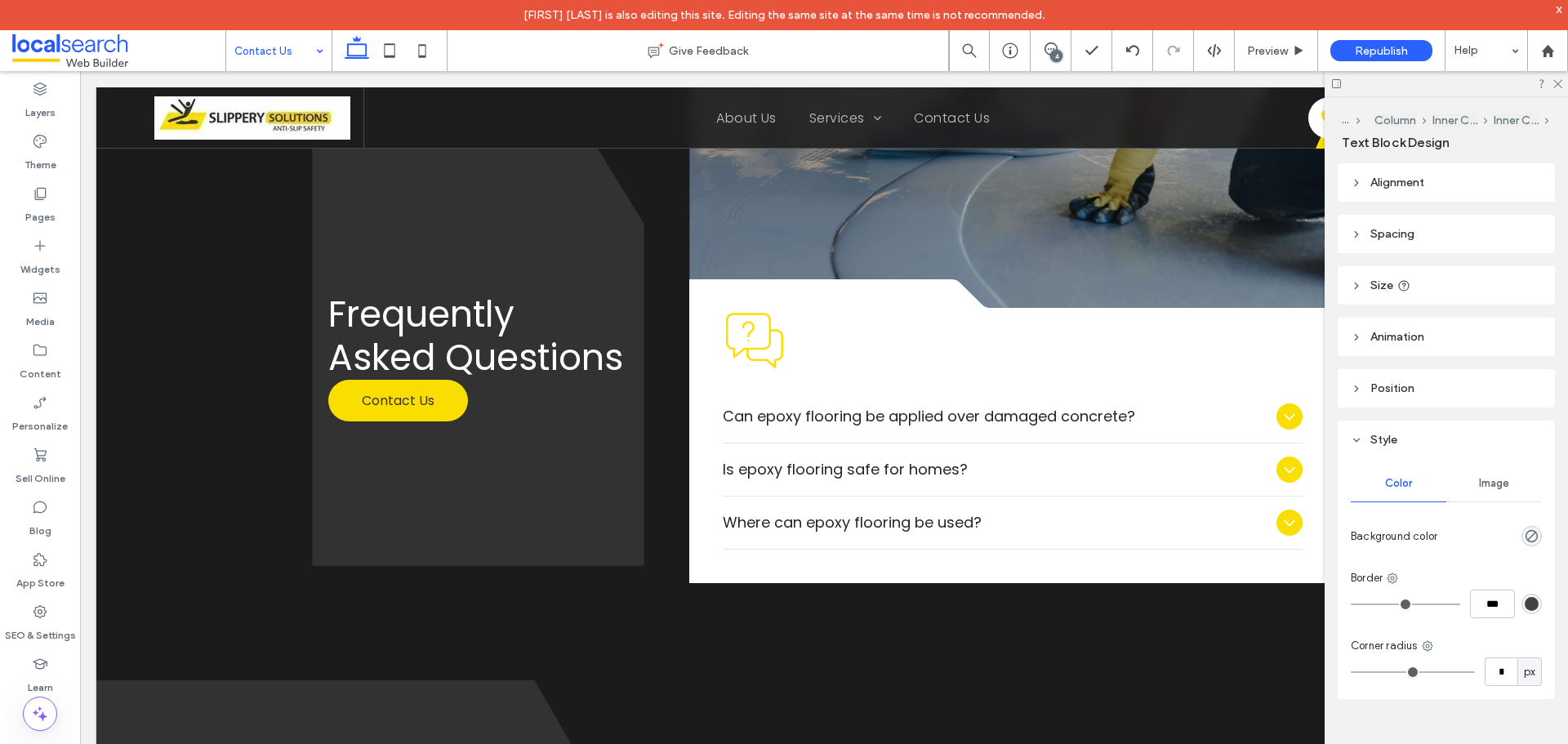 type on "*******" 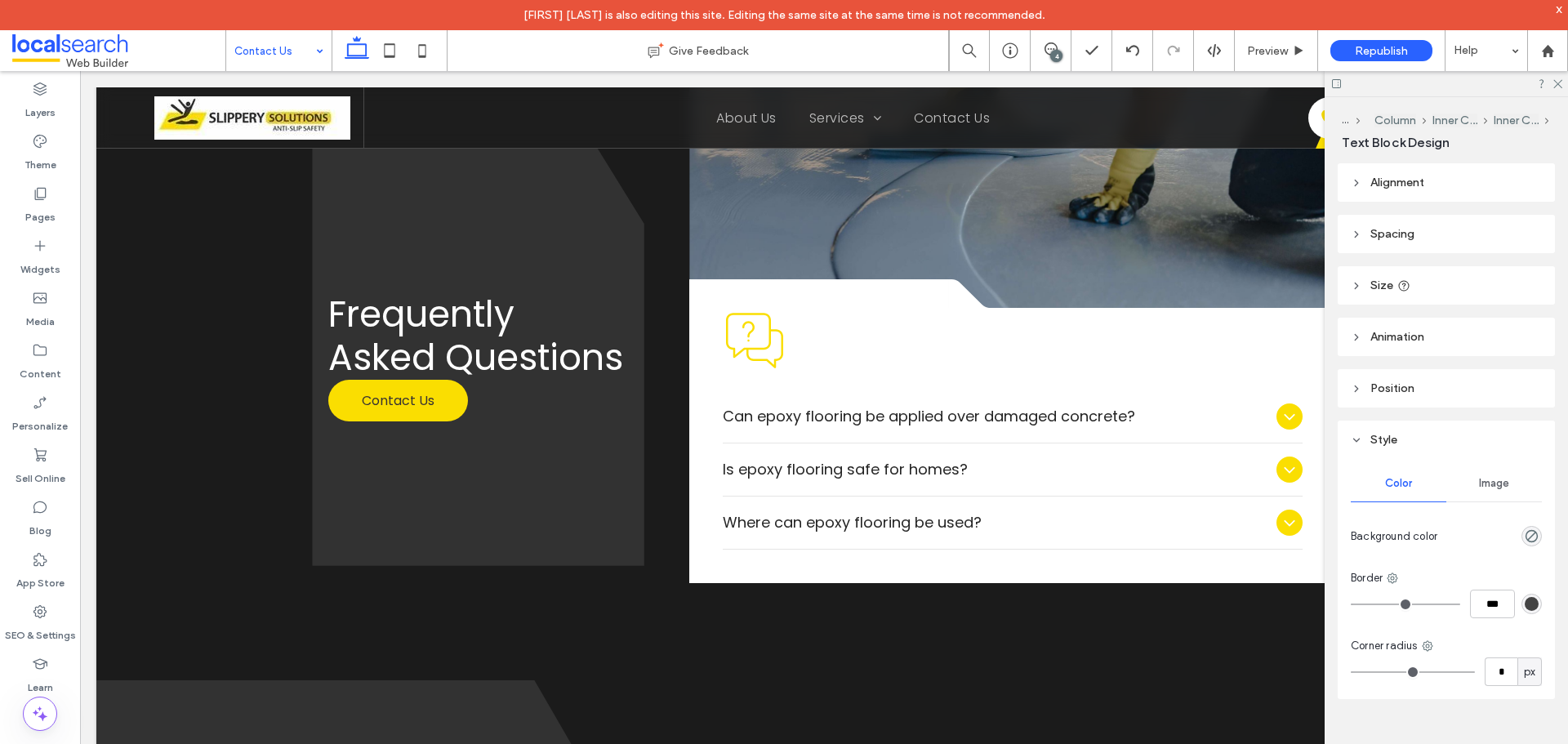 type on "**" 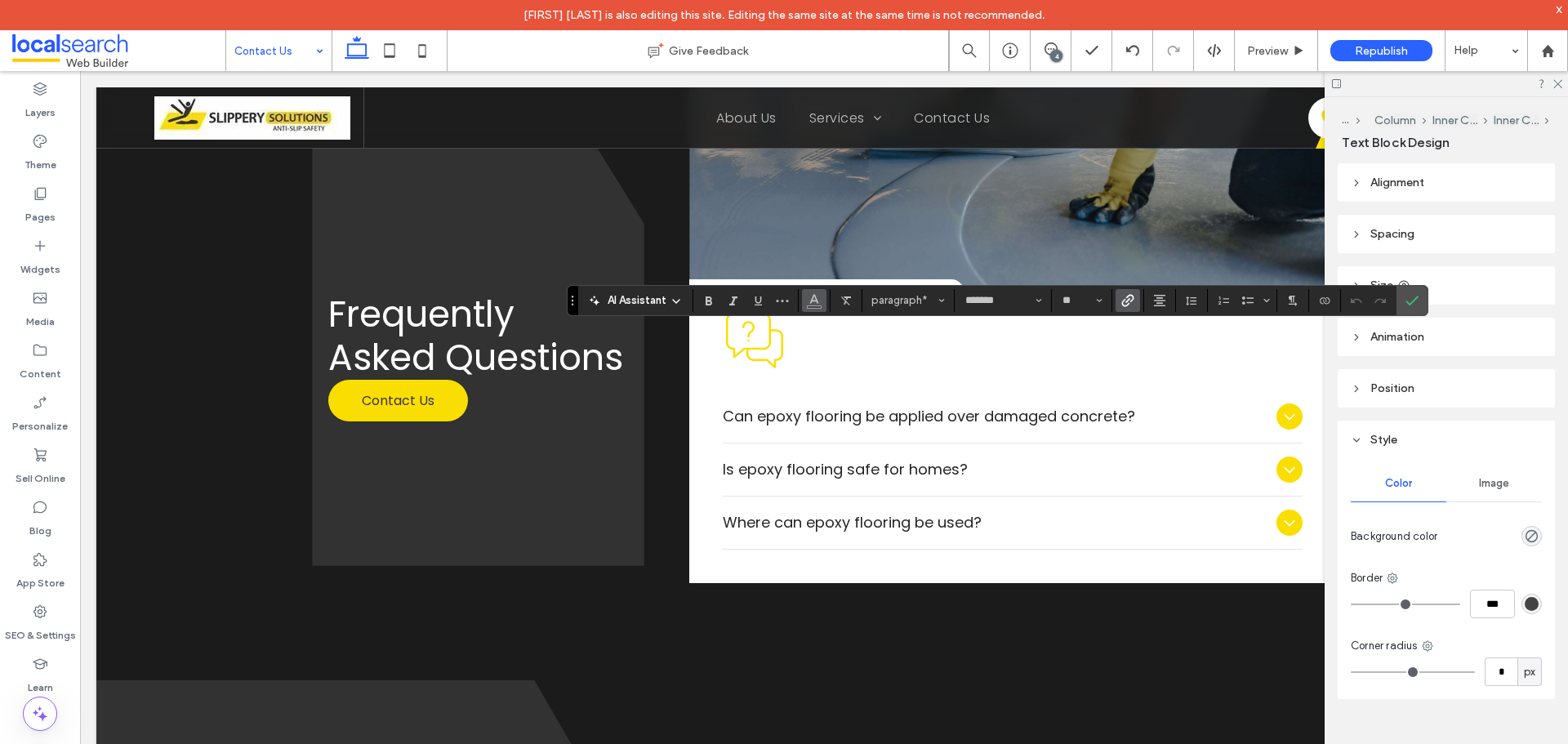 click at bounding box center [814, 299] 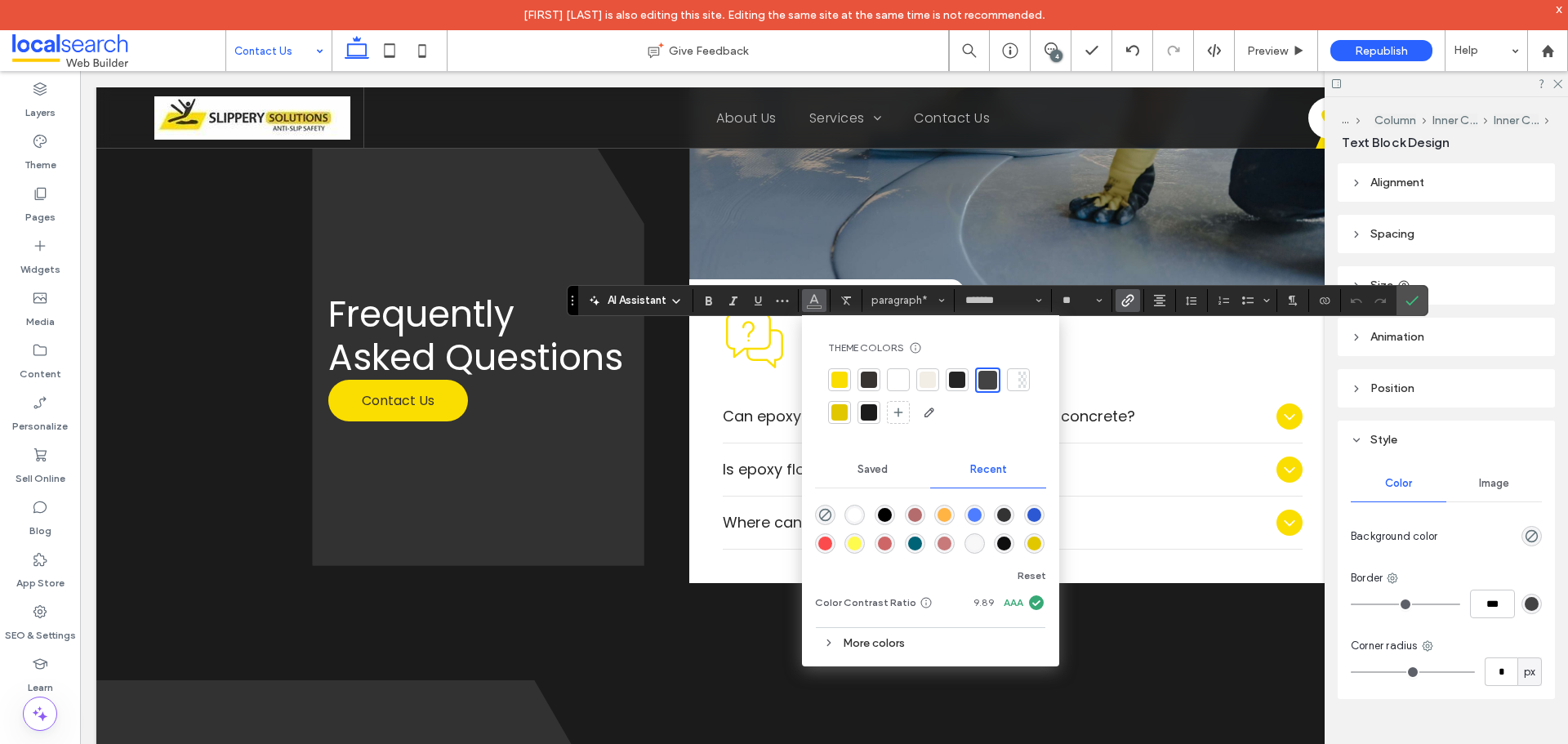 click on "More colors" at bounding box center (930, 643) 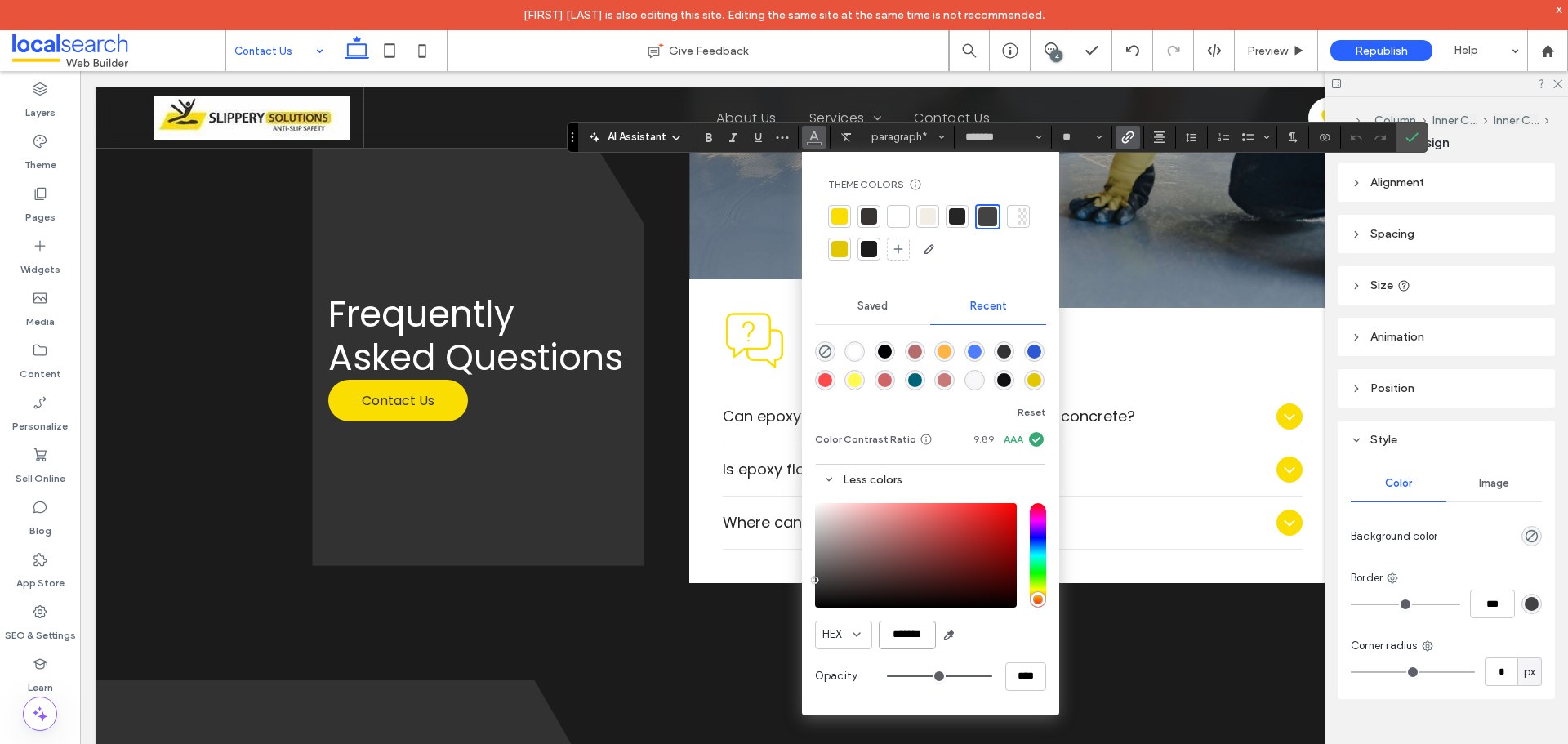 click on "*******" at bounding box center [907, 635] 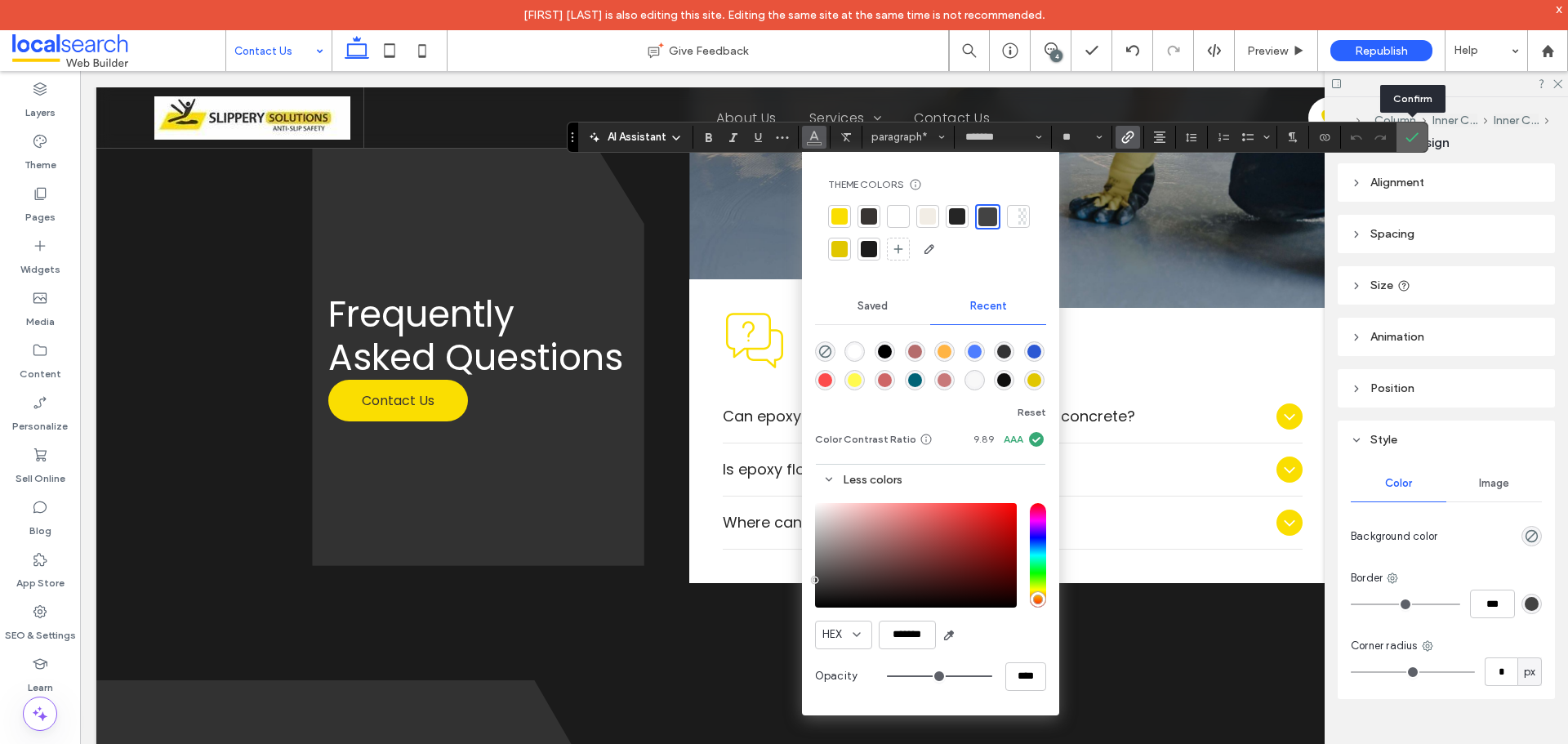 click 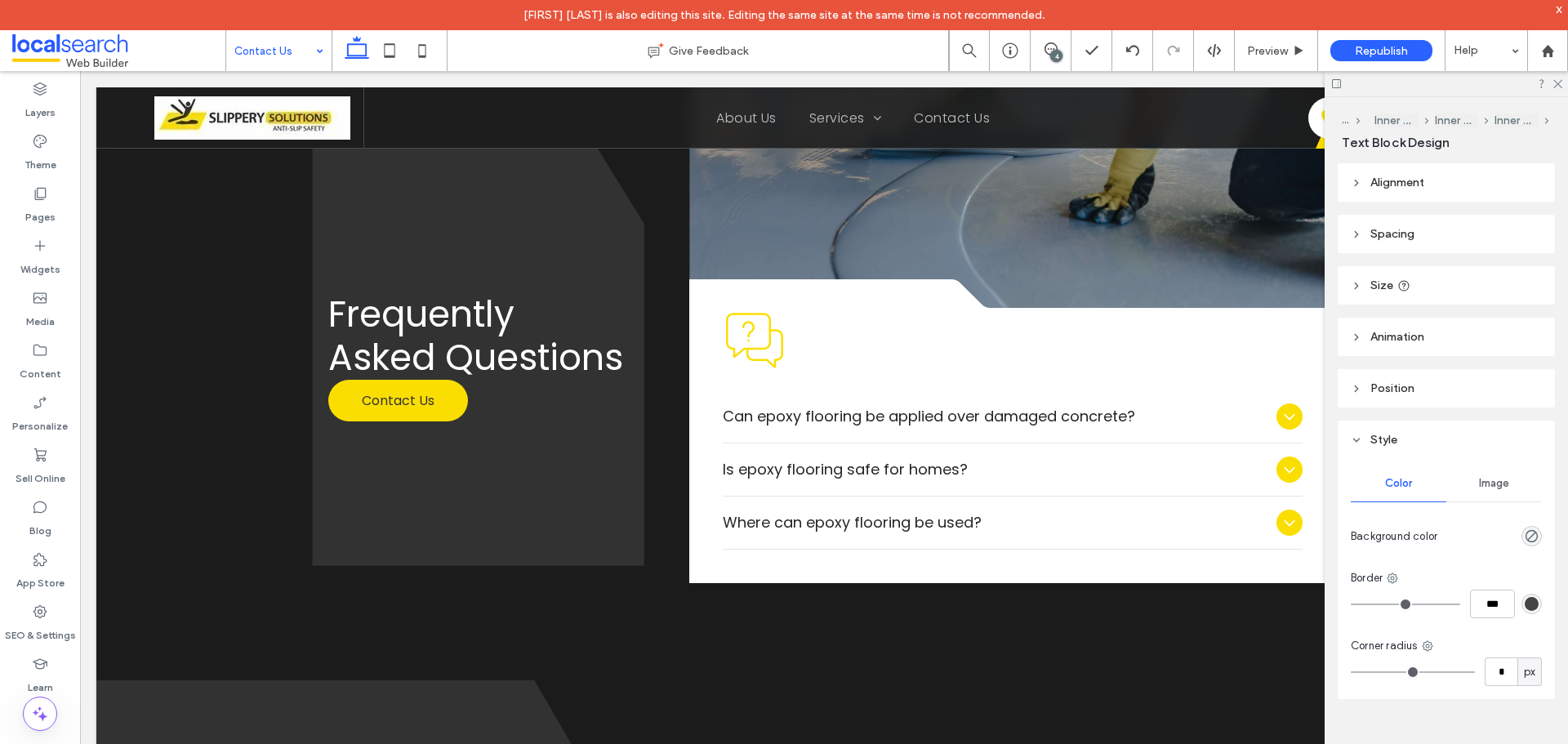 type on "*******" 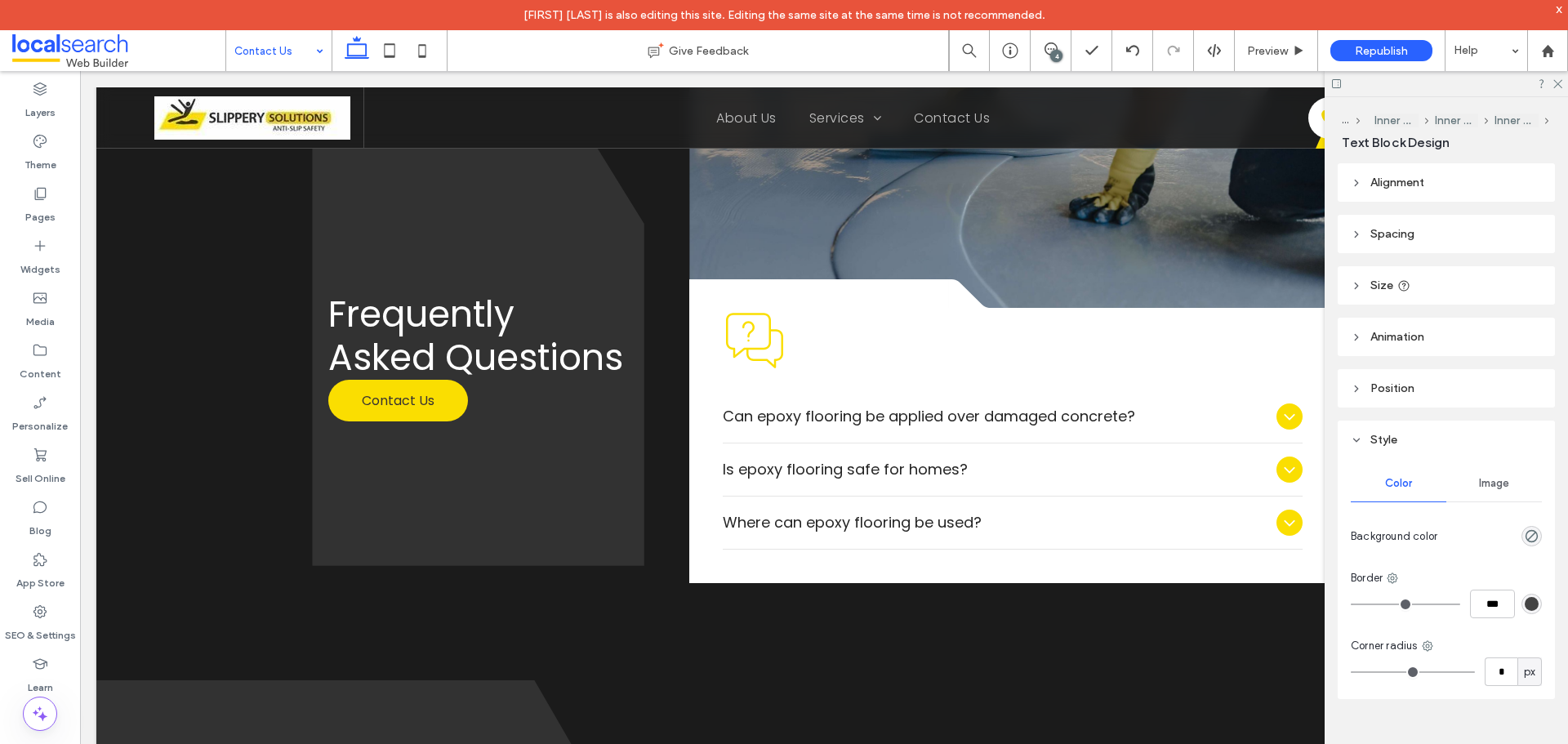 type on "**" 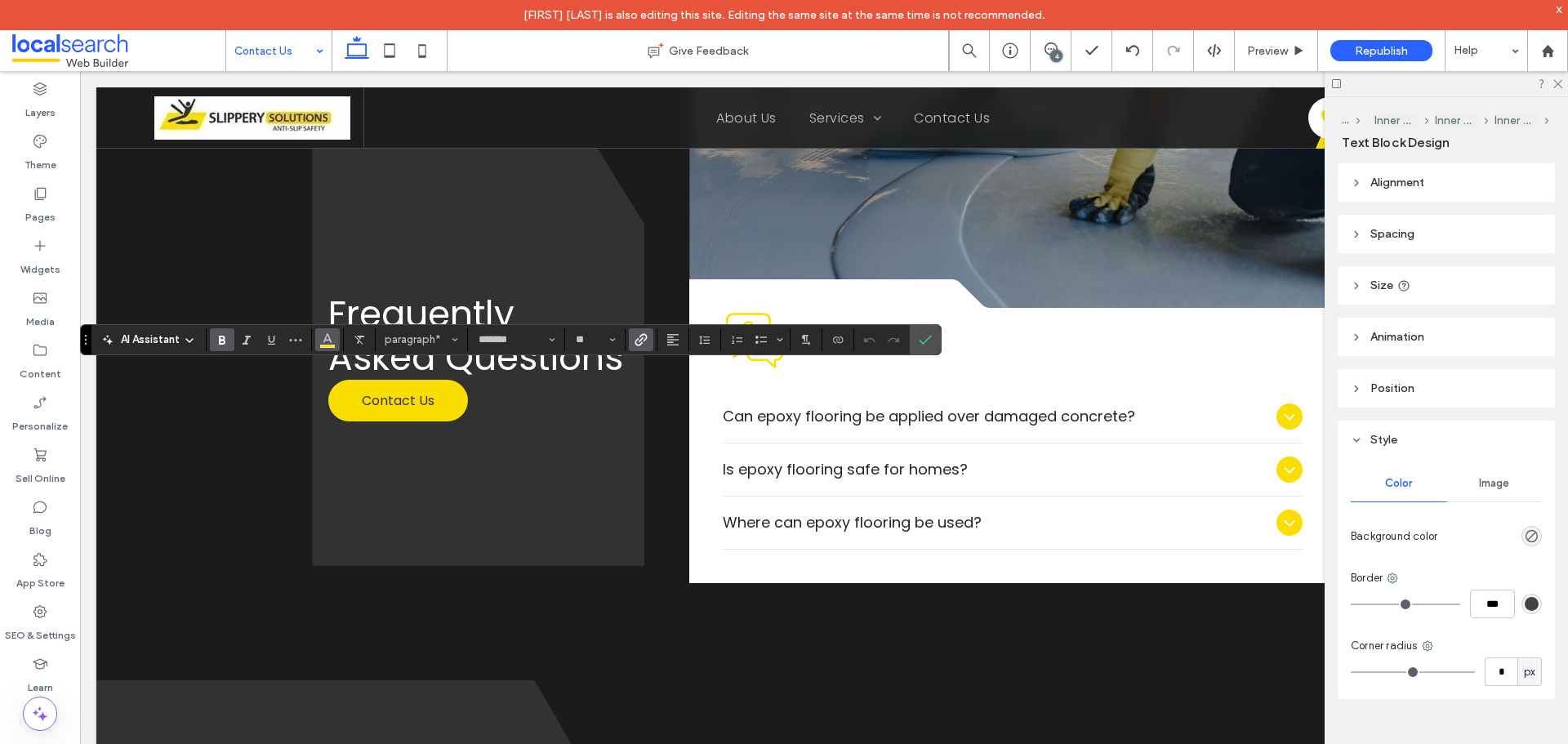 click 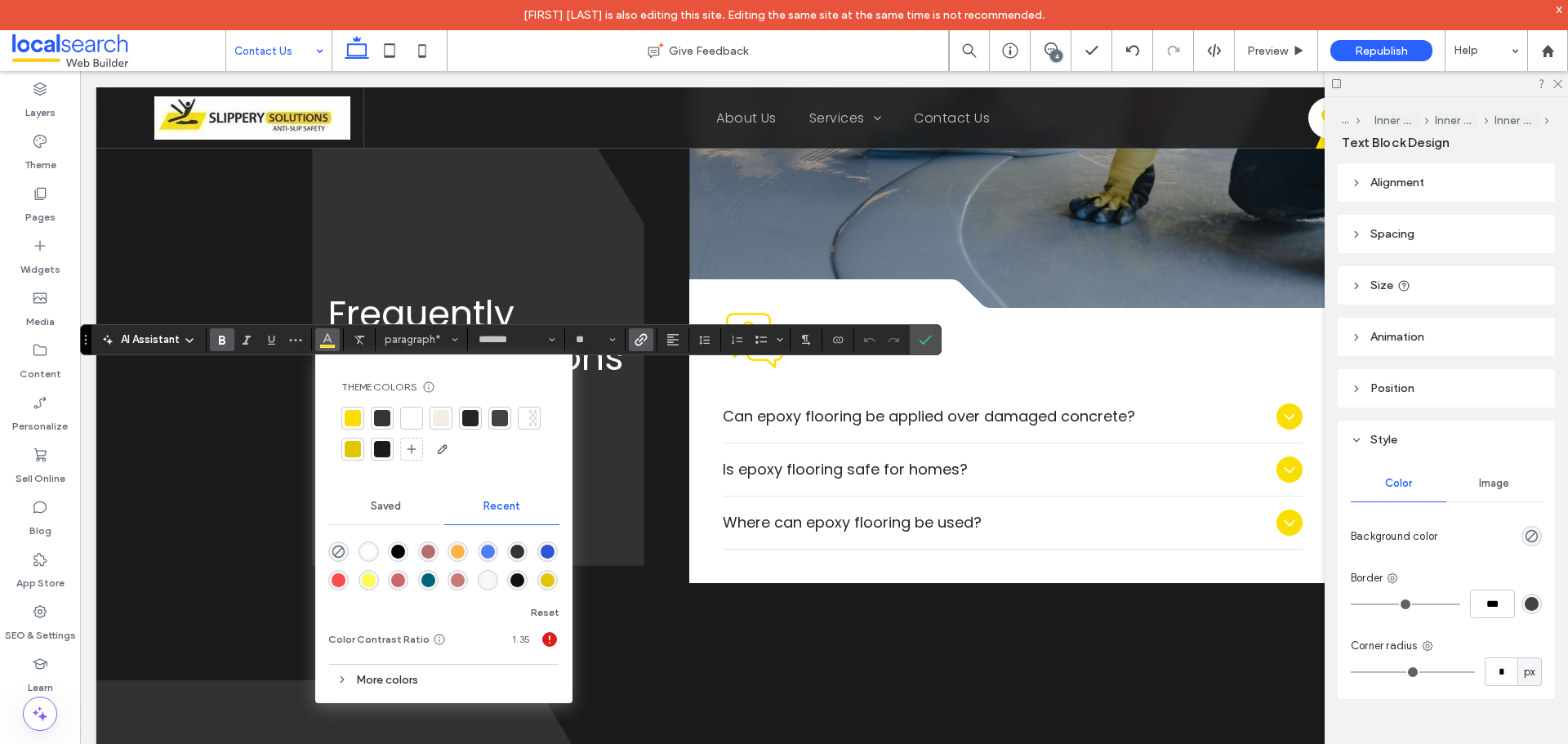click at bounding box center [500, 418] 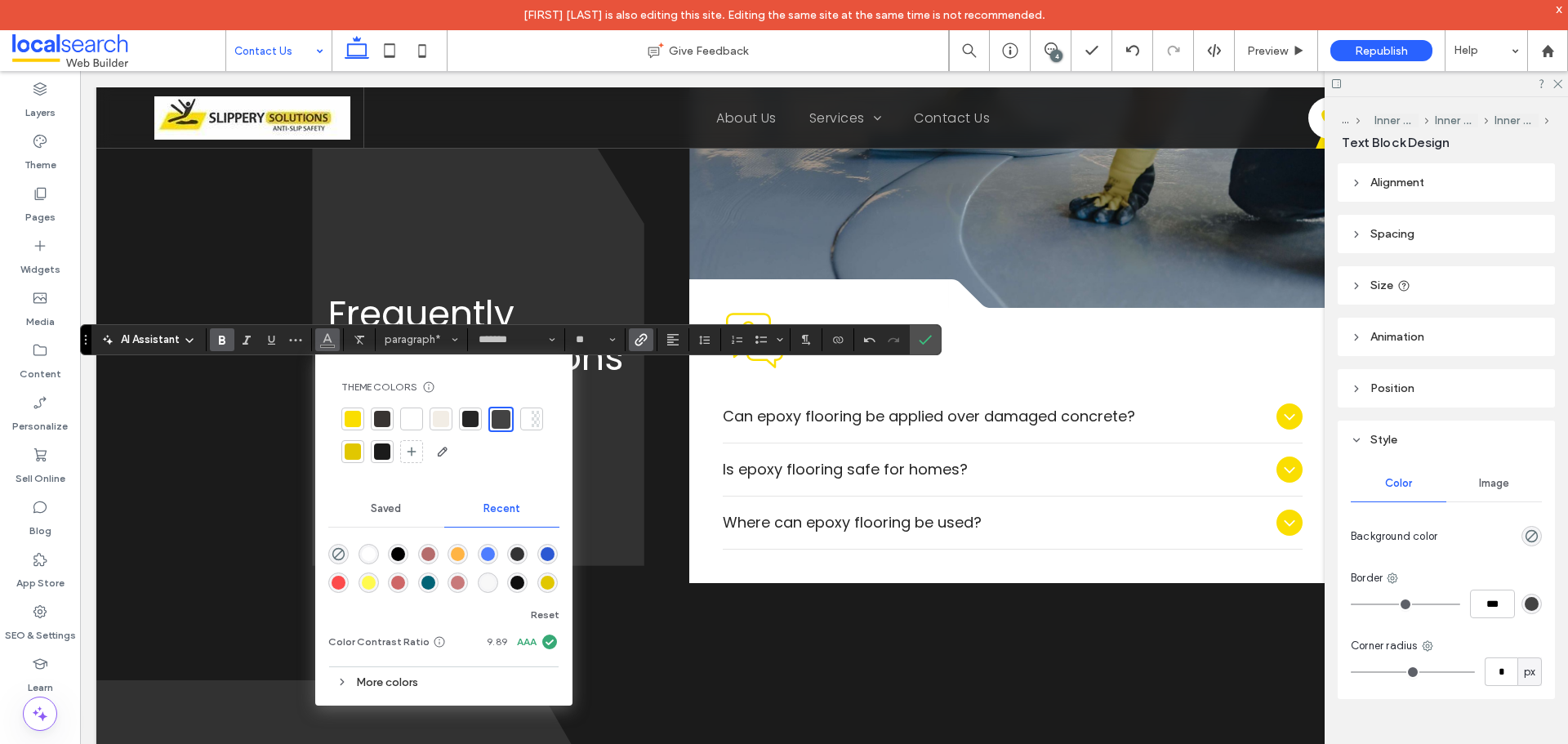 click at bounding box center [222, 340] 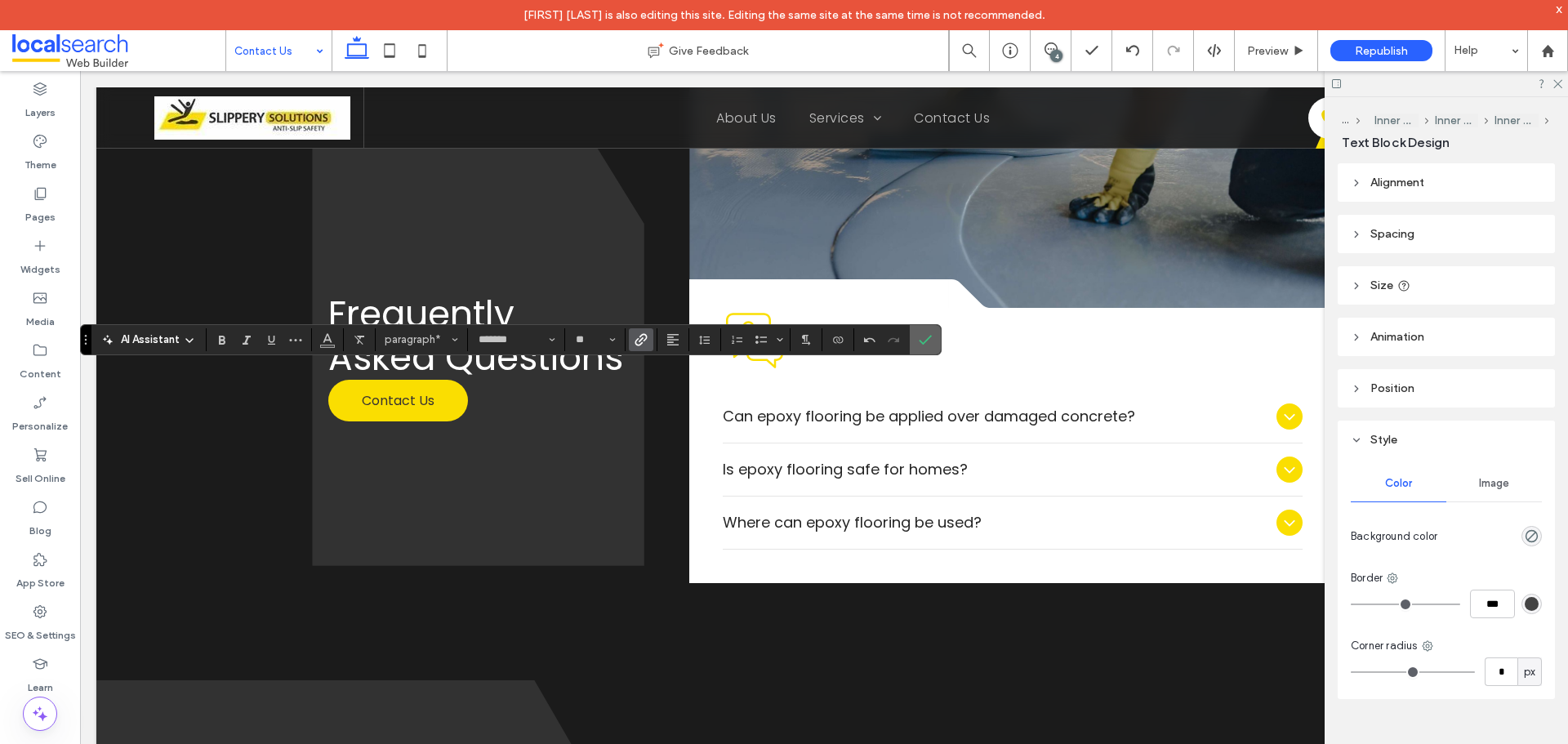 click at bounding box center (922, 340) 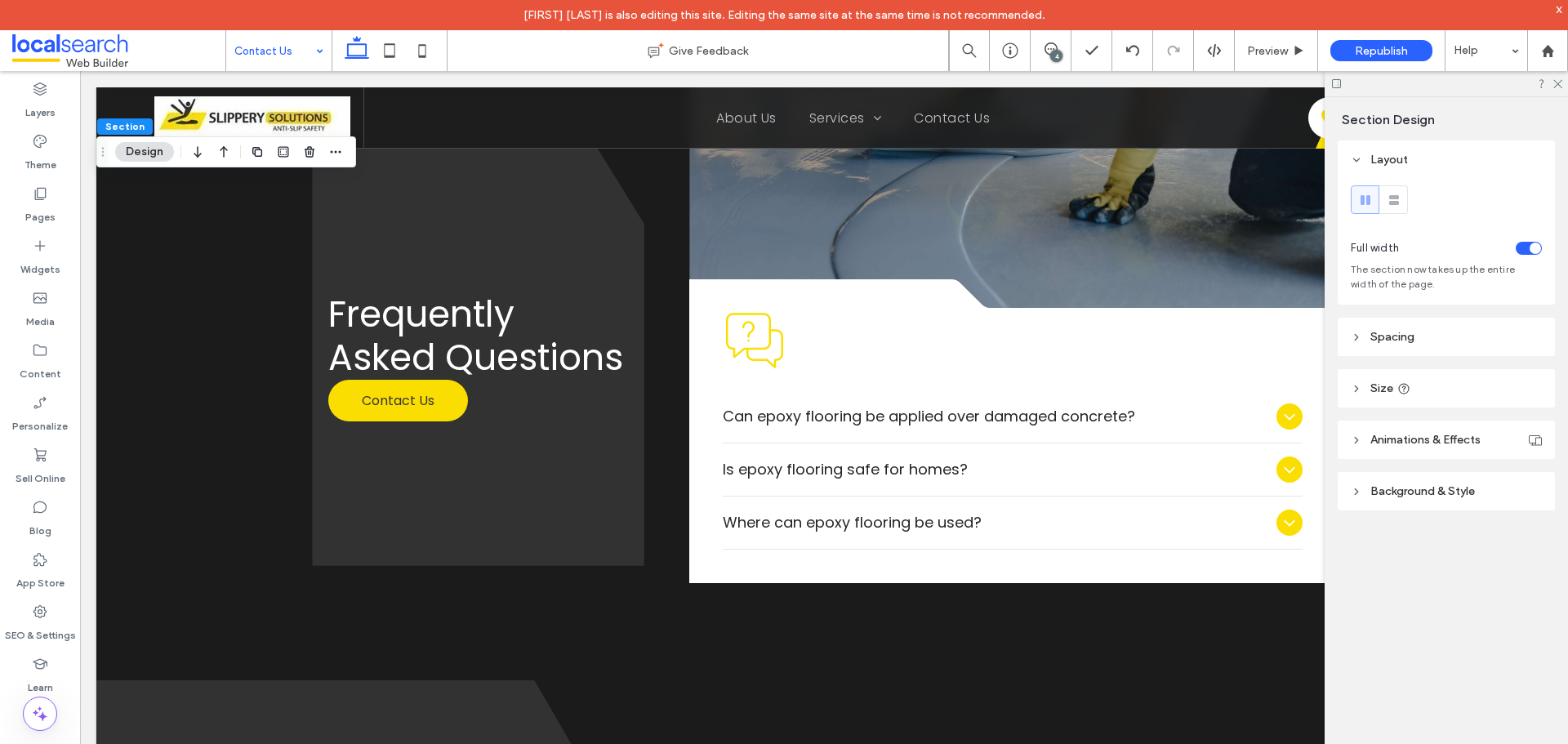 click on "Spacing" at bounding box center [1446, 336] 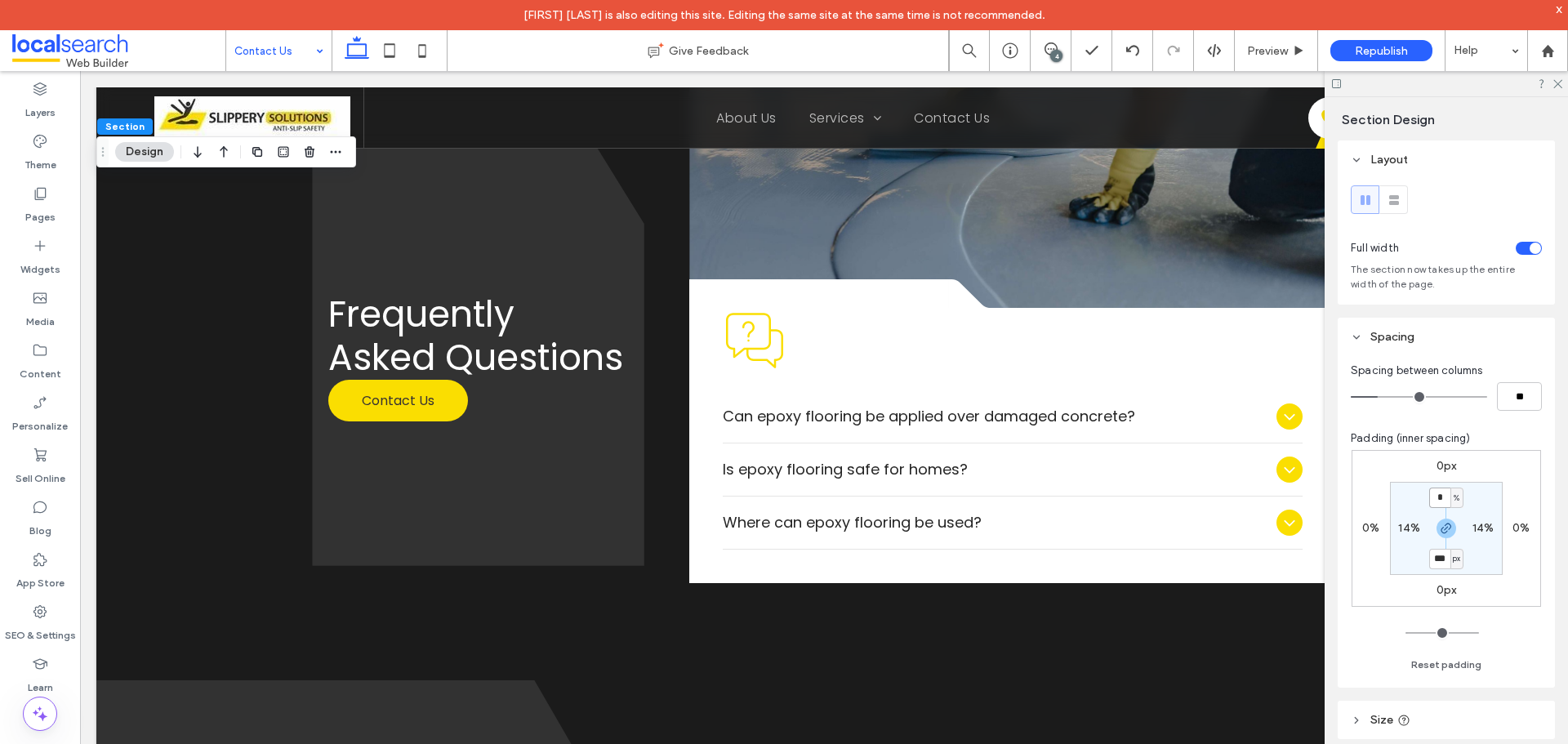 click on "*" at bounding box center (1440, 497) 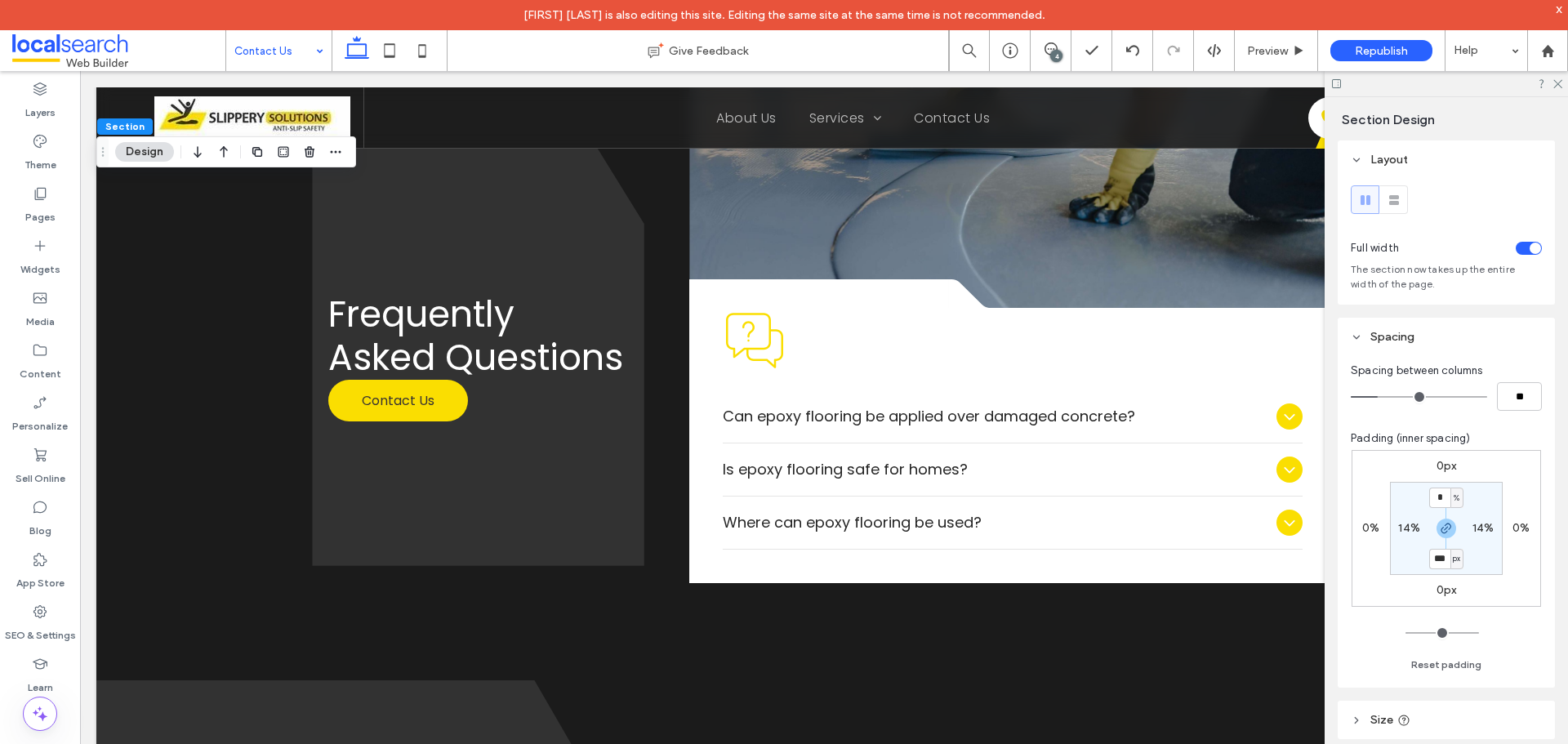 click on "%" at bounding box center [1456, 498] 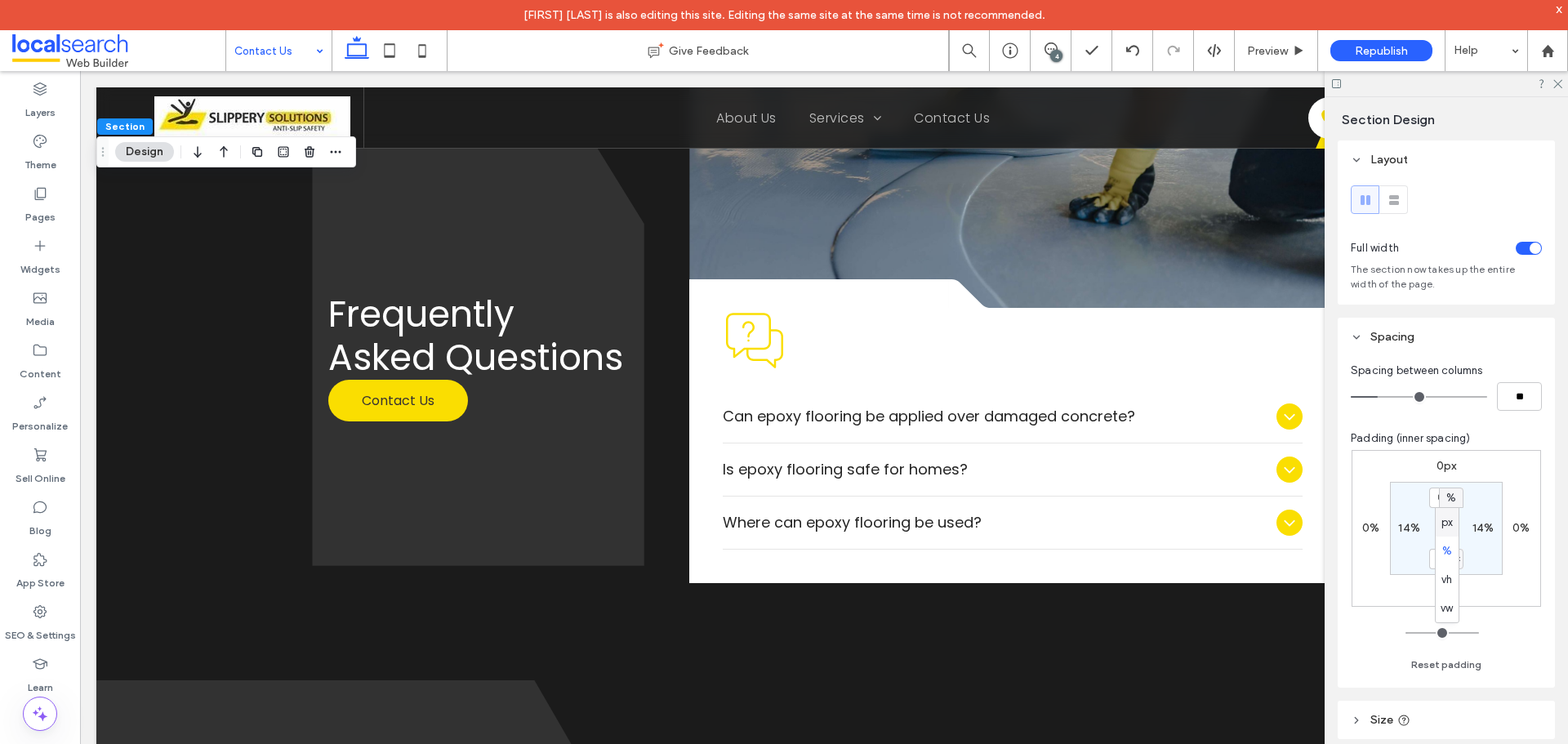 click on "px" at bounding box center [1447, 523] 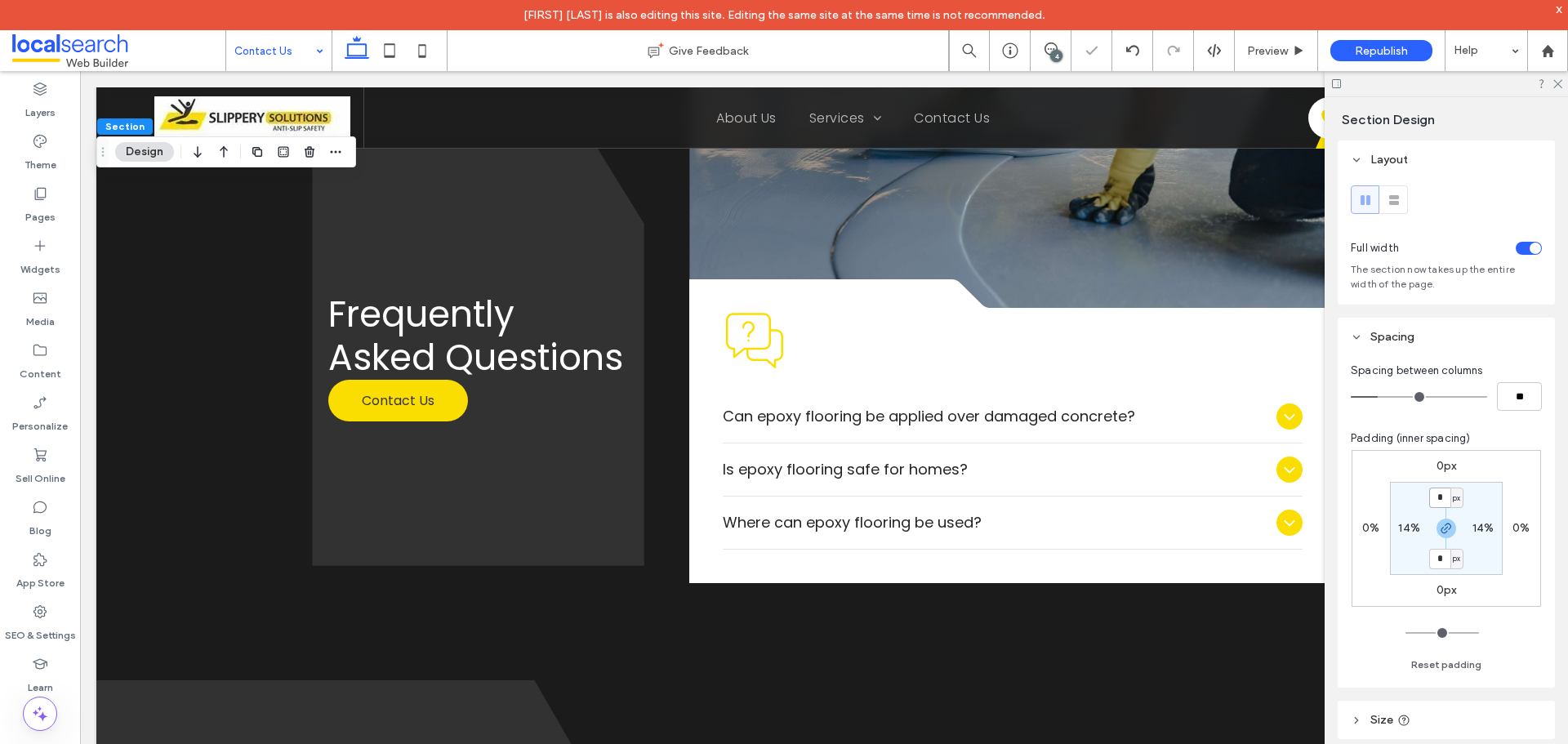 click on "*" at bounding box center [1440, 497] 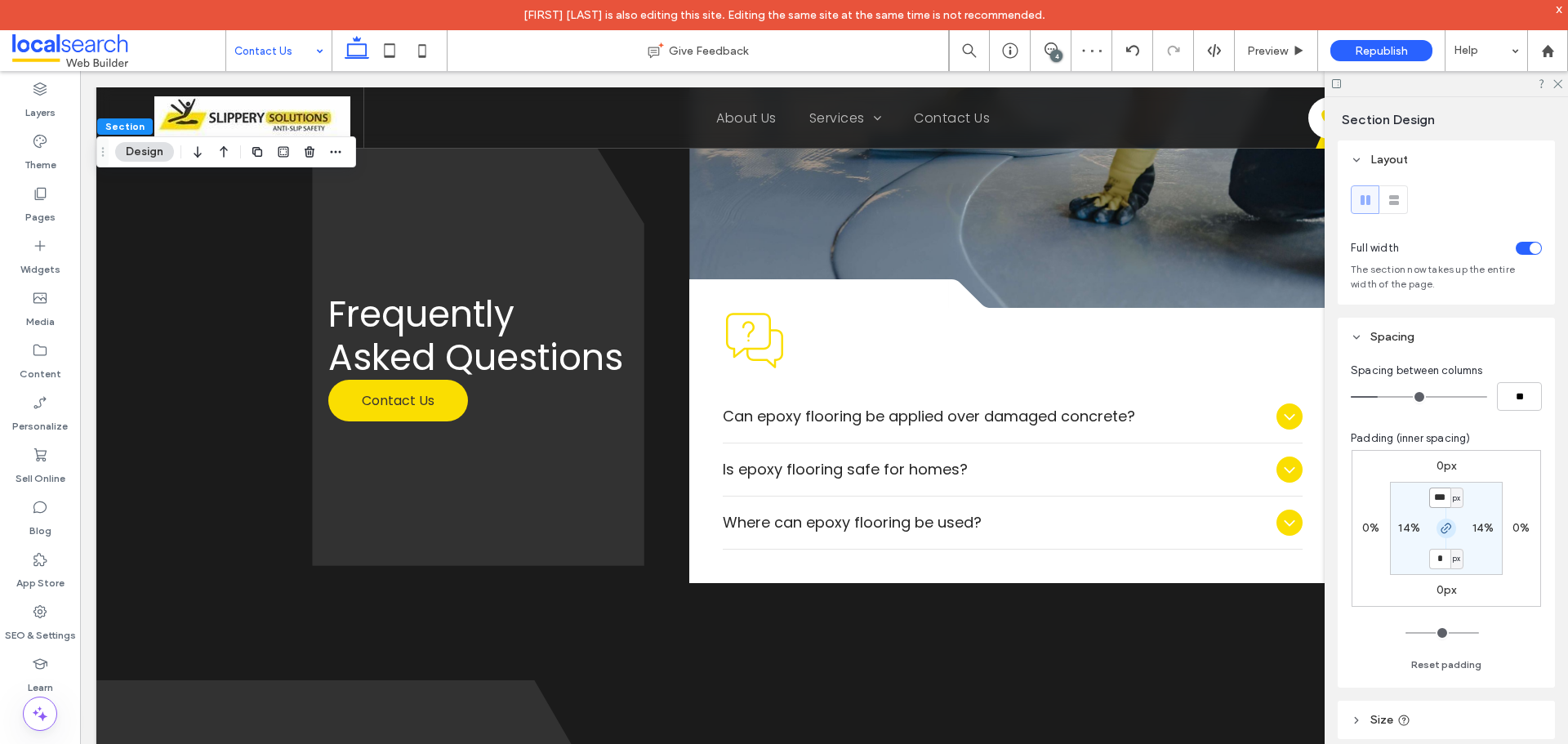 type on "***" 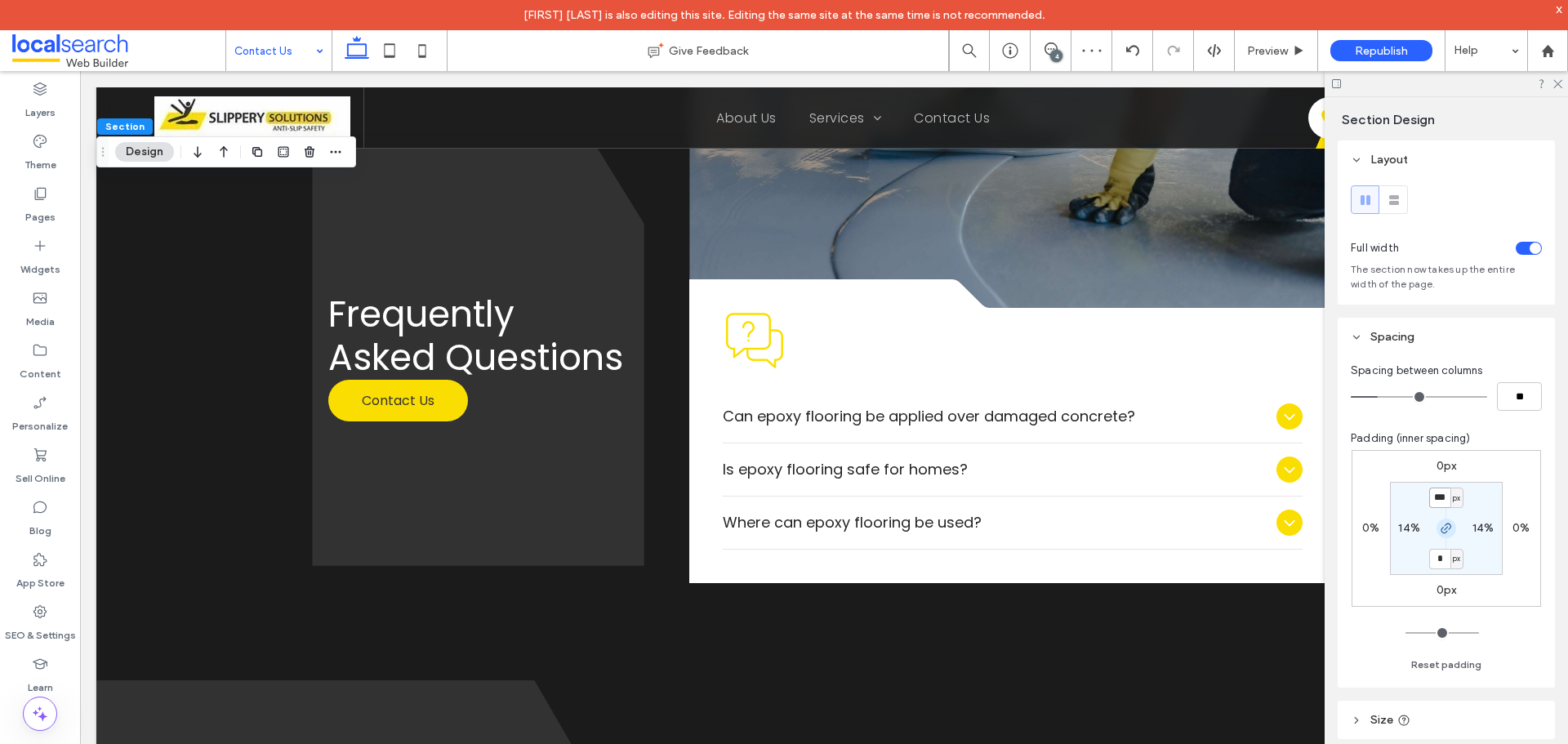 type on "***" 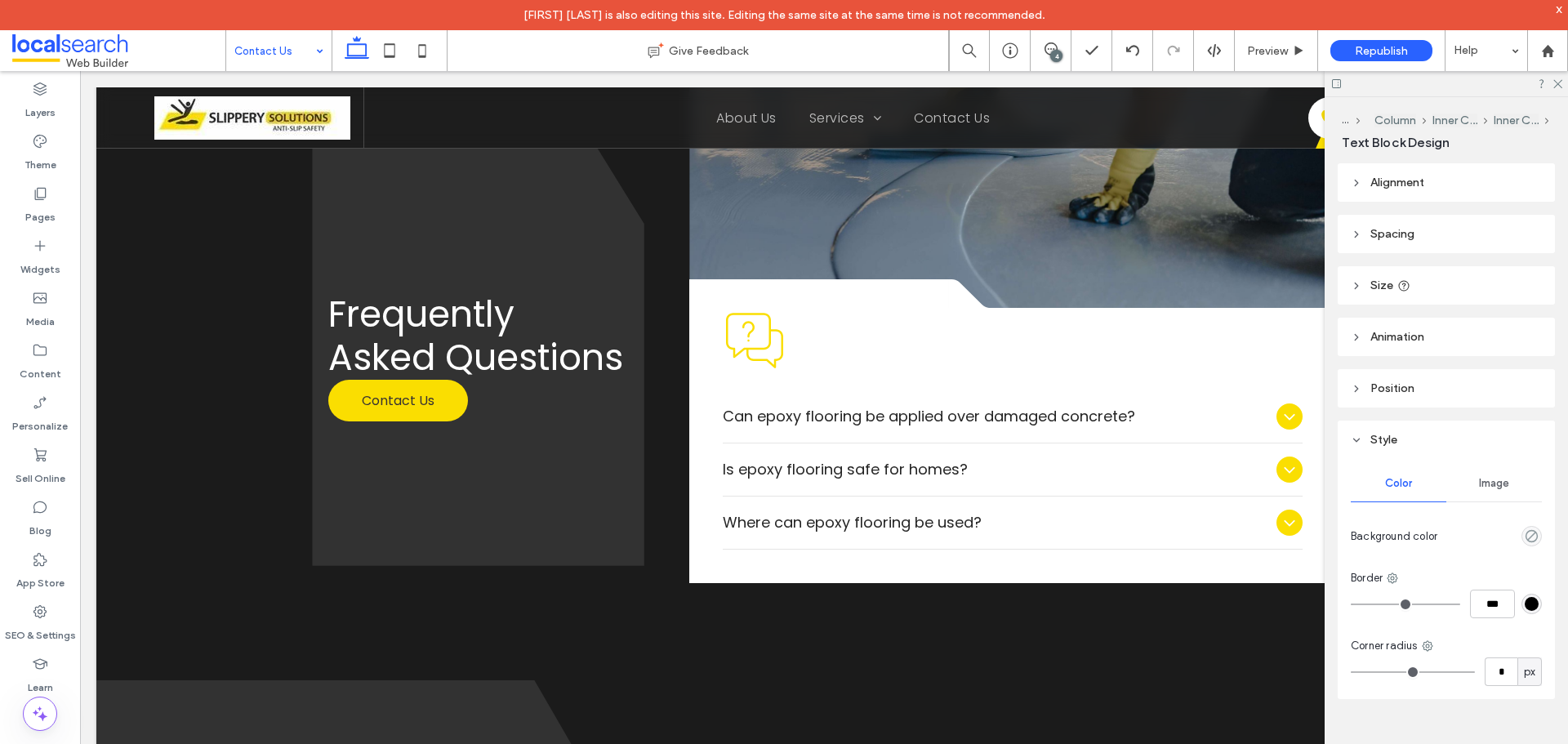 type on "*******" 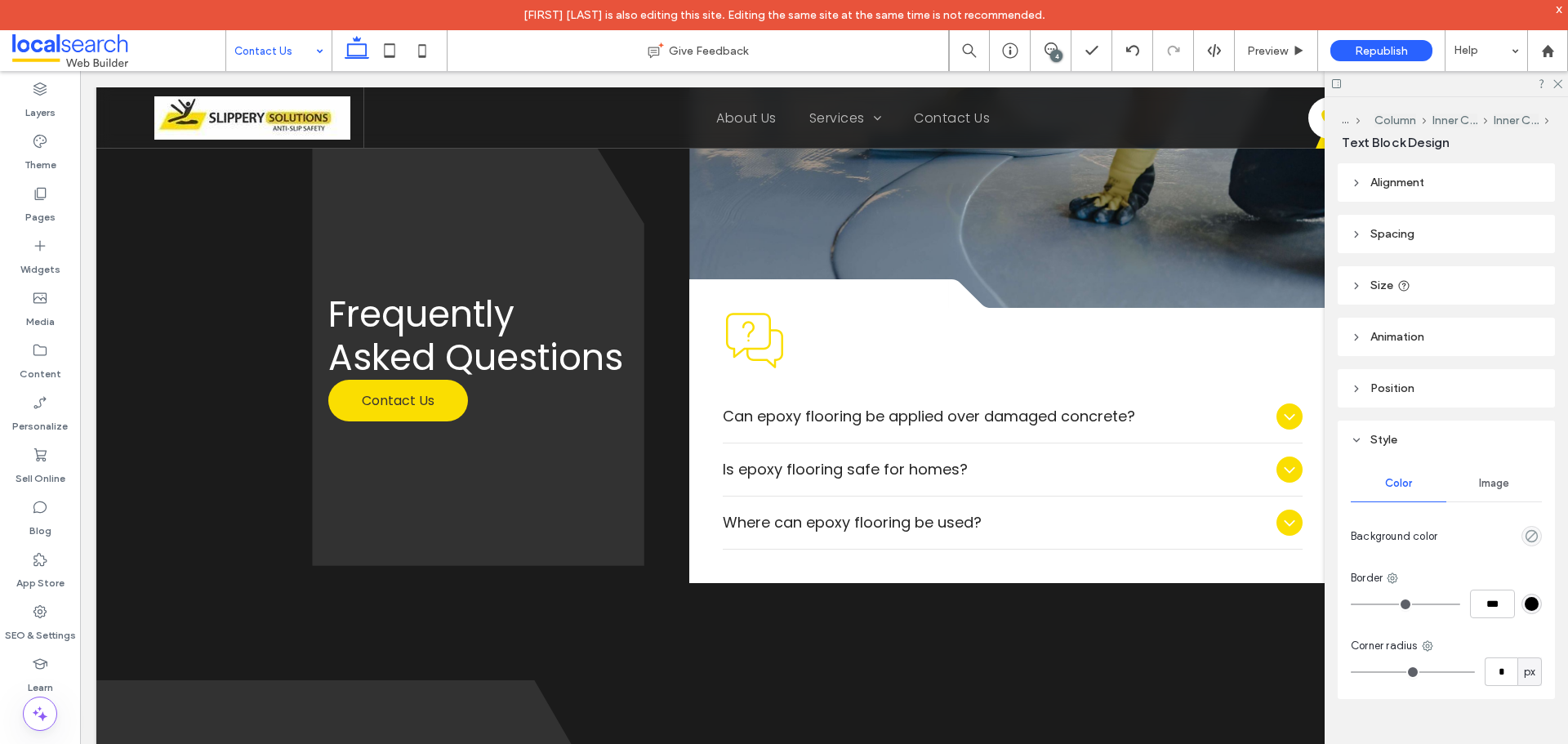 type on "**" 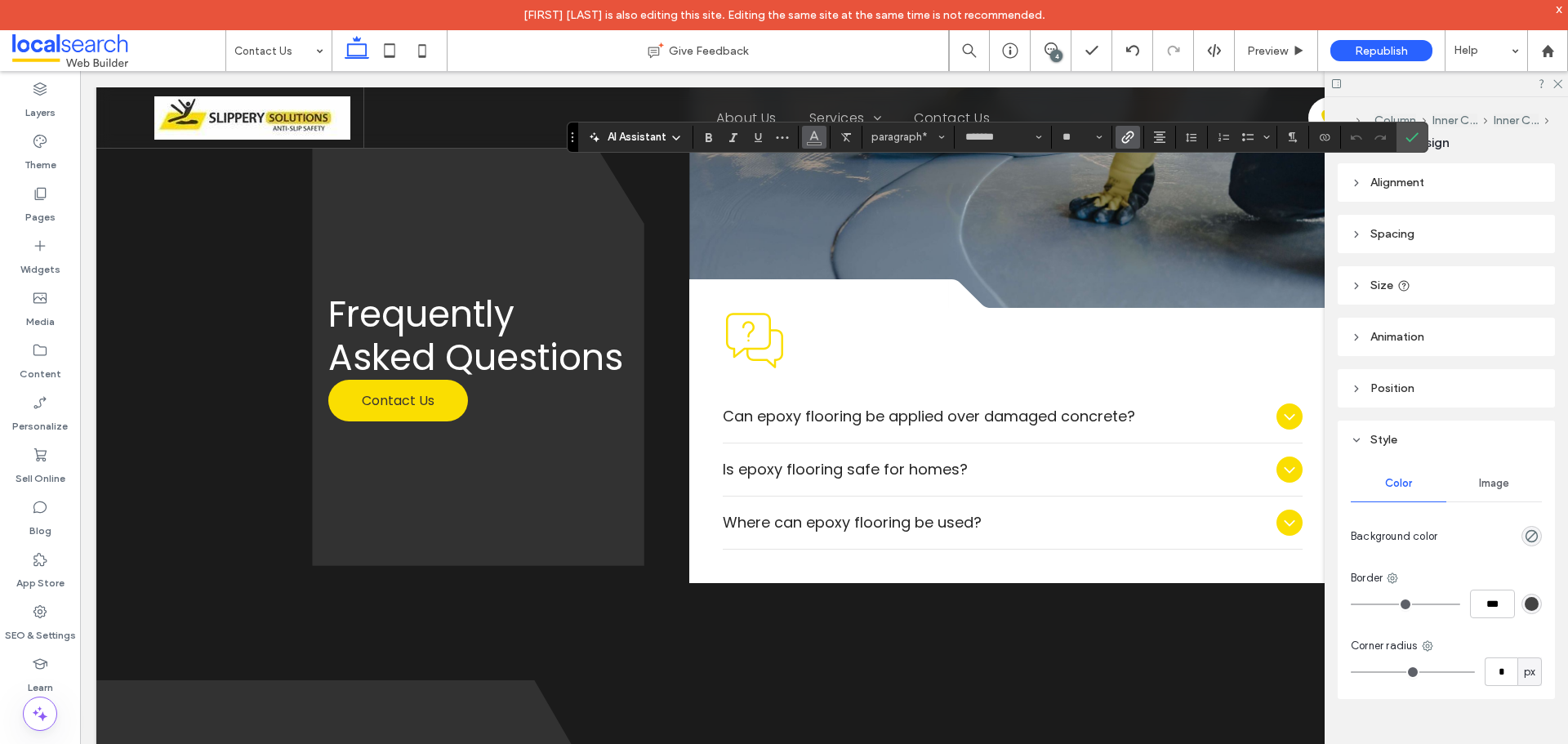 click 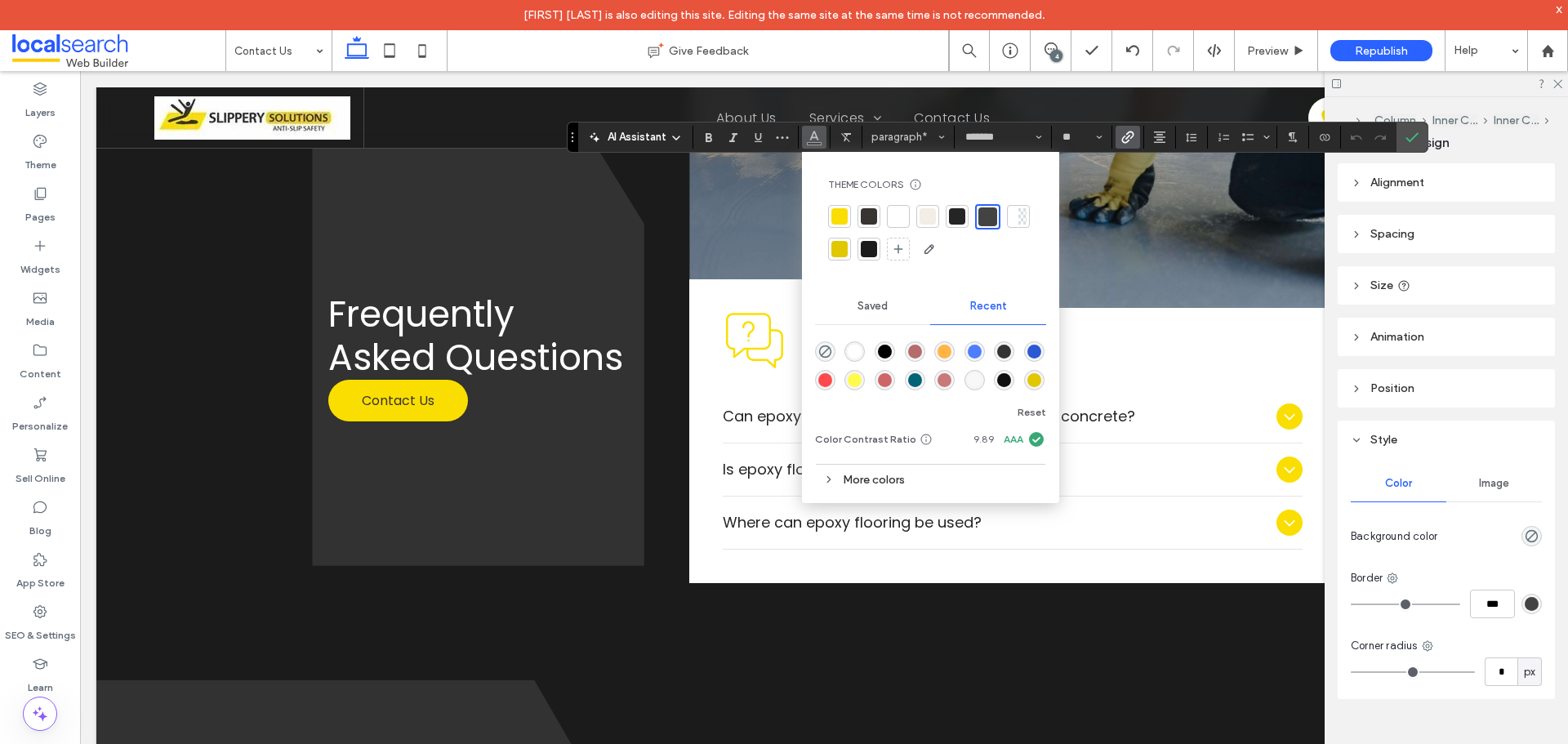 click on "More colors" at bounding box center [930, 479] 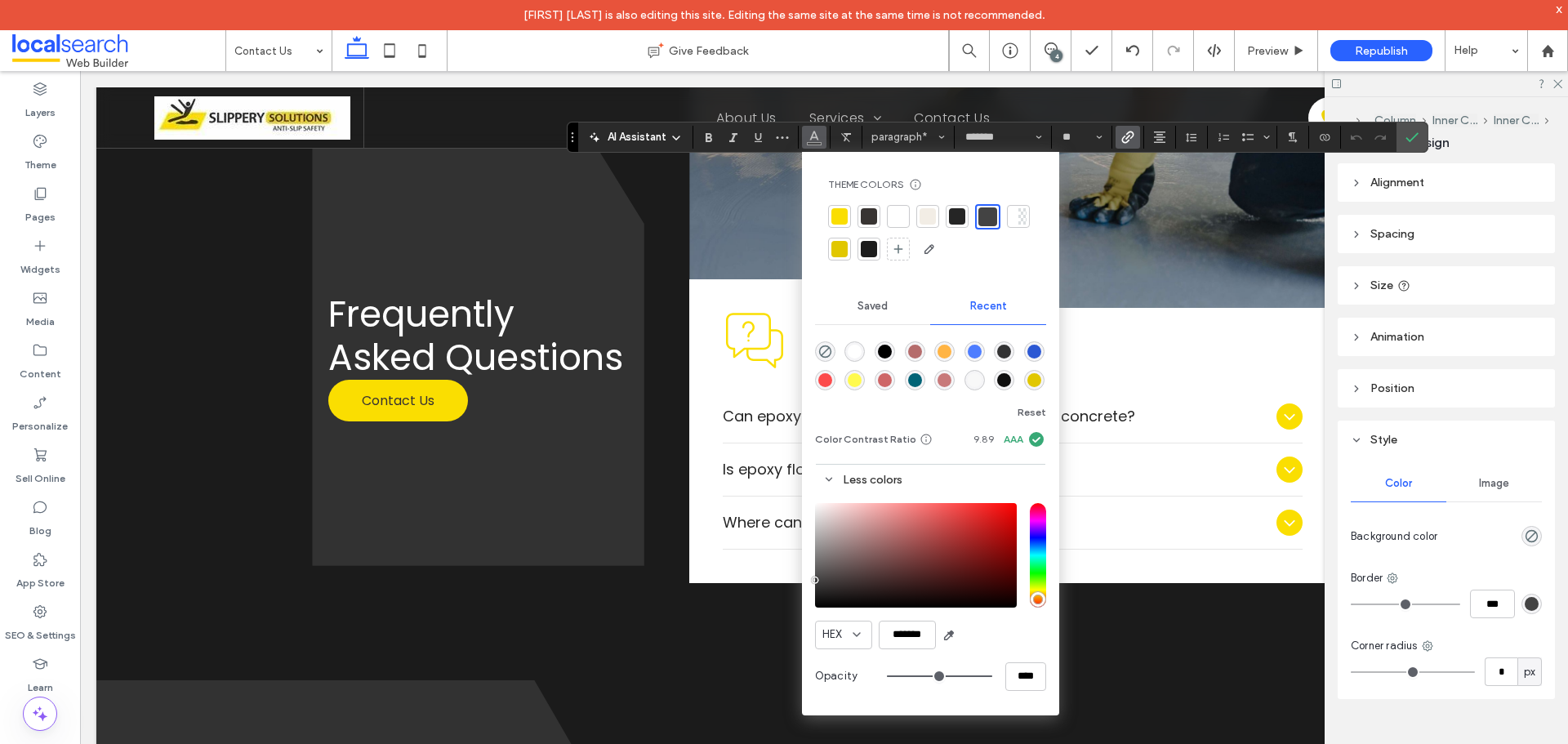 drag, startPoint x: 1416, startPoint y: 141, endPoint x: 1356, endPoint y: 192, distance: 78.746428 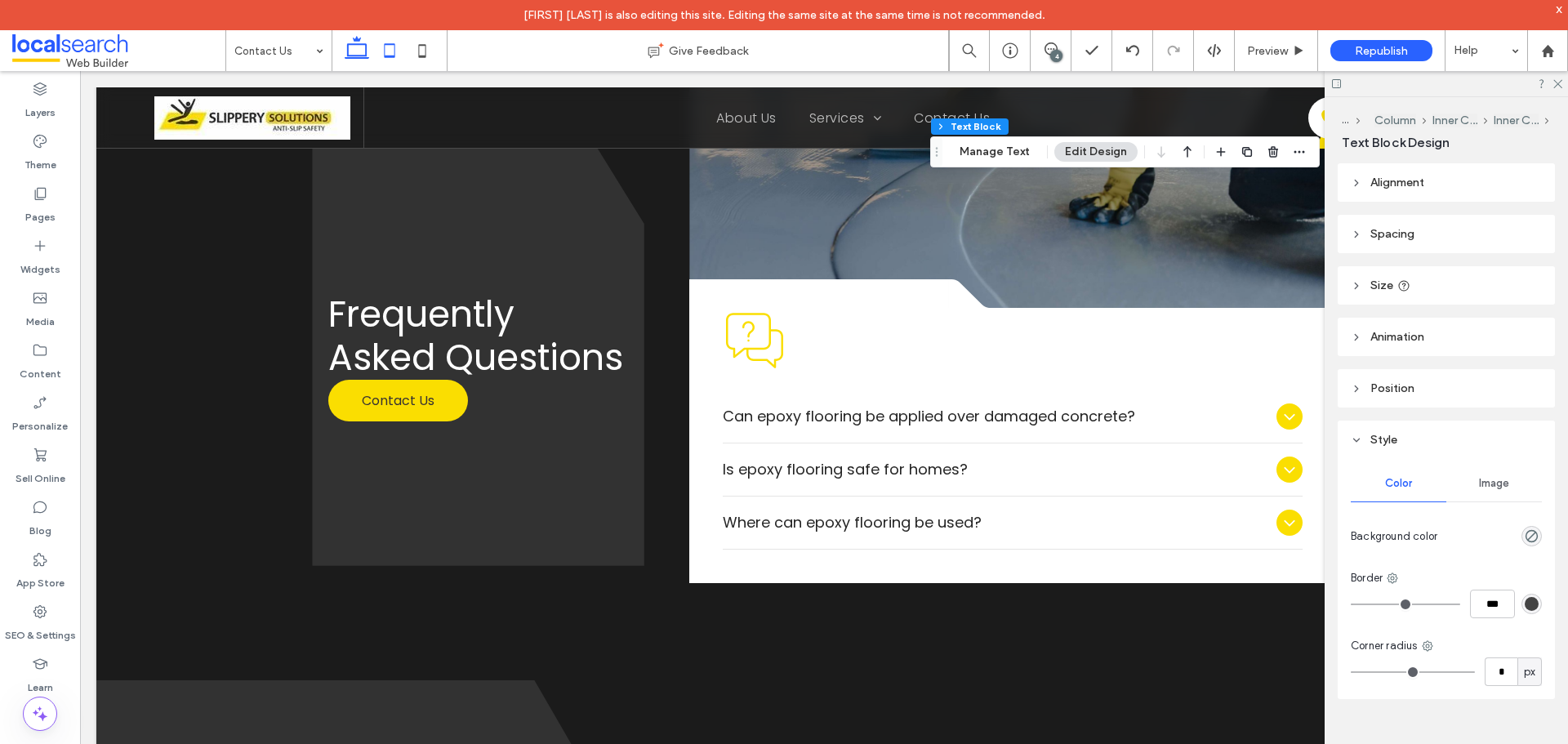 click 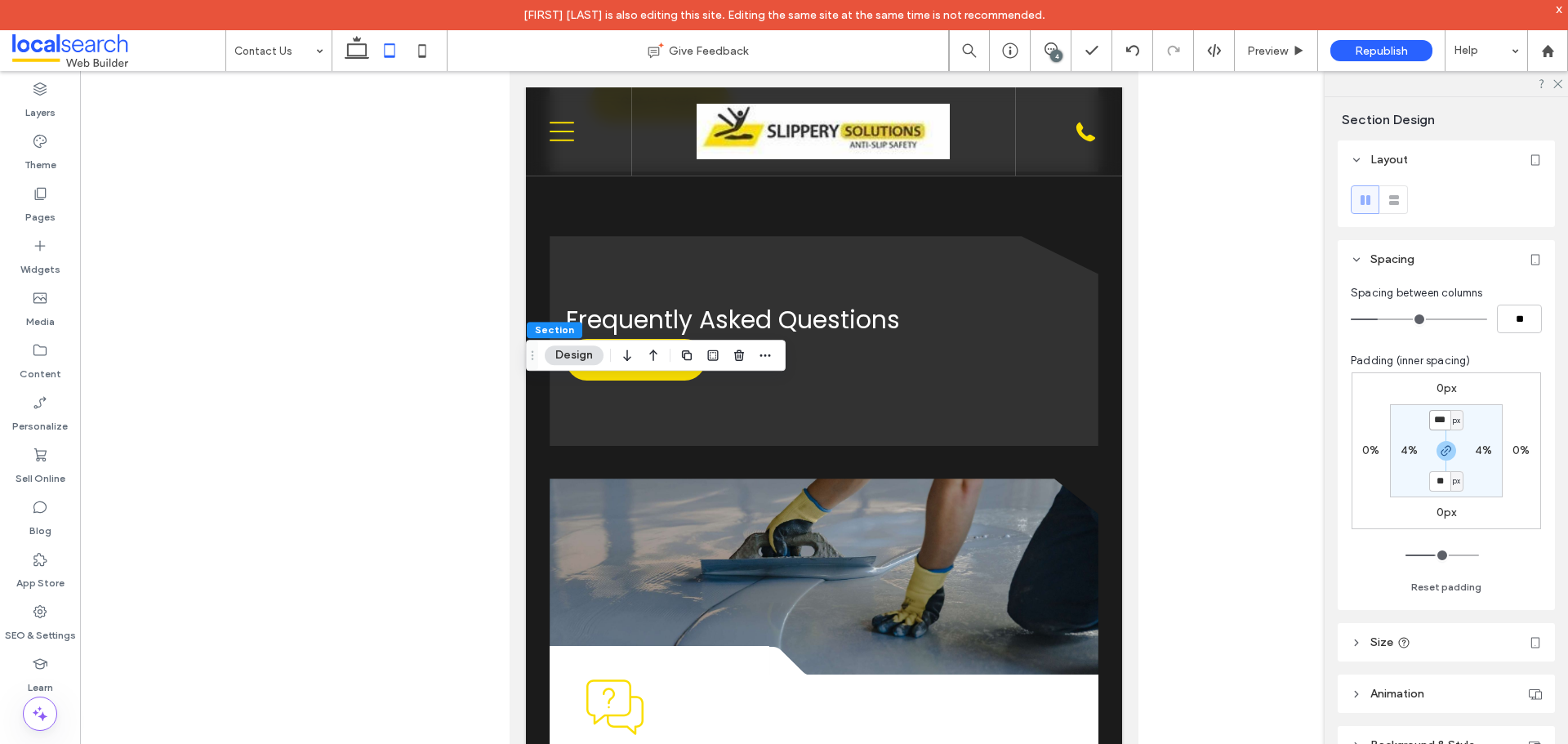 click on "***" at bounding box center [1440, 420] 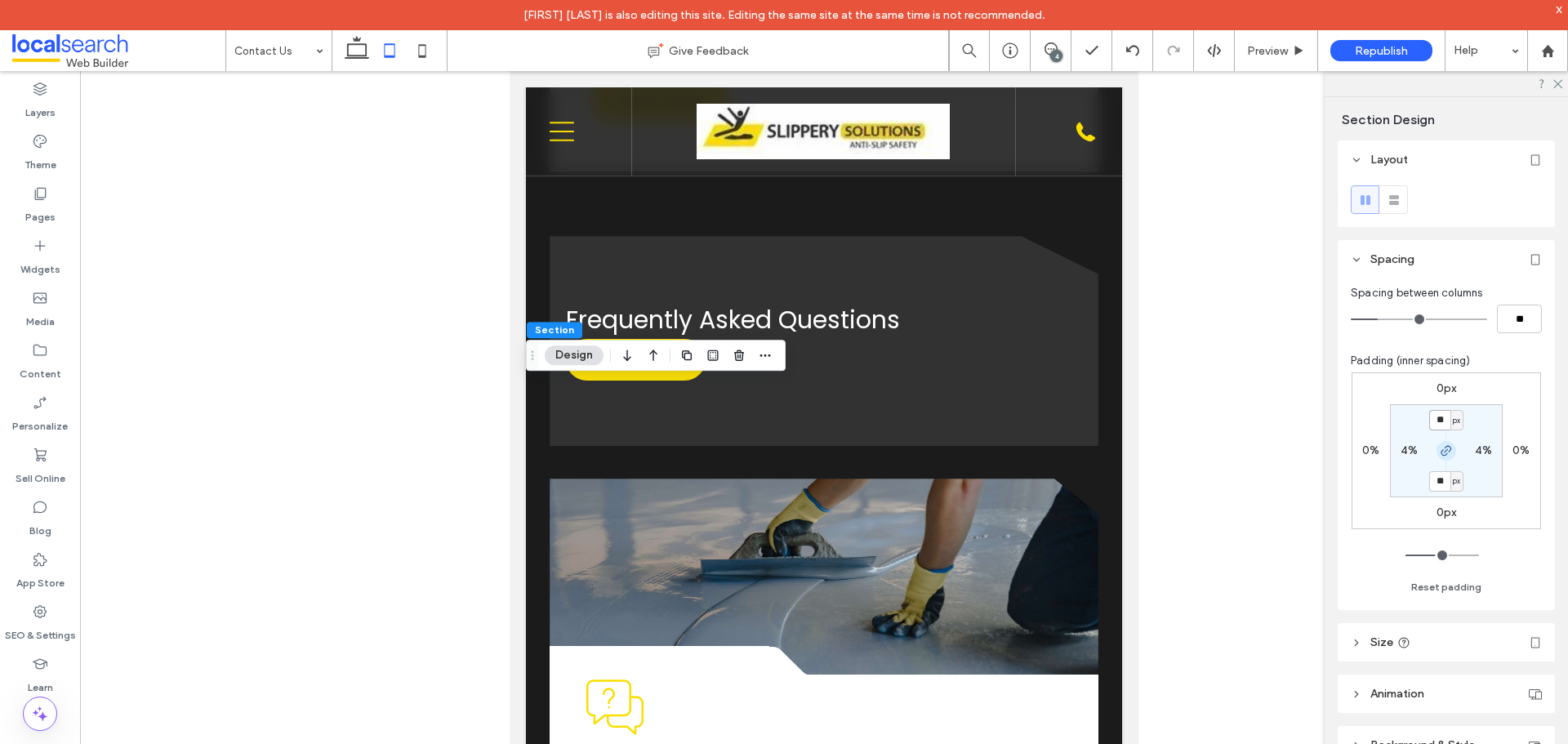 type on "**" 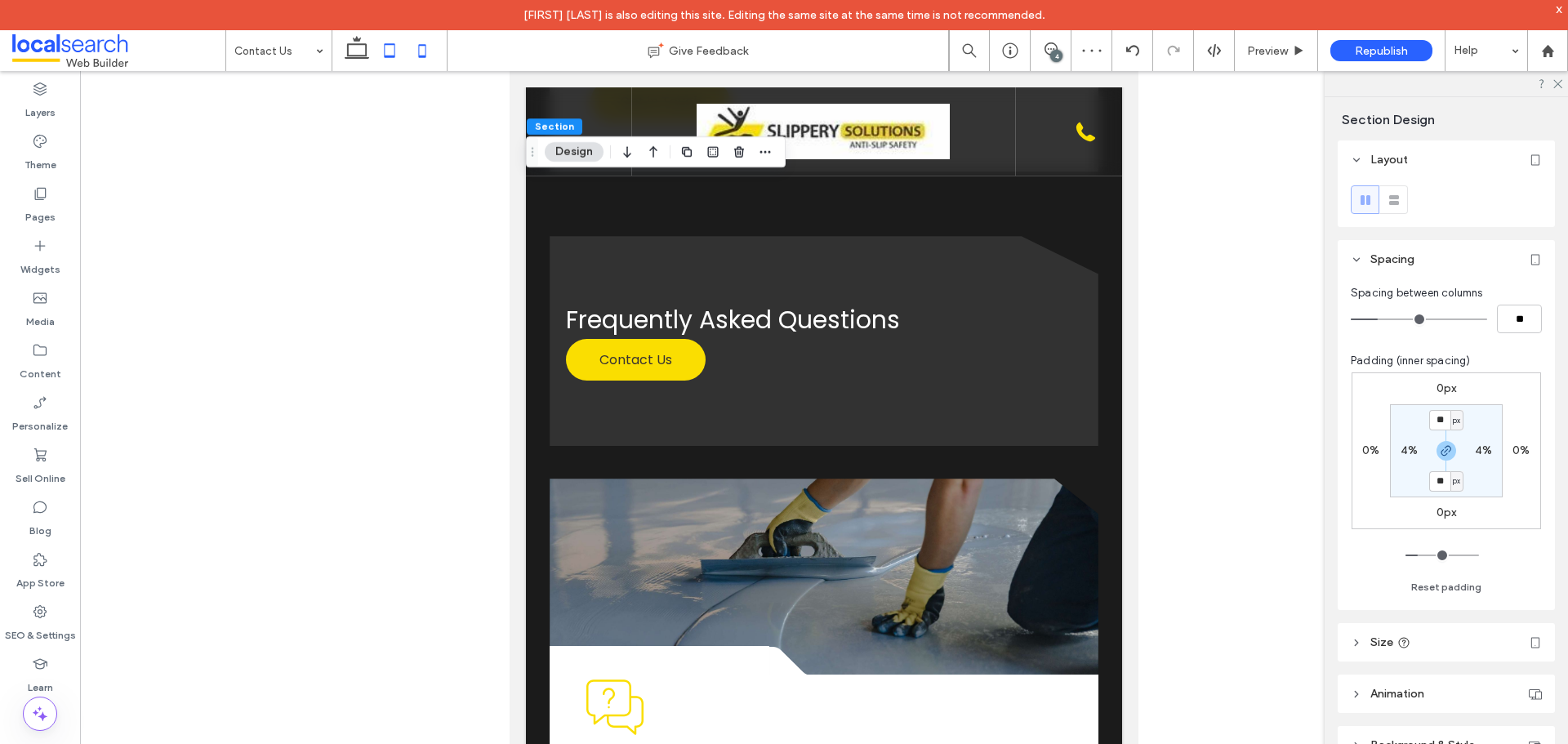 click 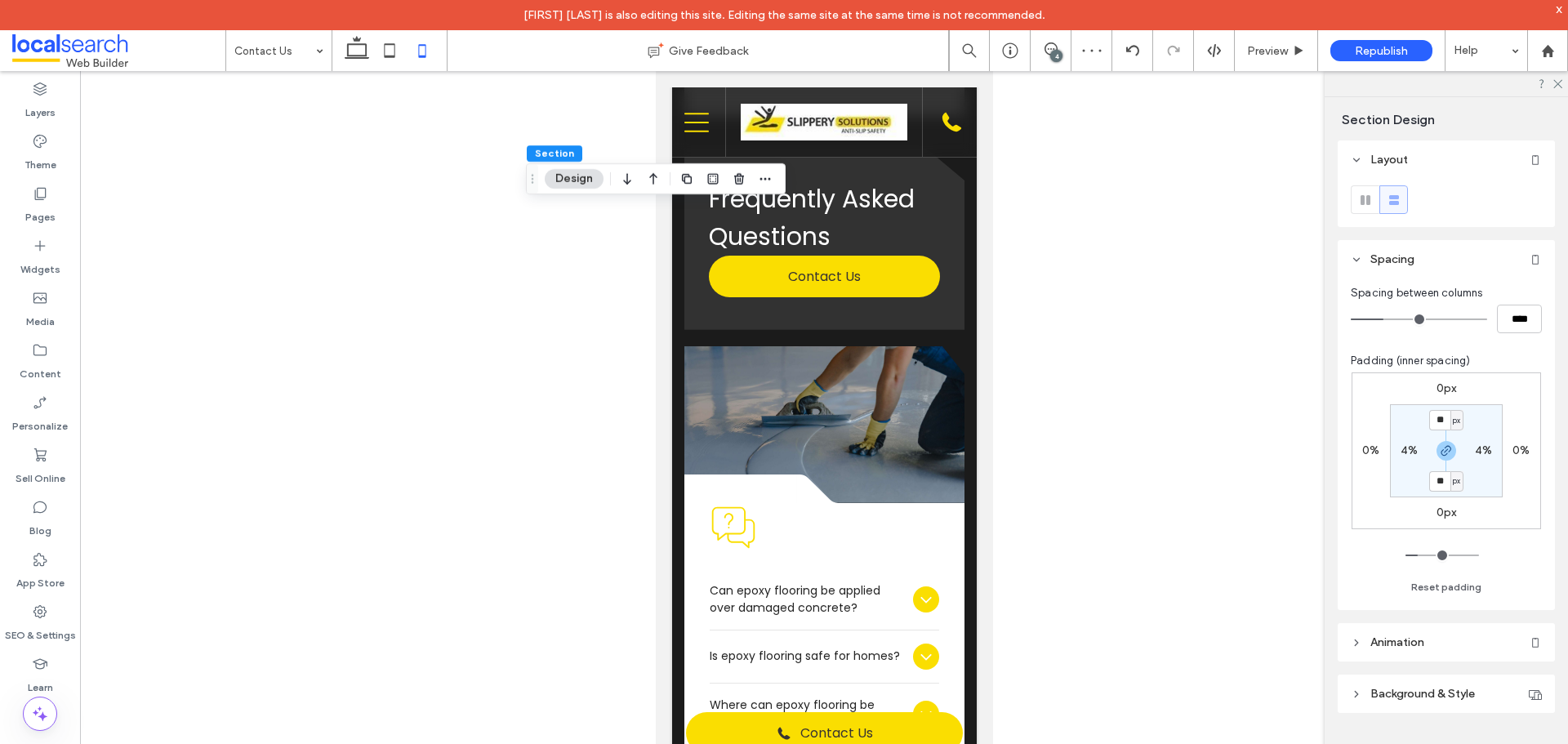 type on "***" 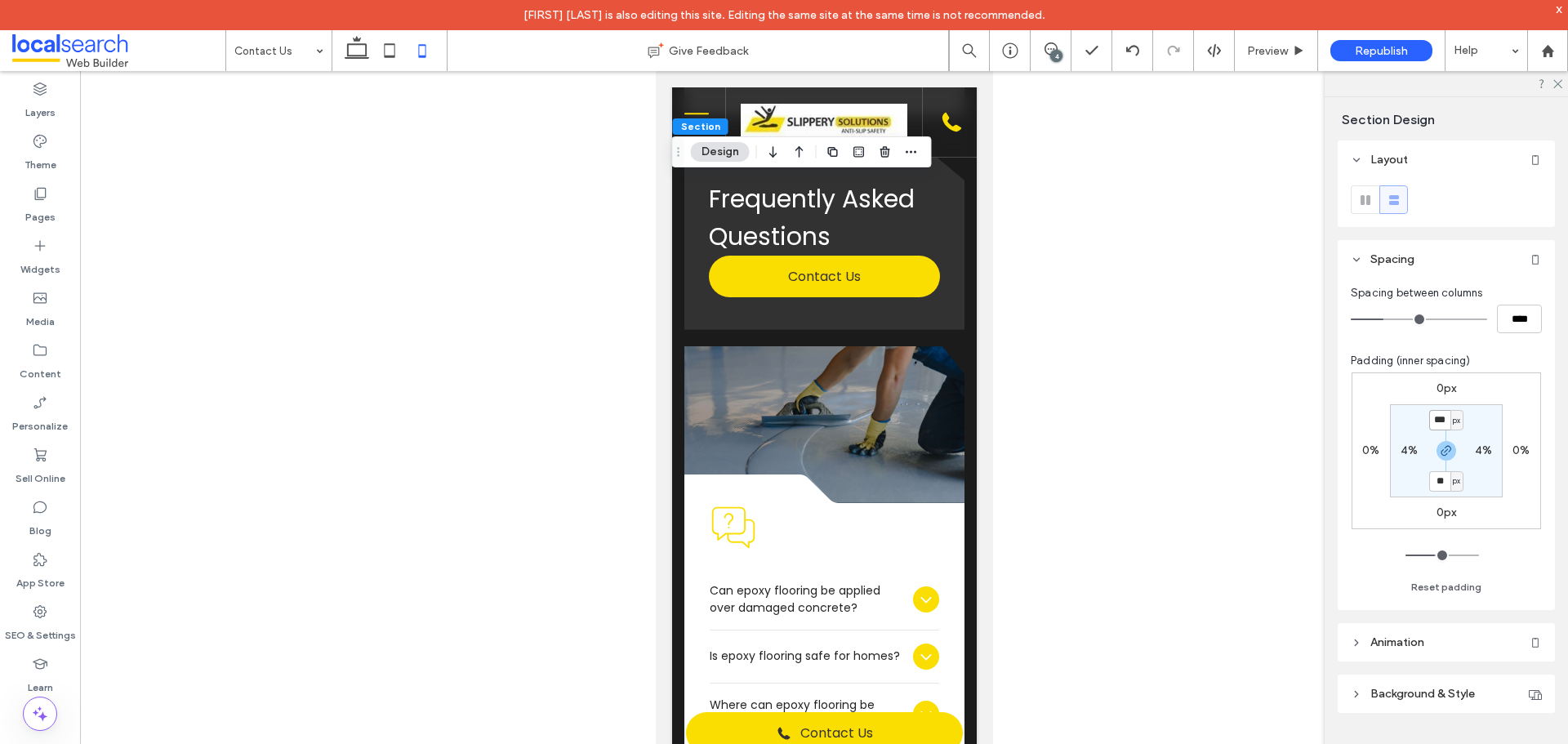 click on "***" at bounding box center (1440, 420) 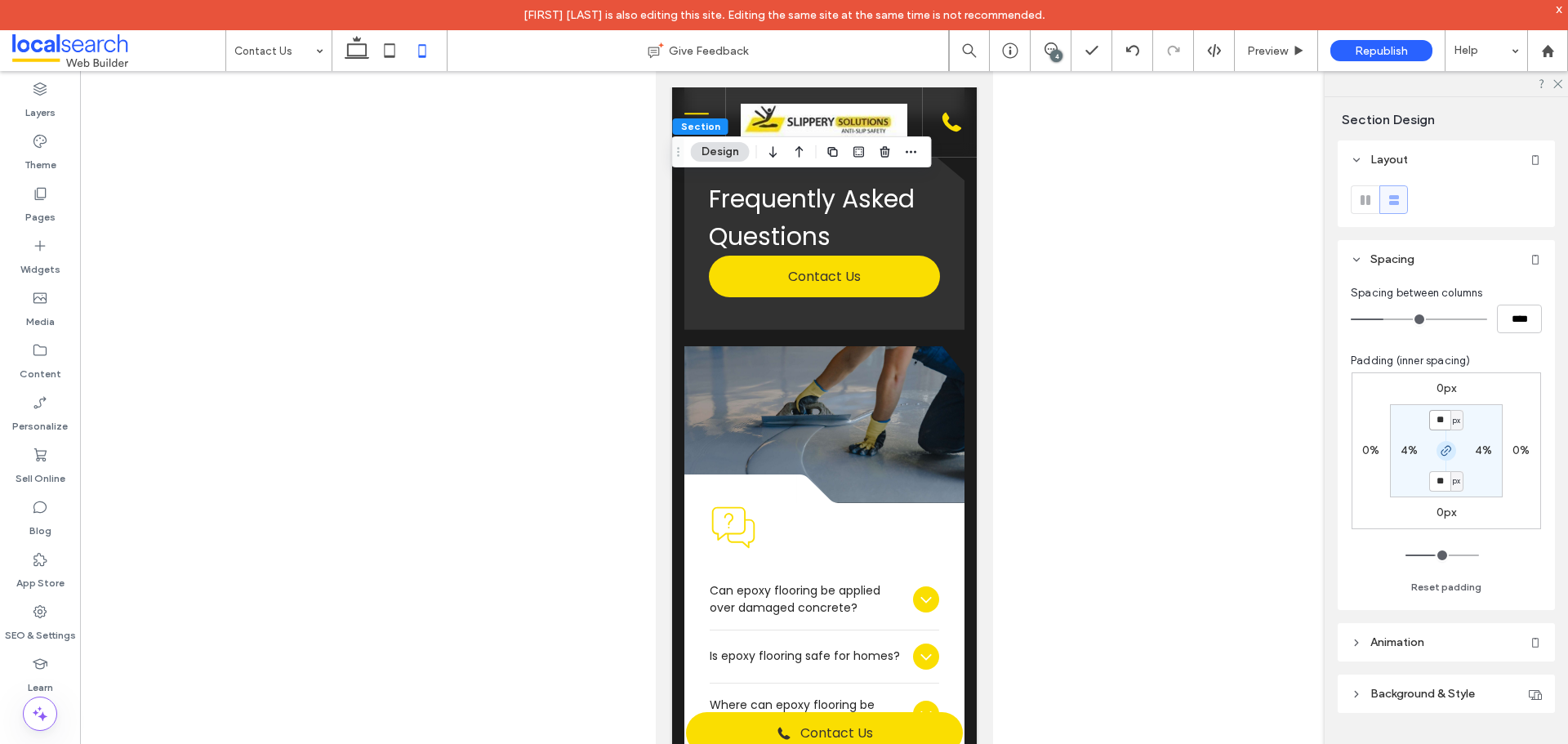 type on "**" 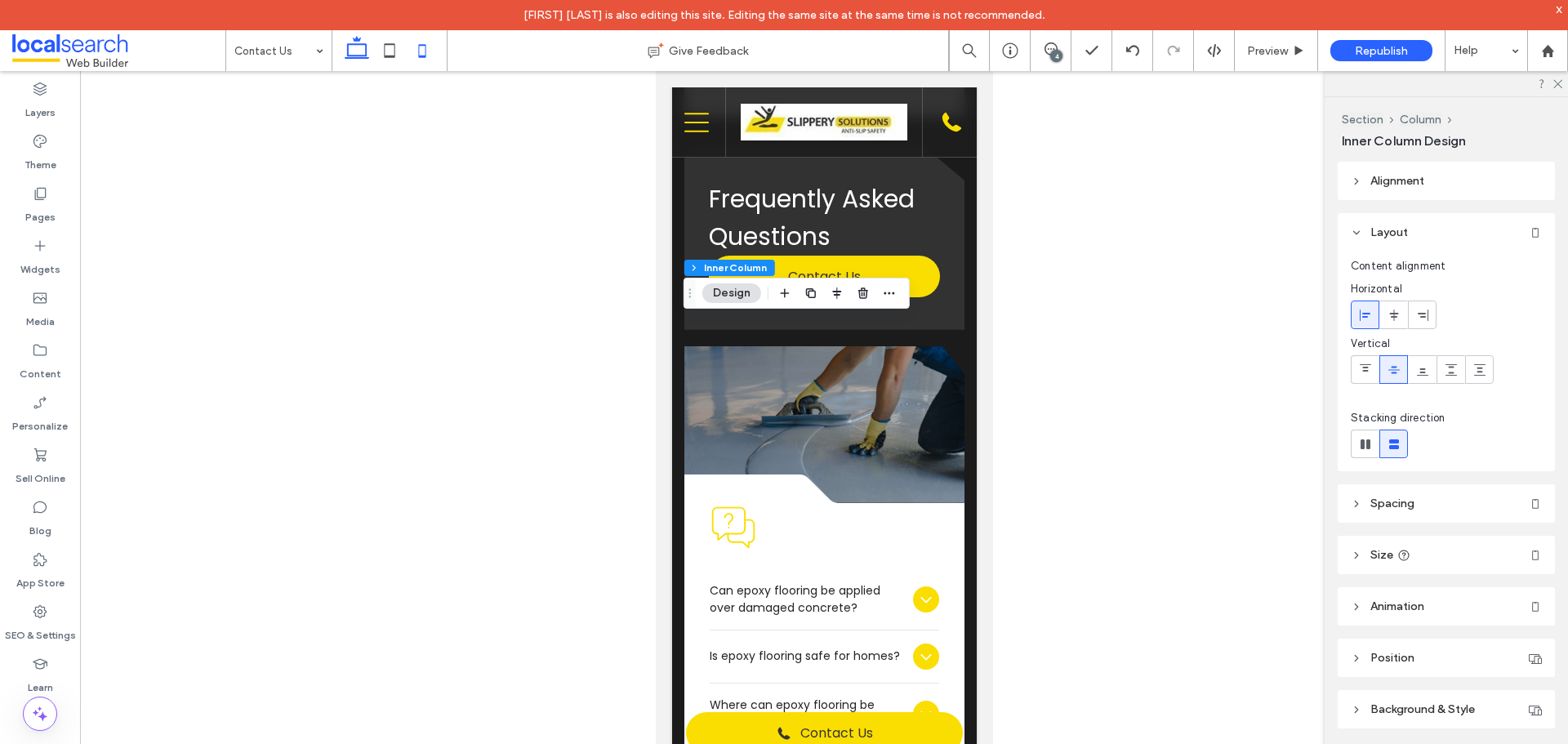 click 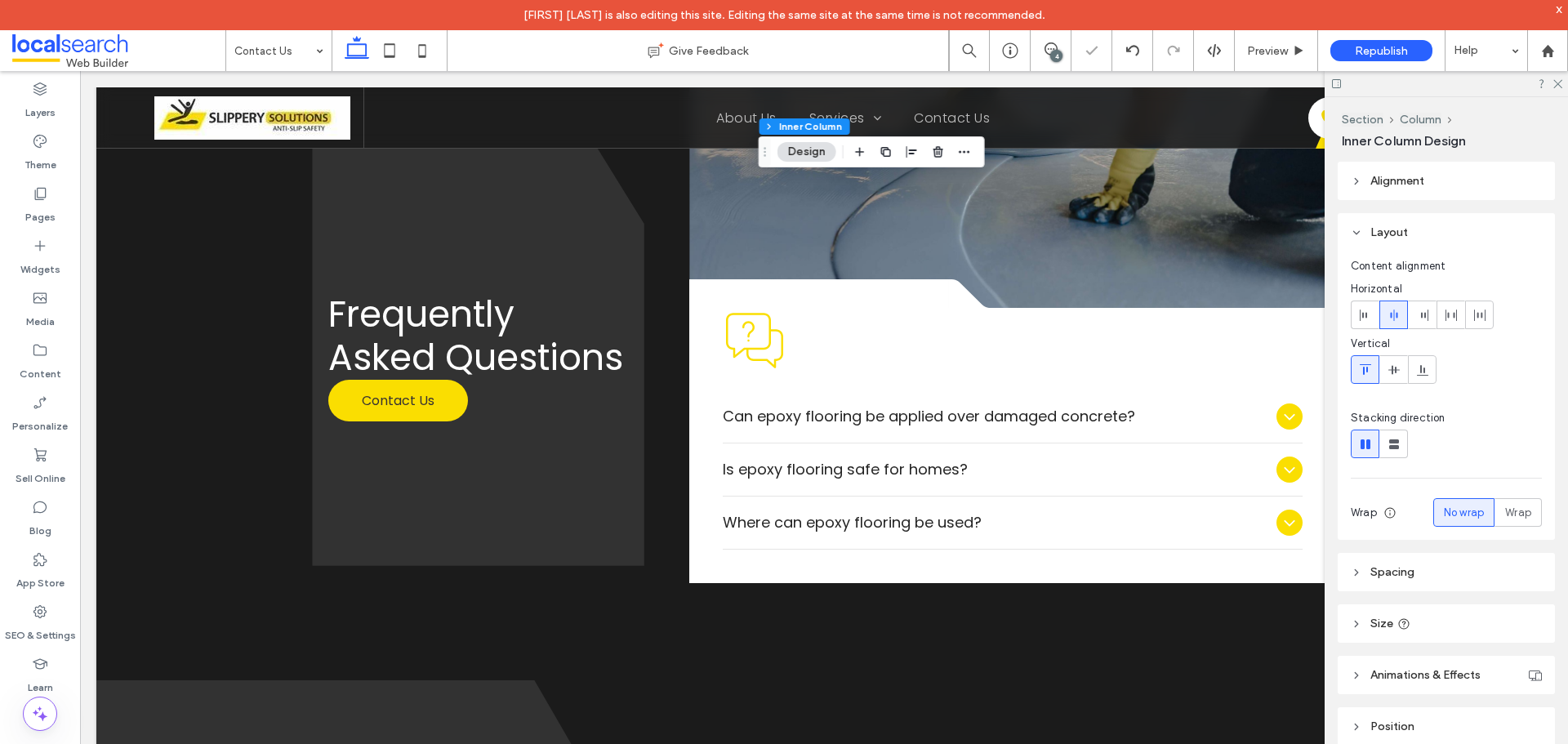 type on "*" 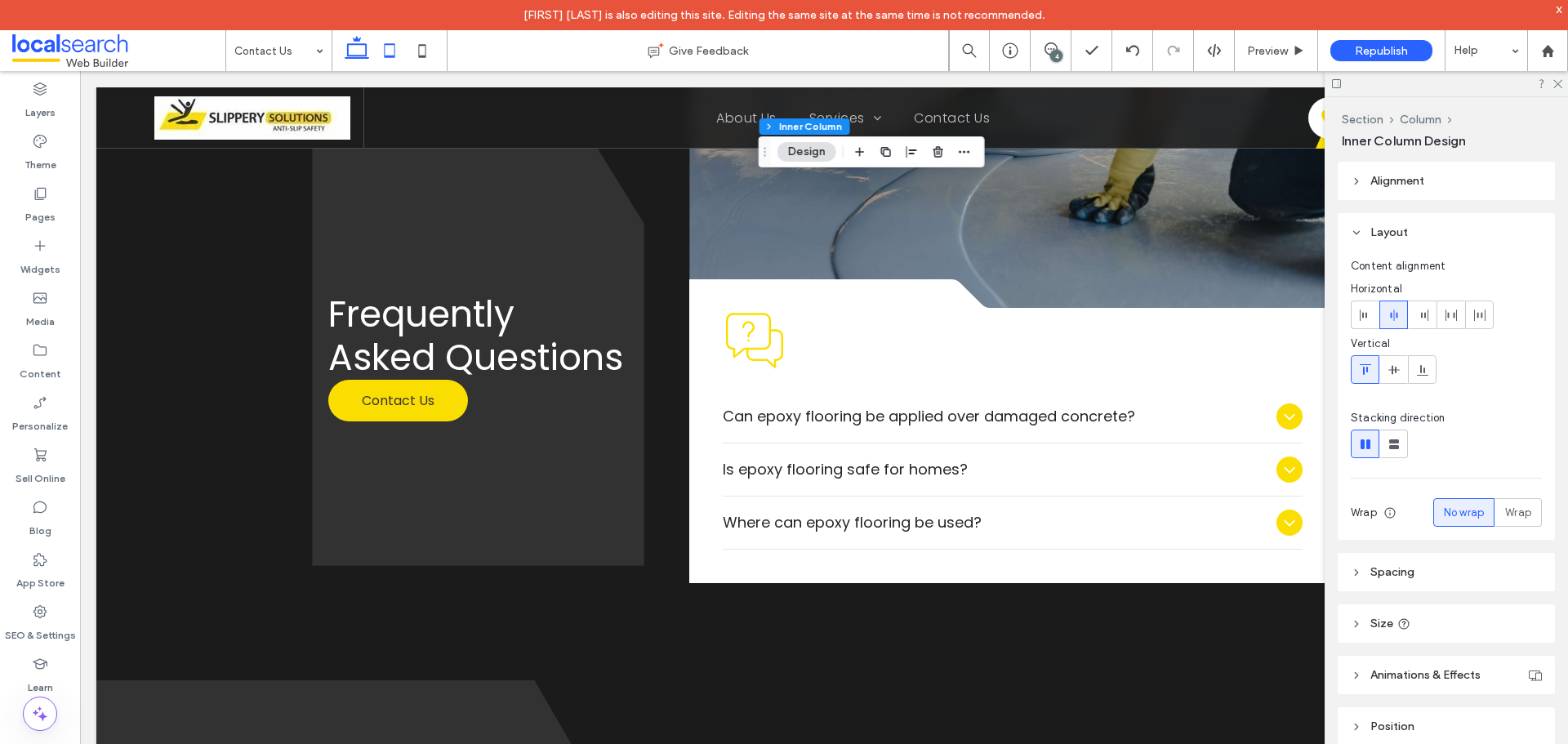 click 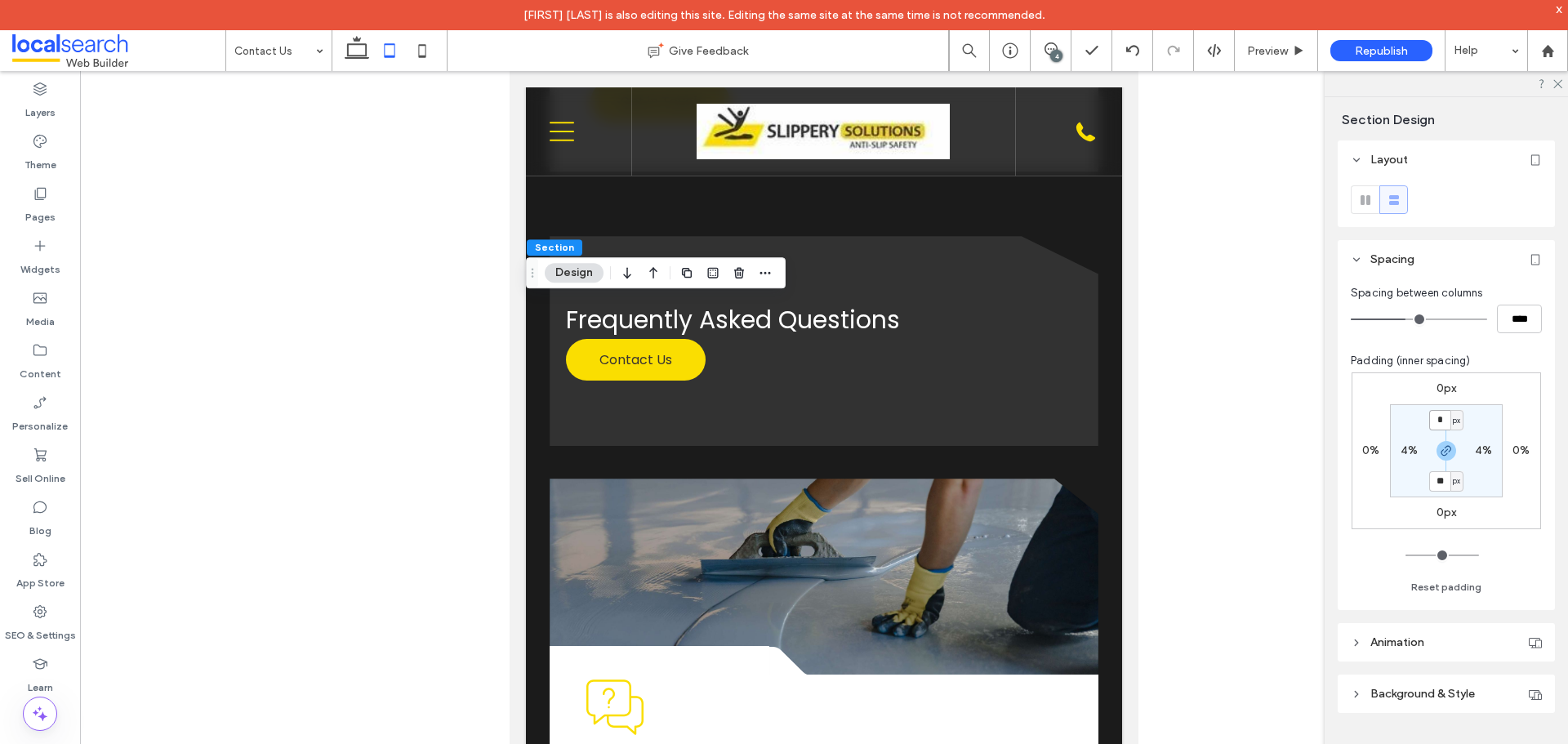 click on "*" at bounding box center (1440, 420) 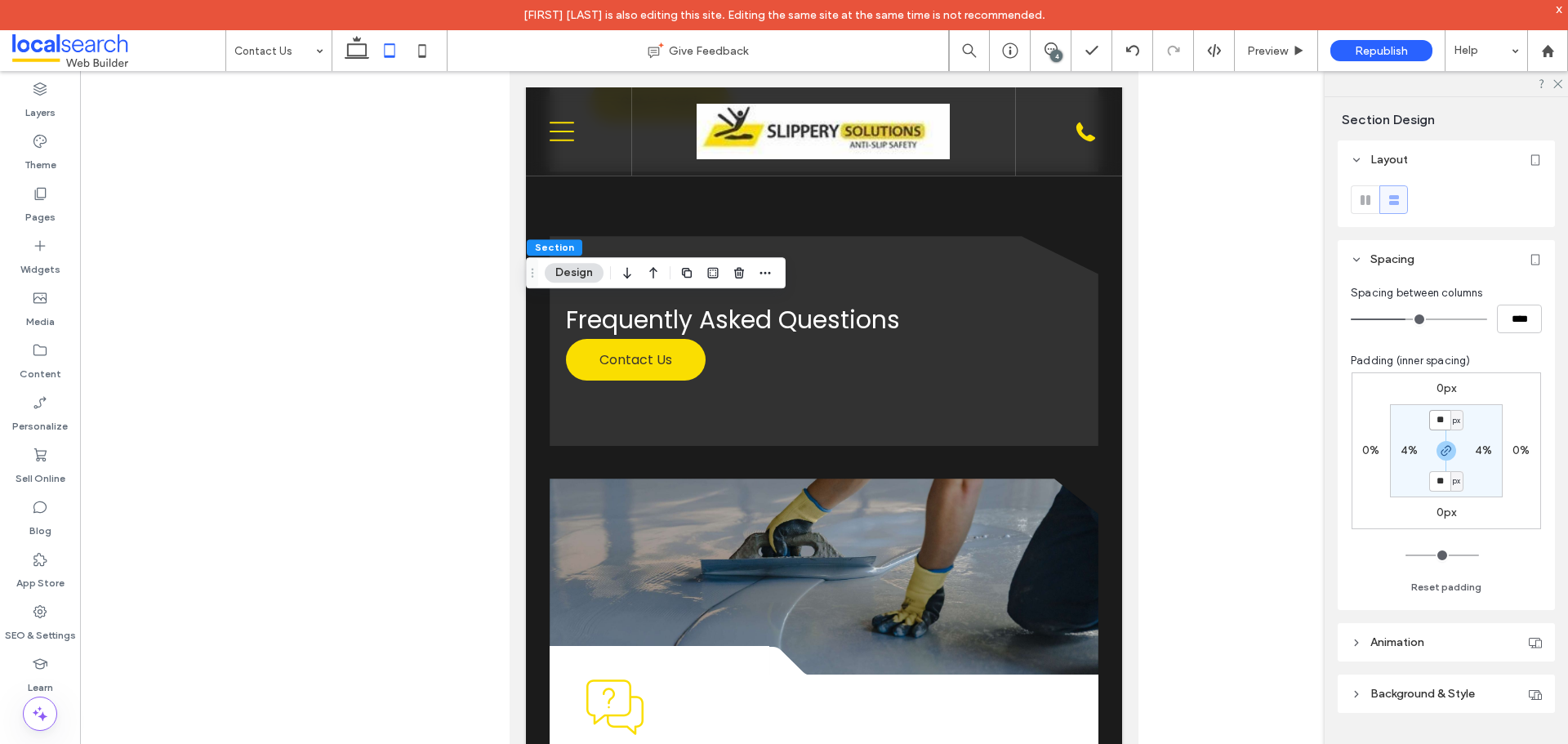 type on "**" 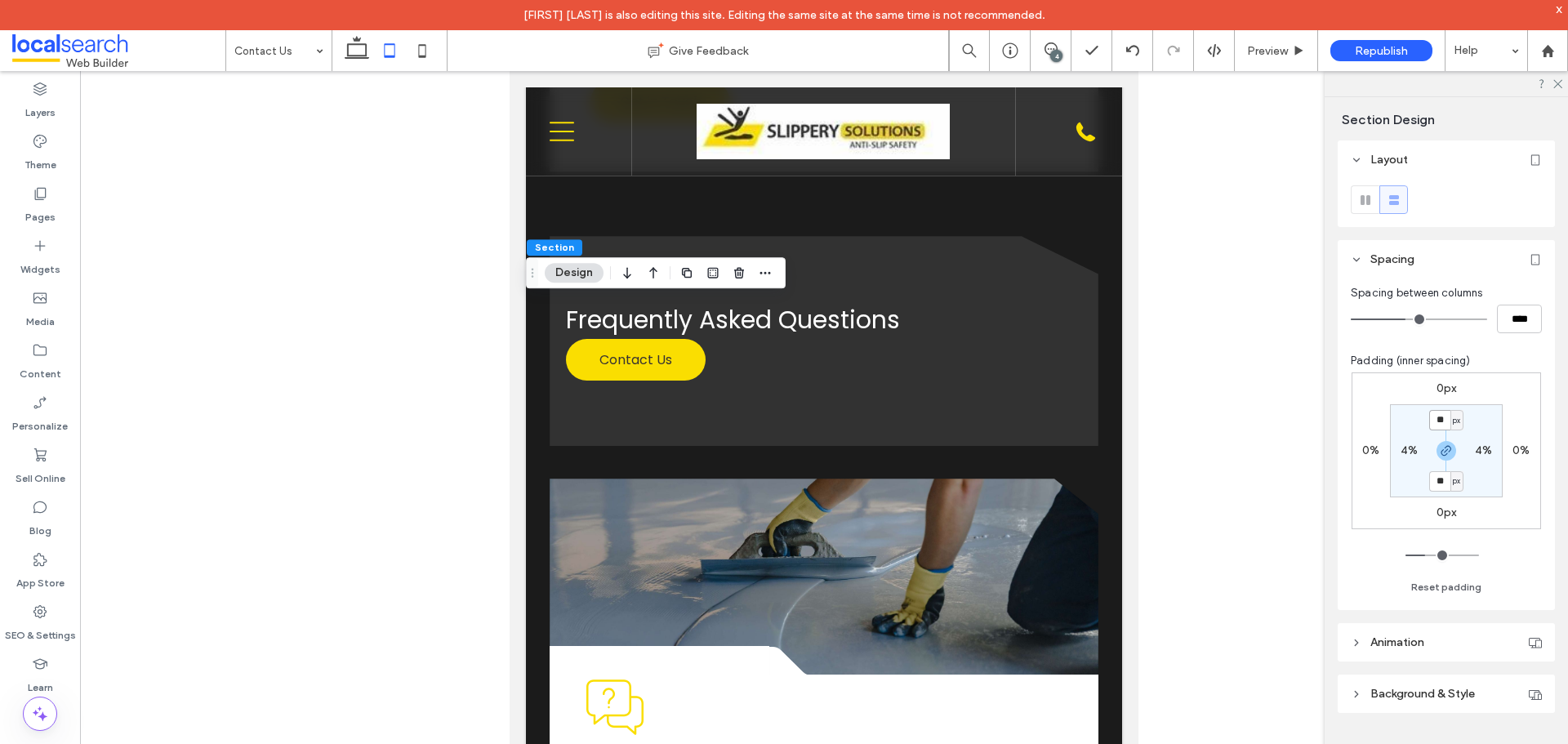 drag, startPoint x: 1443, startPoint y: 419, endPoint x: 1426, endPoint y: 418, distance: 17.029386 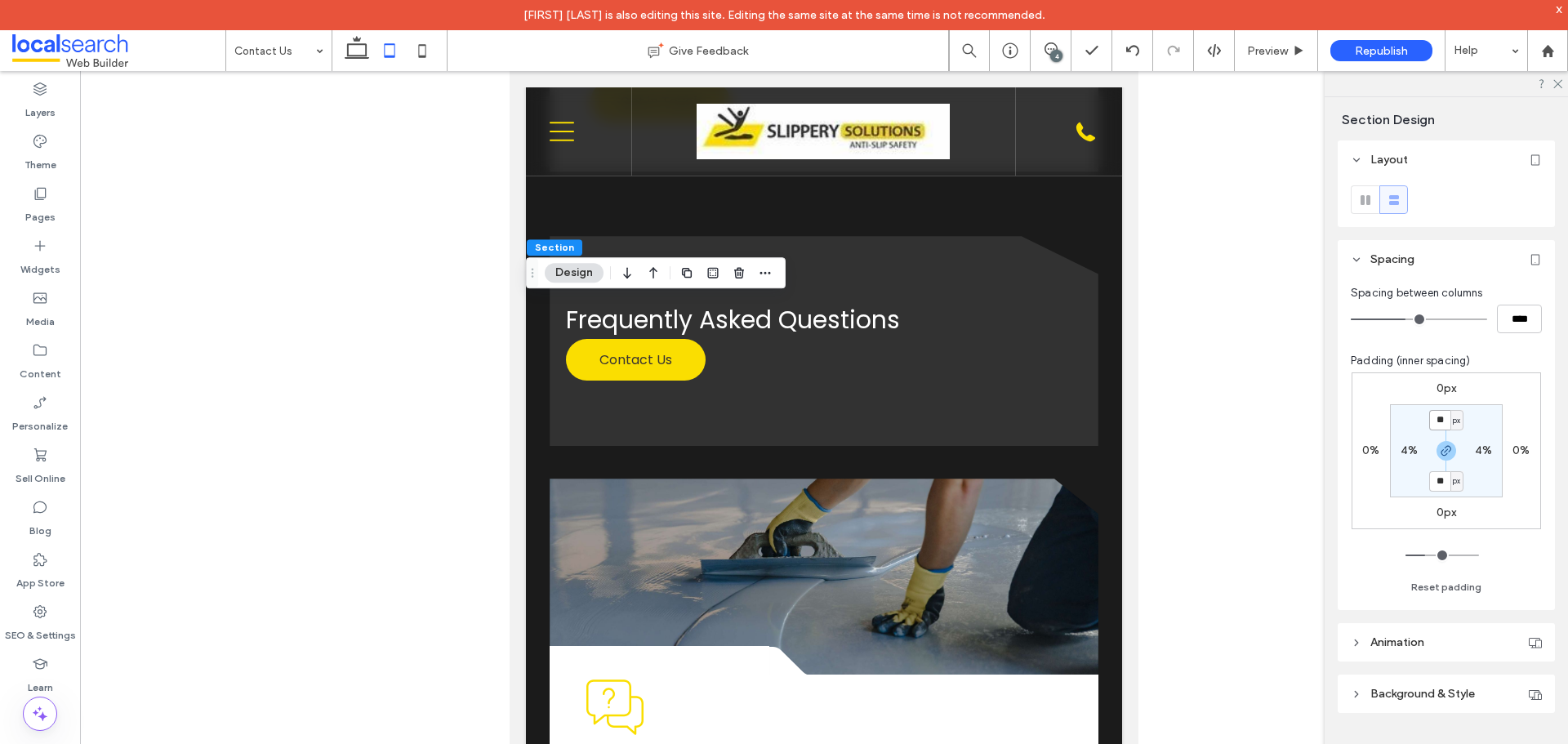 type on "**" 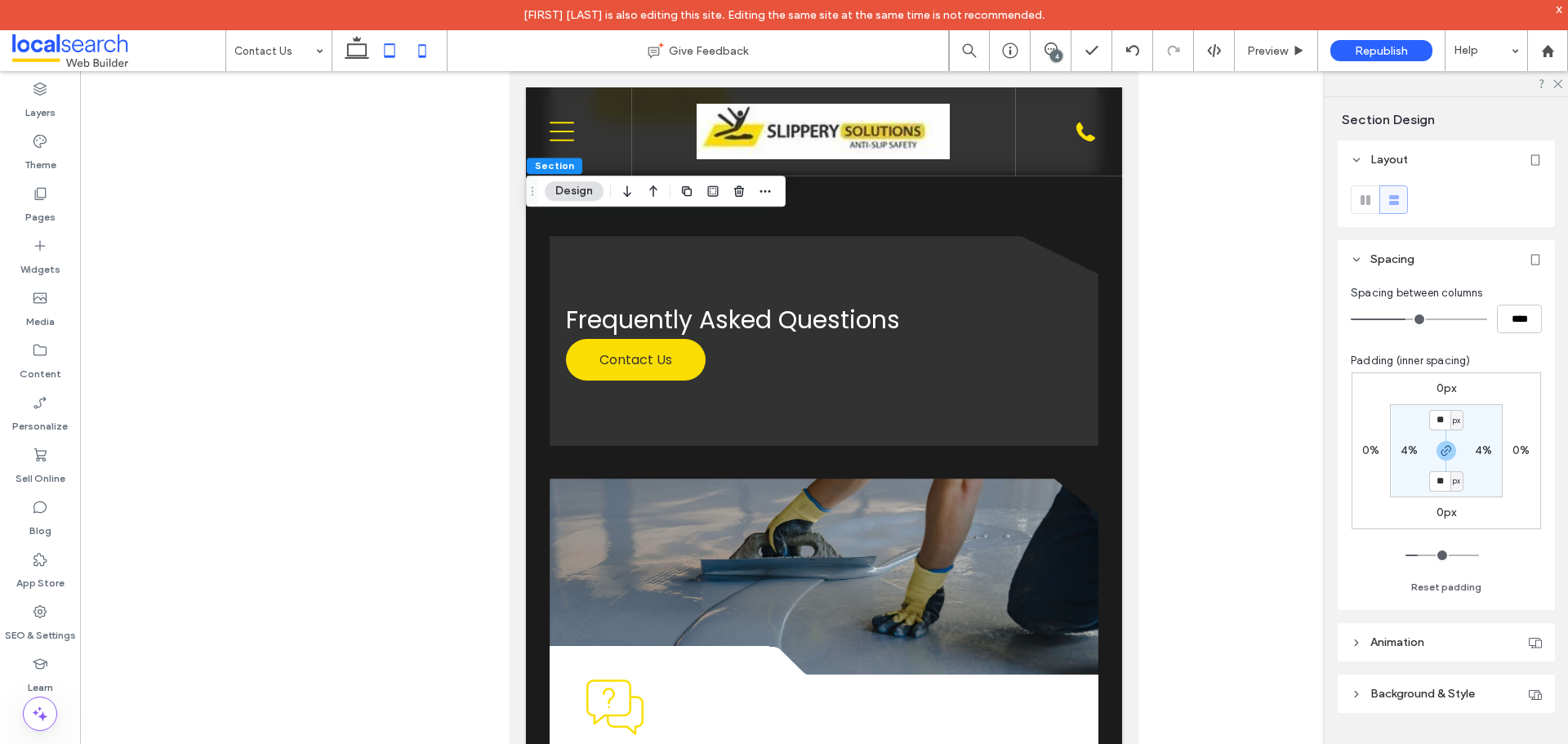 click 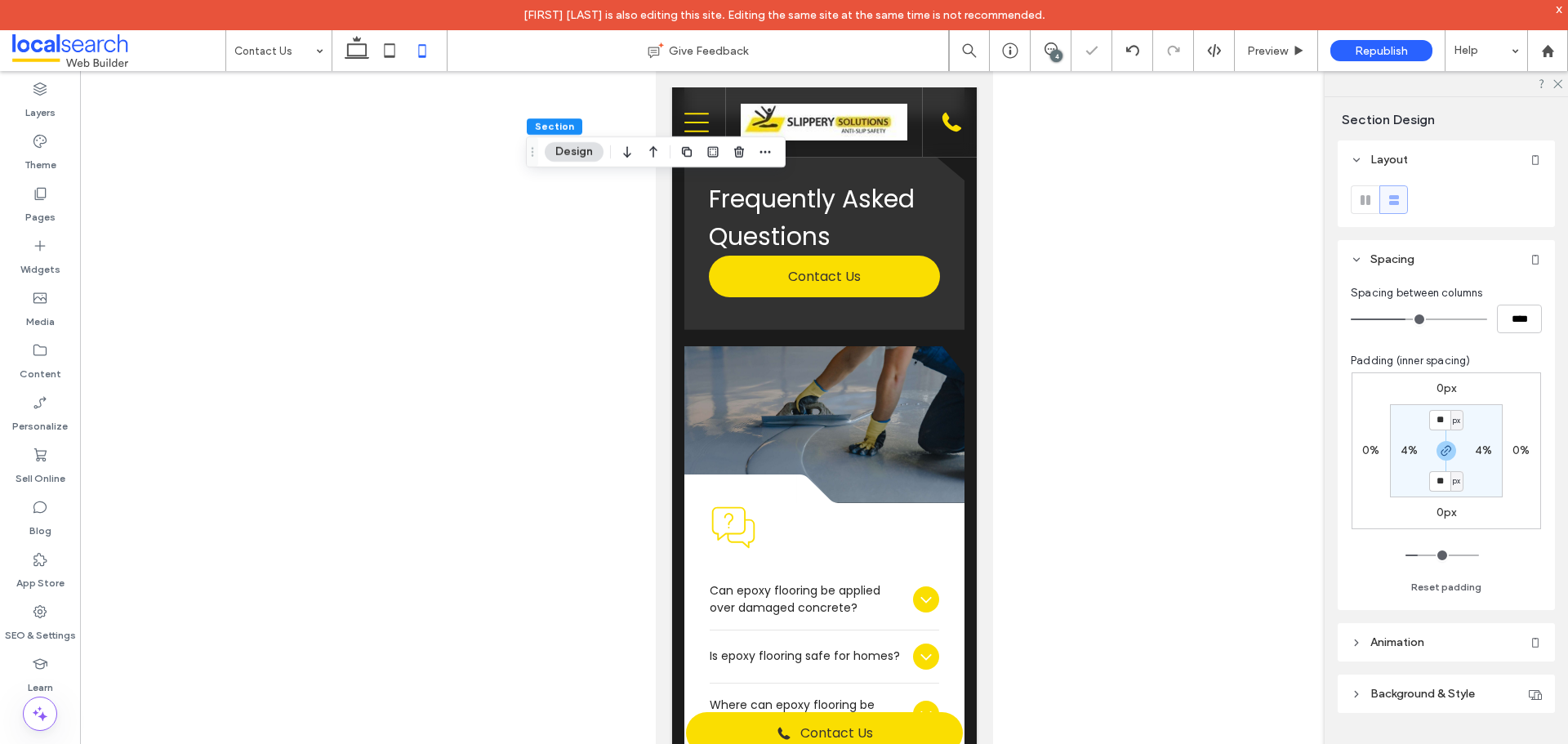 type on "*" 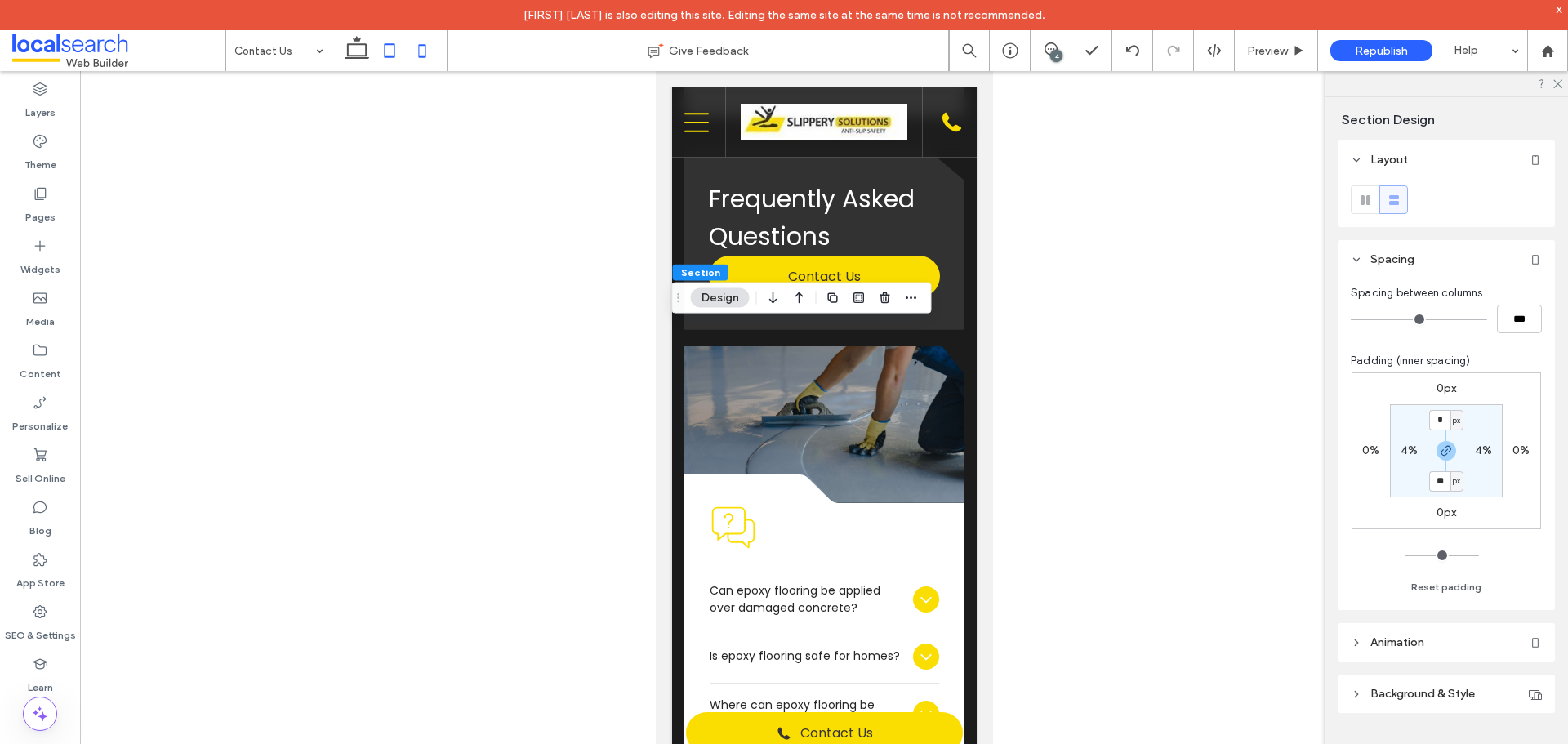 click 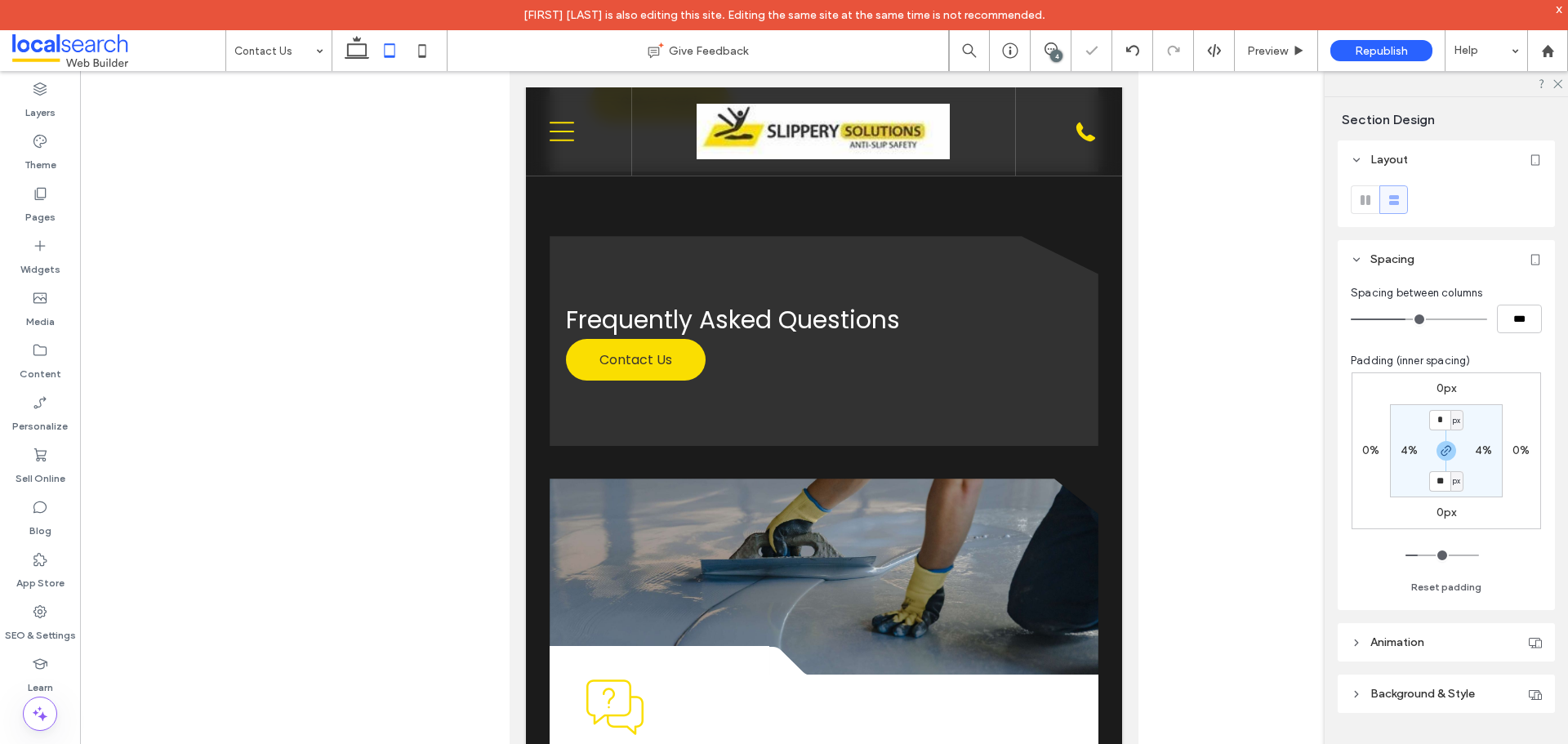 type on "**" 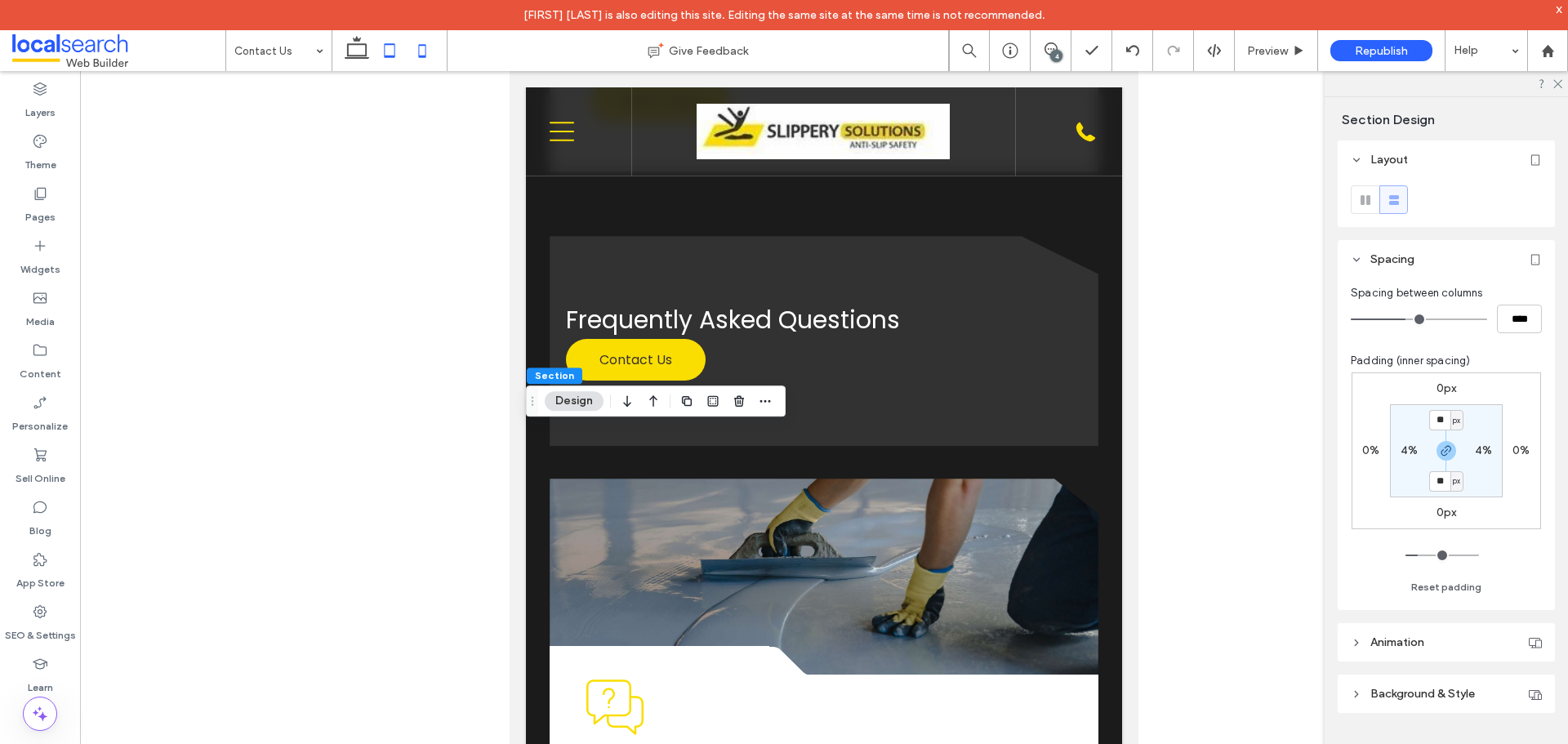 click 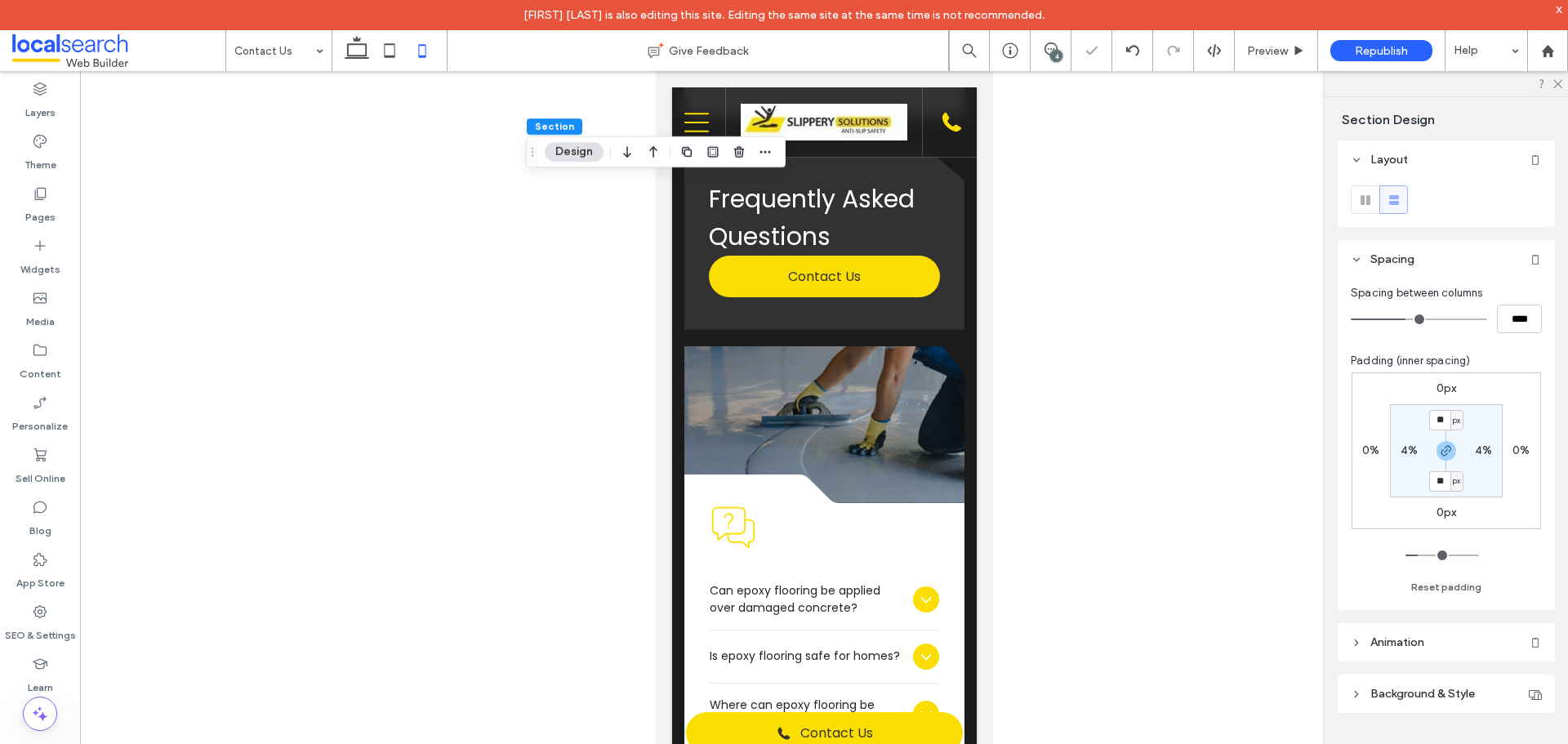 type on "*" 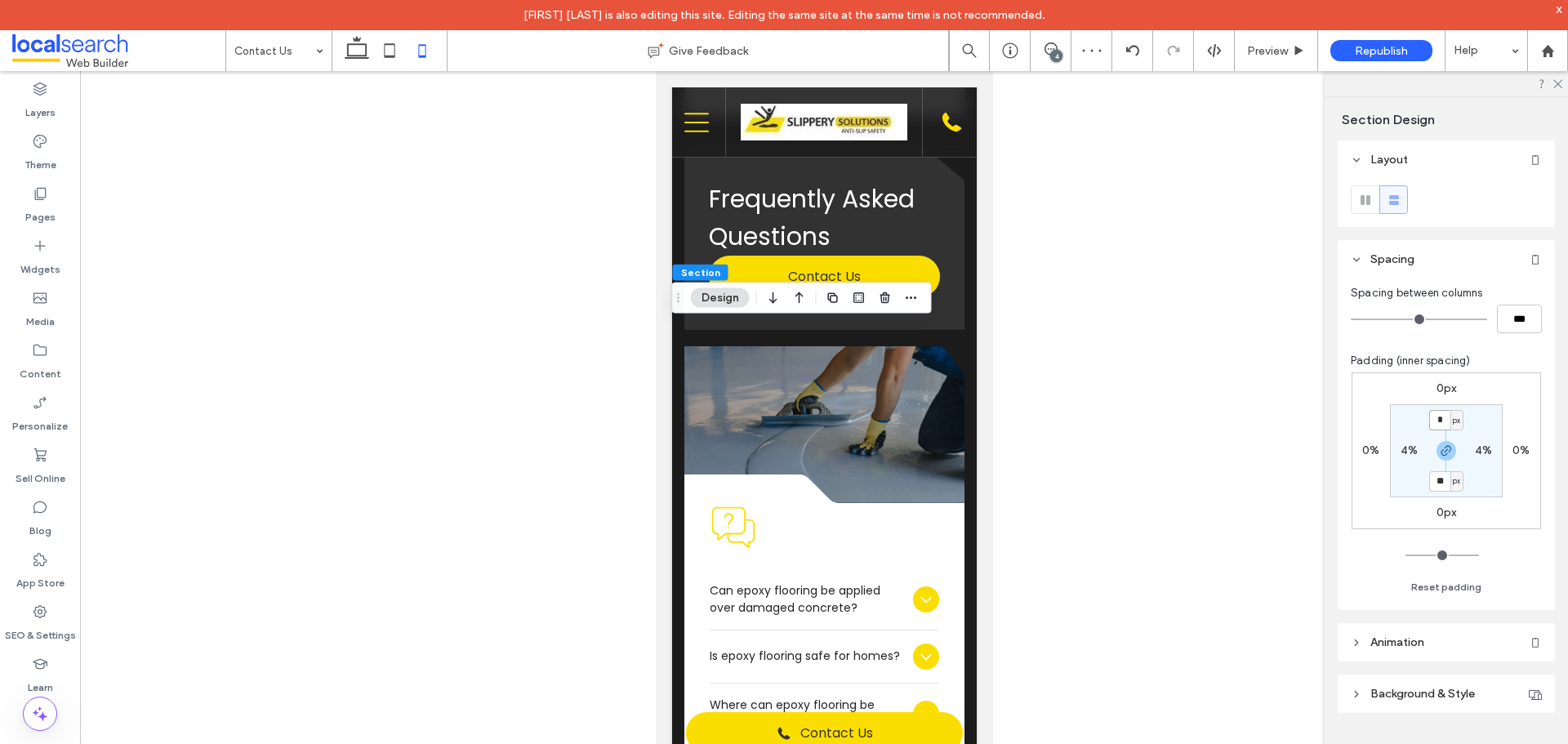 click on "*" at bounding box center (1440, 420) 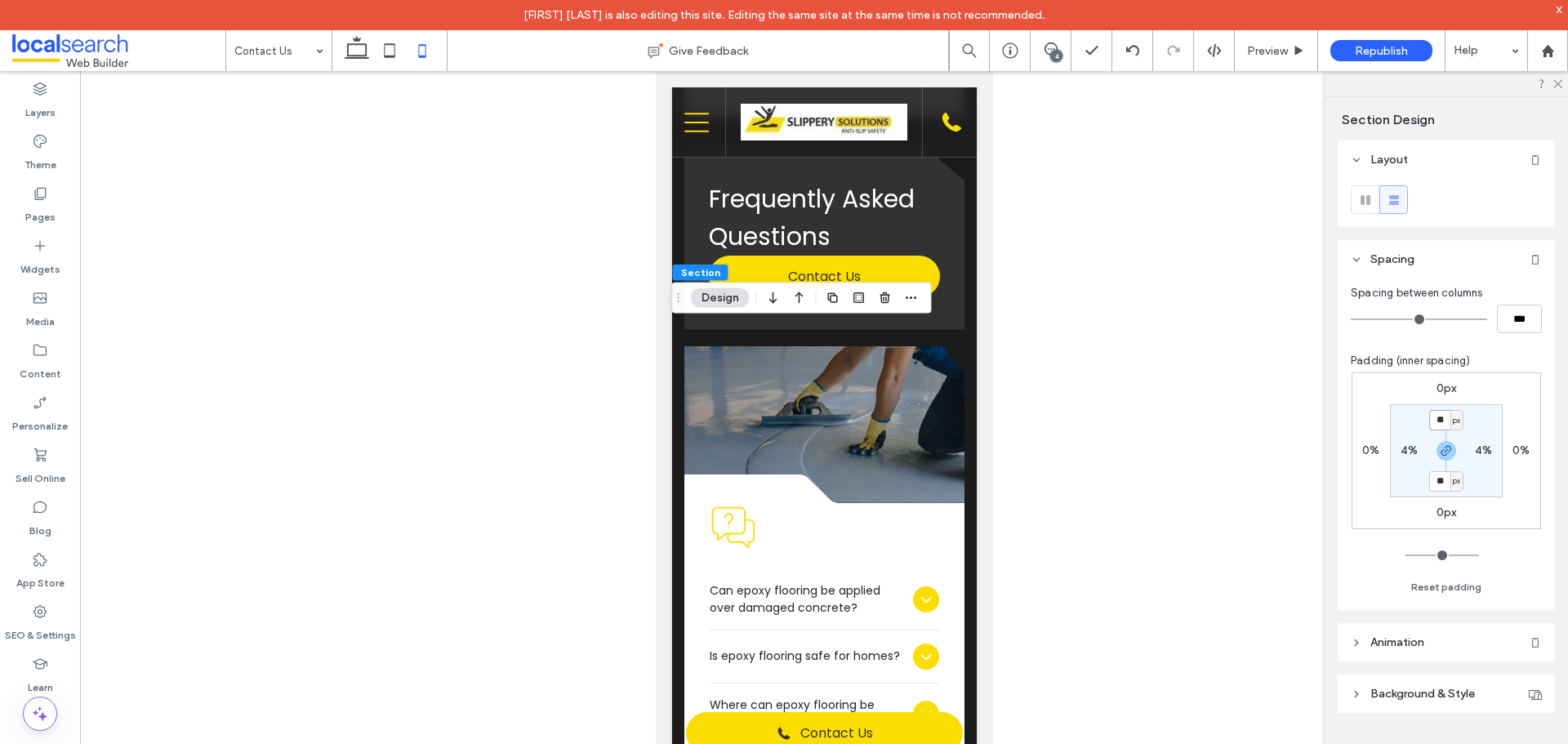 type on "**" 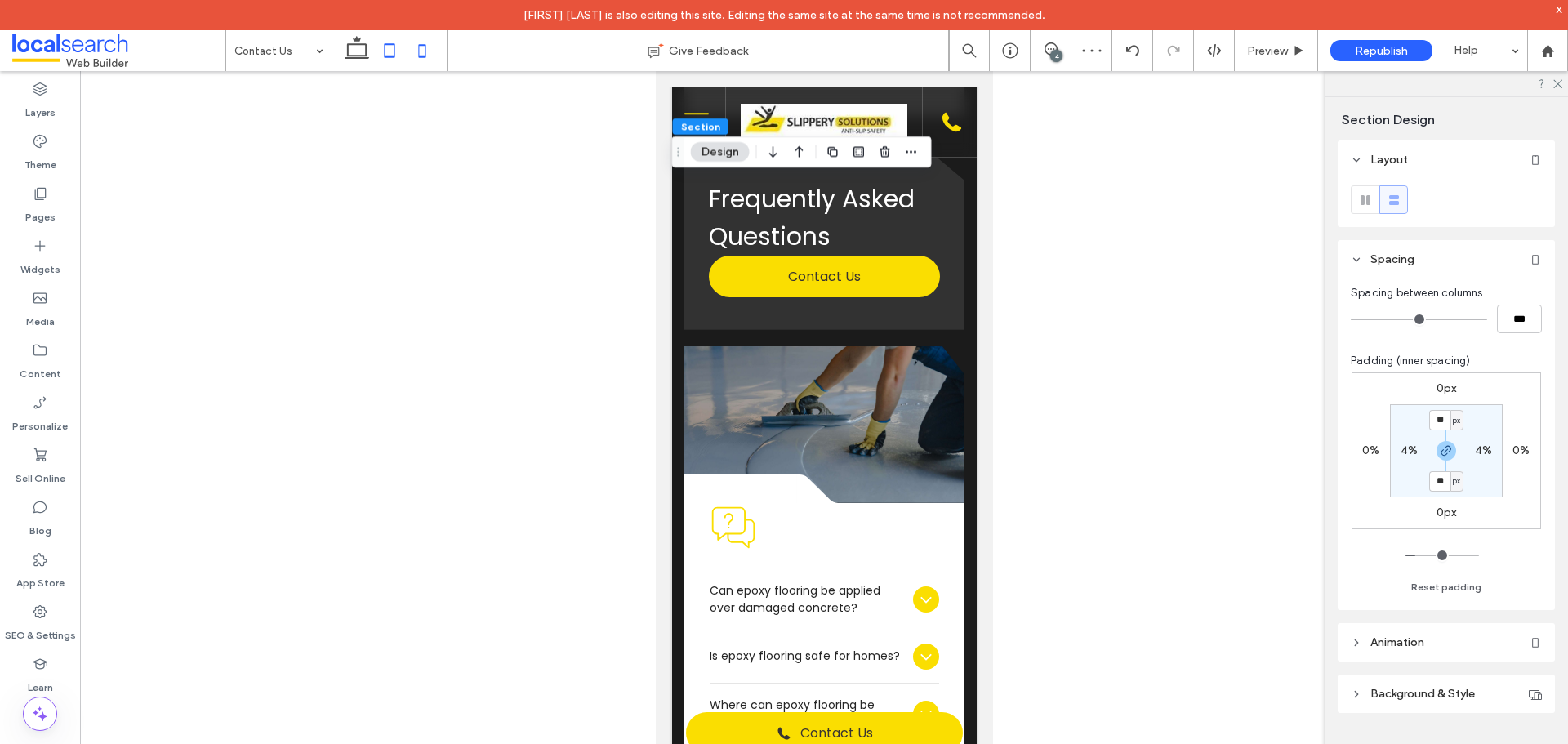 click 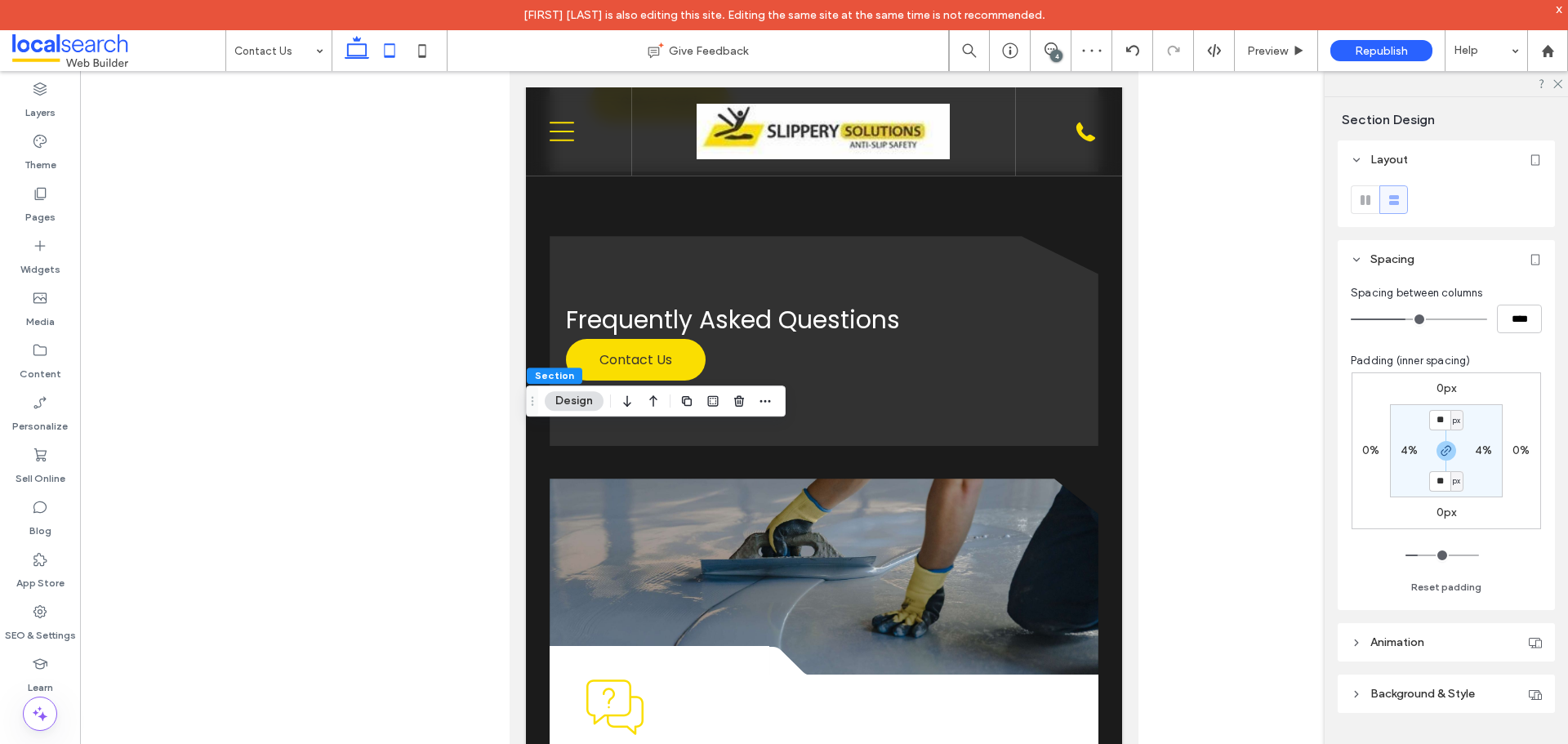 click 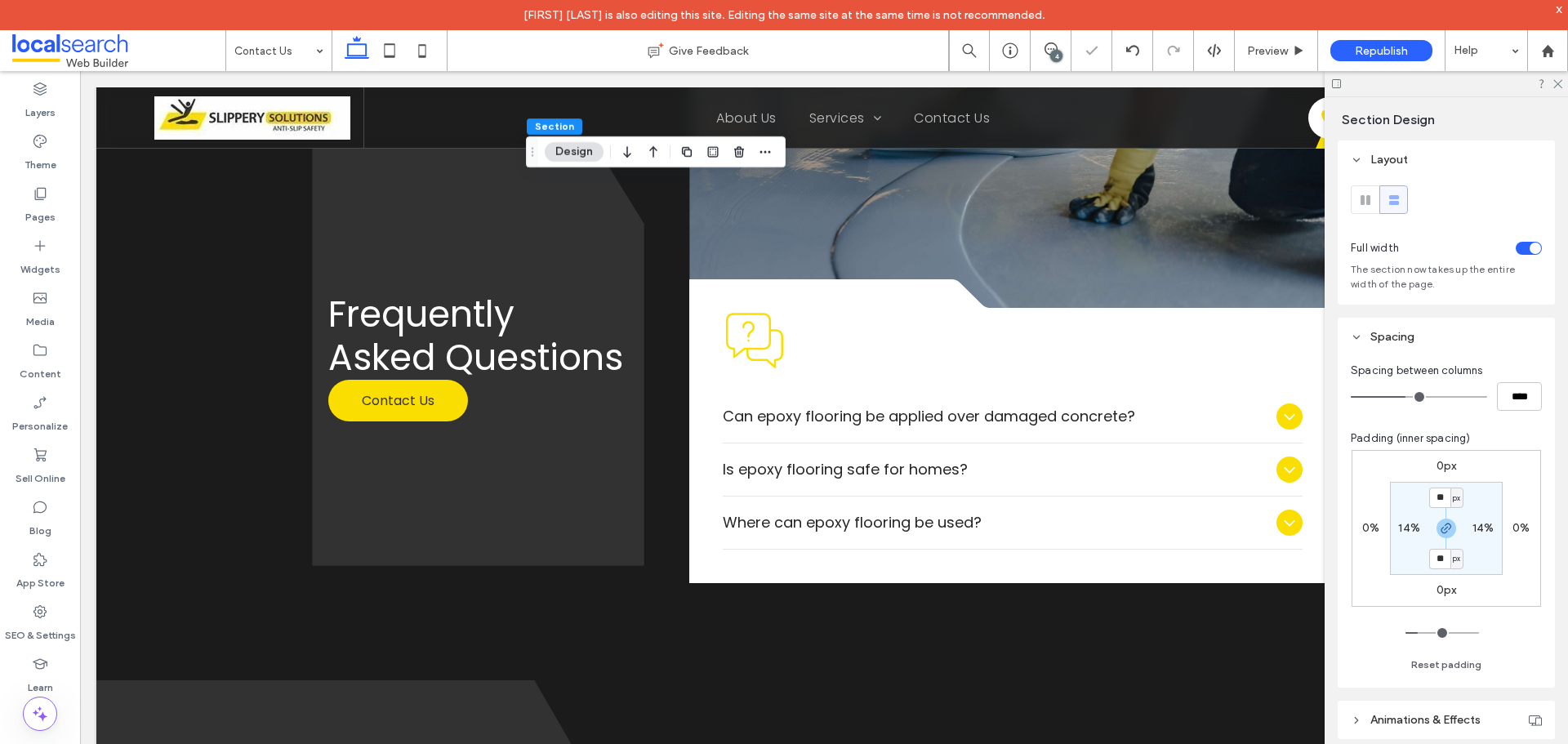 type on "**" 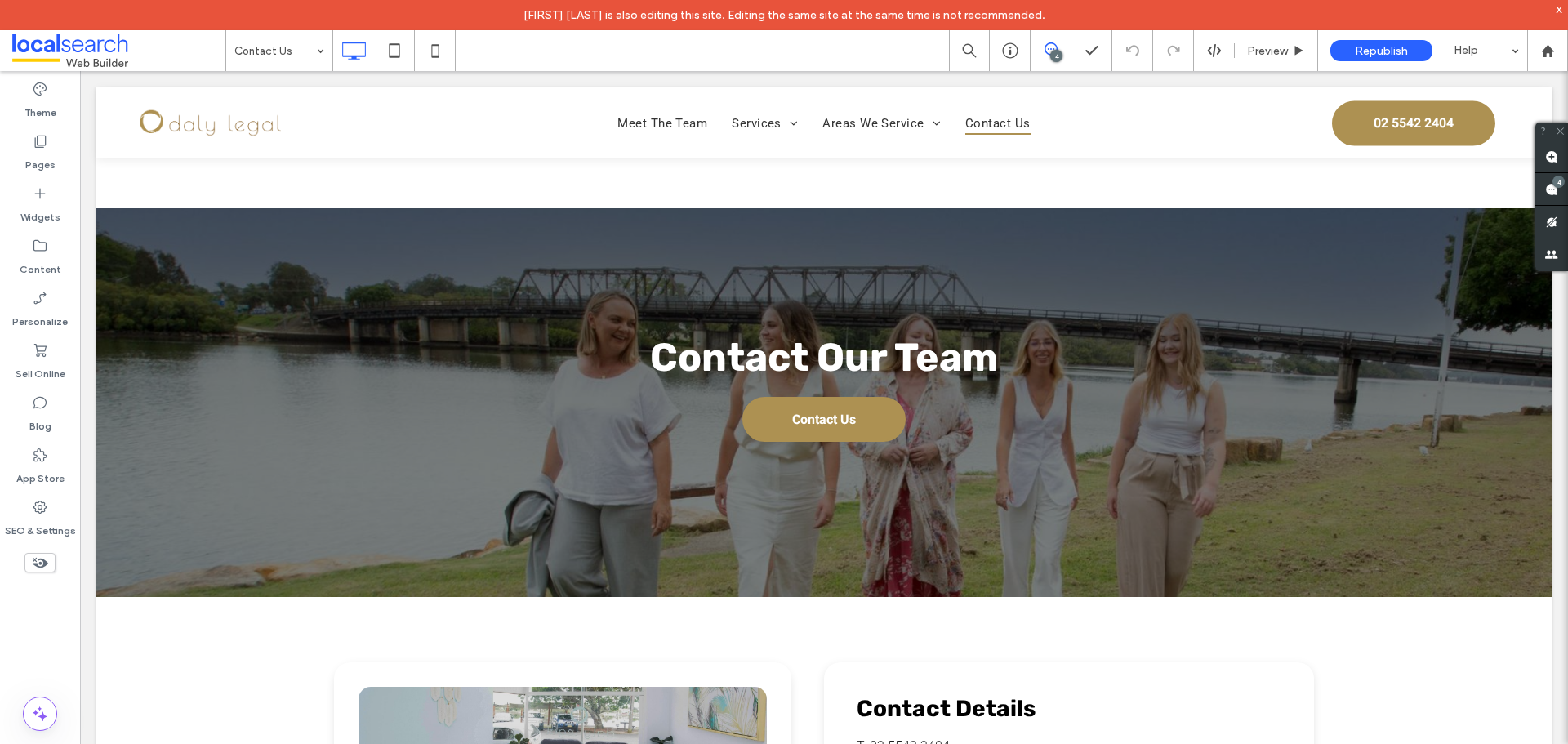 scroll, scrollTop: 327, scrollLeft: 0, axis: vertical 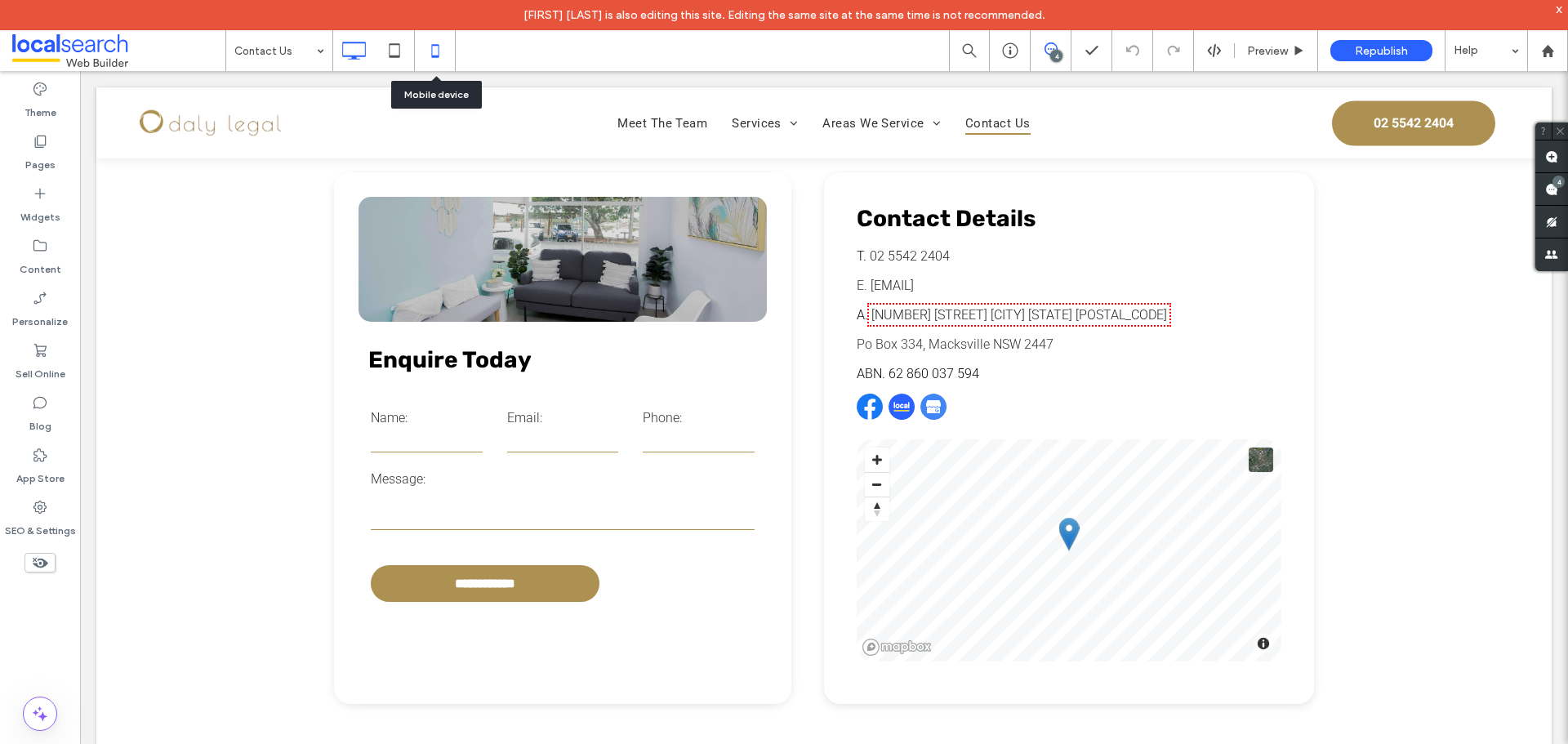 click 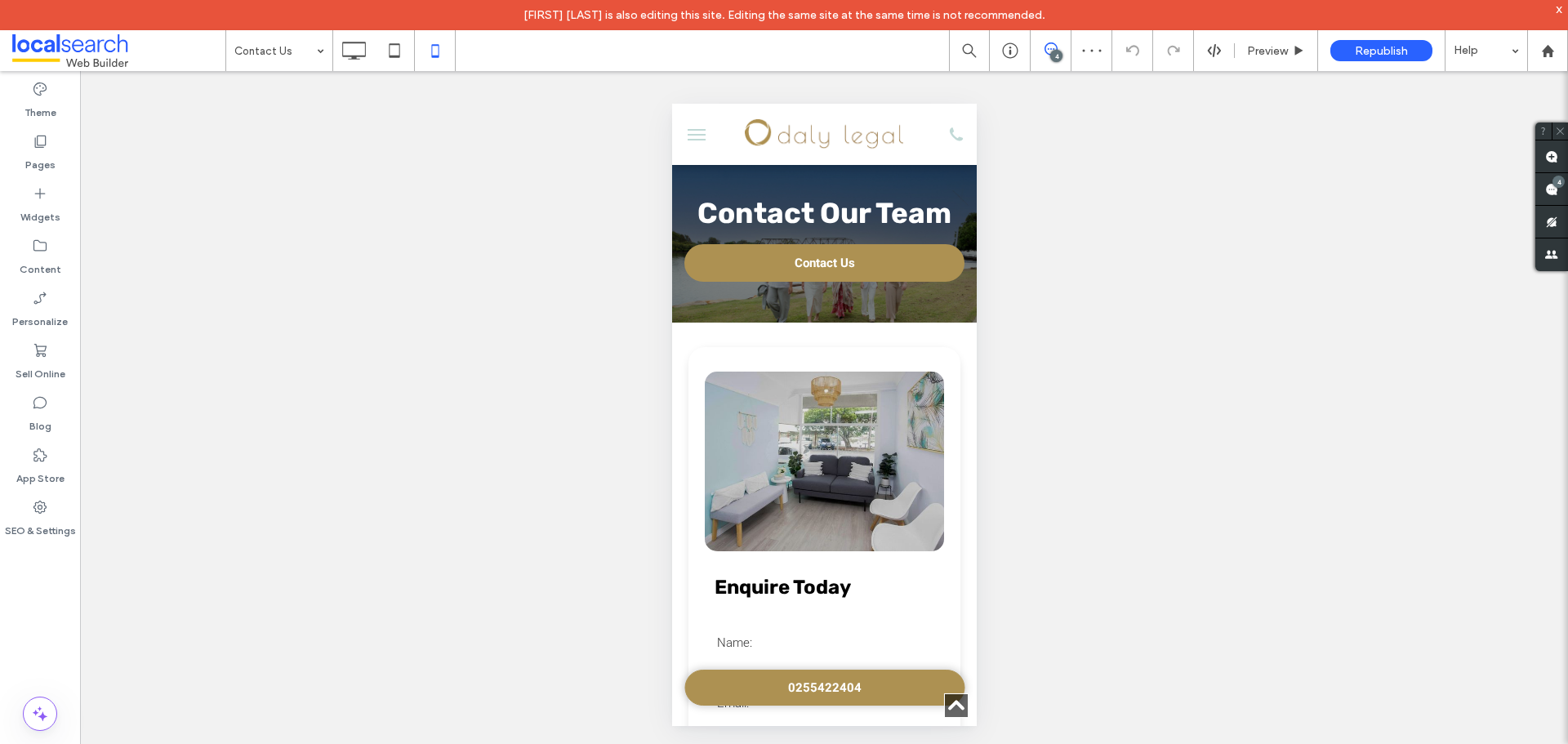 scroll, scrollTop: 898, scrollLeft: 0, axis: vertical 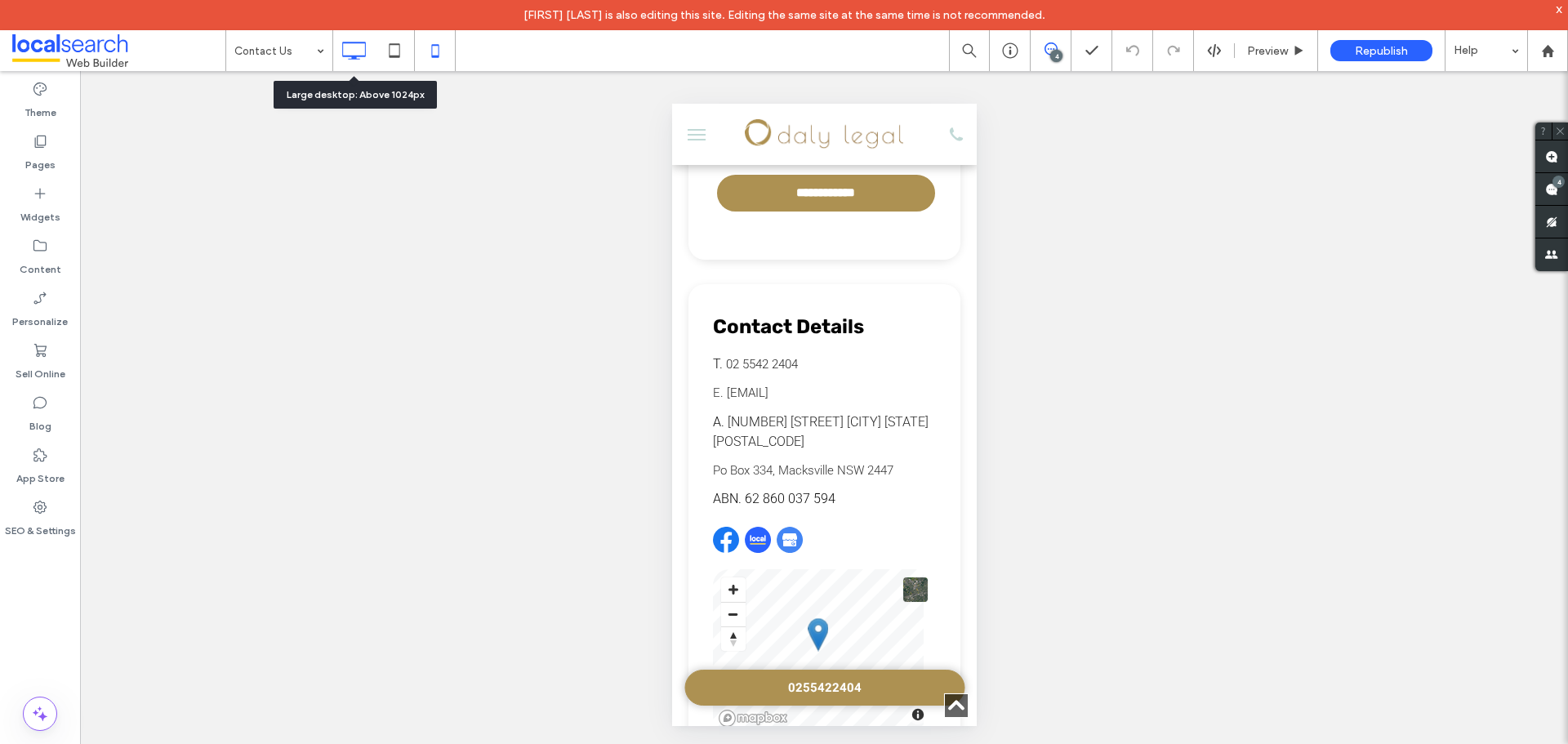 click 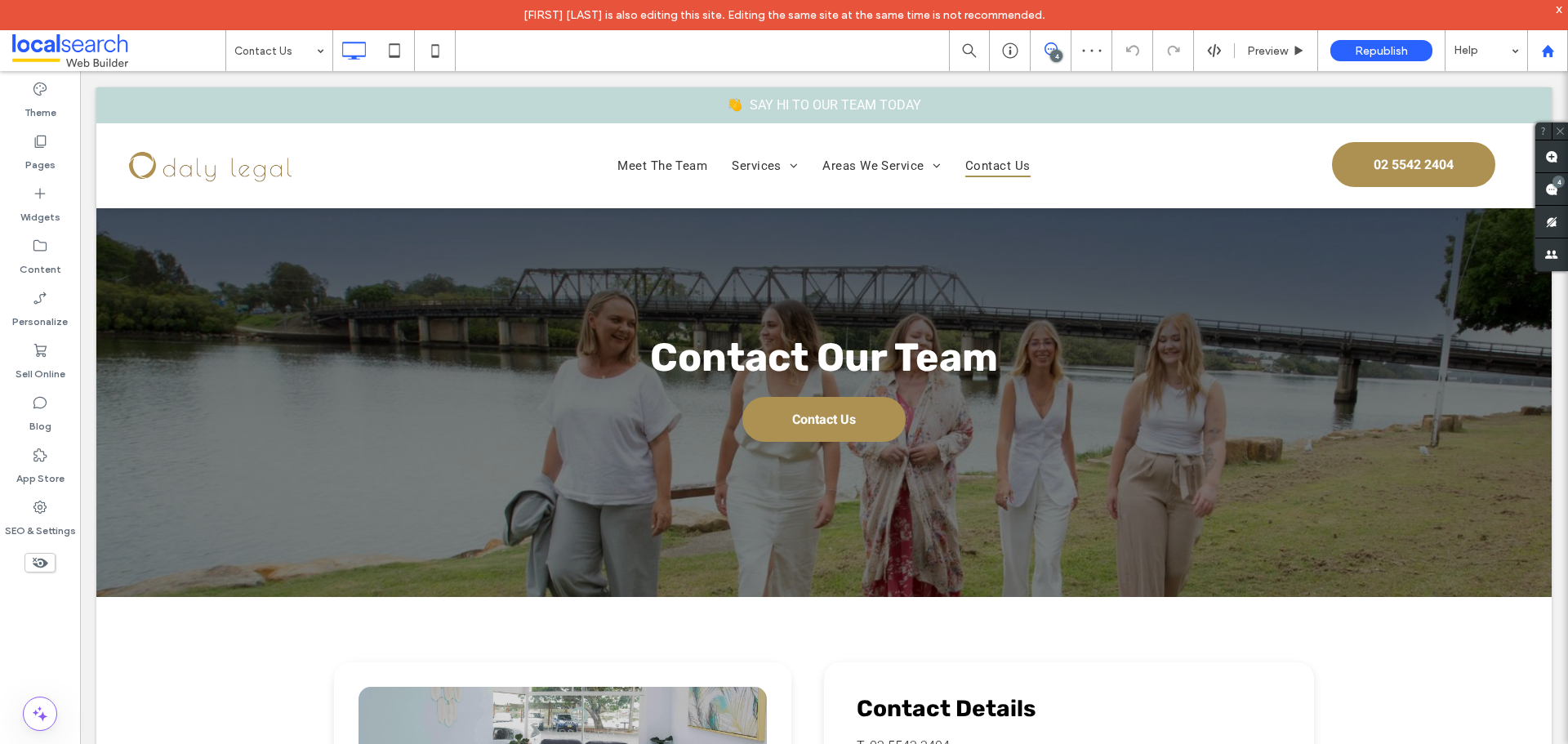 scroll, scrollTop: 0, scrollLeft: 0, axis: both 